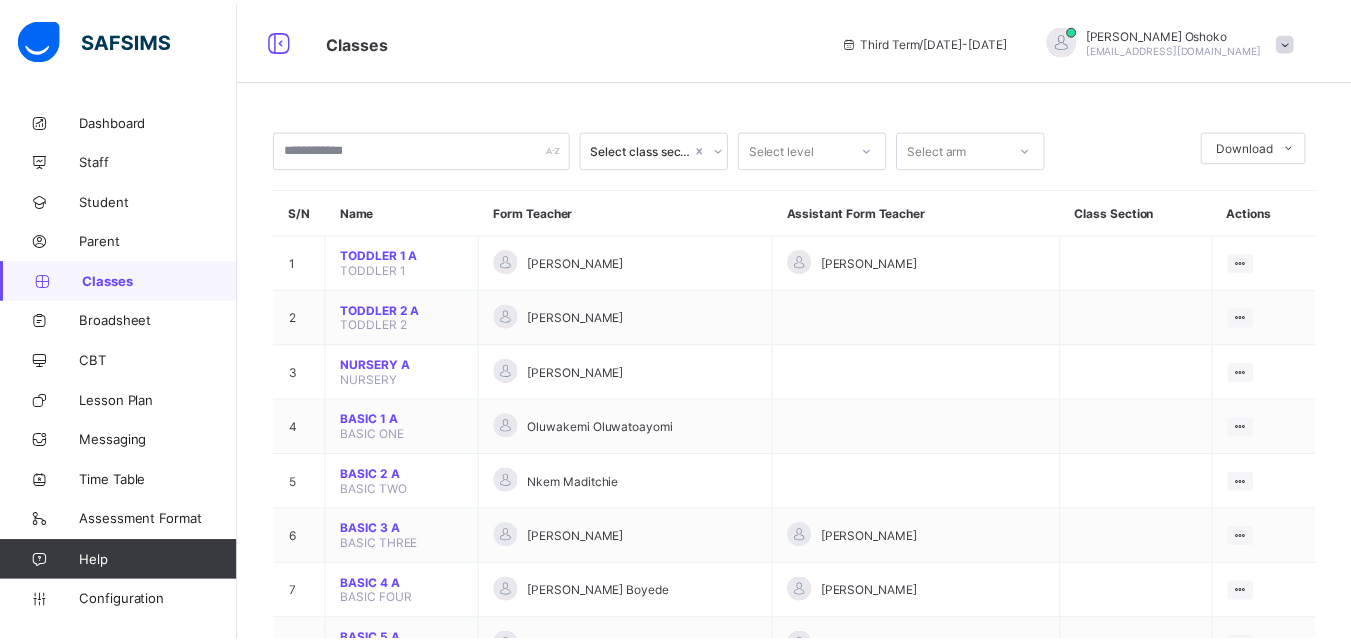 scroll, scrollTop: 0, scrollLeft: 0, axis: both 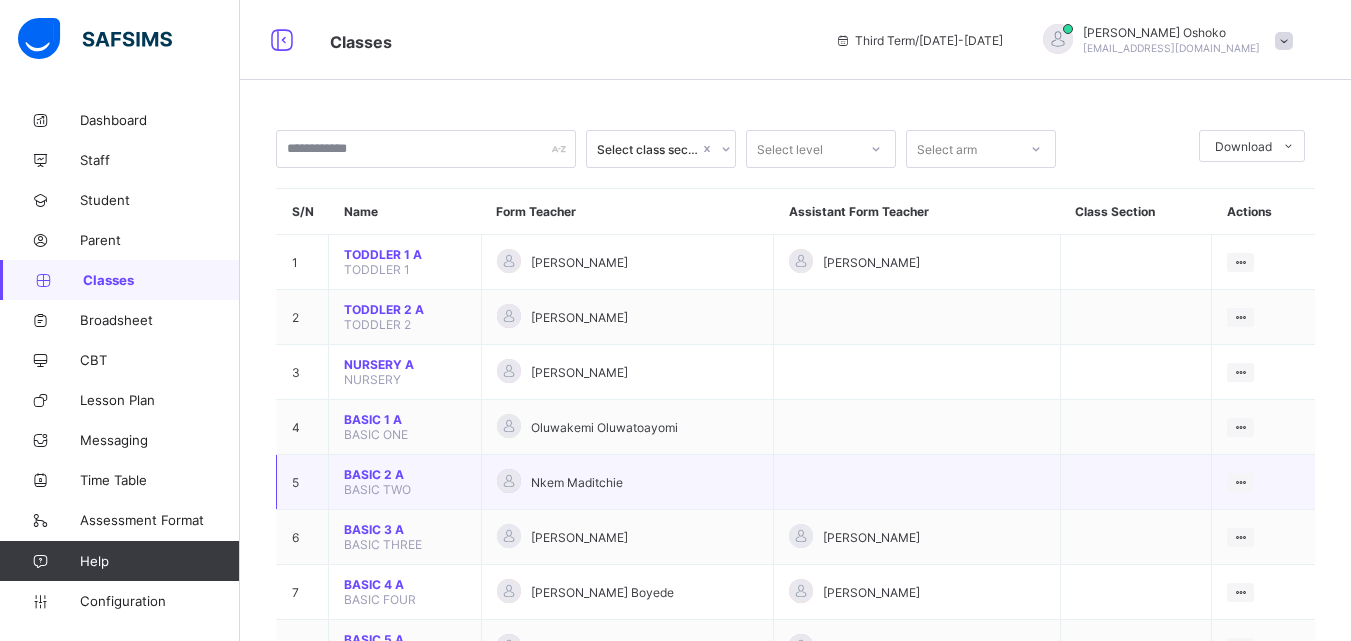 click on "BASIC TWO" at bounding box center [377, 489] 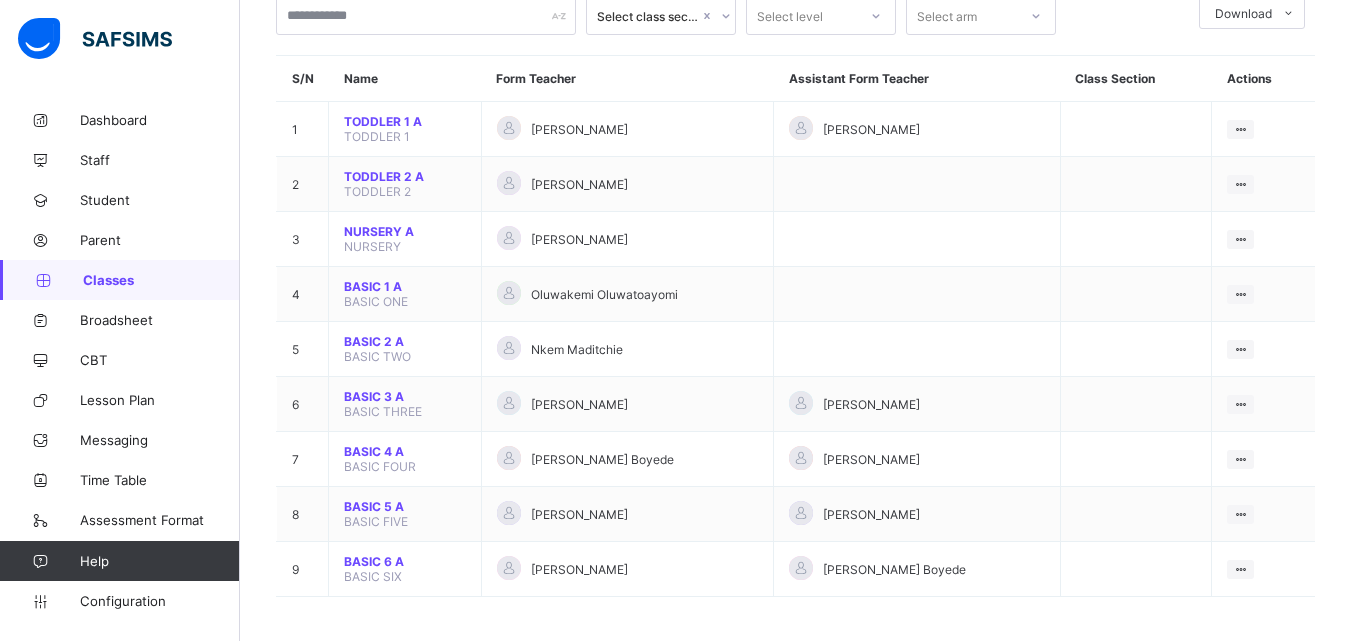 scroll, scrollTop: 139, scrollLeft: 0, axis: vertical 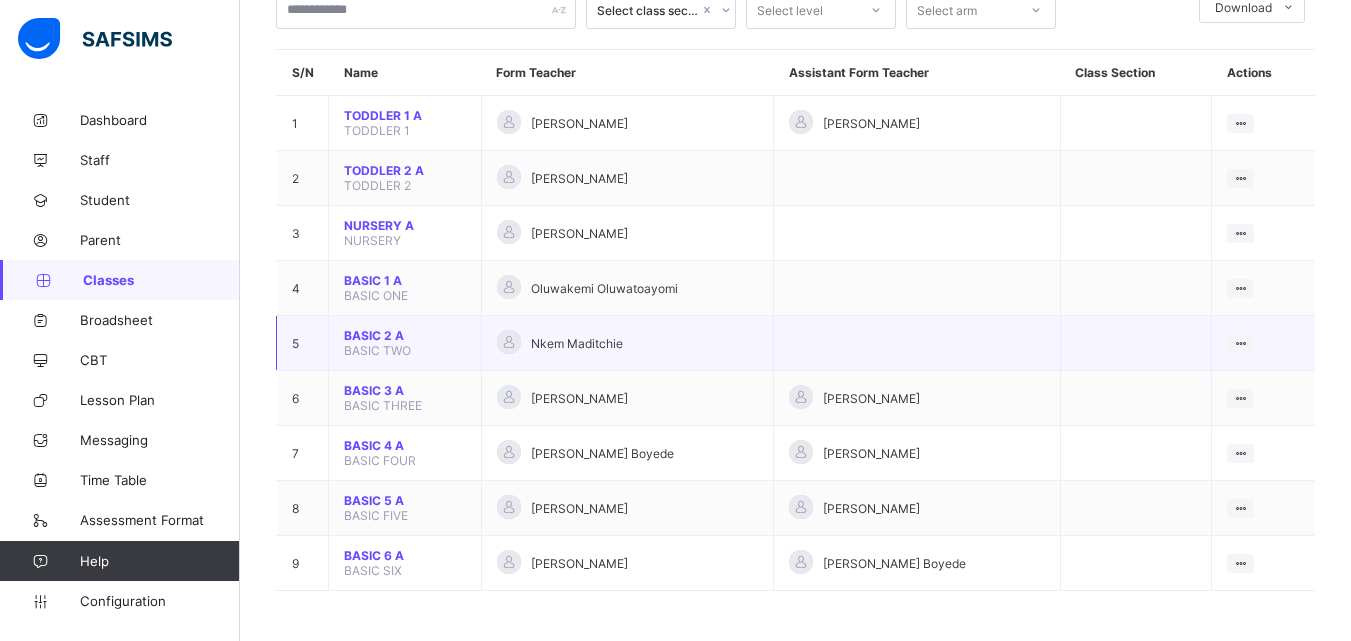 click on "BASIC 2   A" at bounding box center (405, 335) 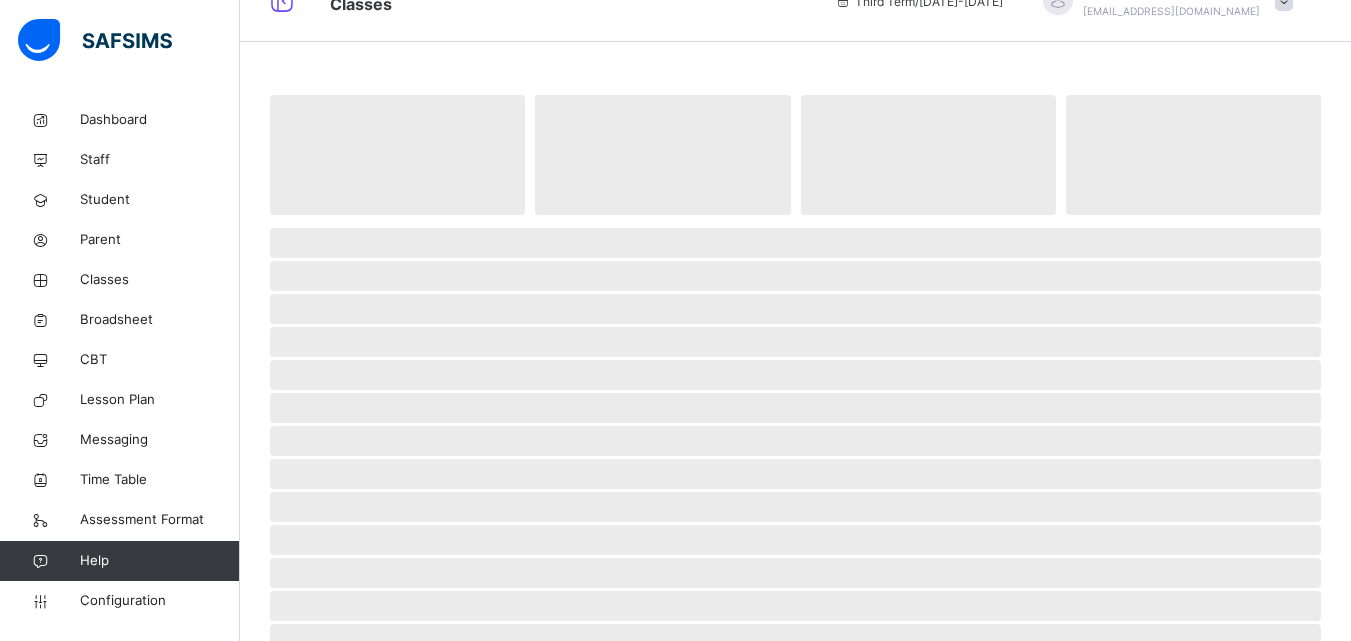 scroll, scrollTop: 0, scrollLeft: 0, axis: both 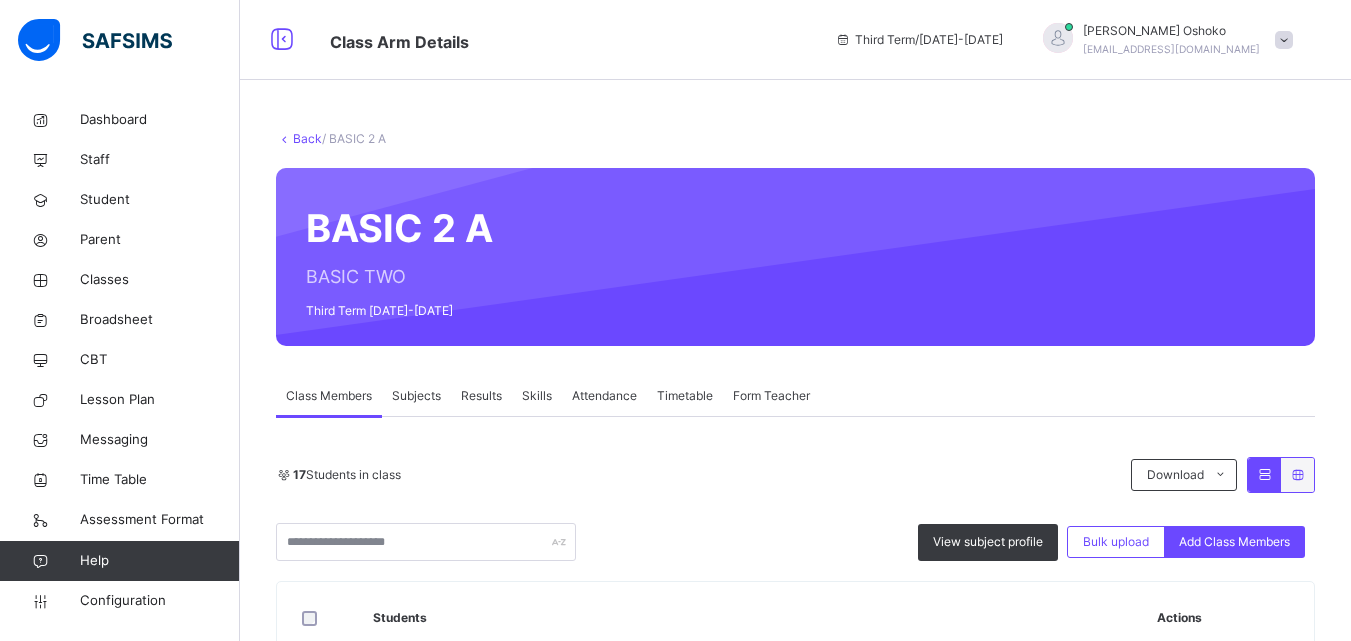click on "Attendance" at bounding box center [604, 396] 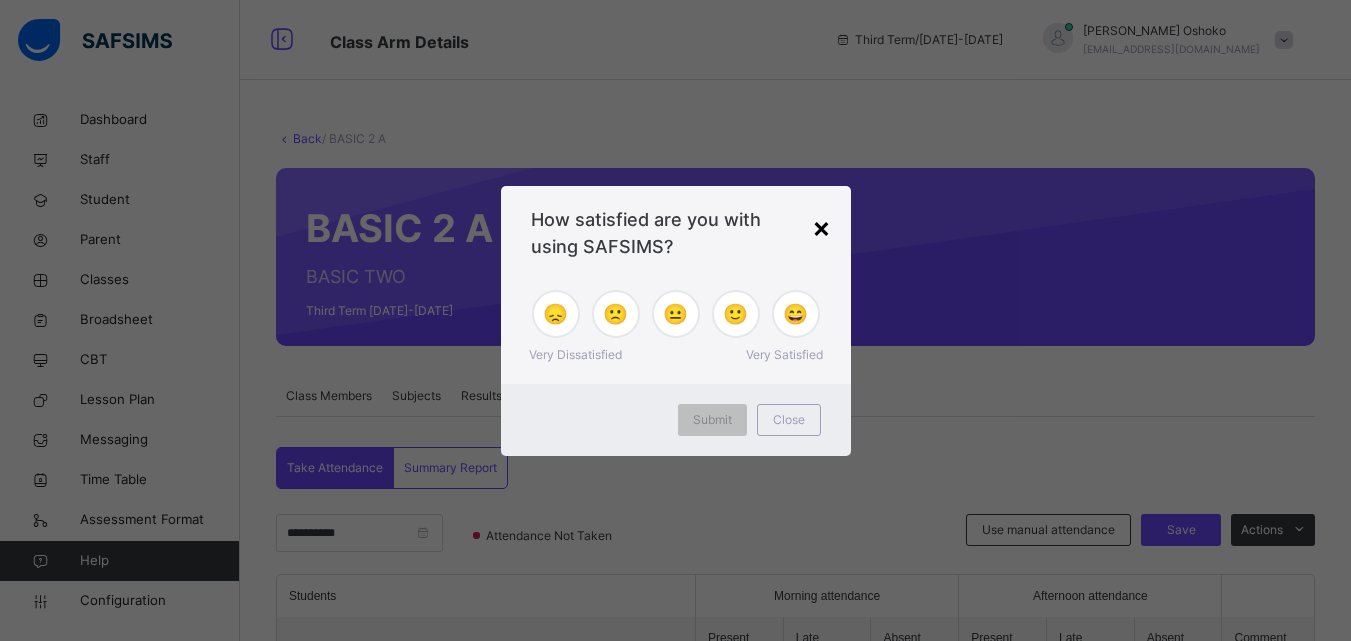 click on "×" at bounding box center (821, 227) 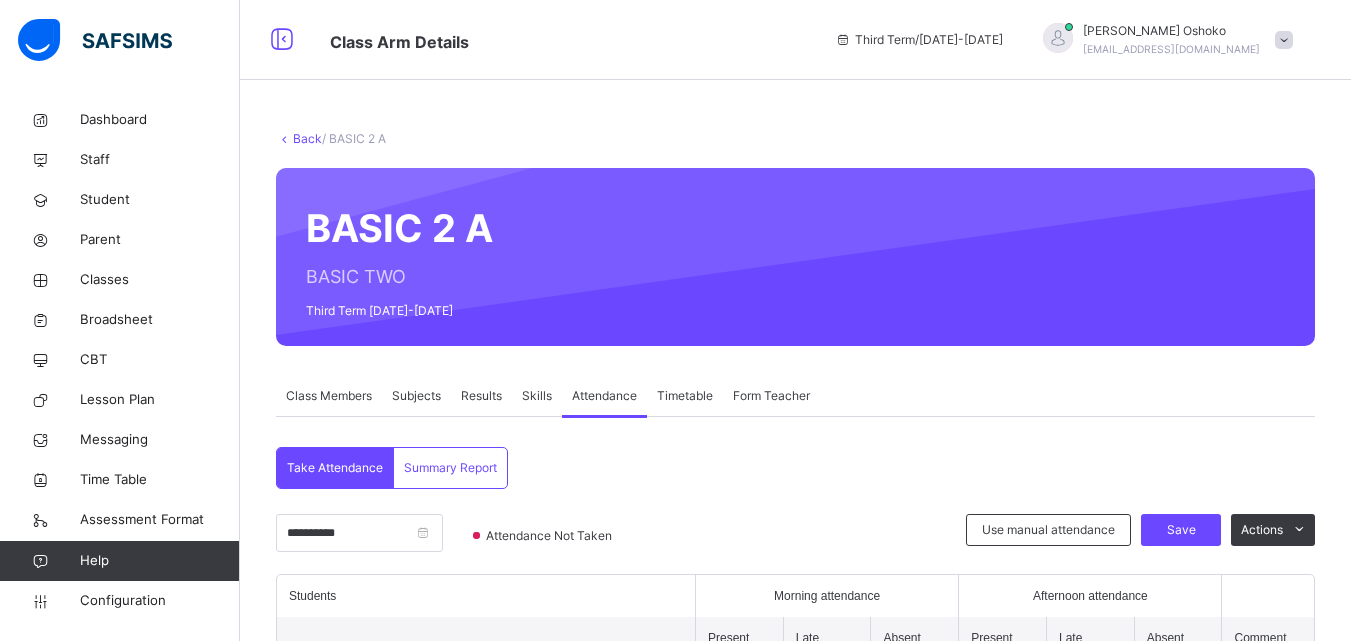 click on "Attendance" at bounding box center [604, 396] 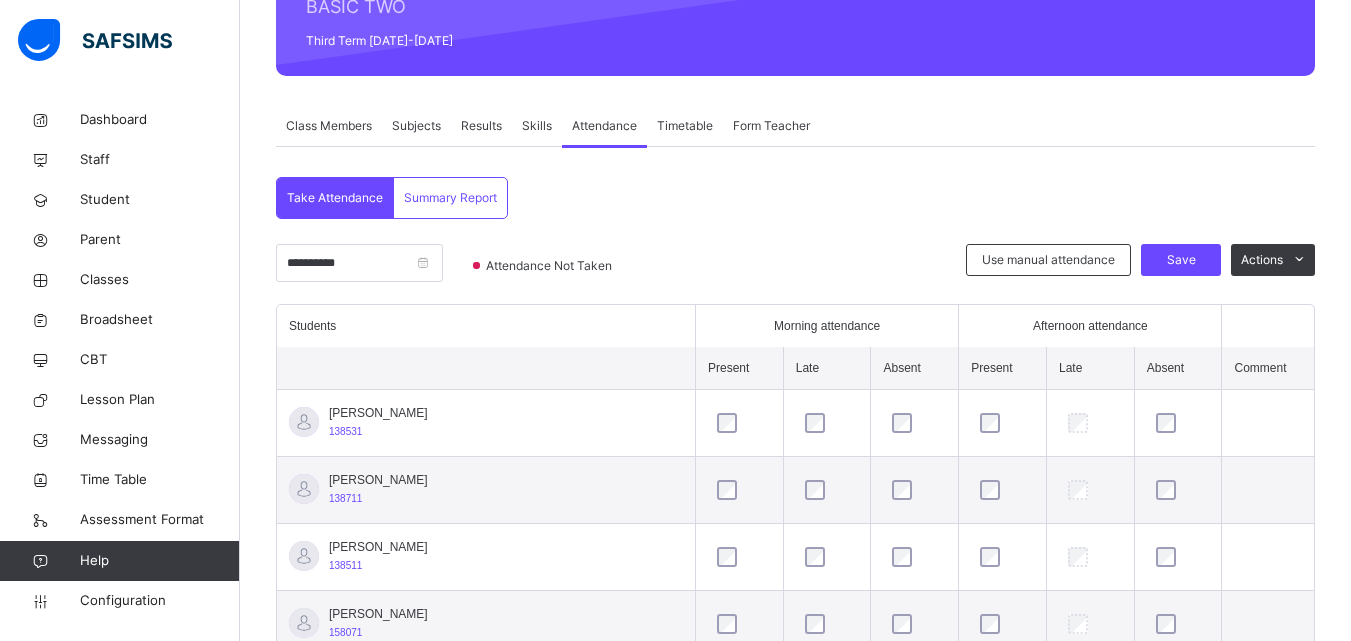 scroll, scrollTop: 300, scrollLeft: 0, axis: vertical 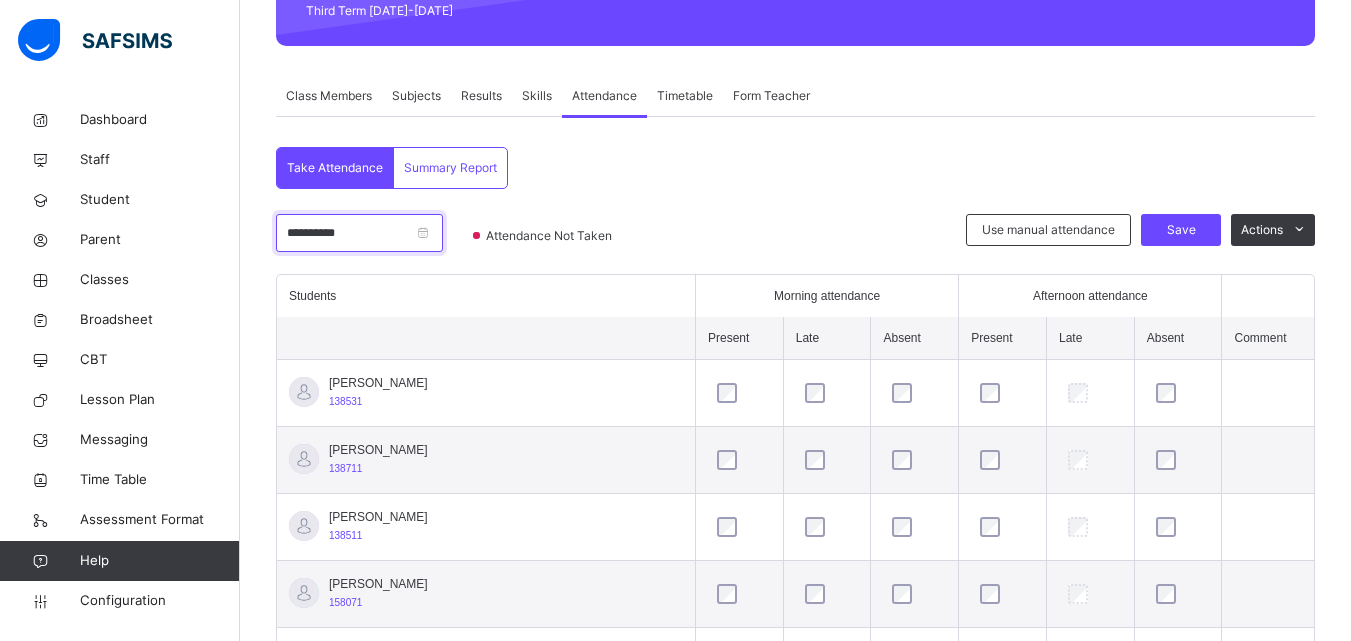click on "**********" at bounding box center [359, 233] 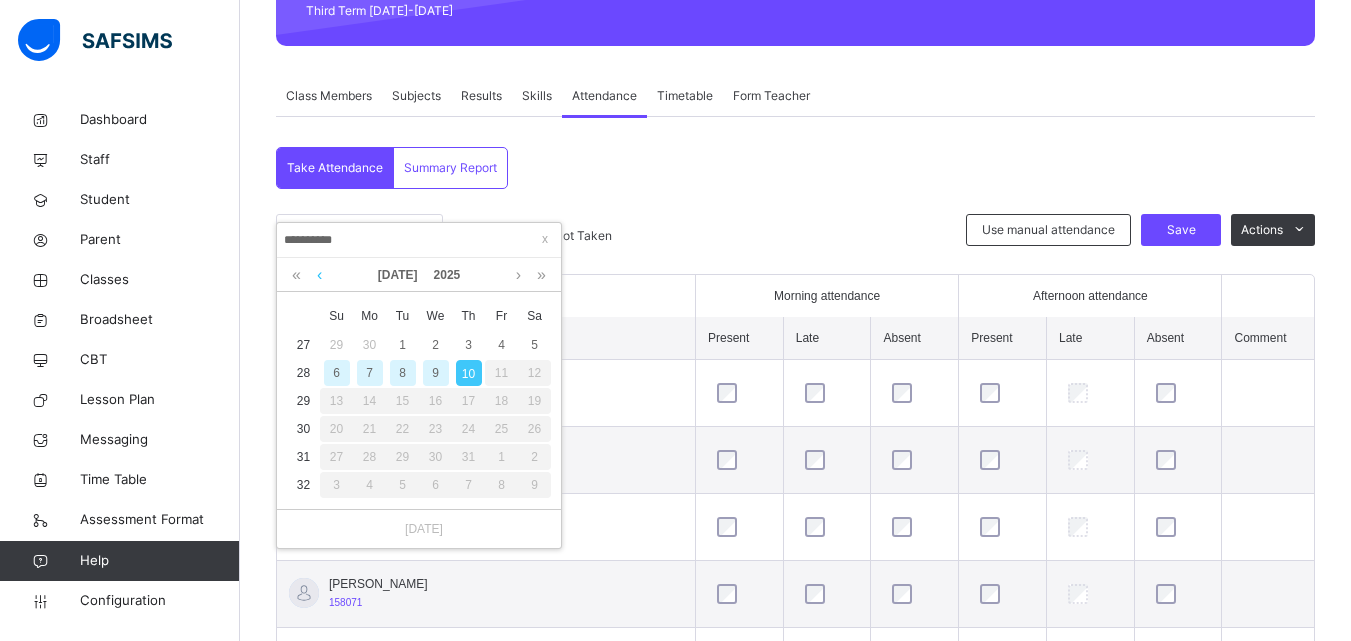 click at bounding box center [319, 275] 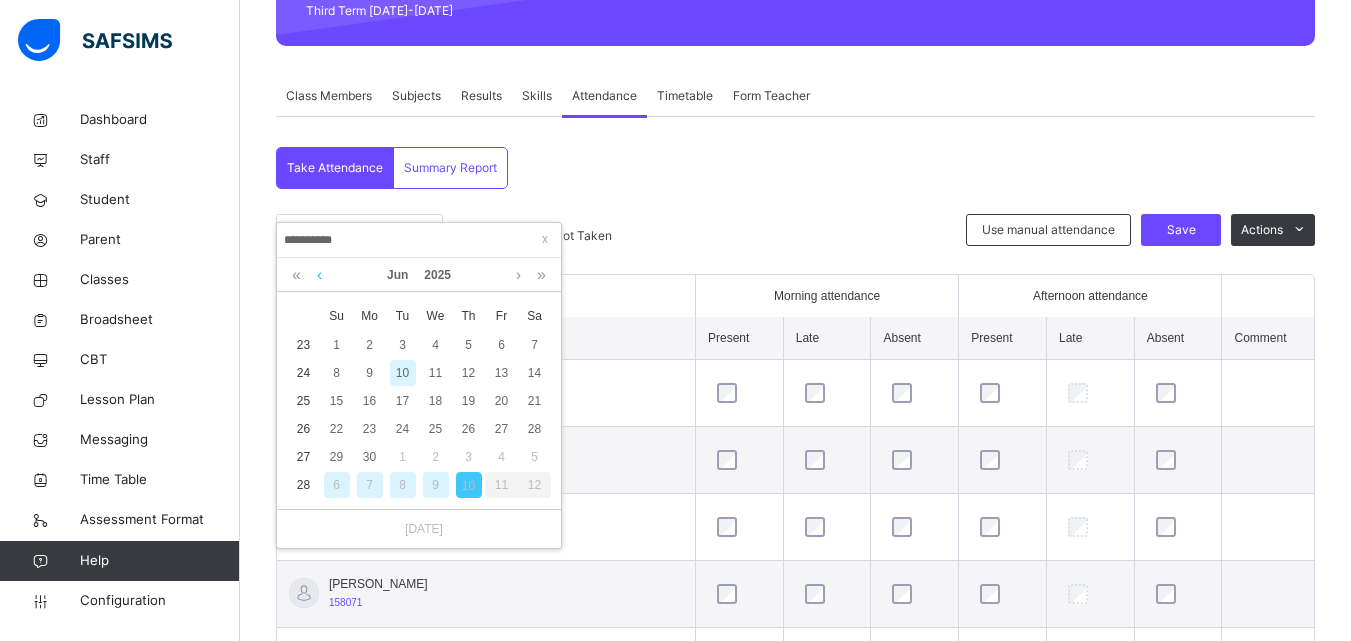 click at bounding box center (319, 275) 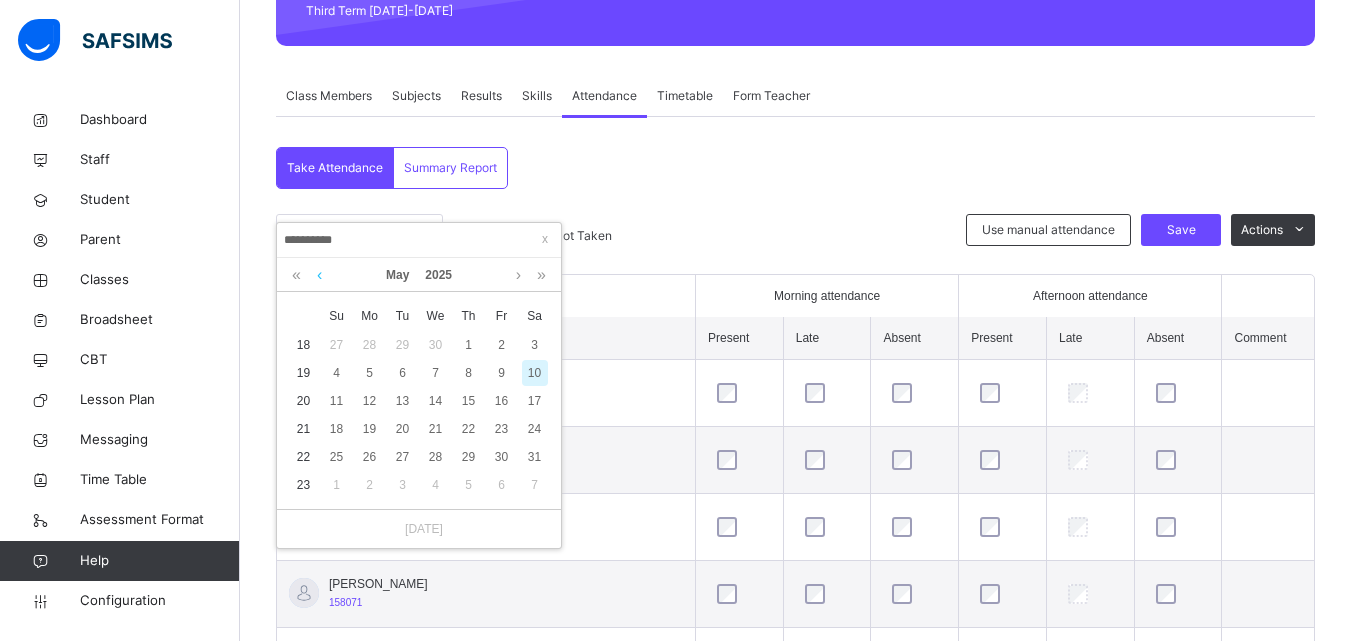 click at bounding box center [319, 275] 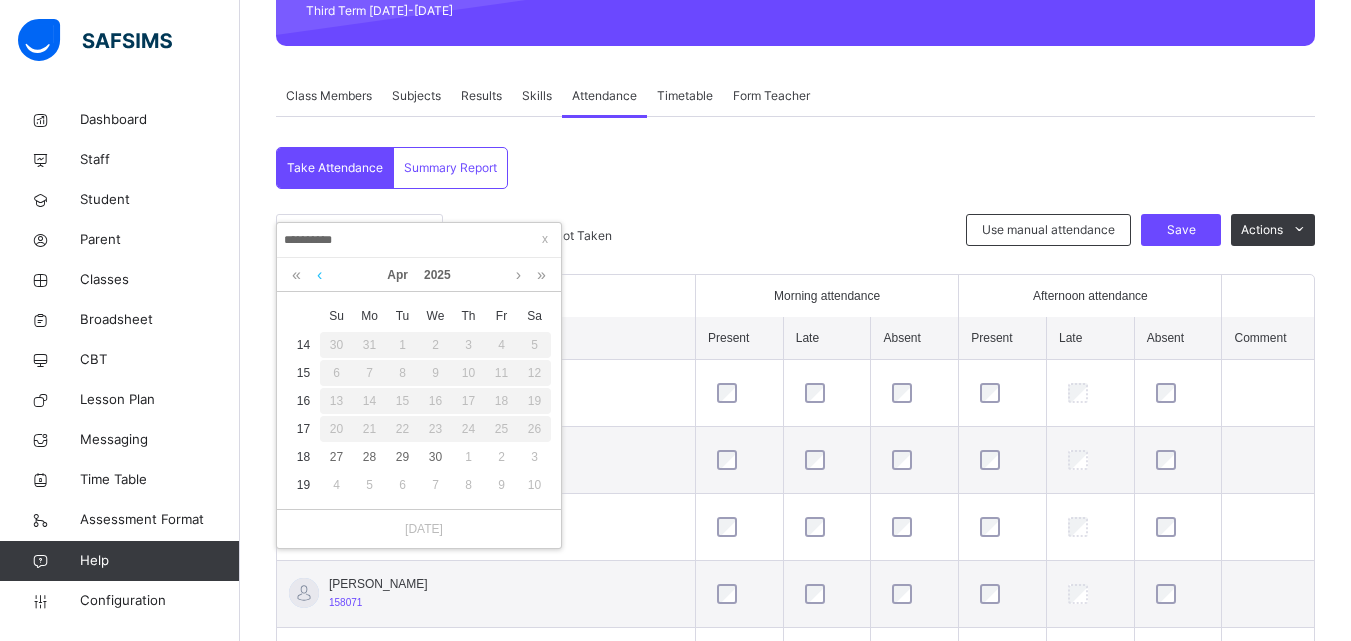 click at bounding box center (319, 275) 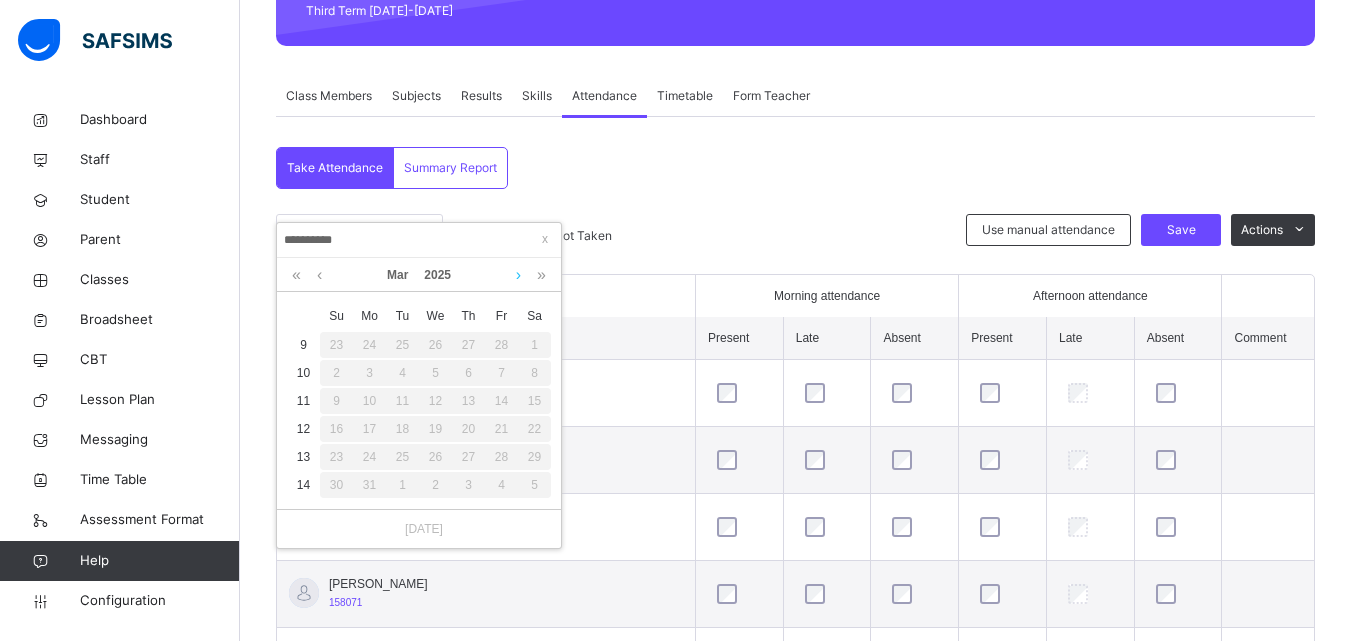 click at bounding box center [518, 275] 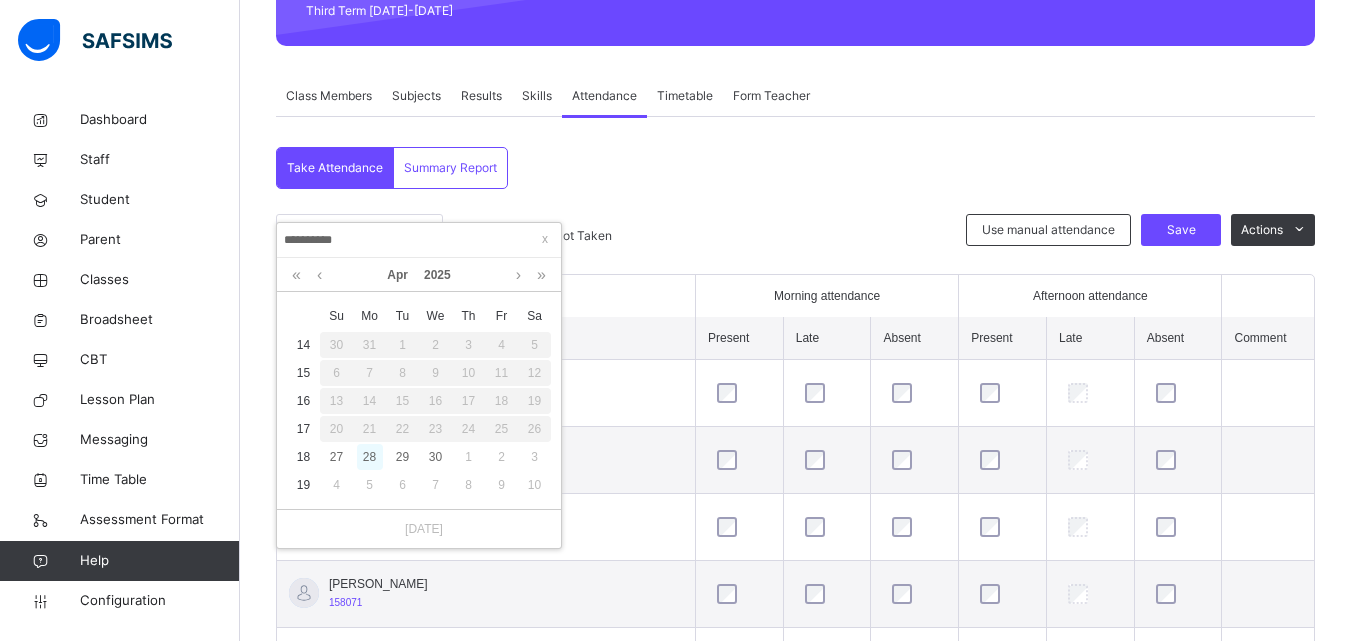 click on "28" at bounding box center [370, 457] 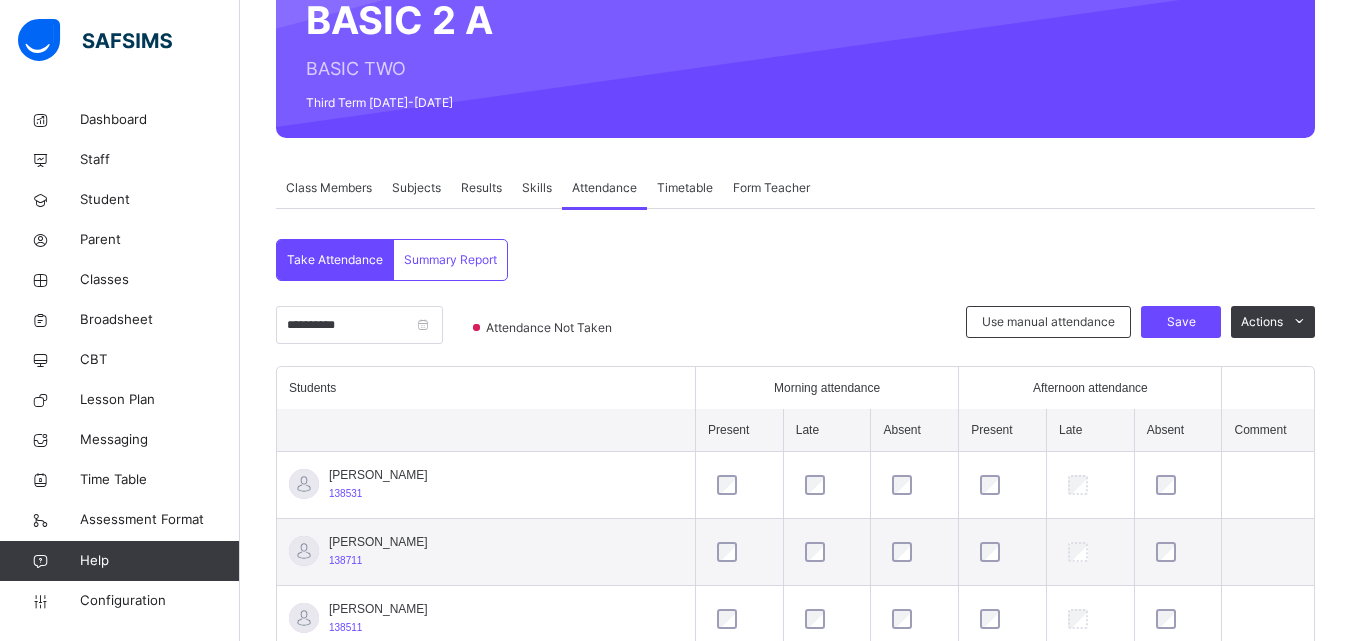 scroll, scrollTop: 300, scrollLeft: 0, axis: vertical 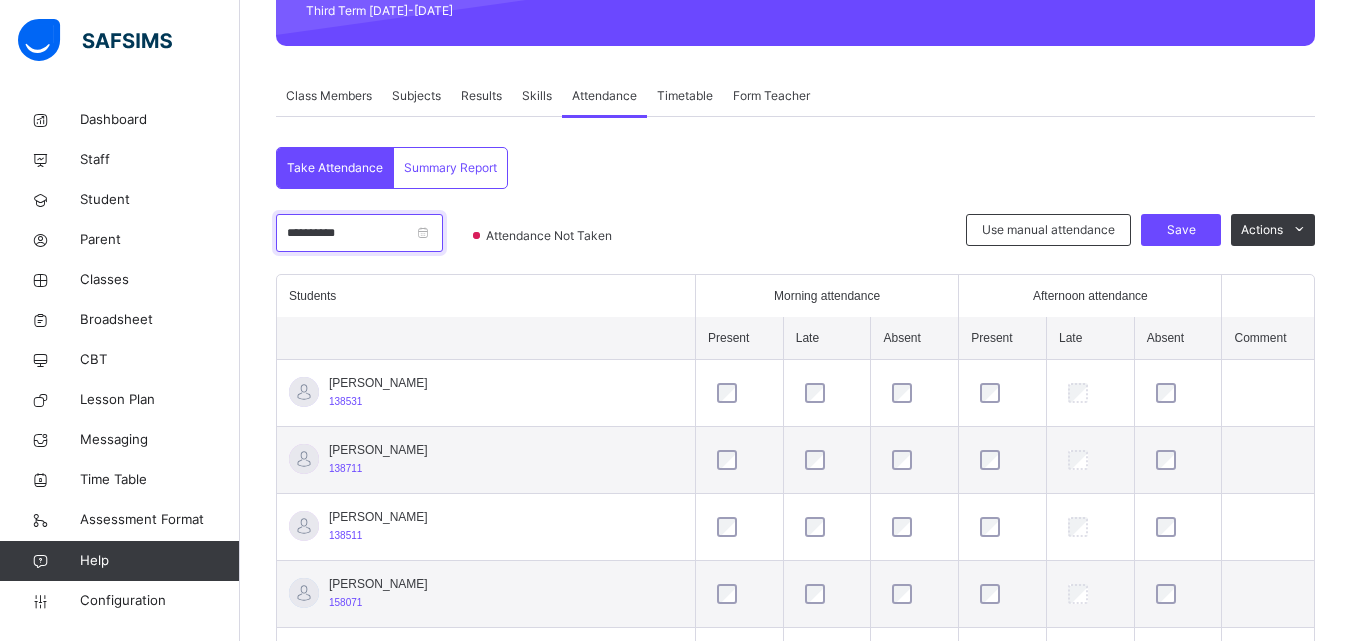 click on "**********" at bounding box center [359, 233] 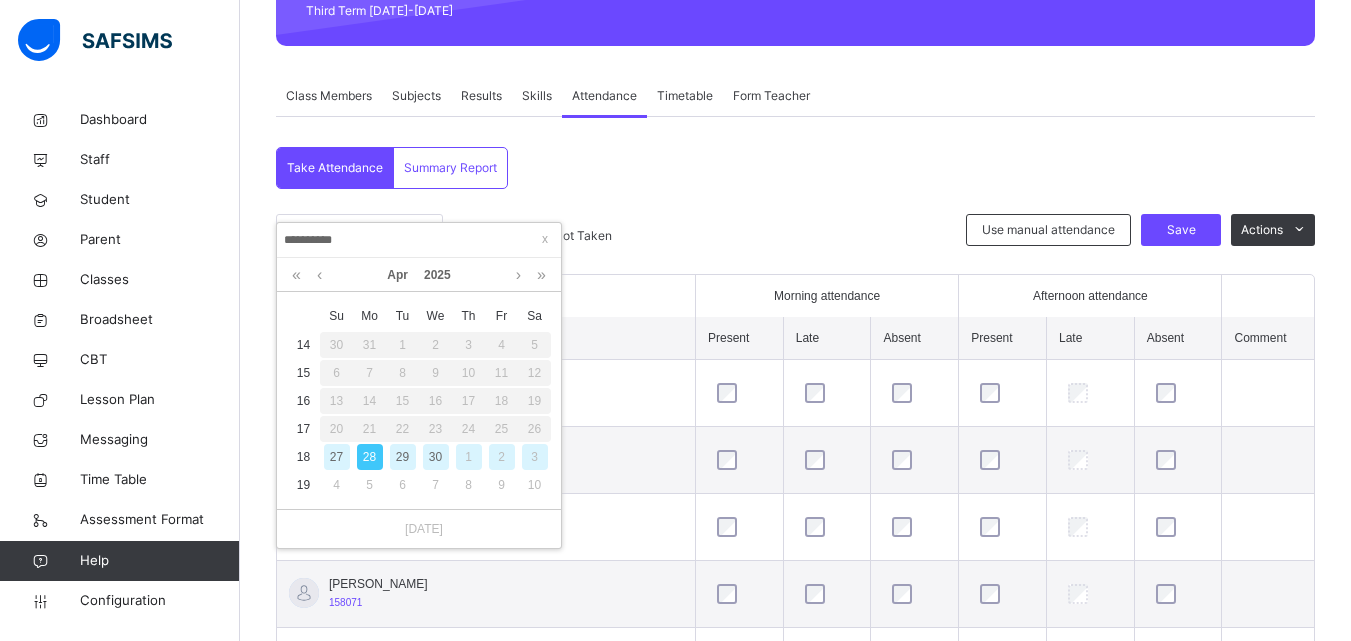 click on "21" at bounding box center (369, 429) 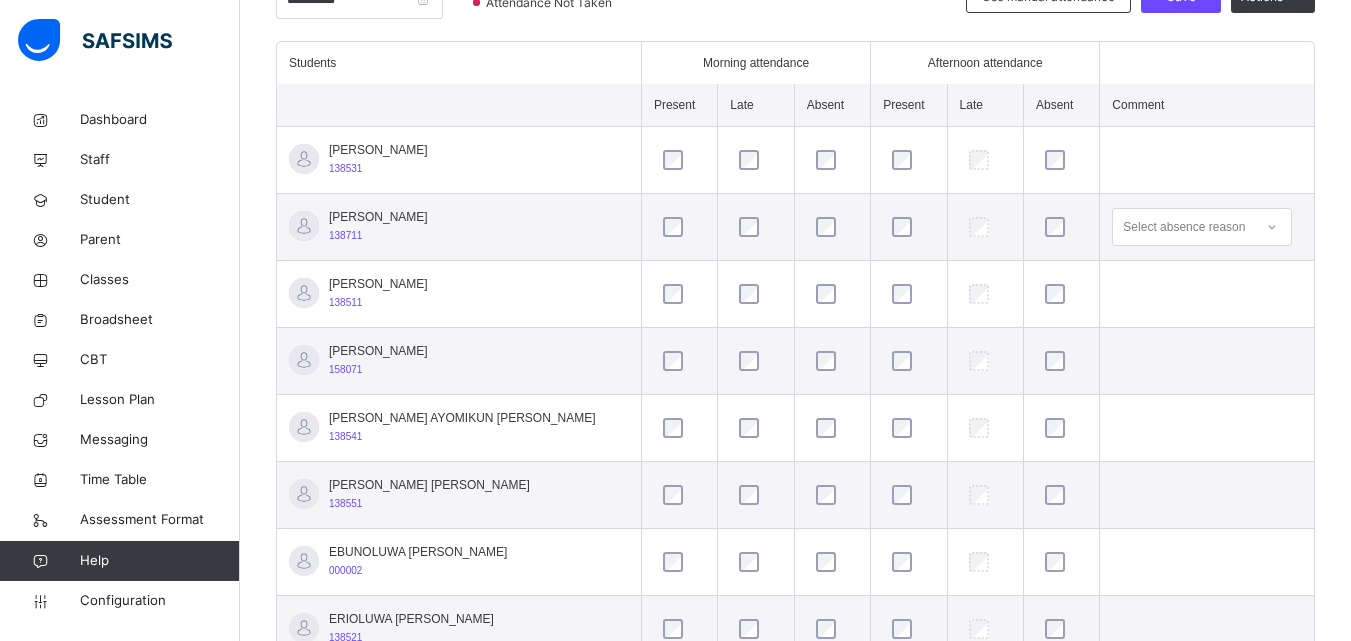 scroll, scrollTop: 557, scrollLeft: 0, axis: vertical 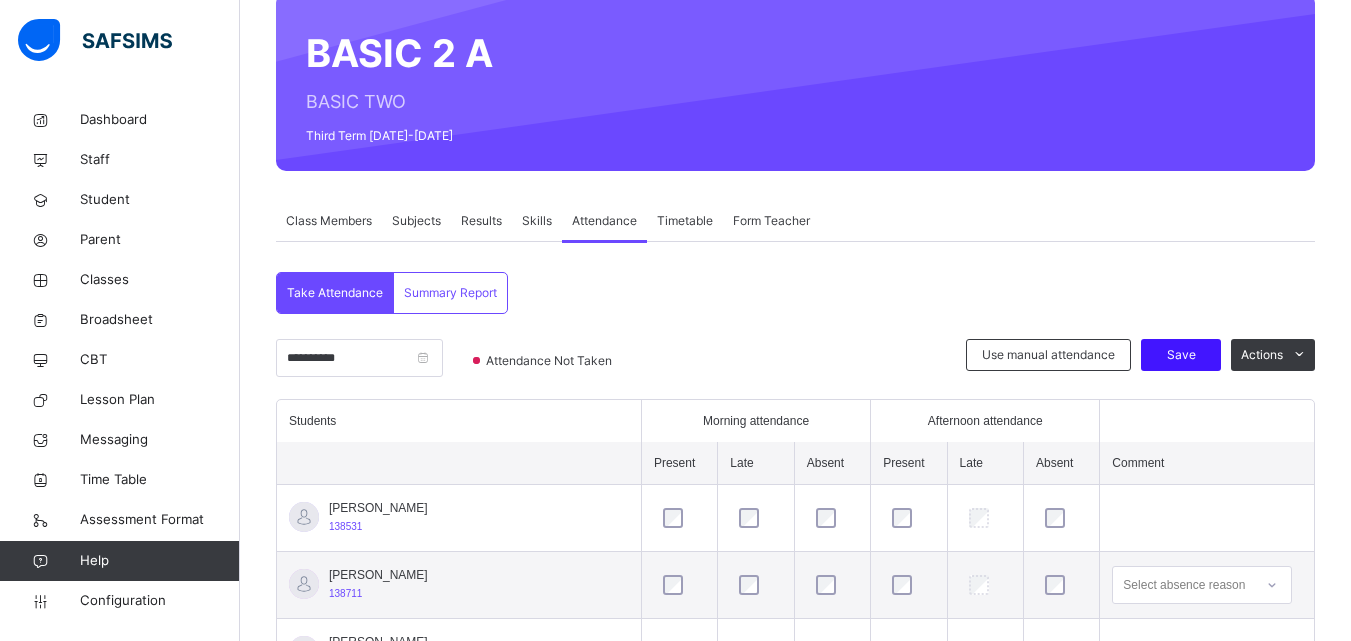 click on "Save" at bounding box center (1181, 355) 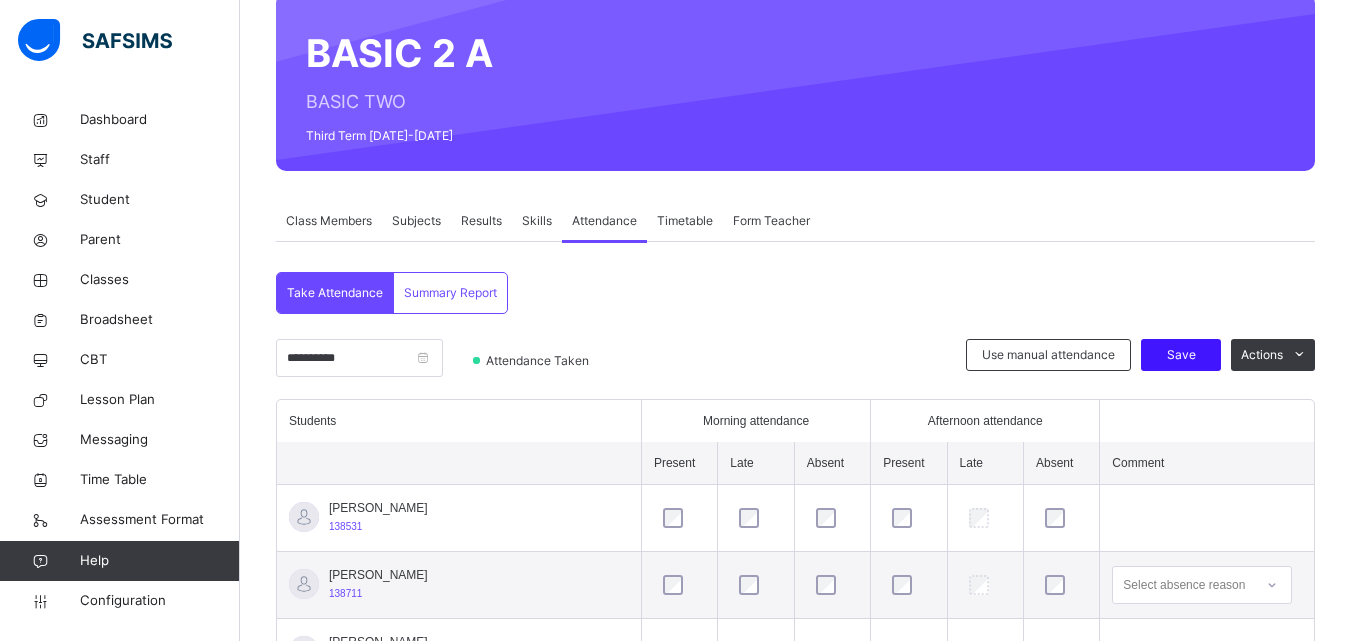 click on "Save" at bounding box center (1181, 355) 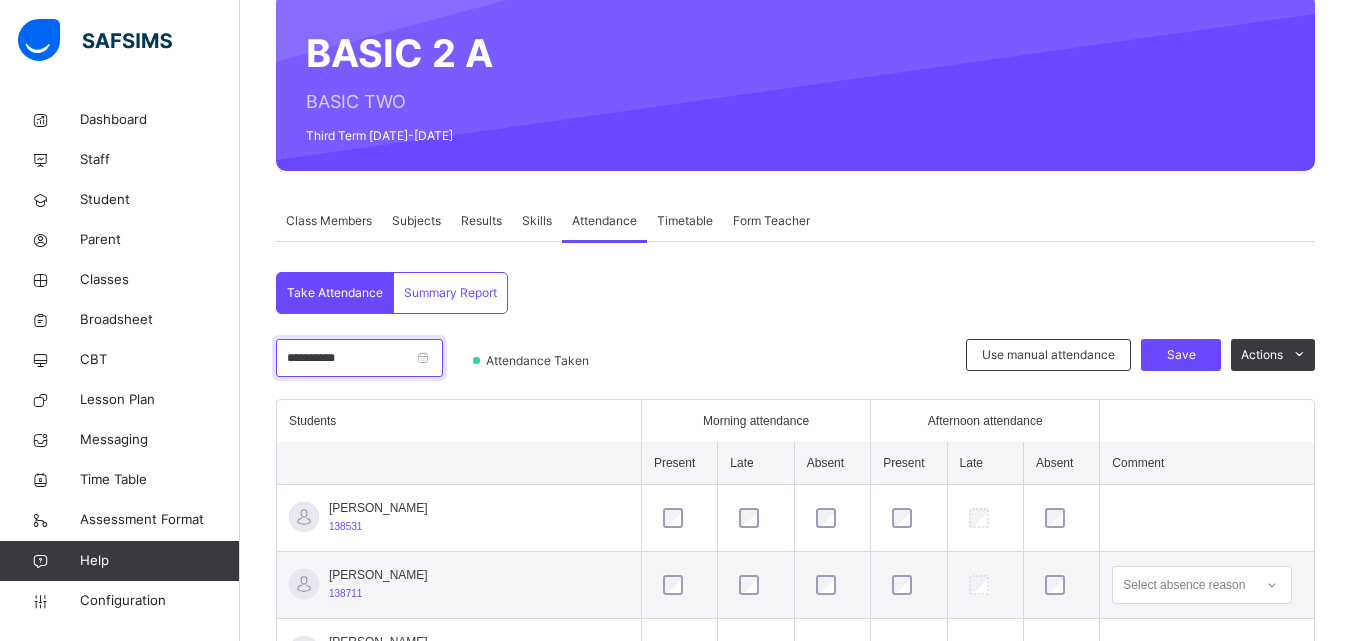 click on "**********" at bounding box center (359, 358) 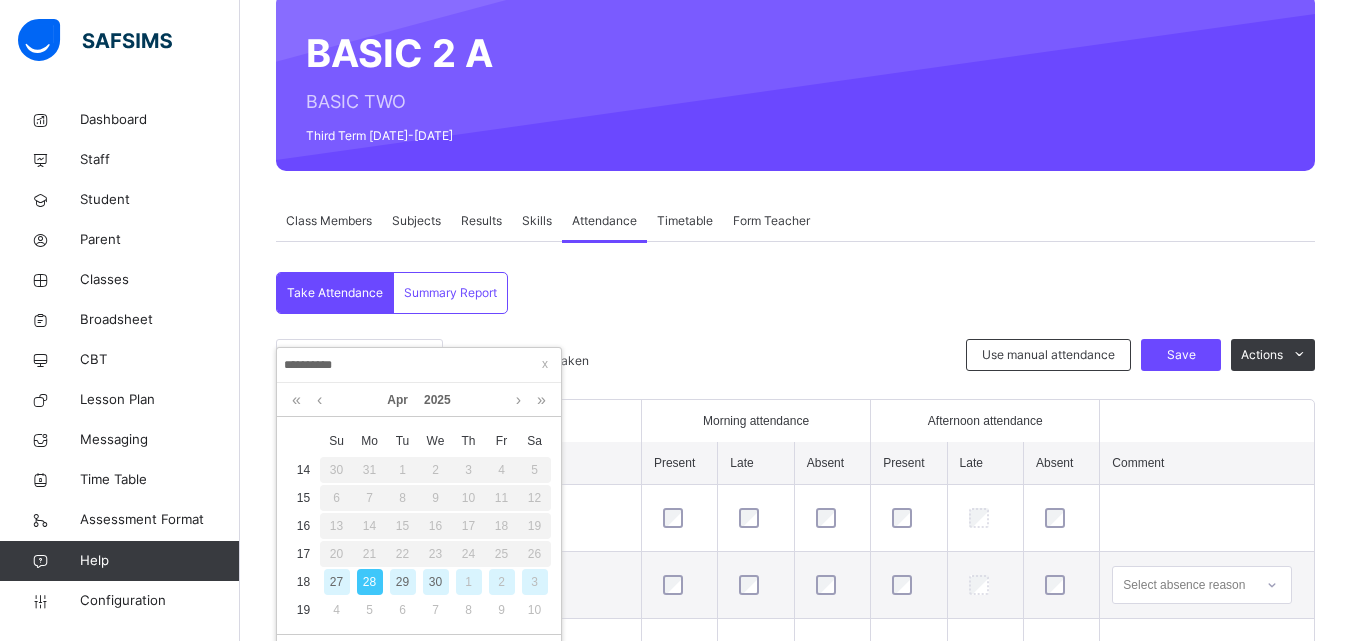 click on "29" at bounding box center [403, 582] 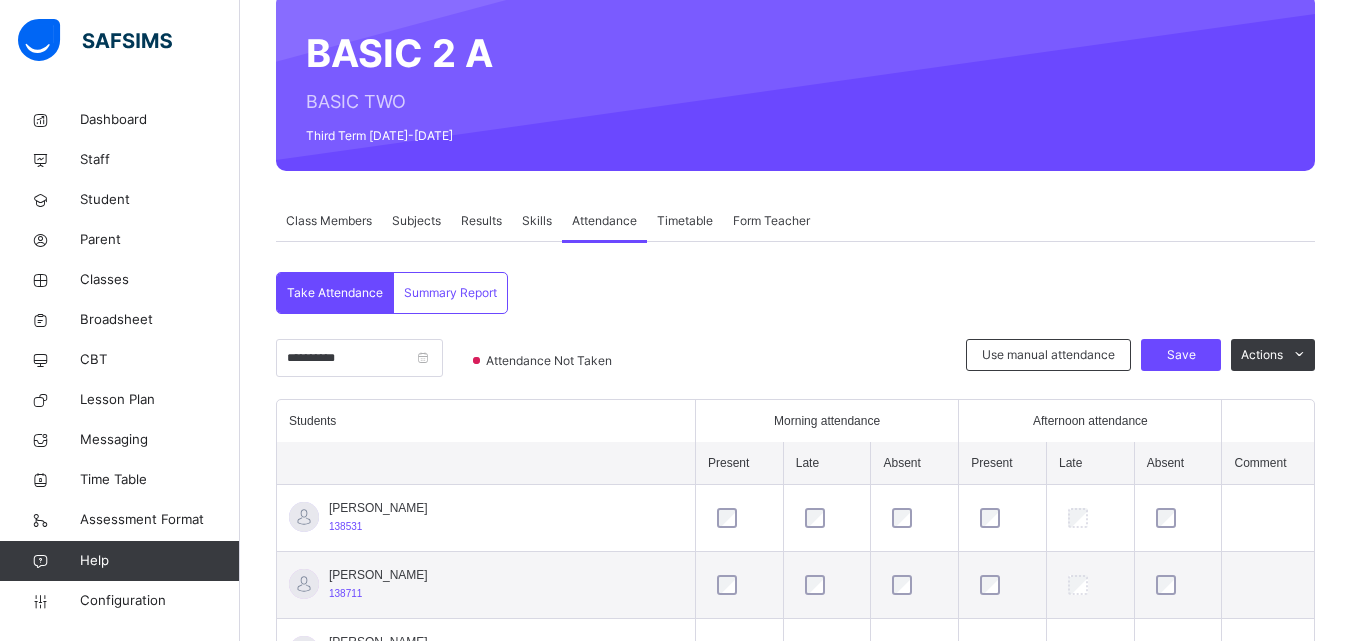 scroll, scrollTop: 288, scrollLeft: 0, axis: vertical 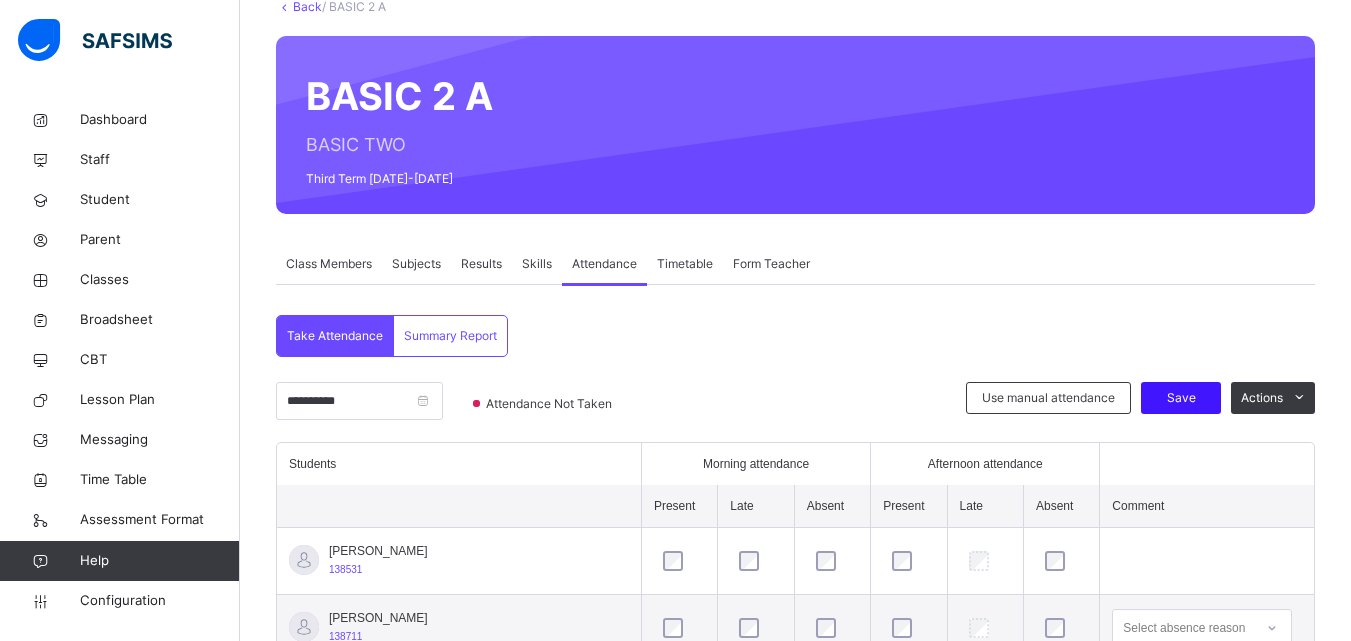 click on "Save" at bounding box center (1181, 398) 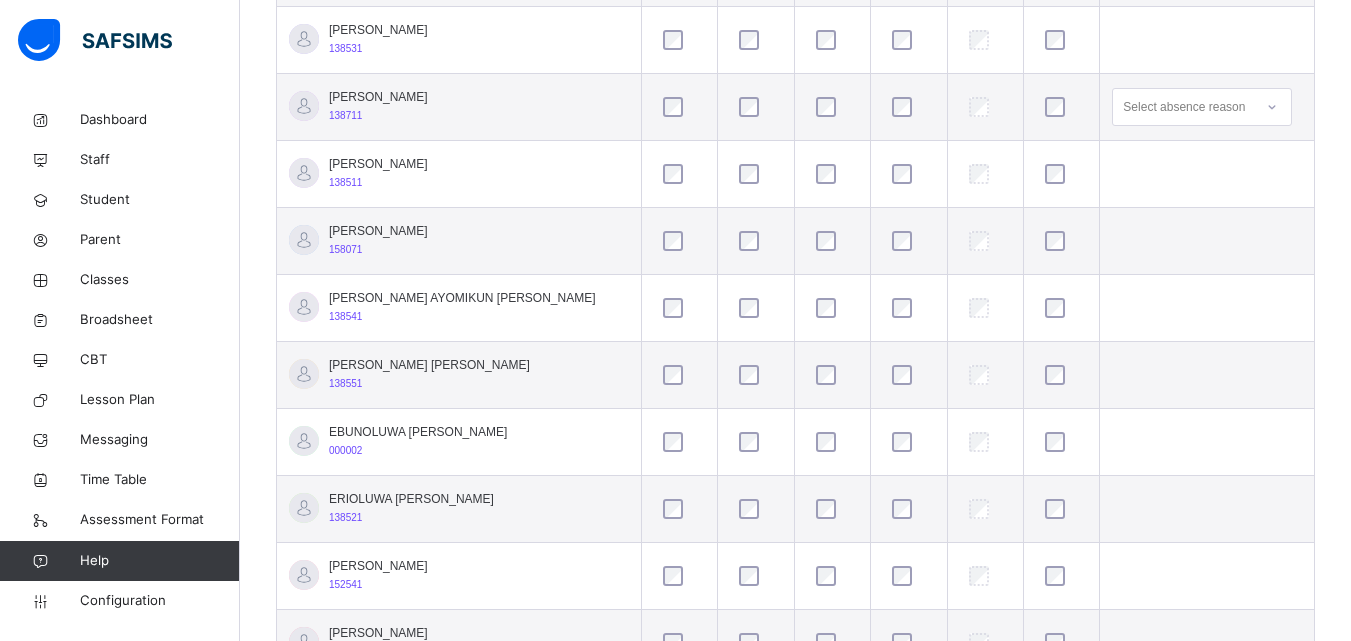 scroll, scrollTop: 93, scrollLeft: 0, axis: vertical 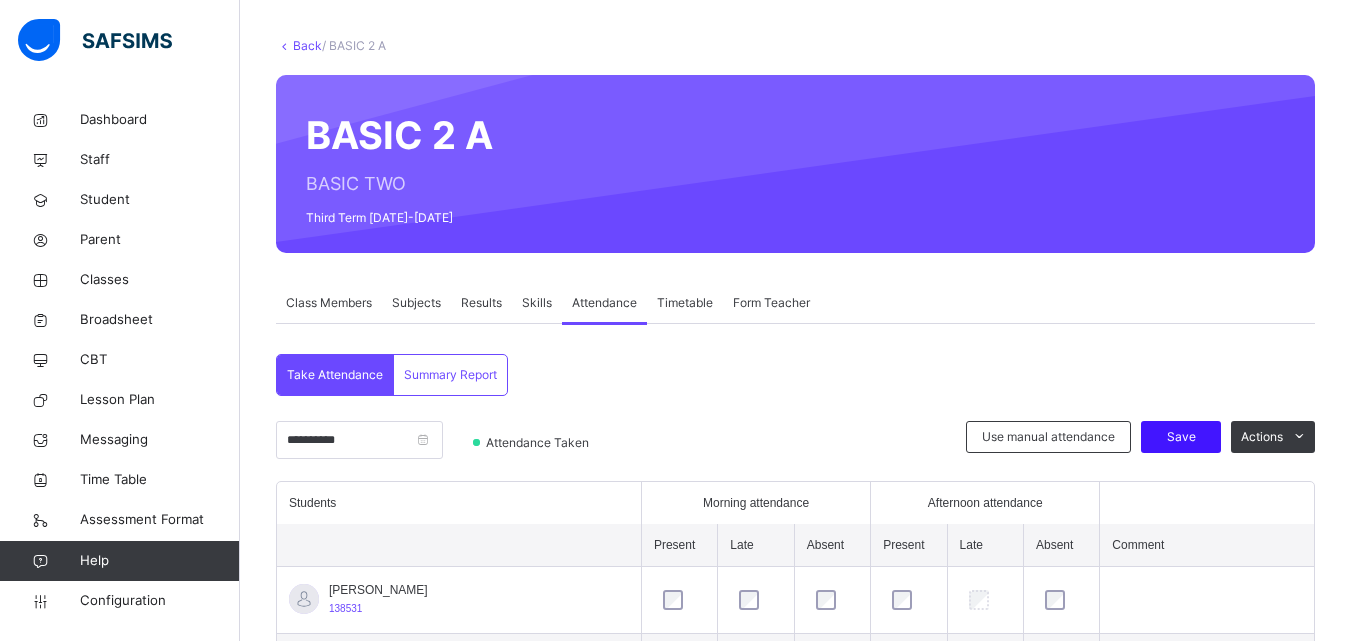 click on "Save" at bounding box center [1181, 437] 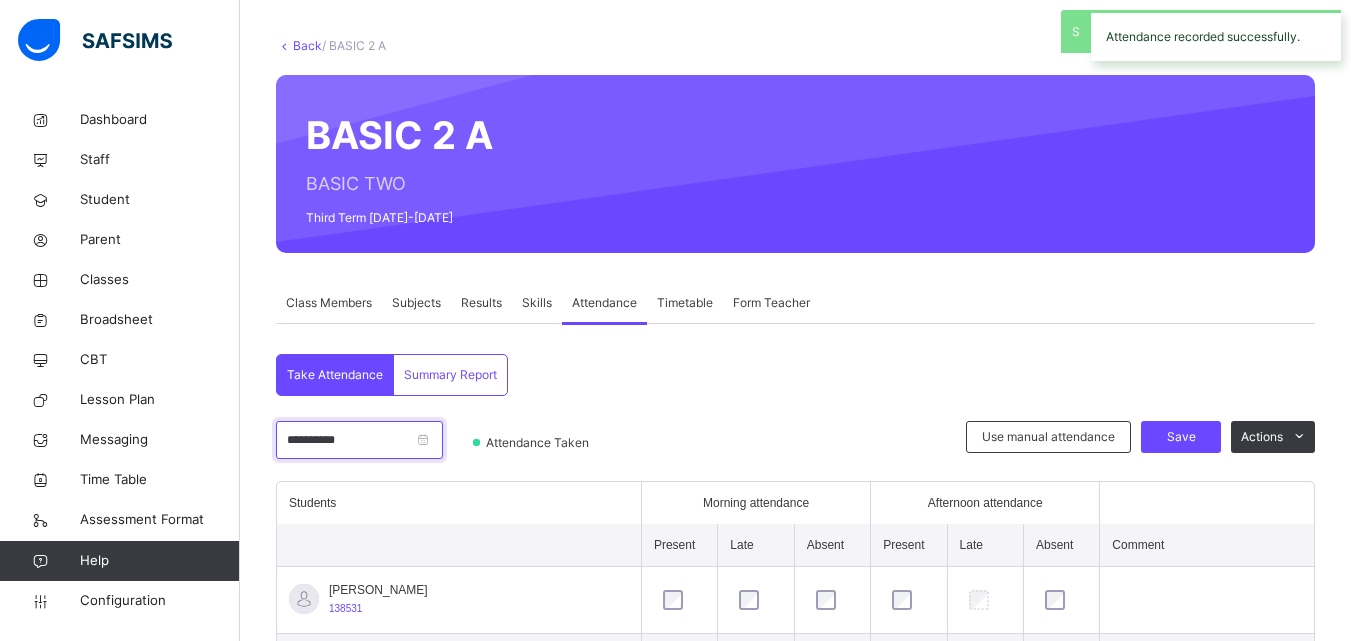 click on "**********" at bounding box center [359, 440] 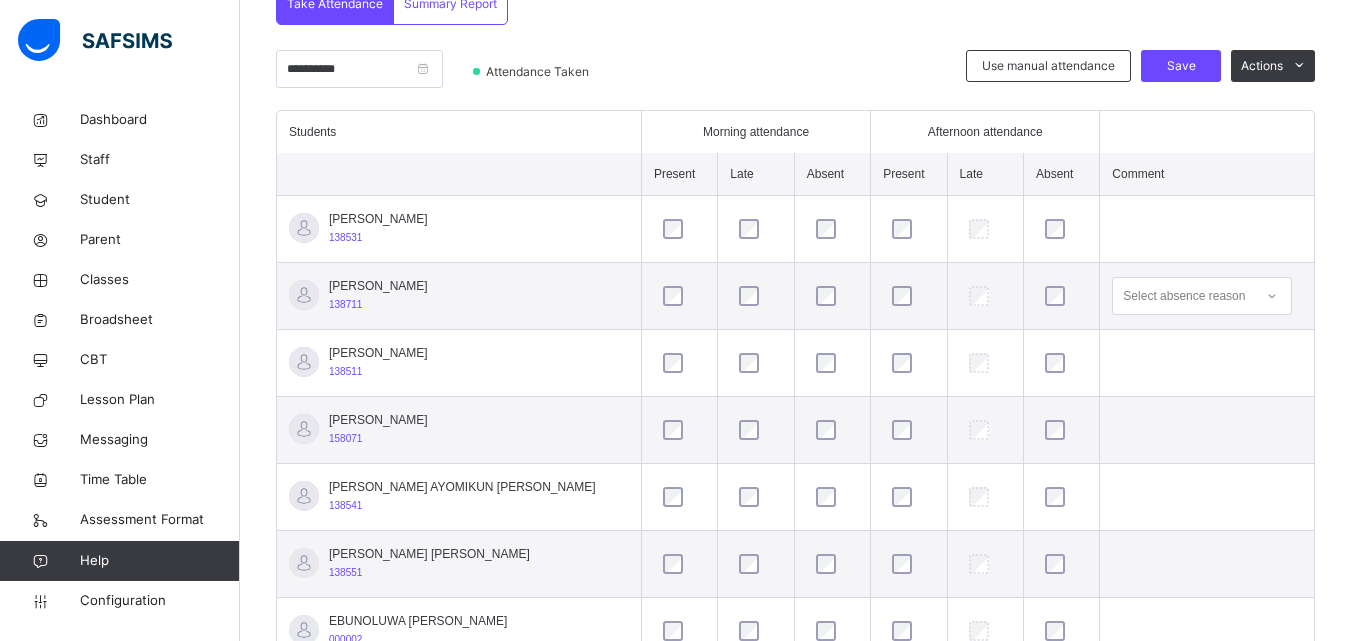scroll, scrollTop: 473, scrollLeft: 0, axis: vertical 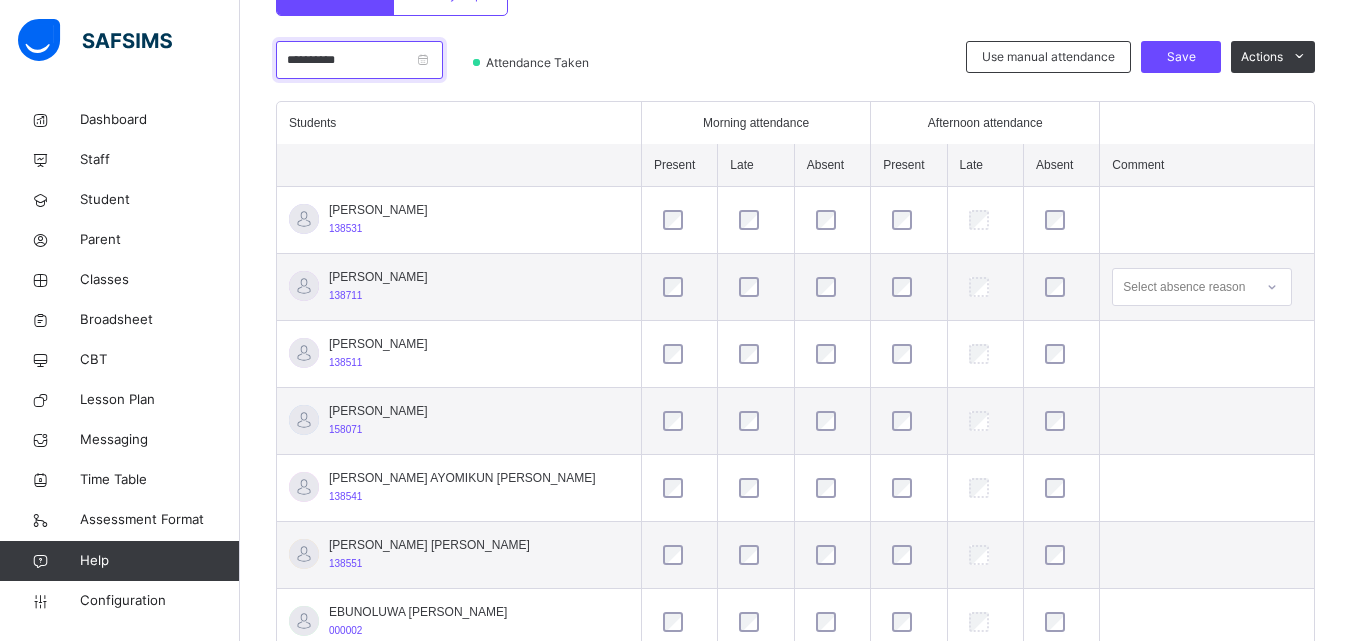 click on "**********" at bounding box center [359, 60] 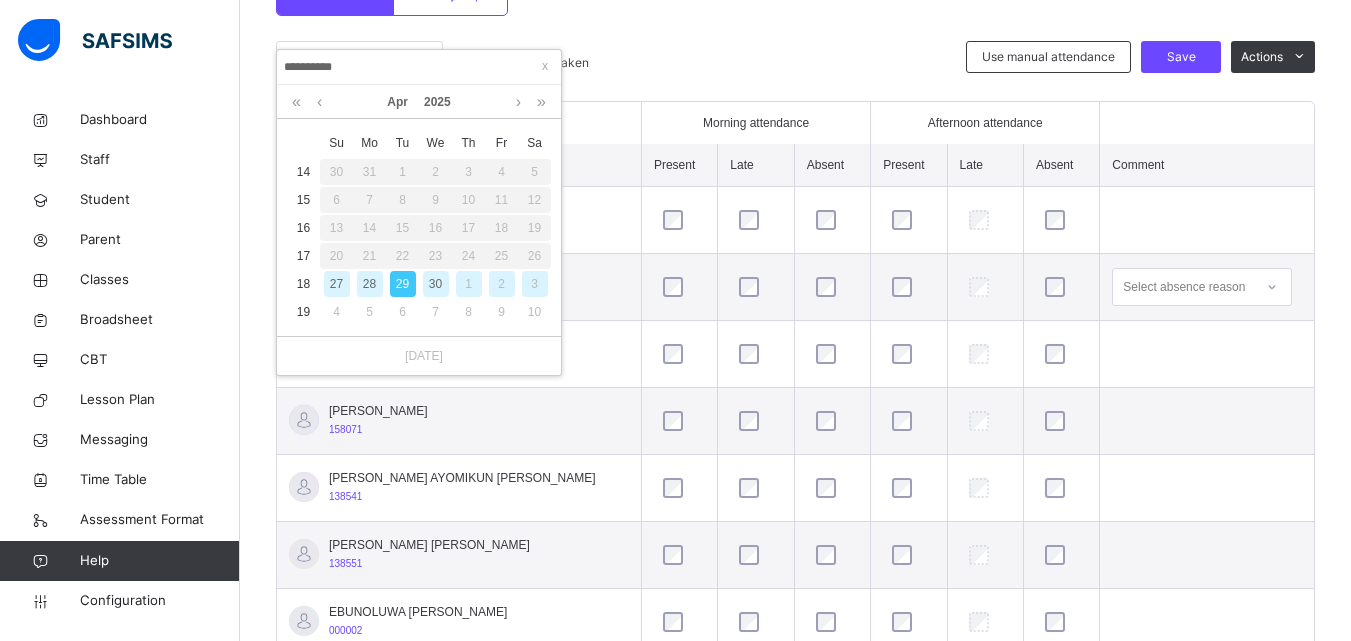 click on "30" at bounding box center [436, 284] 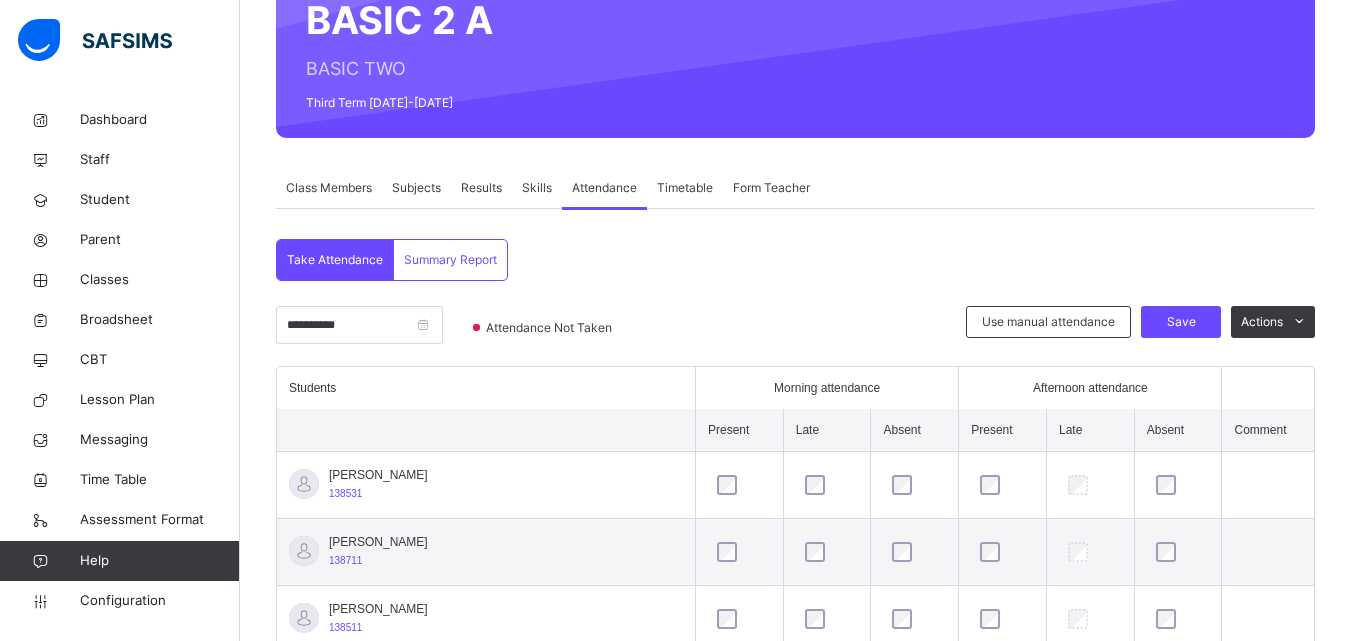 scroll, scrollTop: 473, scrollLeft: 0, axis: vertical 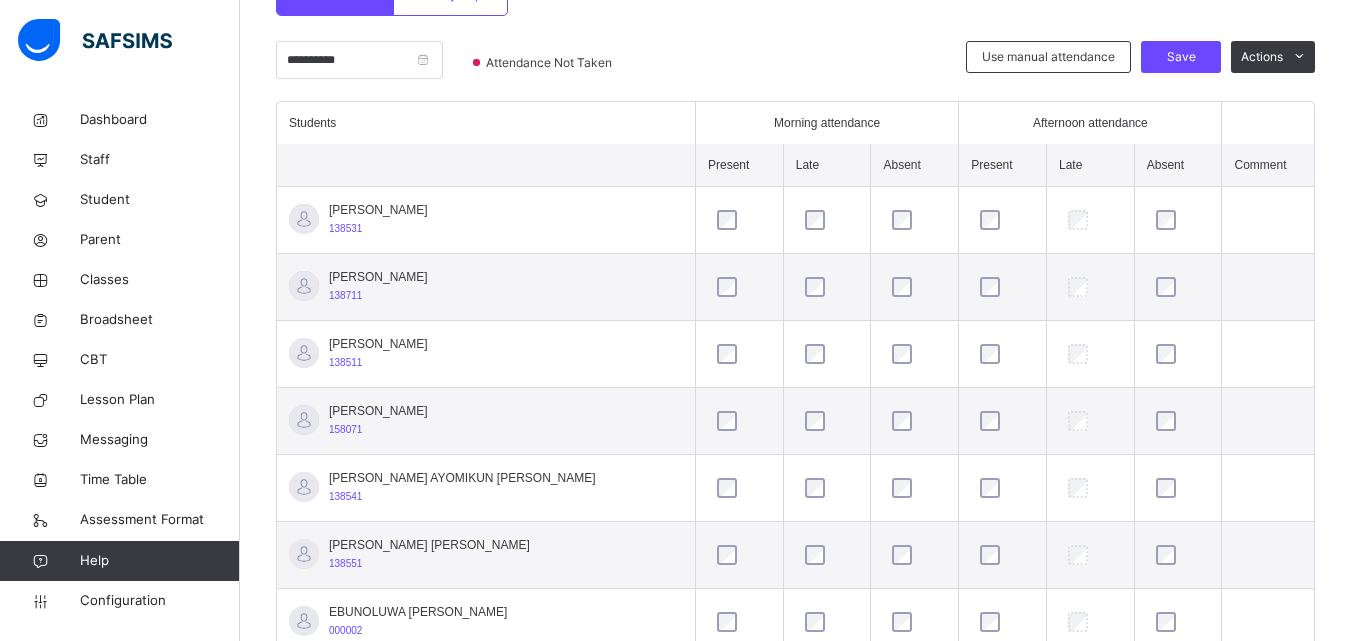 click at bounding box center [827, 287] 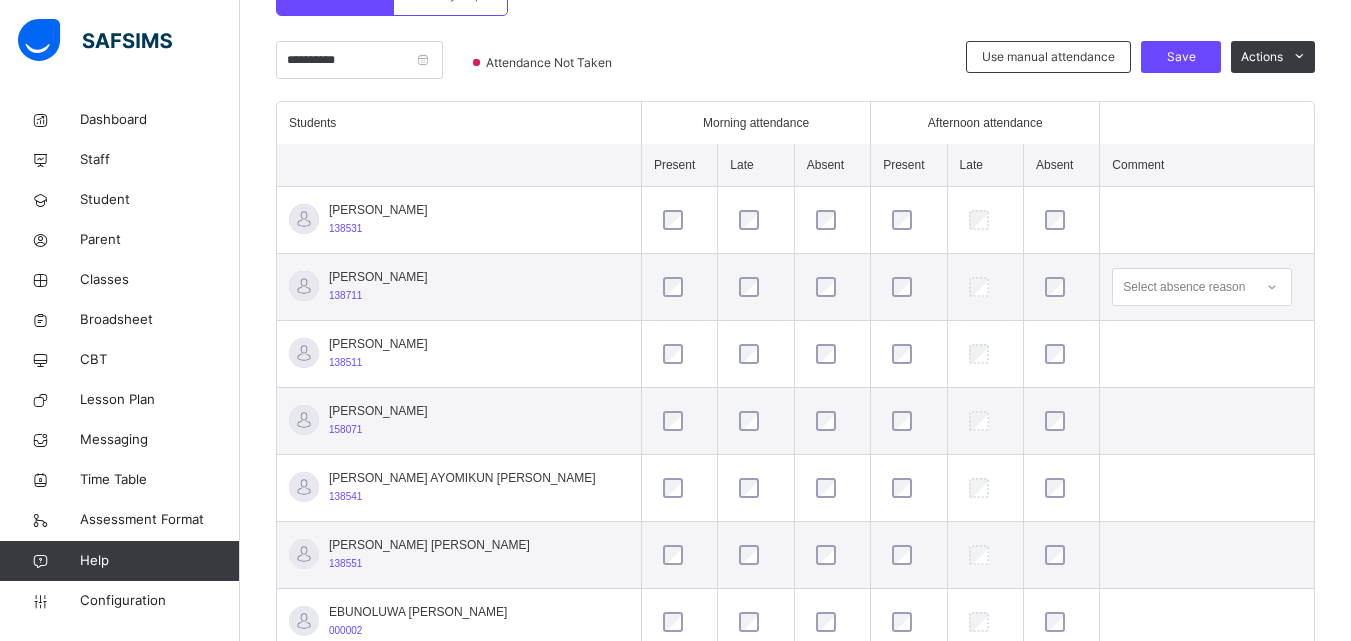 click at bounding box center [1061, 287] 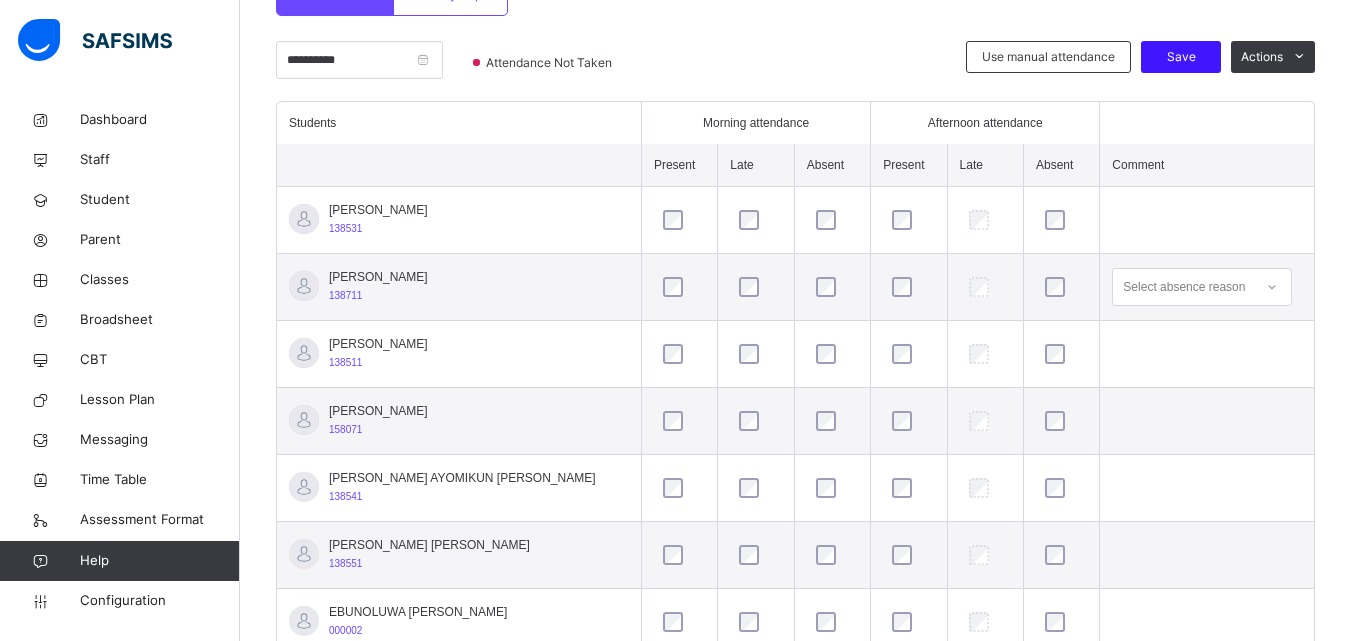 click on "Save" at bounding box center [1181, 57] 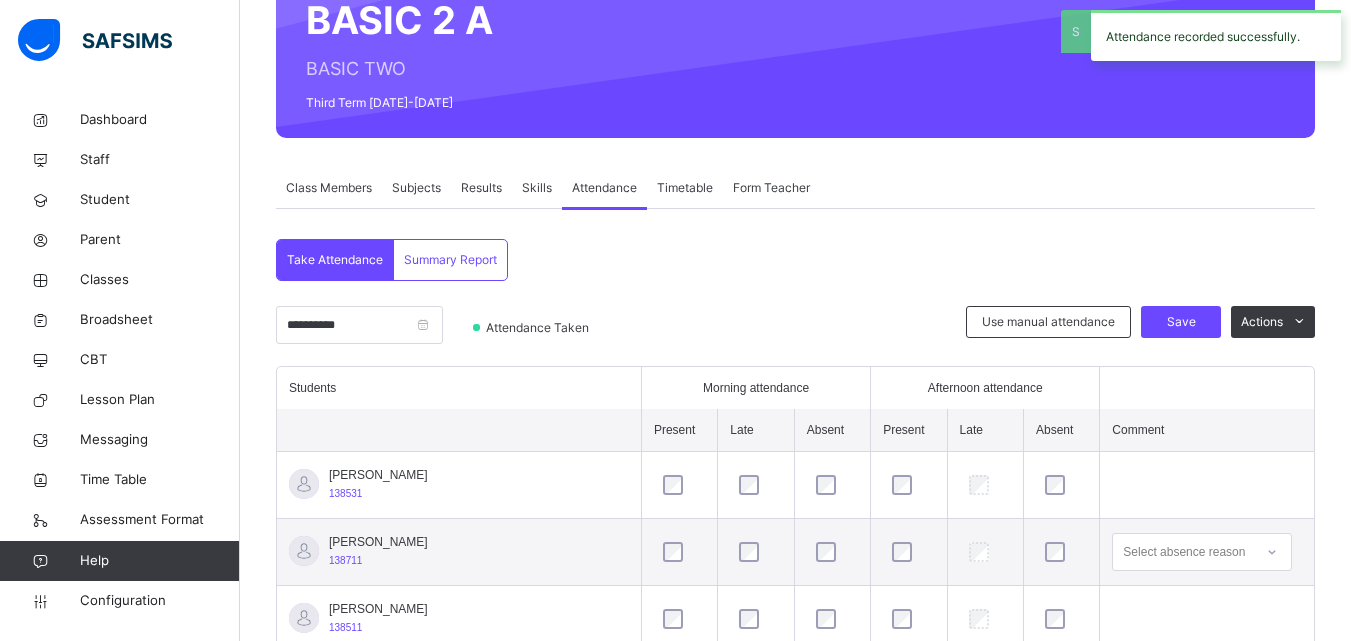 scroll, scrollTop: 473, scrollLeft: 0, axis: vertical 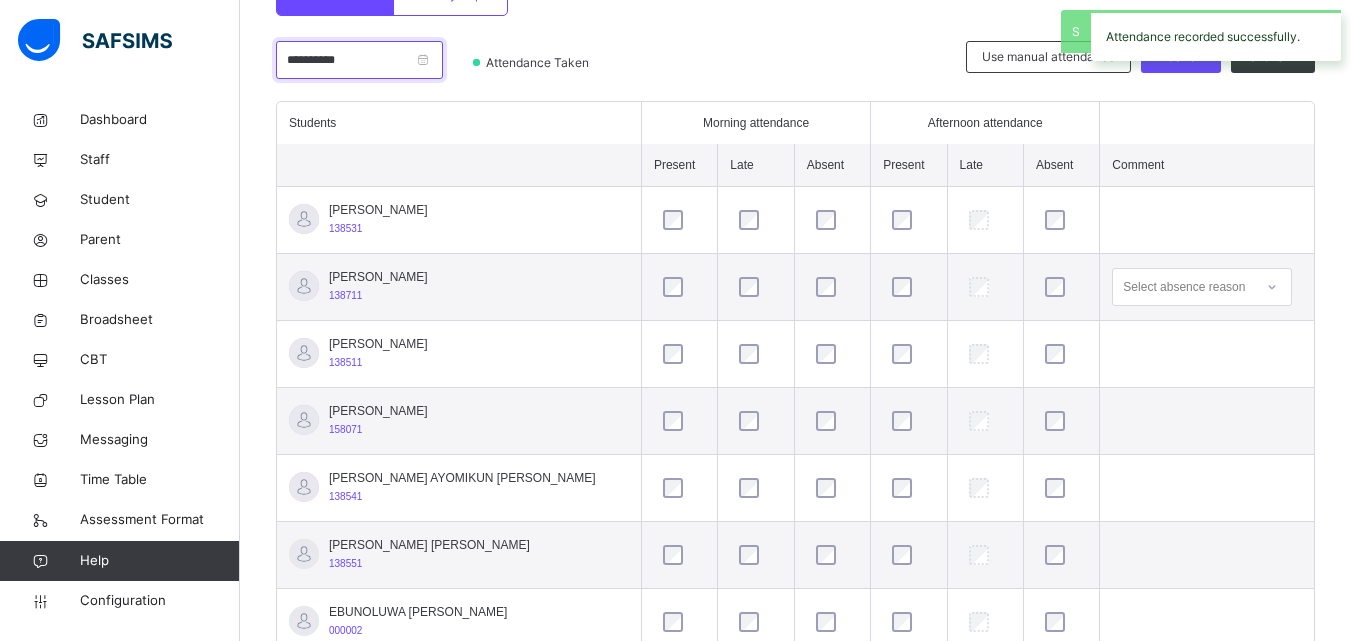 click on "**********" at bounding box center [359, 60] 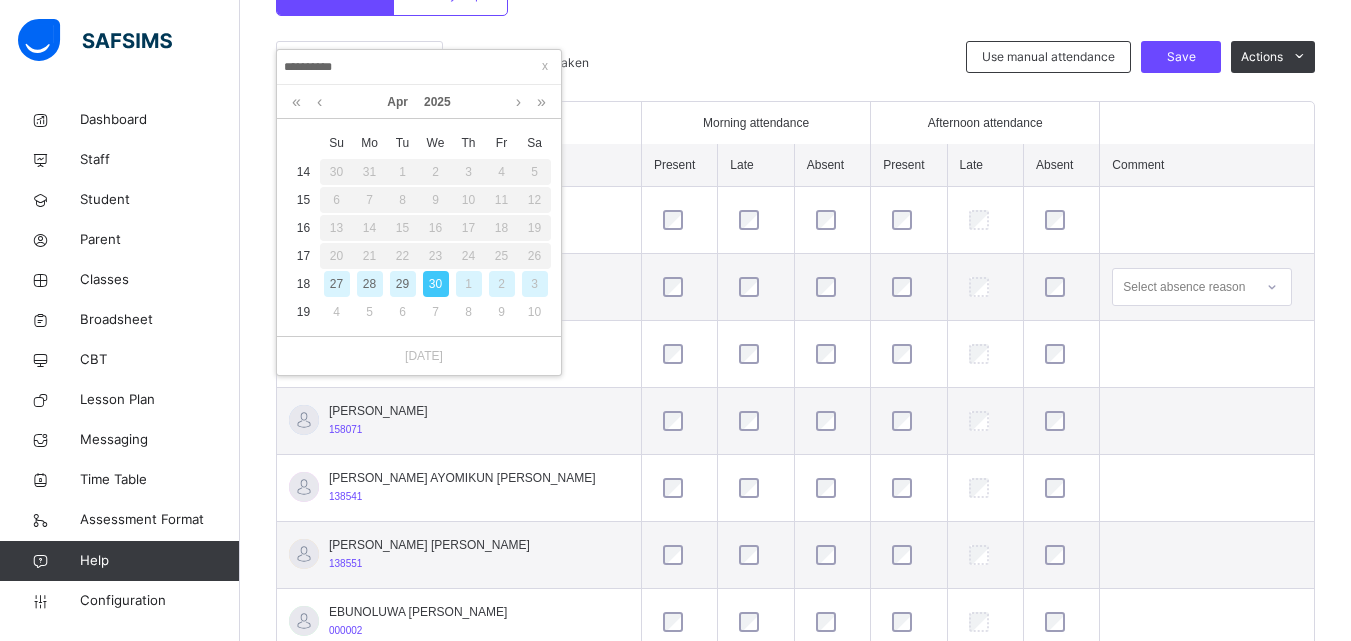 click on "1" at bounding box center (469, 284) 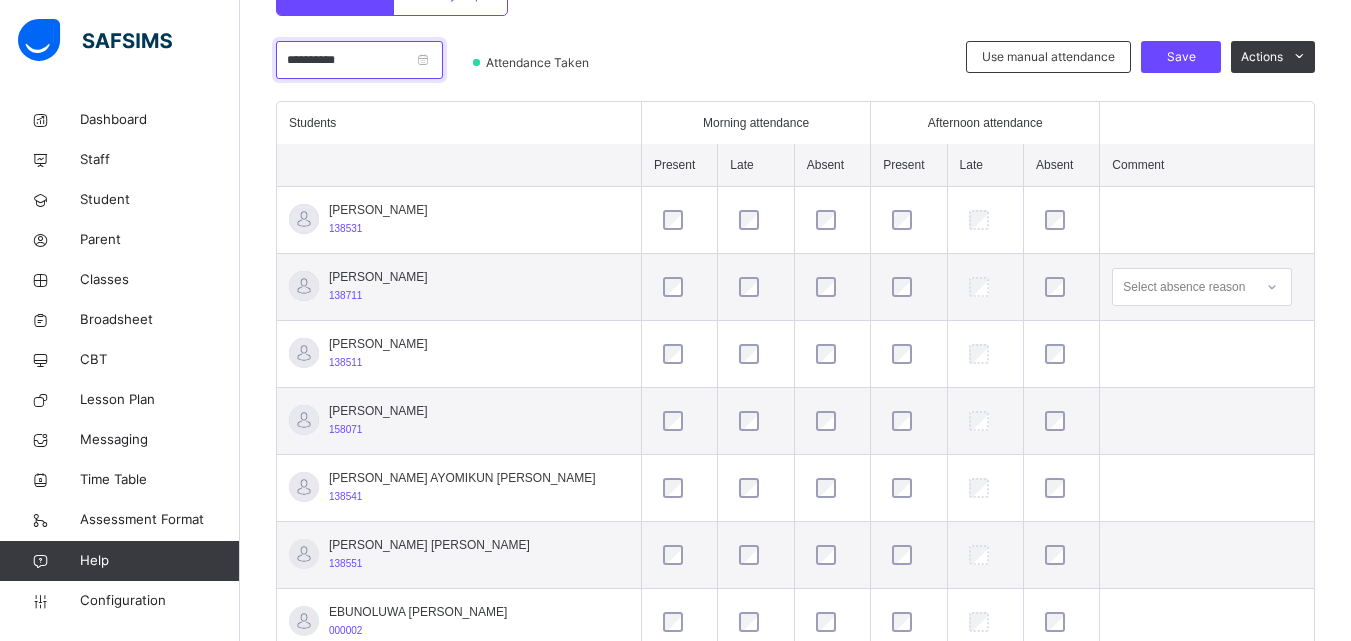 click on "**********" at bounding box center [359, 60] 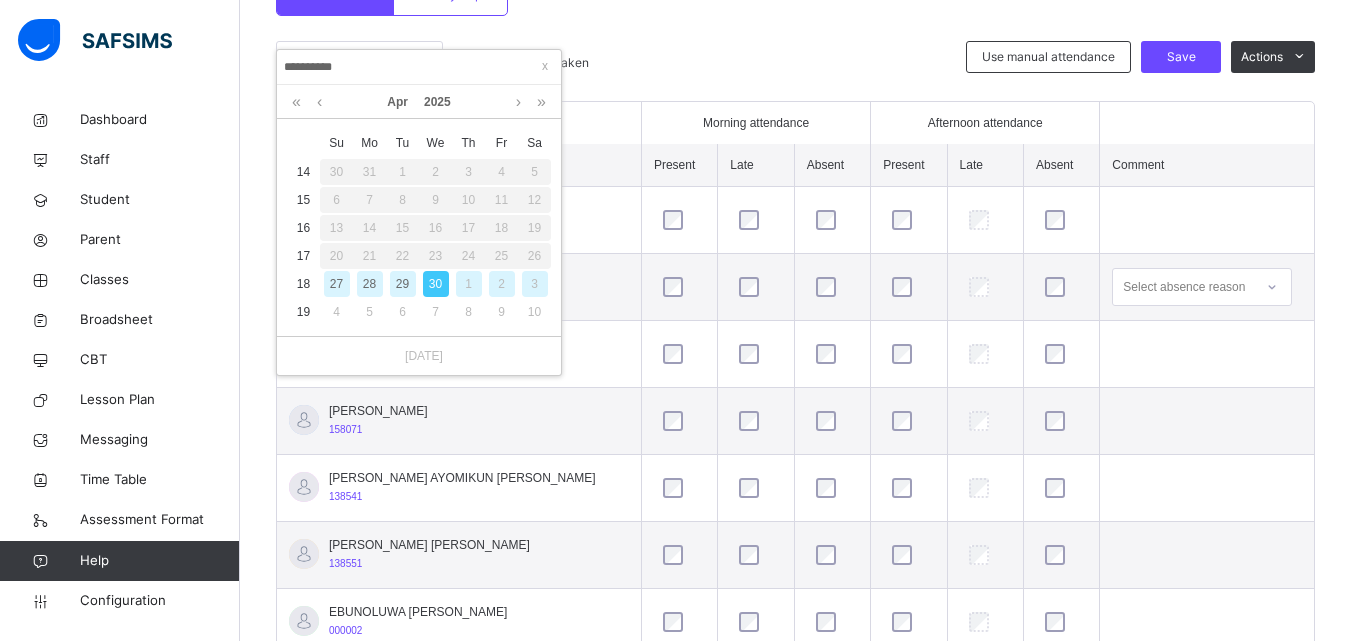 click on "1" at bounding box center [469, 284] 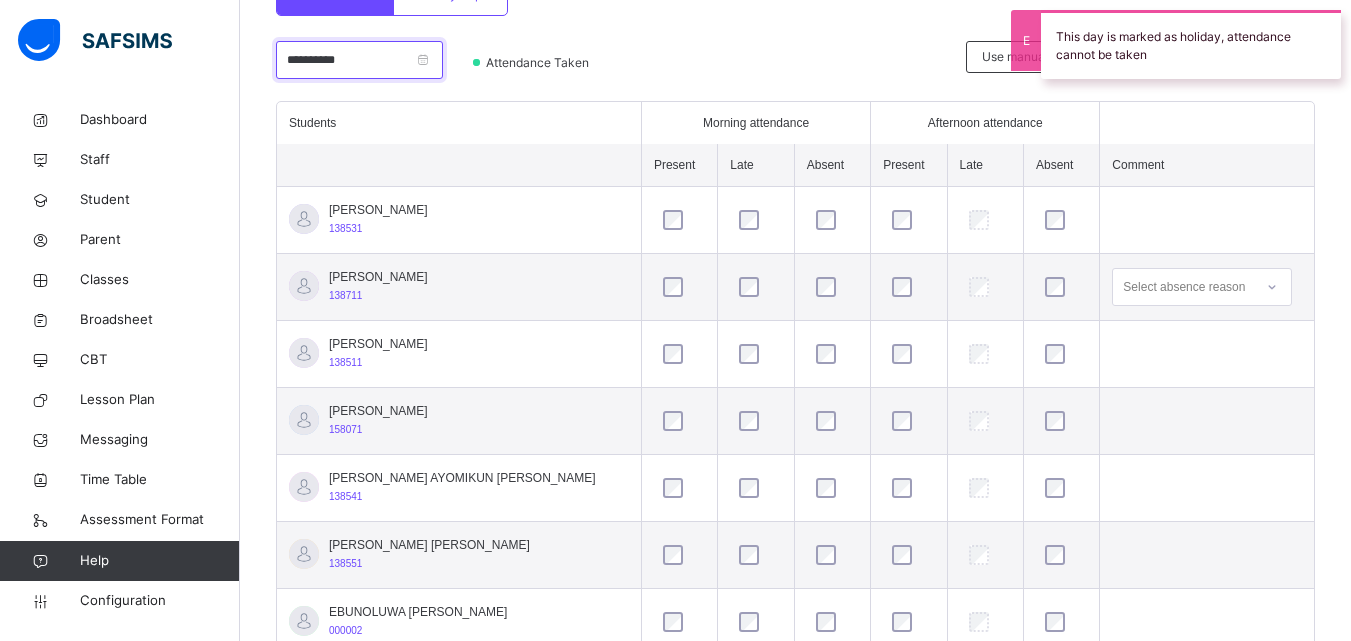 click on "**********" at bounding box center (359, 60) 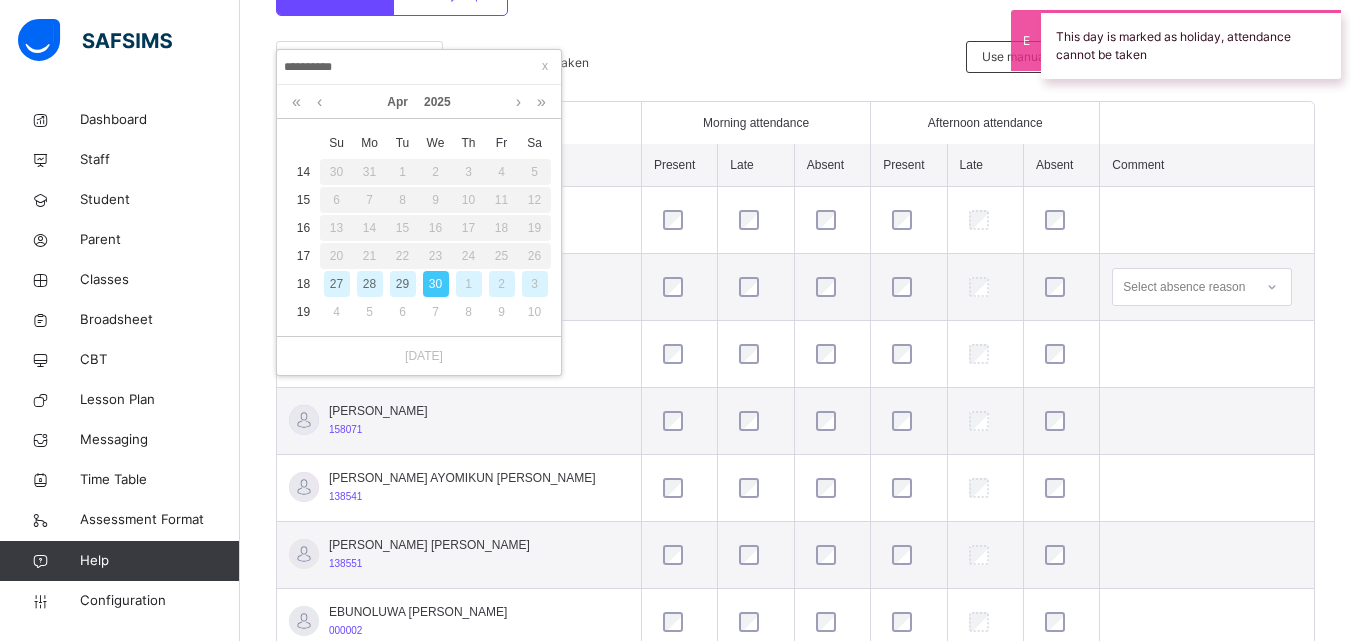 click on "1" at bounding box center [469, 284] 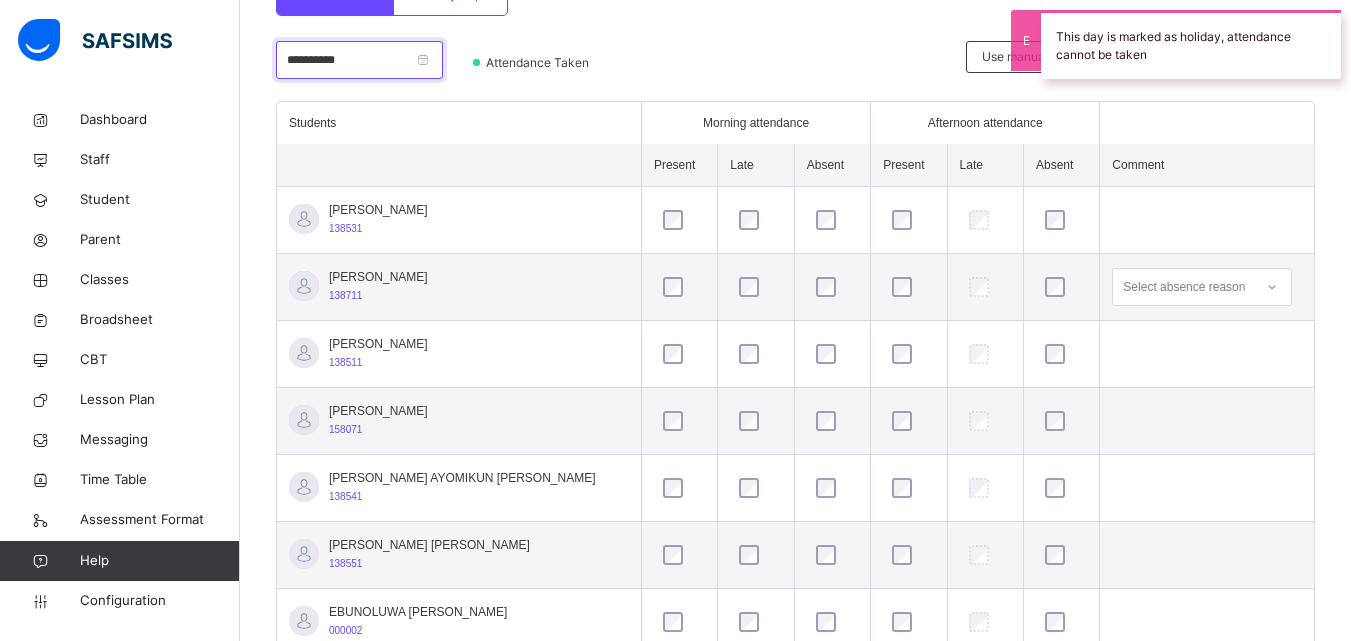 click on "**********" at bounding box center [359, 60] 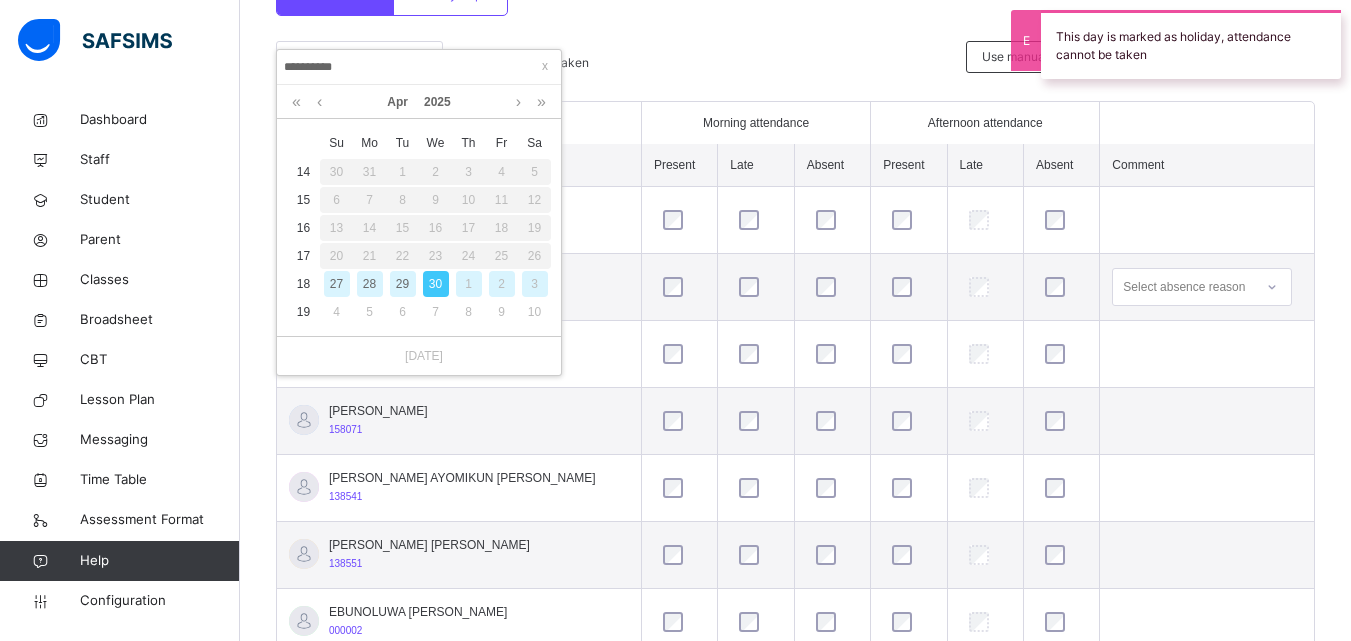 click on "2" at bounding box center (502, 284) 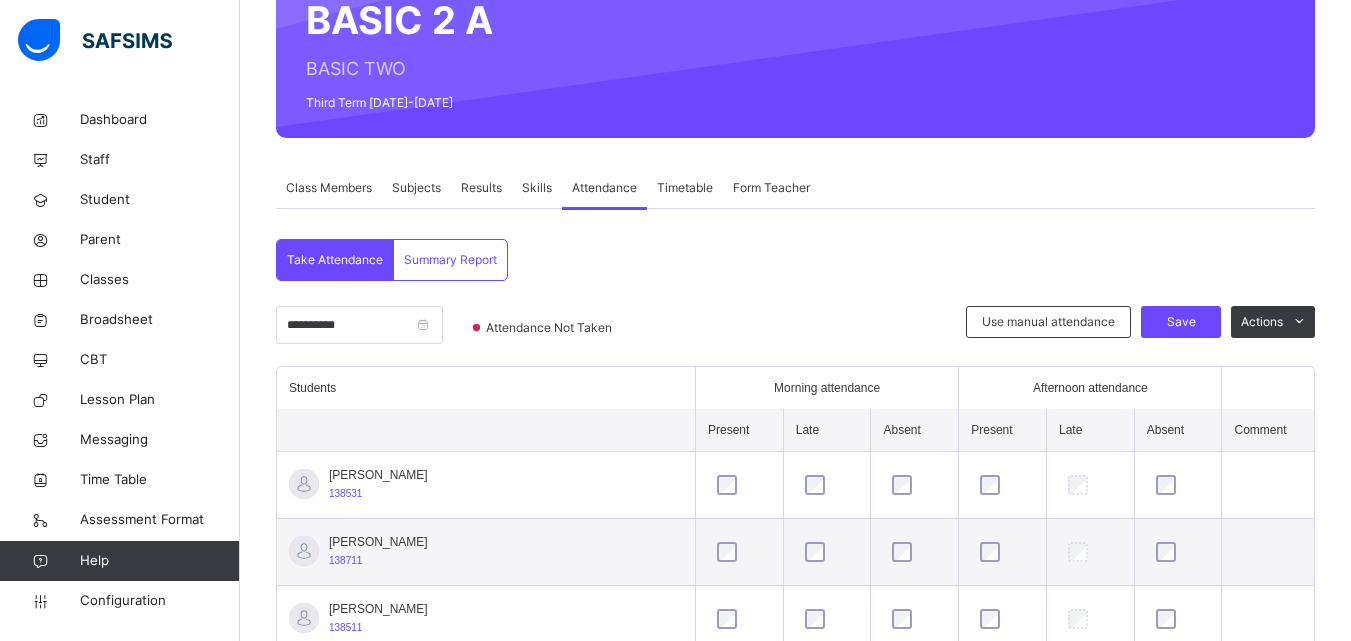 scroll, scrollTop: 473, scrollLeft: 0, axis: vertical 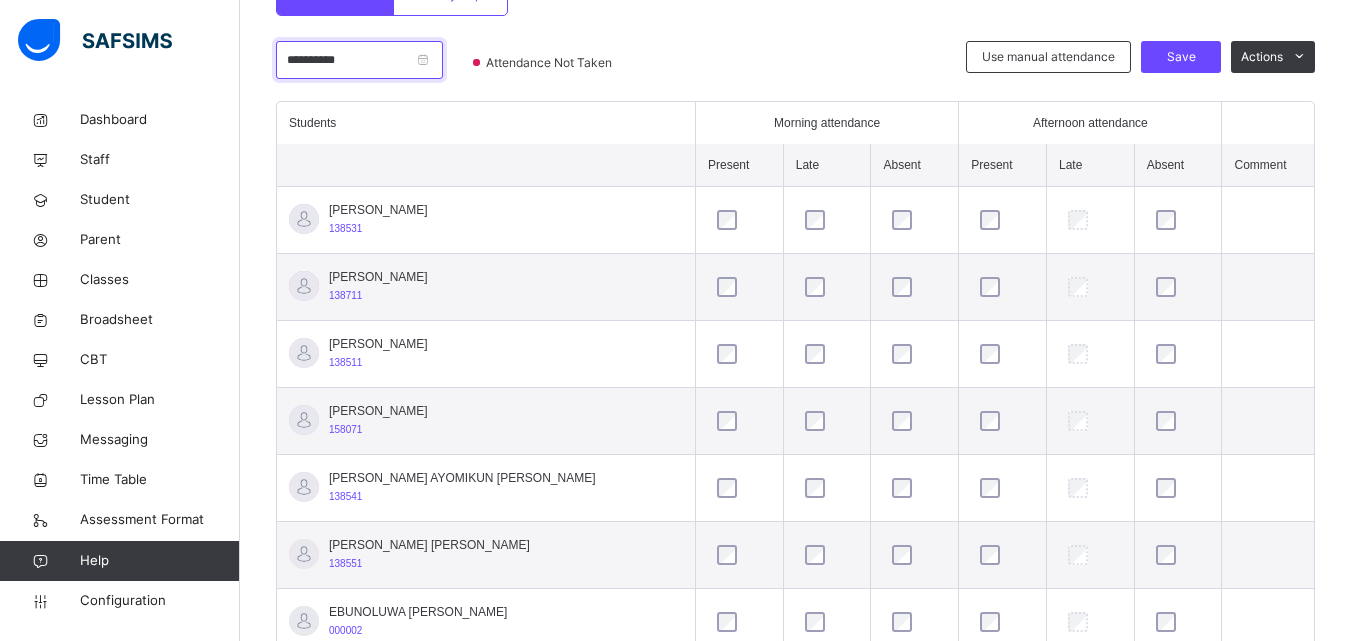 click on "**********" at bounding box center [359, 60] 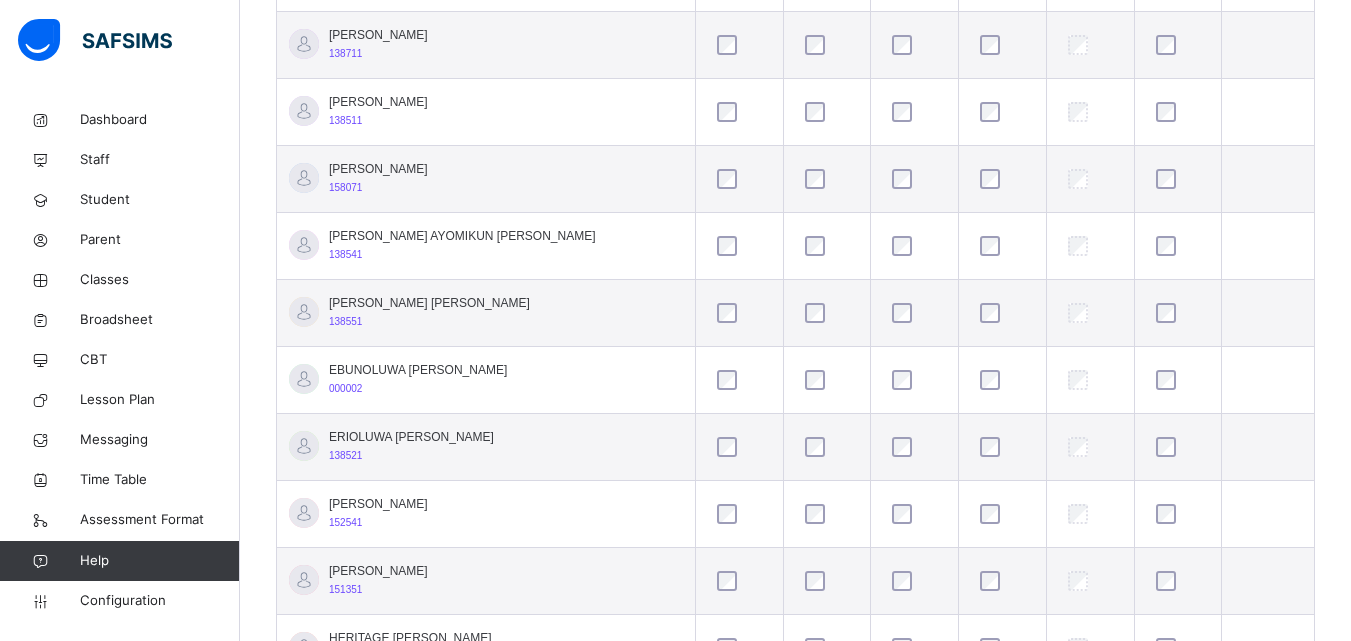 scroll, scrollTop: 252, scrollLeft: 0, axis: vertical 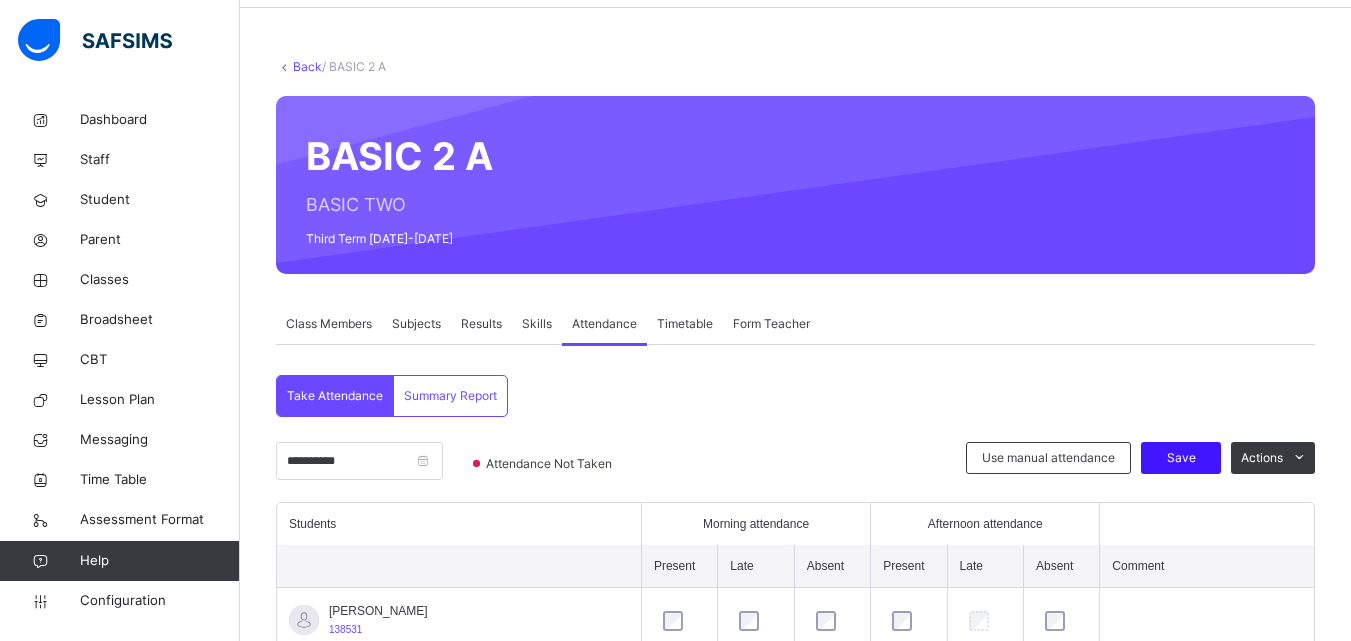 click on "Save" at bounding box center (1181, 458) 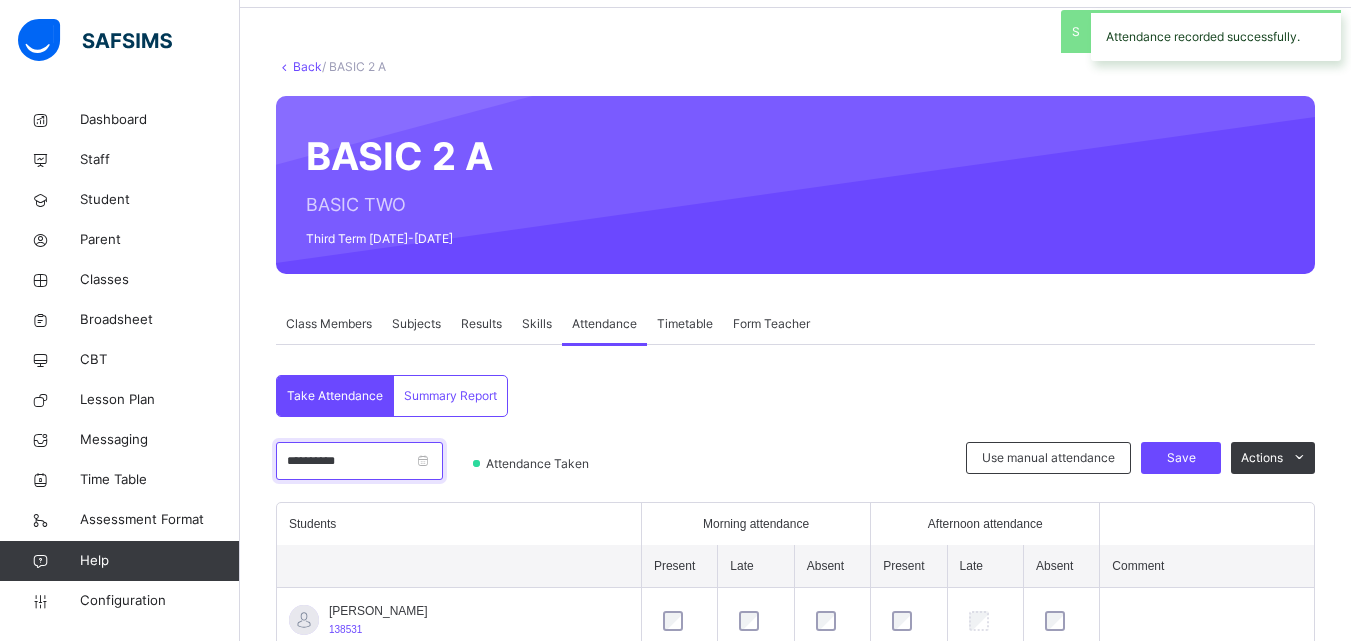 click on "**********" at bounding box center [359, 461] 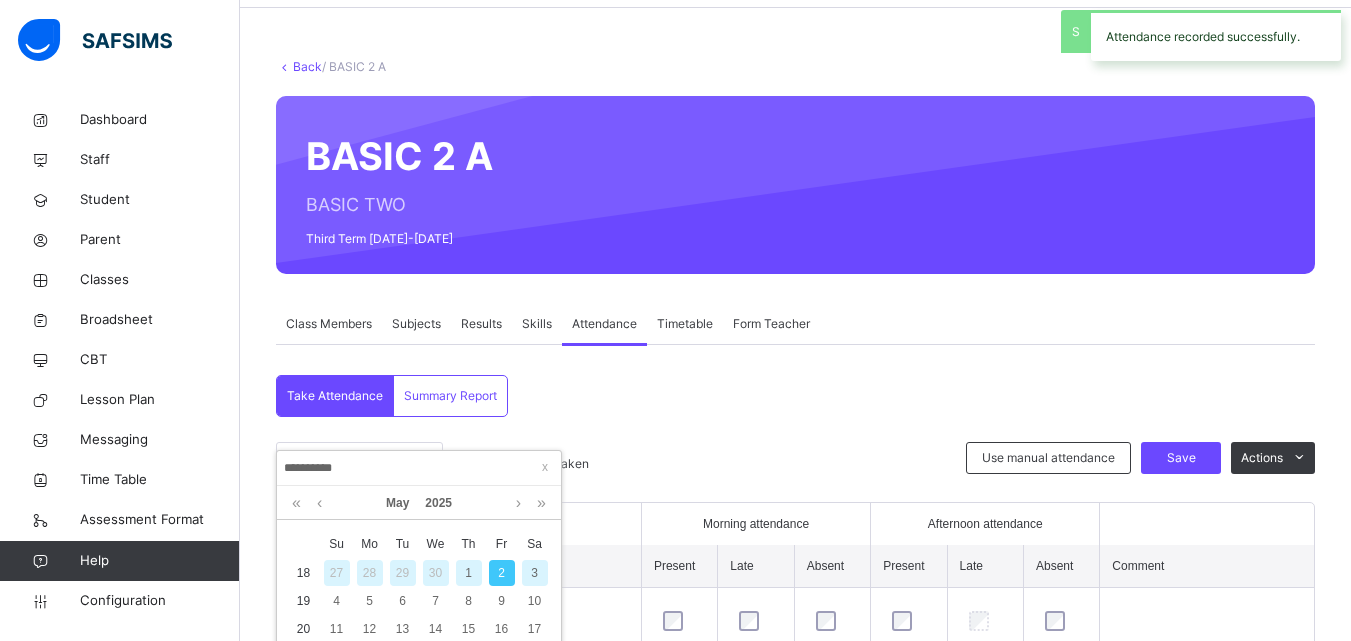 click on "3" at bounding box center [535, 573] 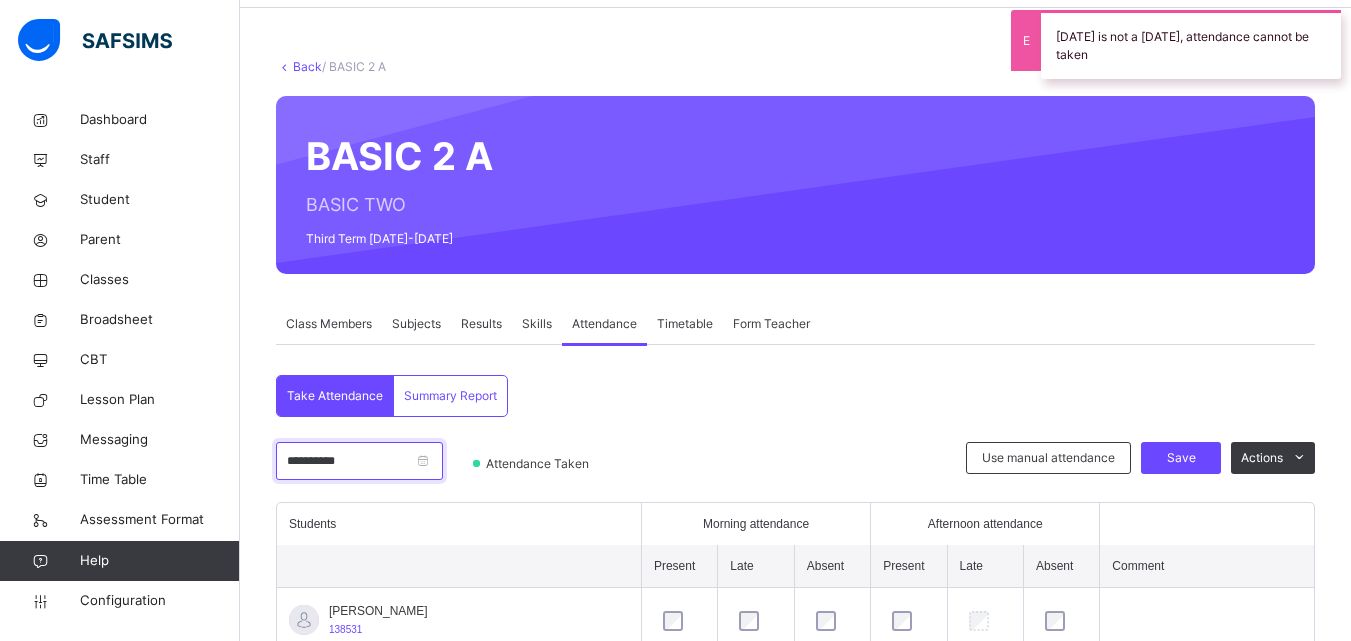 click on "**********" at bounding box center [359, 461] 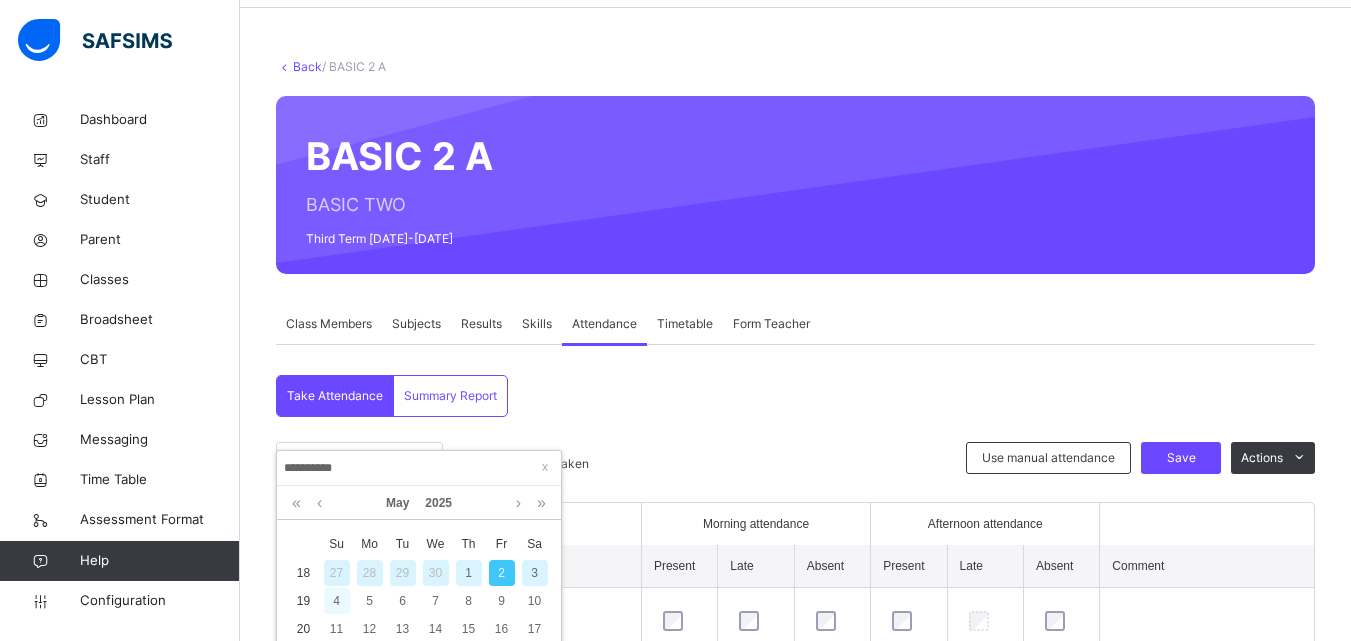 click on "4" at bounding box center [337, 601] 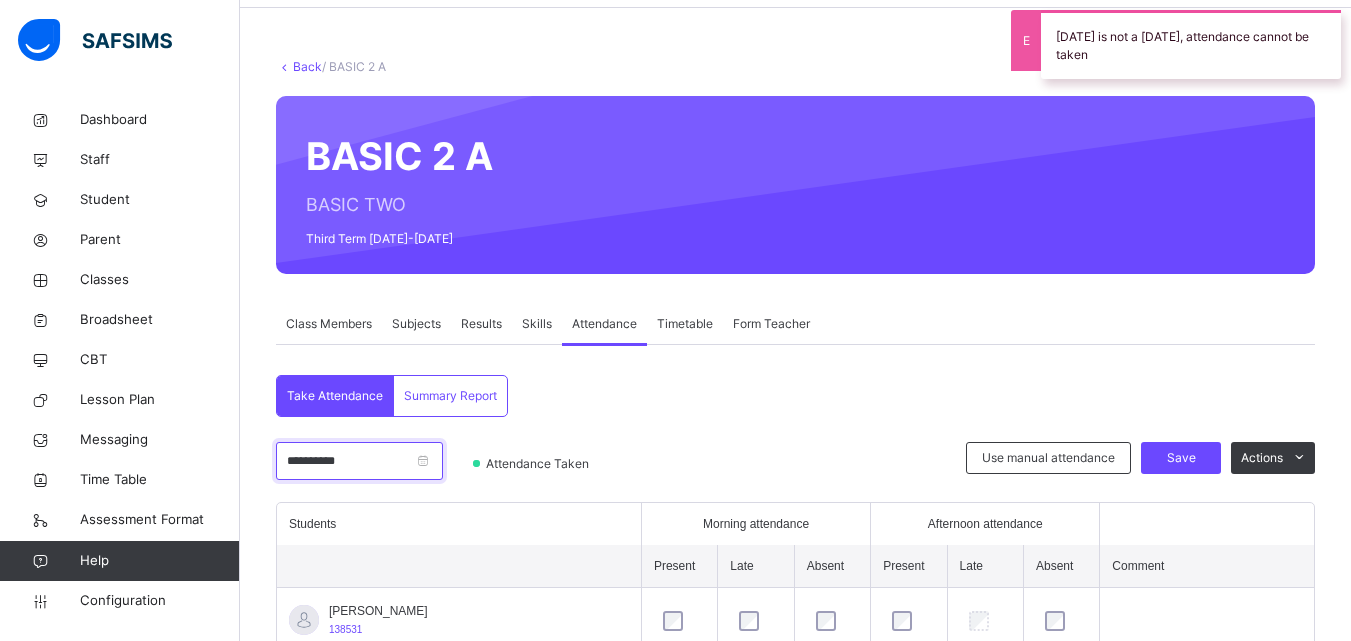 click on "**********" at bounding box center [359, 461] 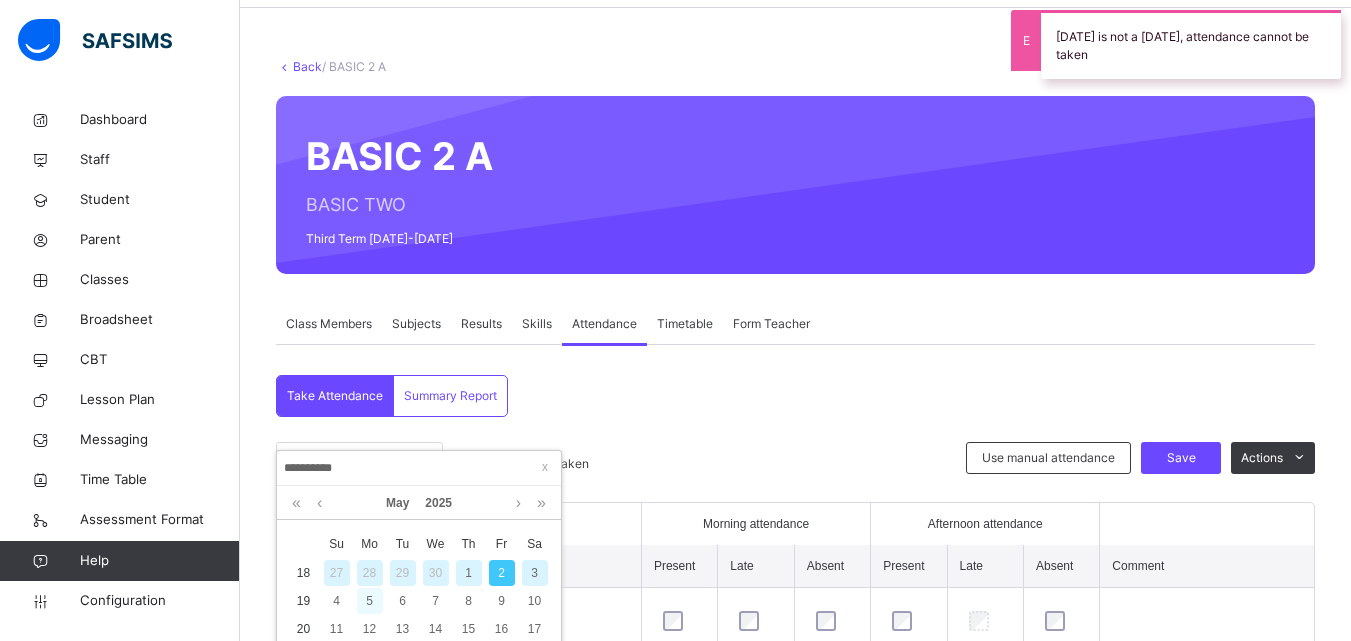 click on "5" at bounding box center [370, 601] 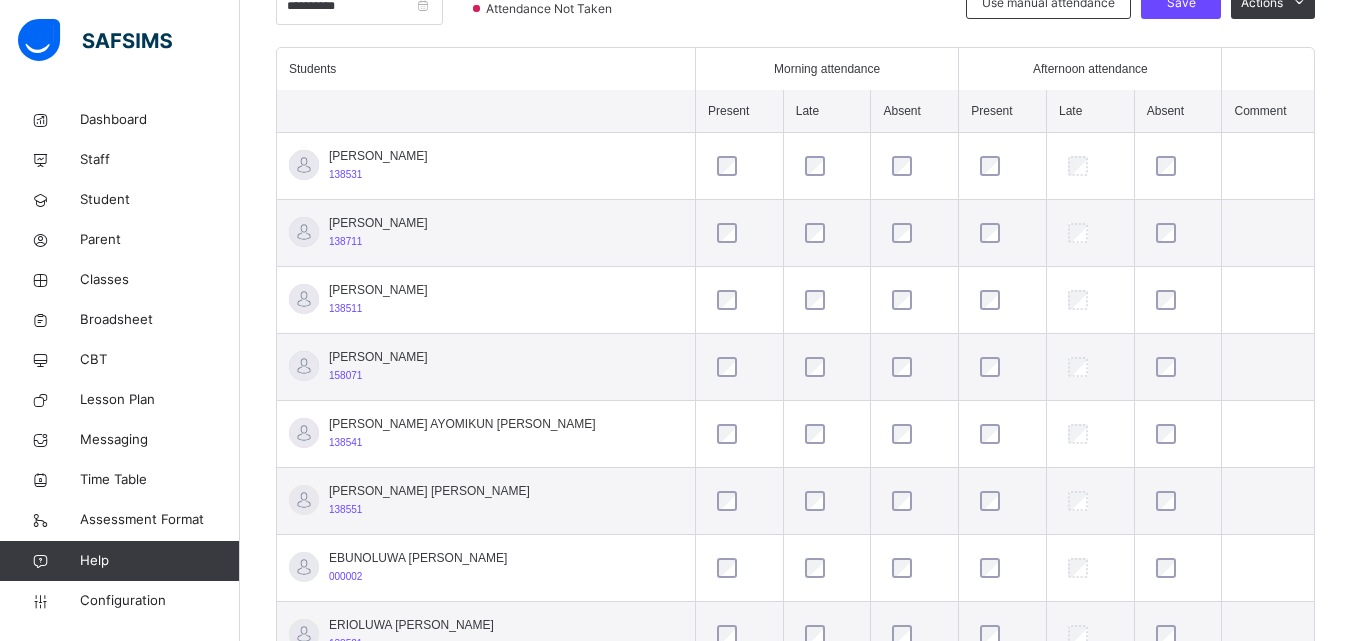 scroll, scrollTop: 288, scrollLeft: 0, axis: vertical 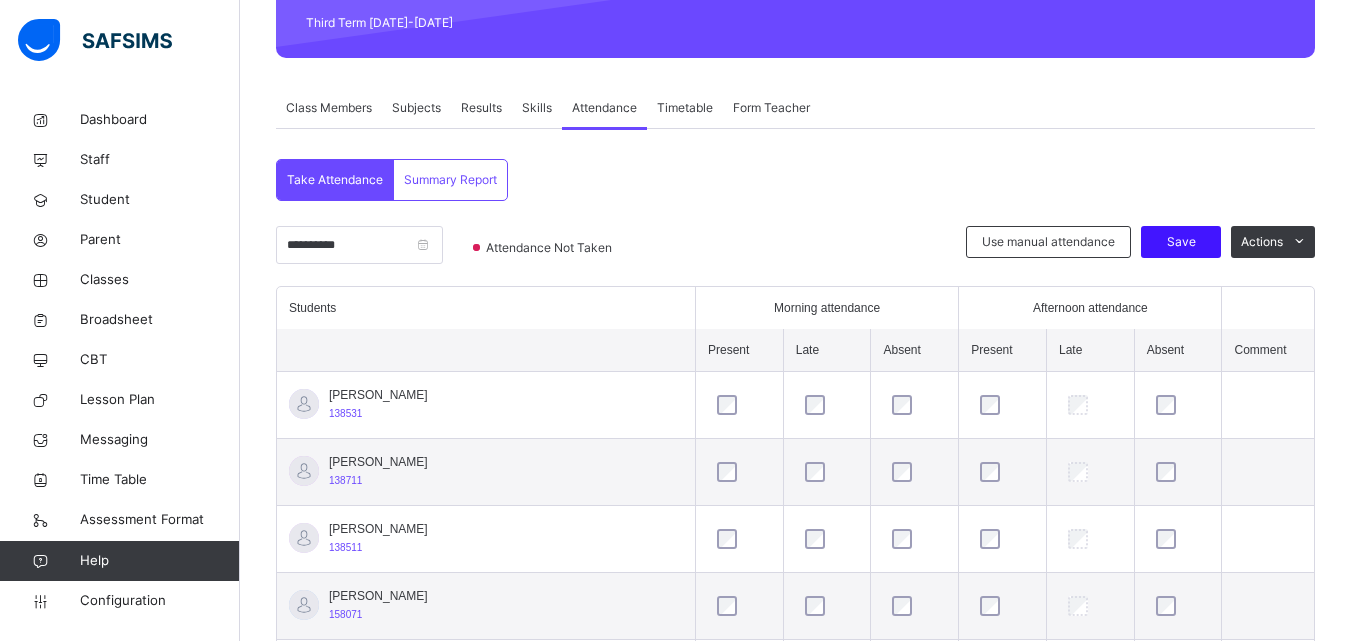 click on "Save" at bounding box center [1181, 242] 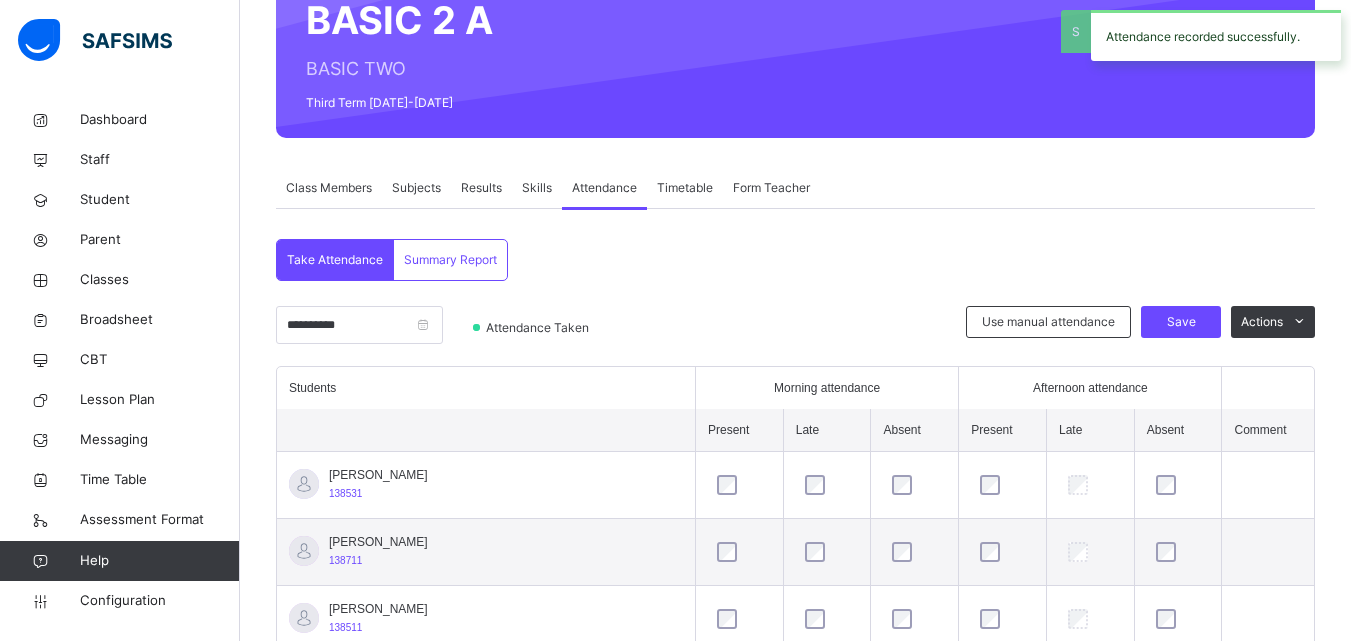 scroll, scrollTop: 288, scrollLeft: 0, axis: vertical 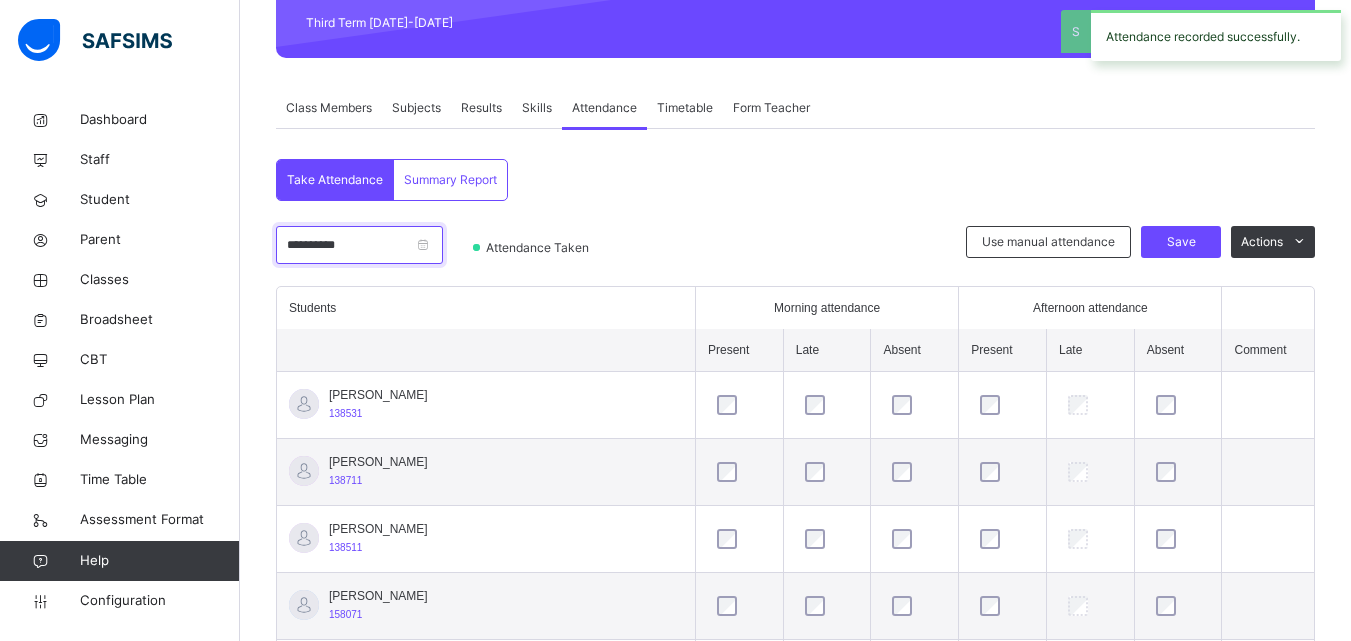 click on "**********" at bounding box center [359, 245] 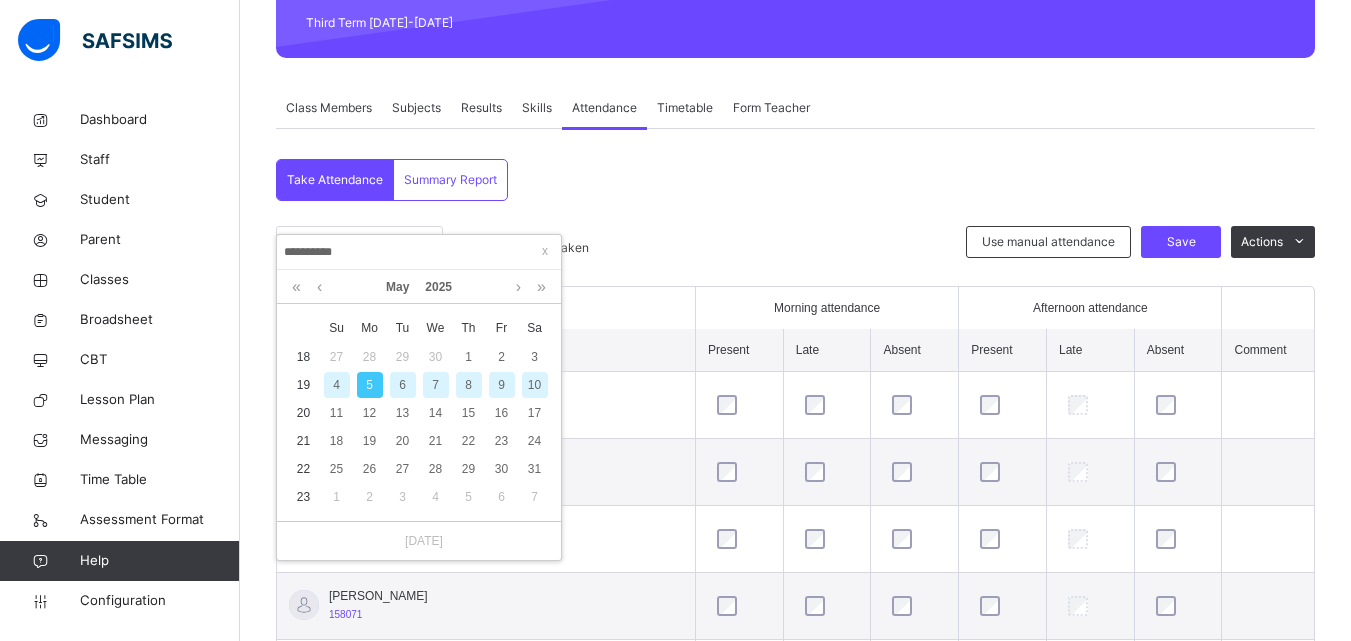 click on "6" at bounding box center [402, 385] 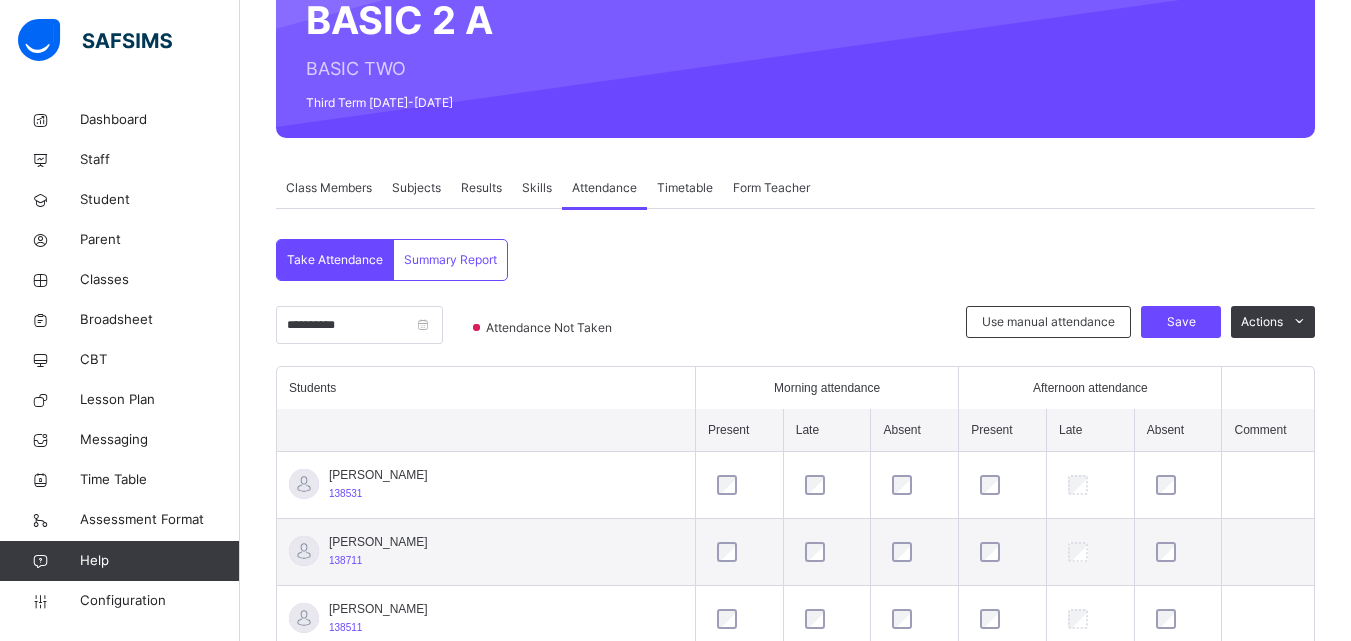 scroll, scrollTop: 288, scrollLeft: 0, axis: vertical 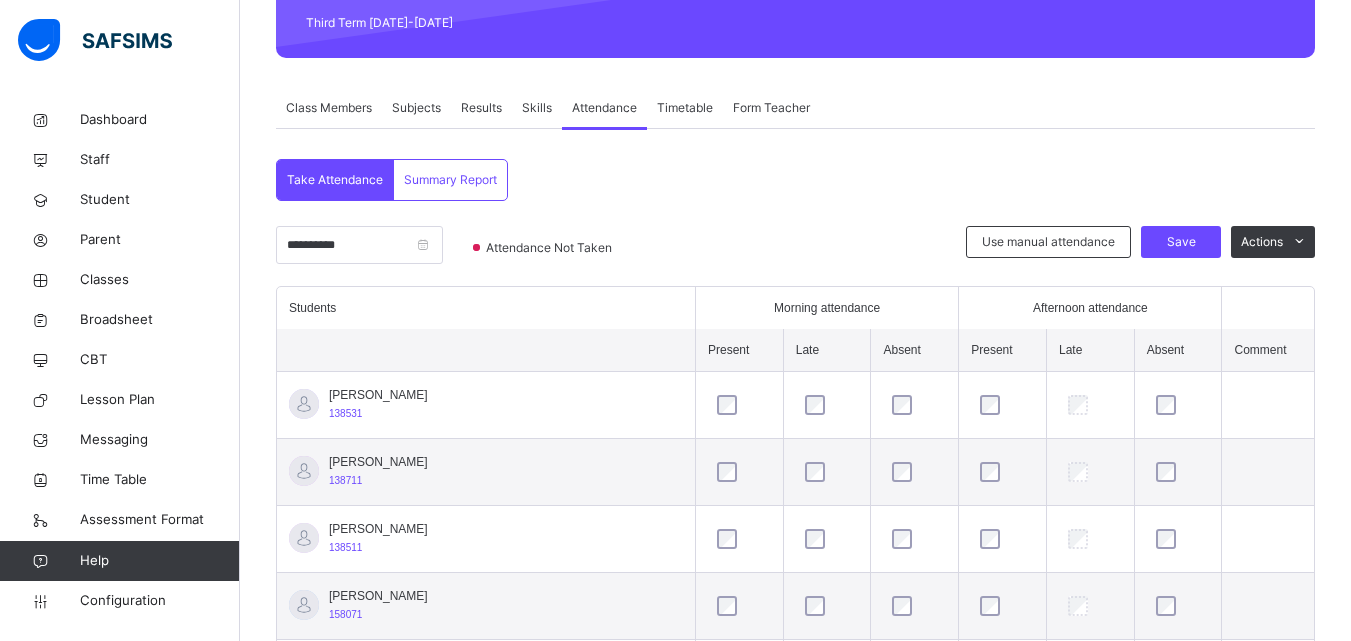 click on "Save" at bounding box center [1181, 242] 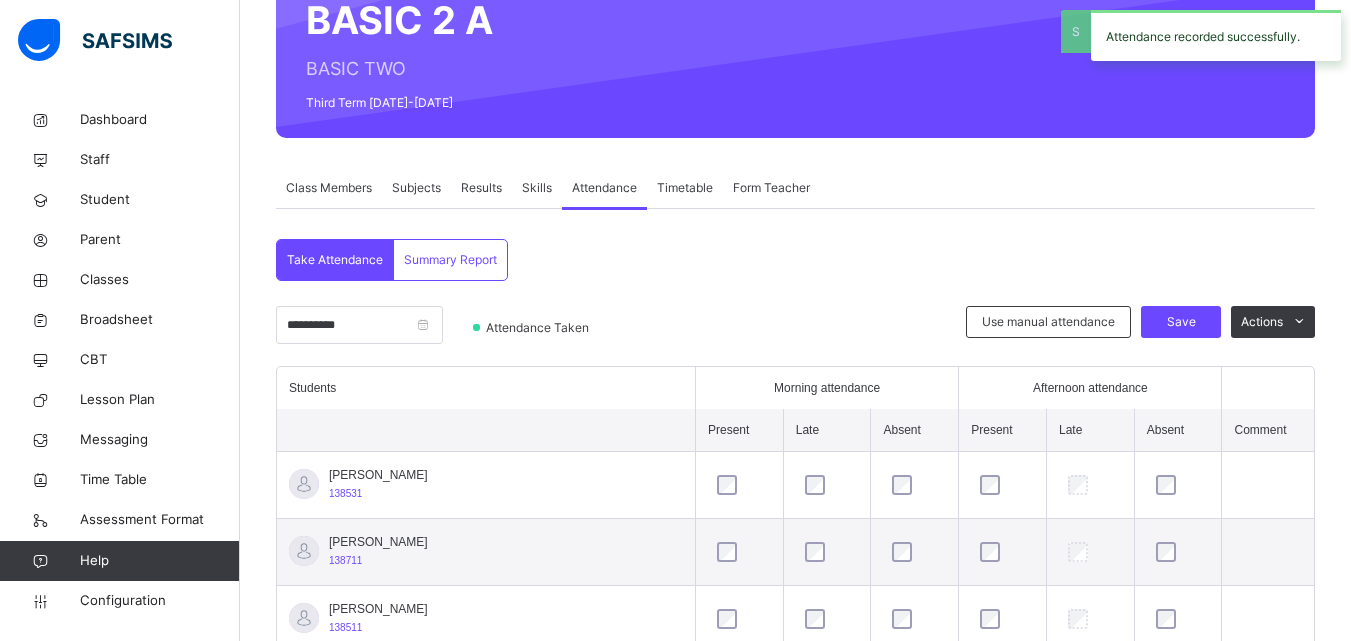 scroll, scrollTop: 288, scrollLeft: 0, axis: vertical 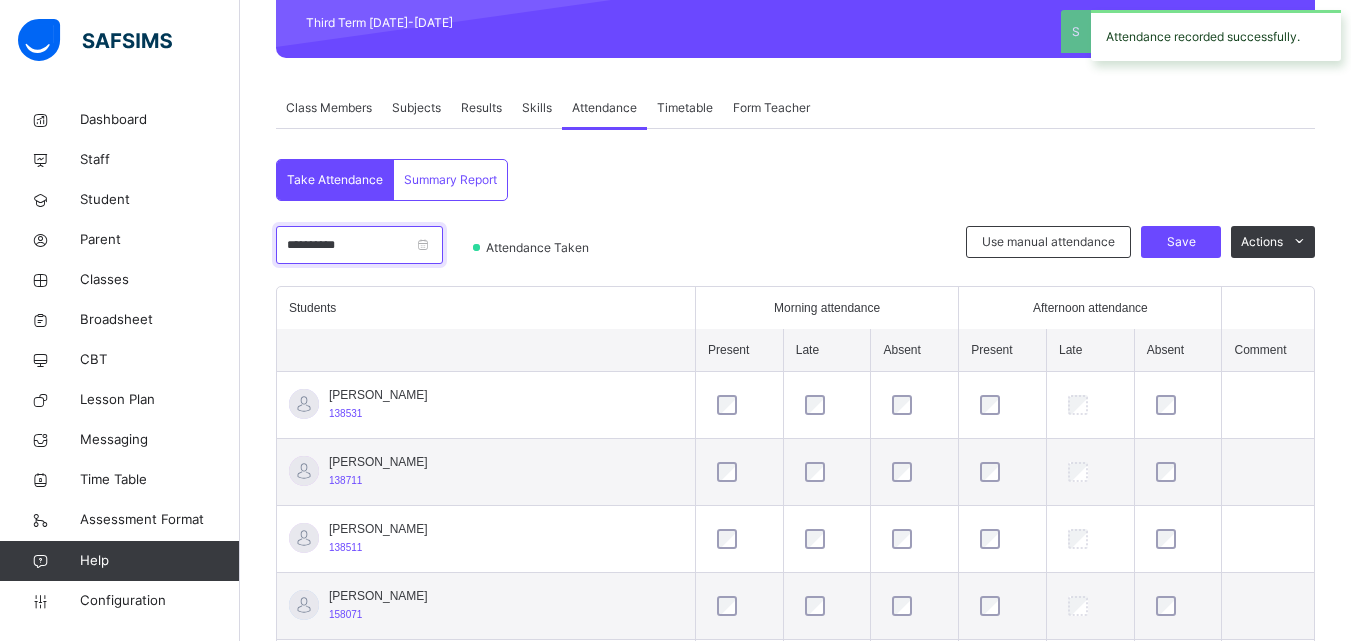 click on "**********" at bounding box center (359, 245) 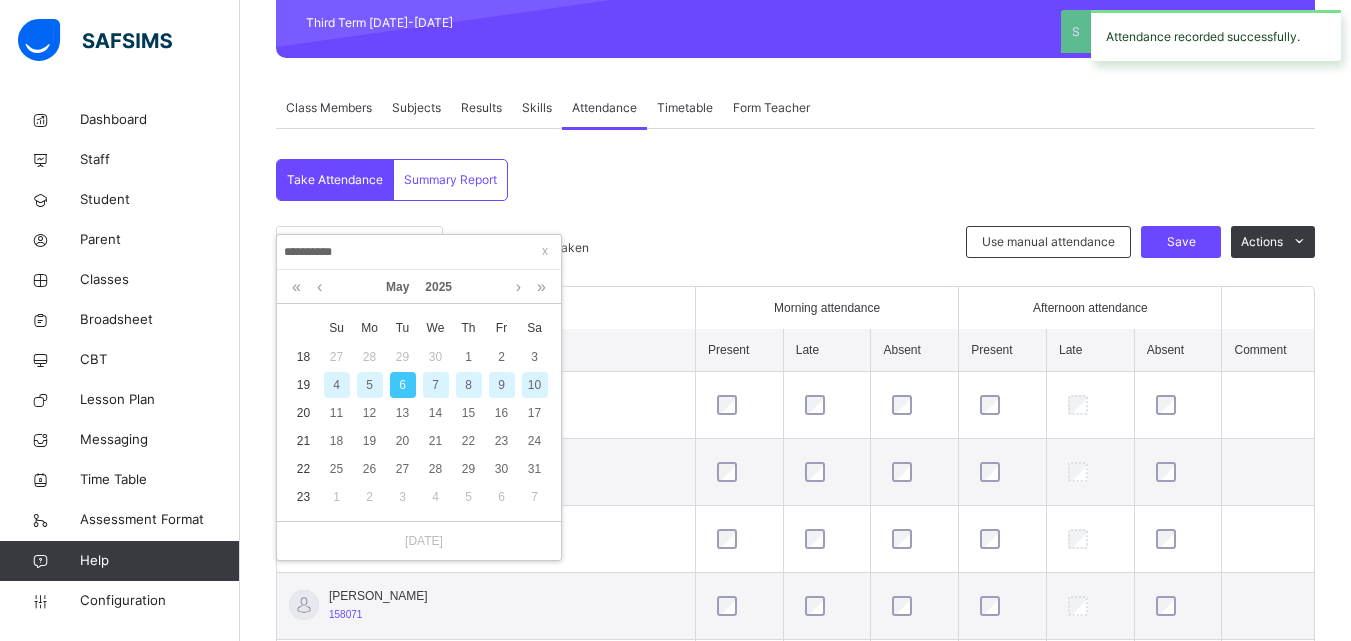 click on "7" at bounding box center [436, 385] 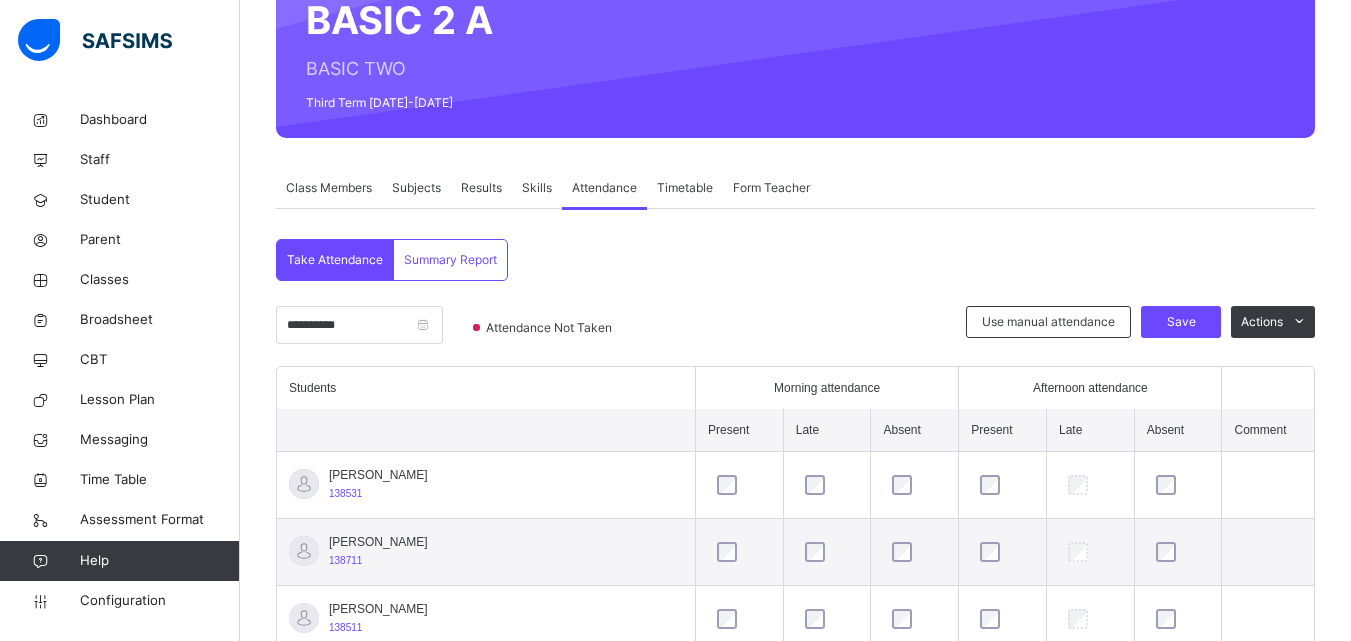 scroll, scrollTop: 288, scrollLeft: 0, axis: vertical 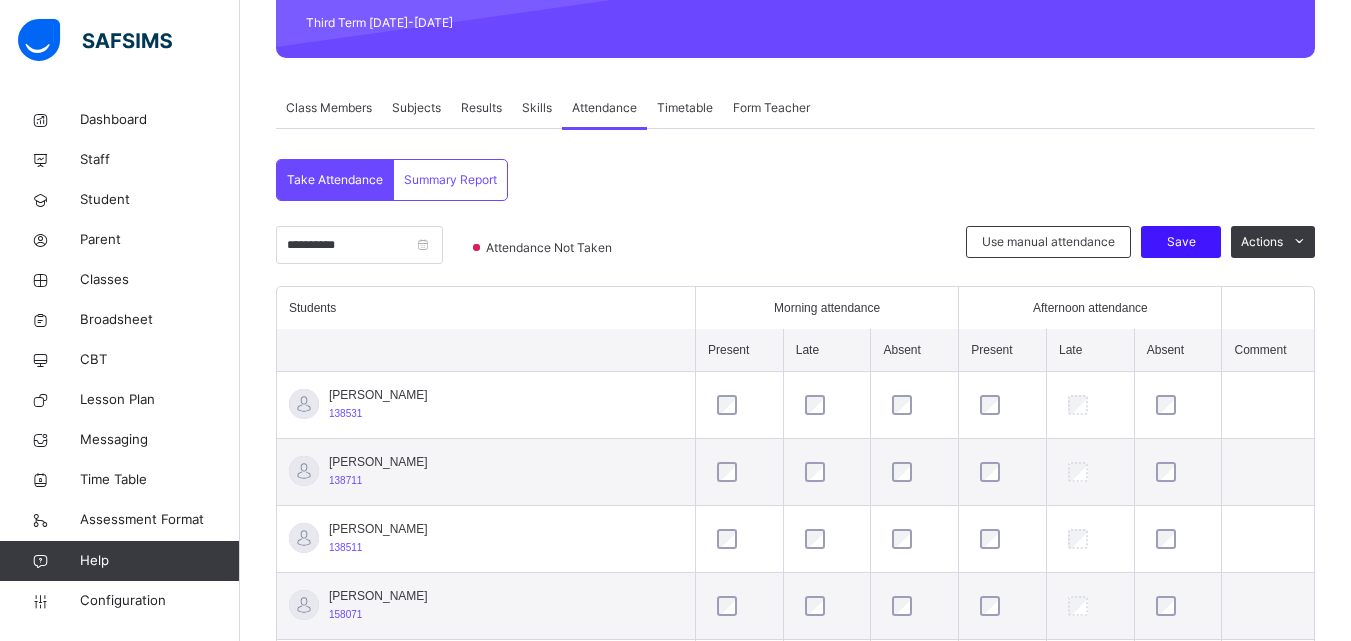 click on "Save" at bounding box center [1181, 242] 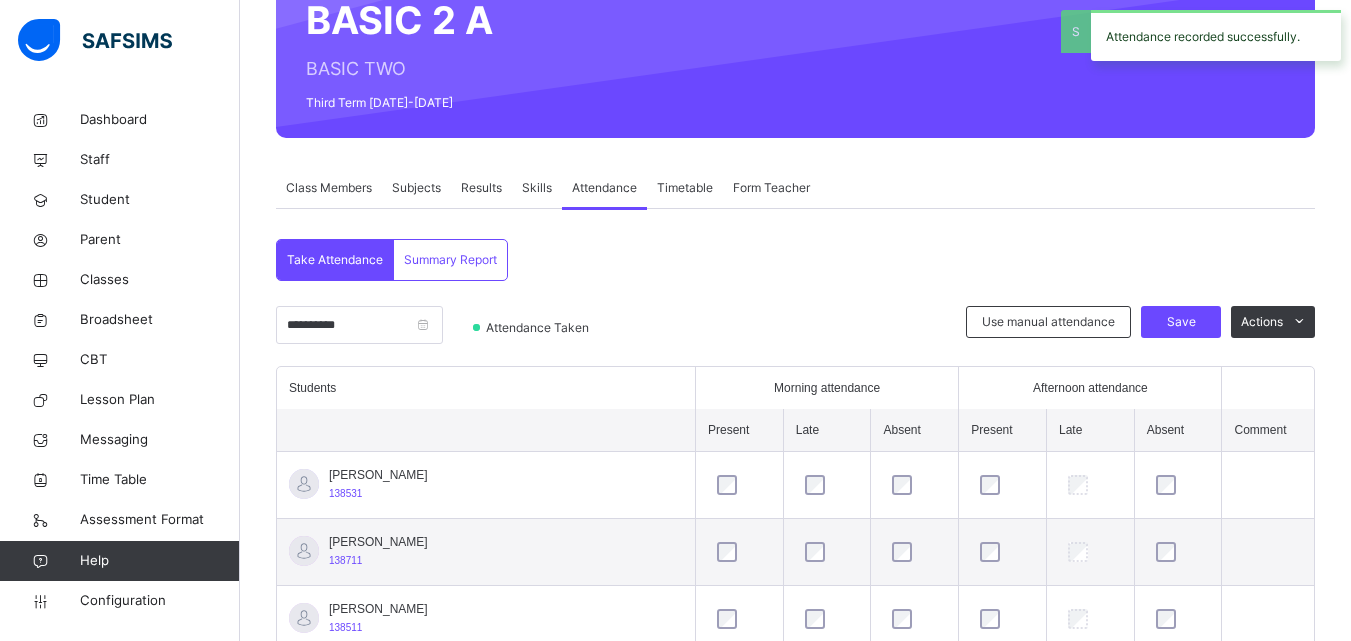 scroll, scrollTop: 288, scrollLeft: 0, axis: vertical 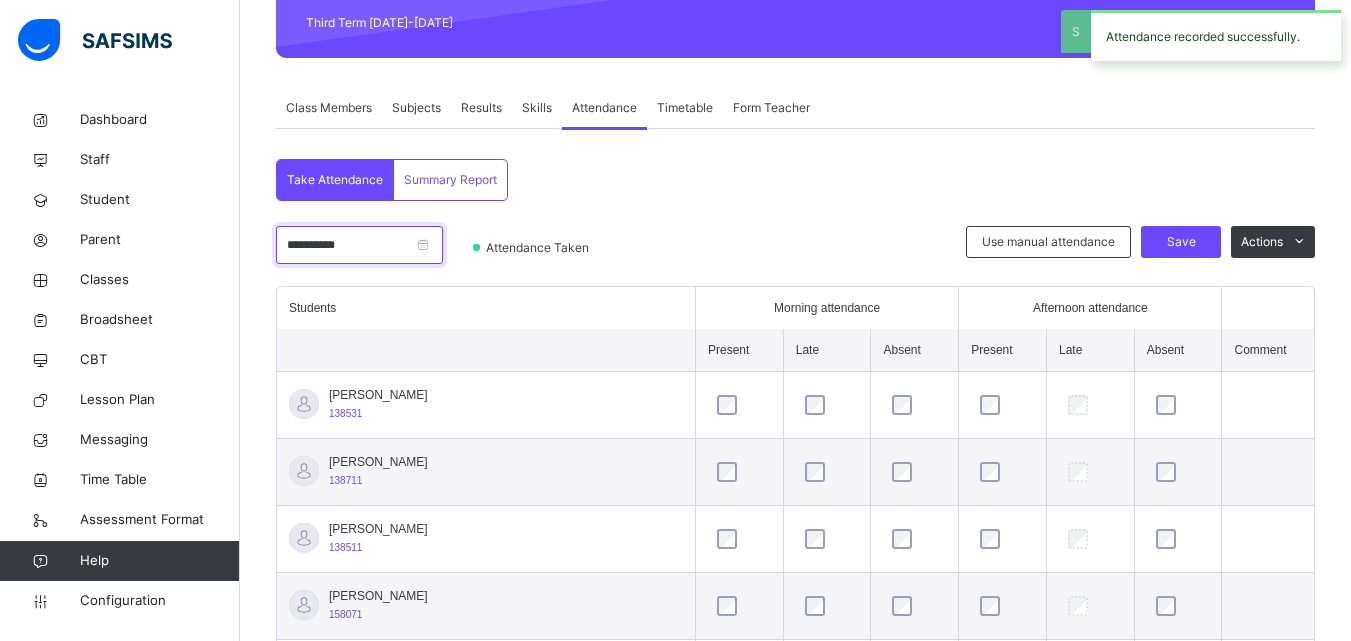 click on "**********" at bounding box center [359, 245] 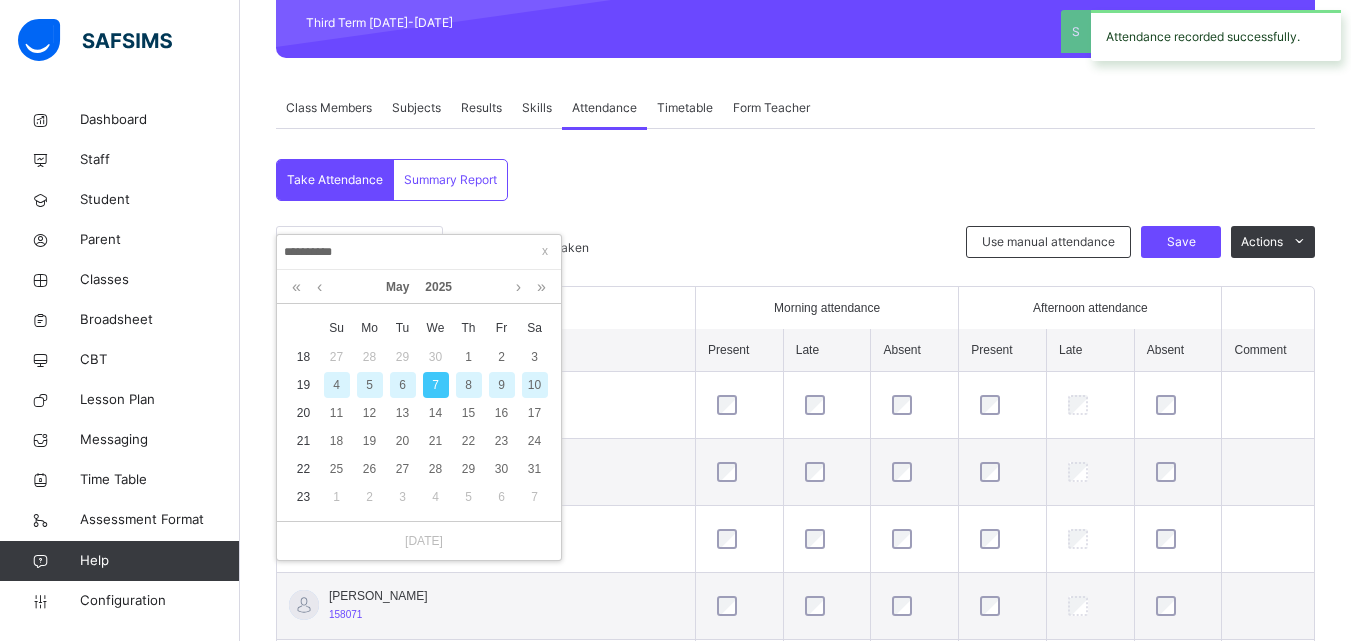 click on "8" at bounding box center [469, 385] 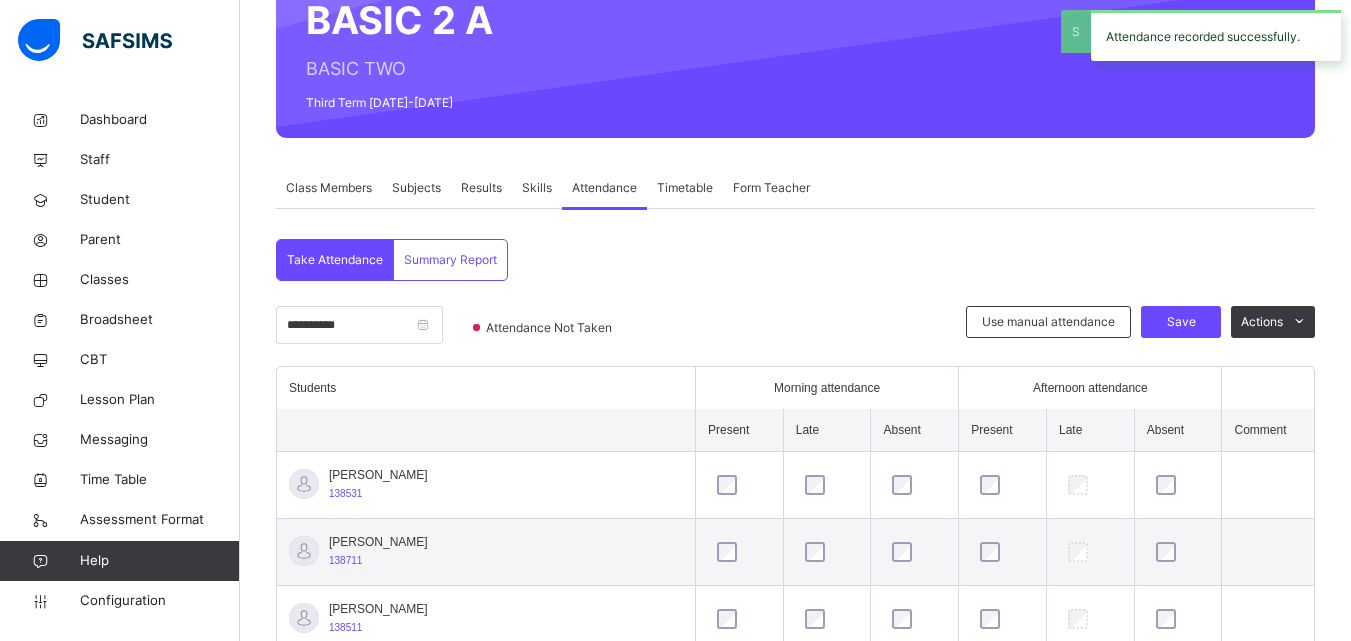 scroll, scrollTop: 288, scrollLeft: 0, axis: vertical 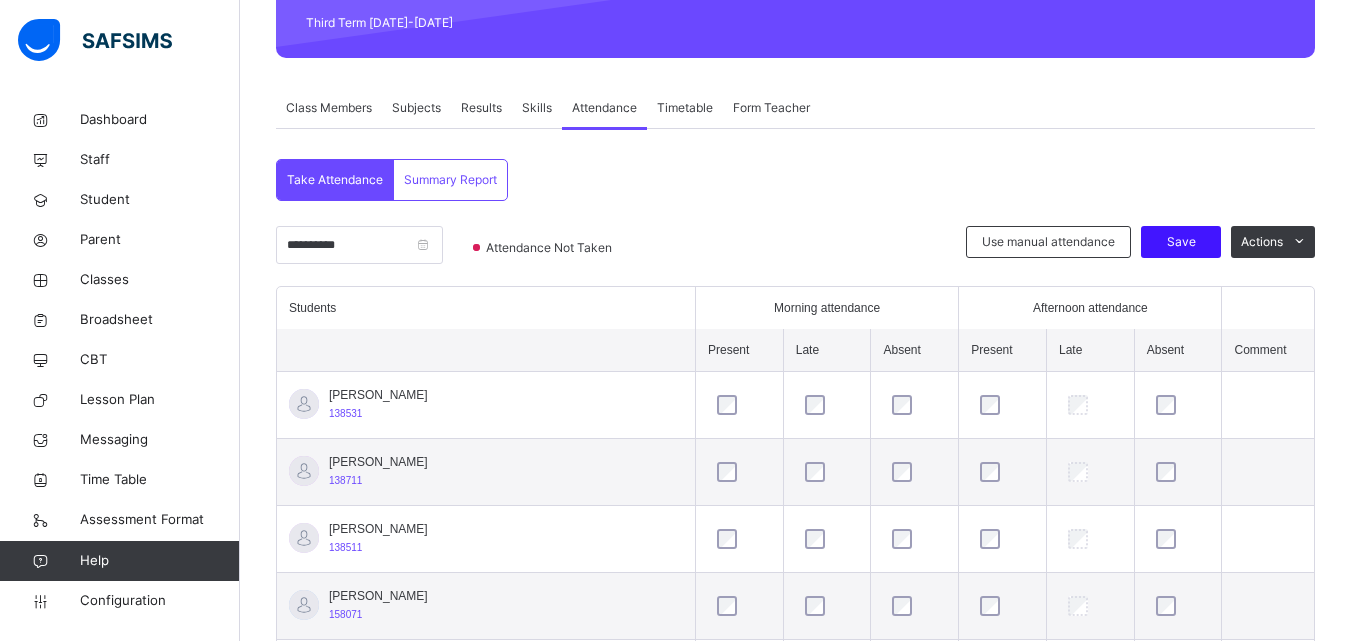 click on "Save" at bounding box center (1181, 242) 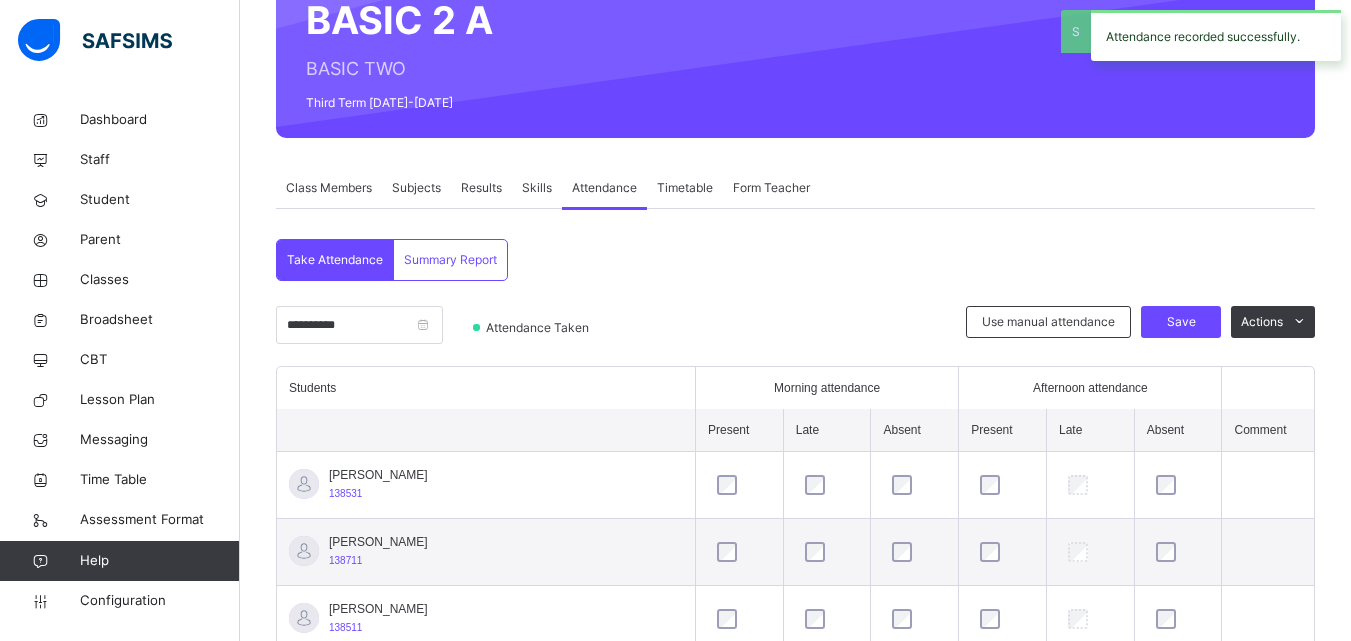 scroll, scrollTop: 288, scrollLeft: 0, axis: vertical 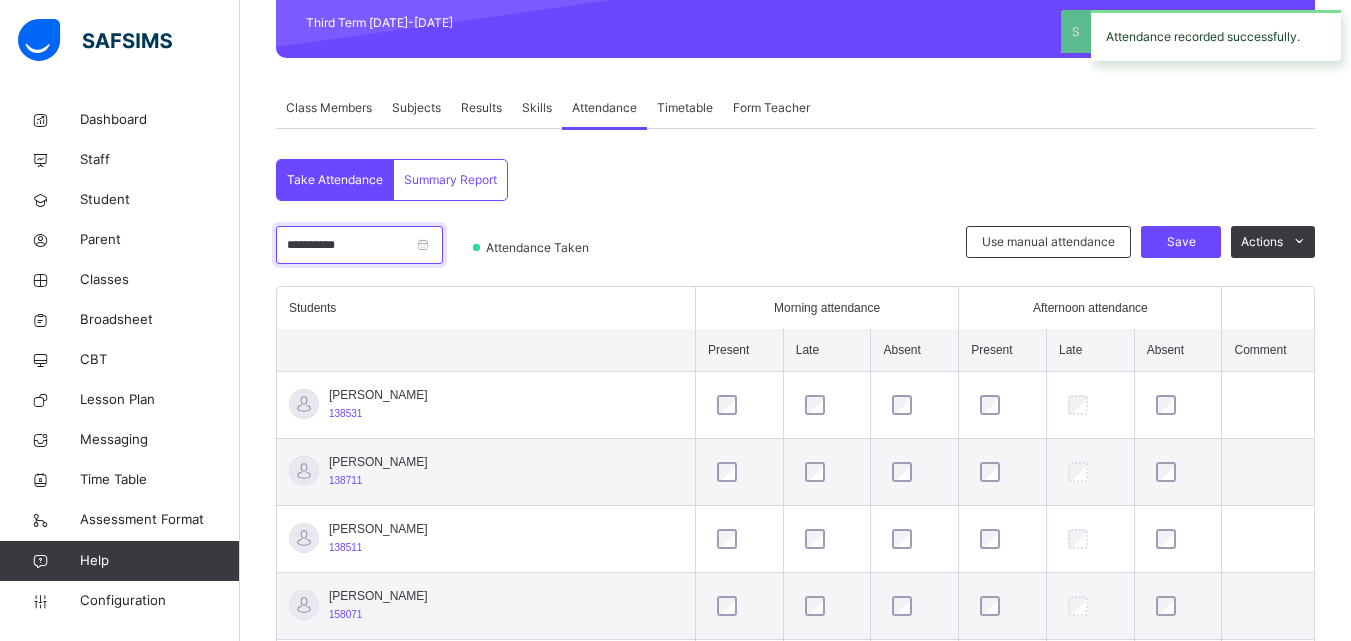 click on "**********" at bounding box center (359, 245) 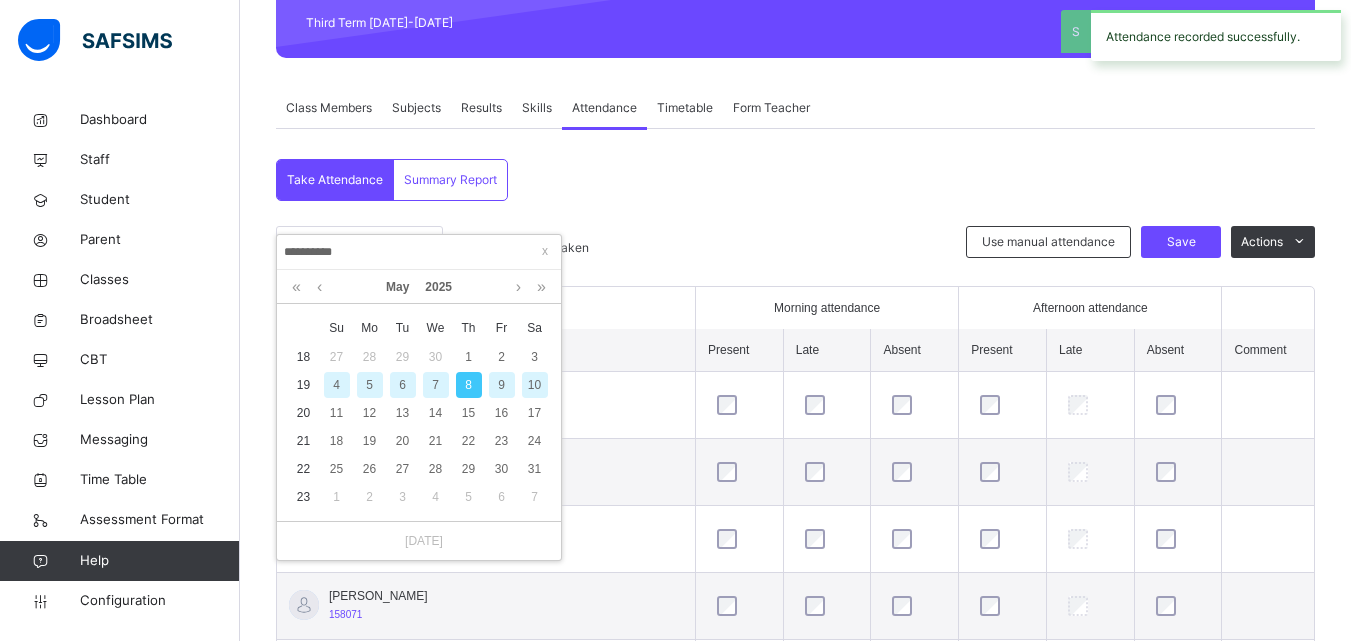 click on "9" at bounding box center (502, 385) 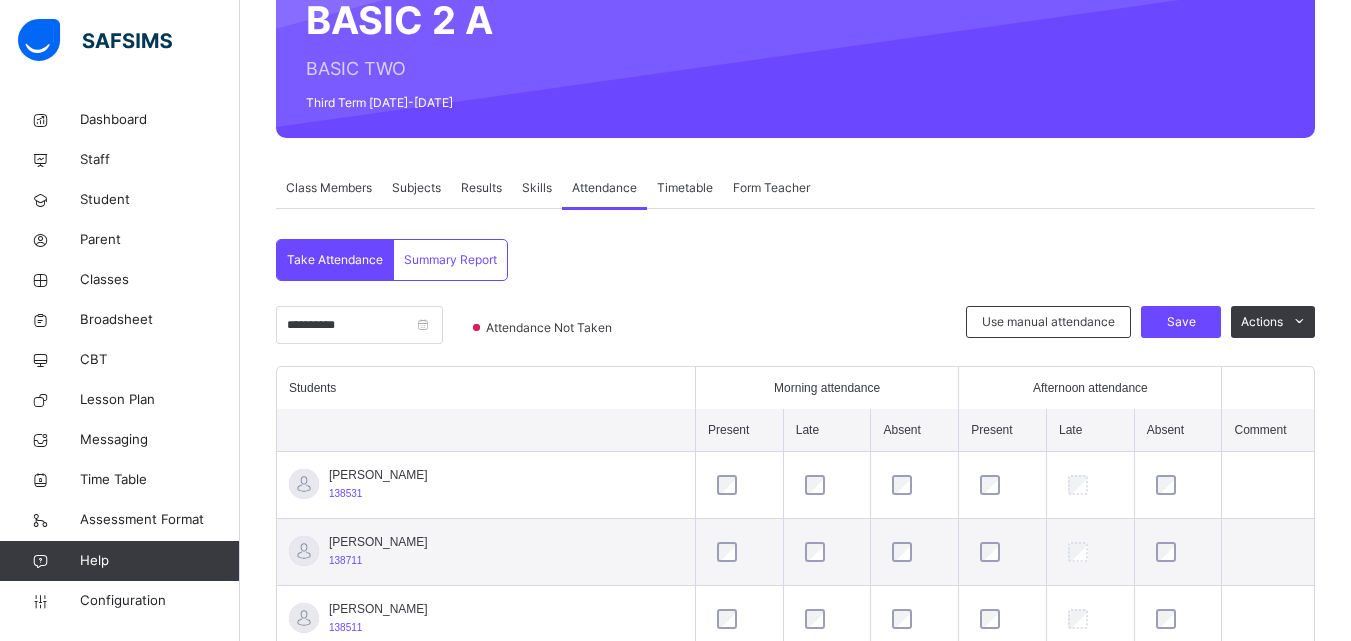 scroll, scrollTop: 288, scrollLeft: 0, axis: vertical 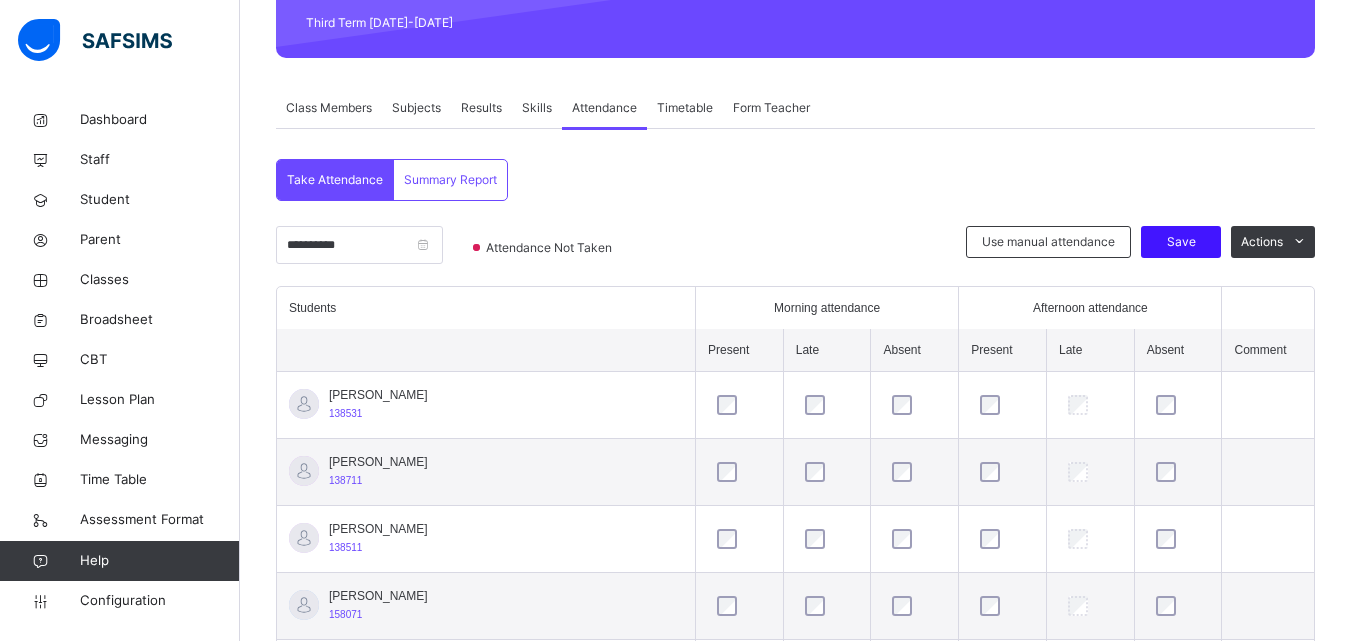 click on "Save" at bounding box center (1181, 242) 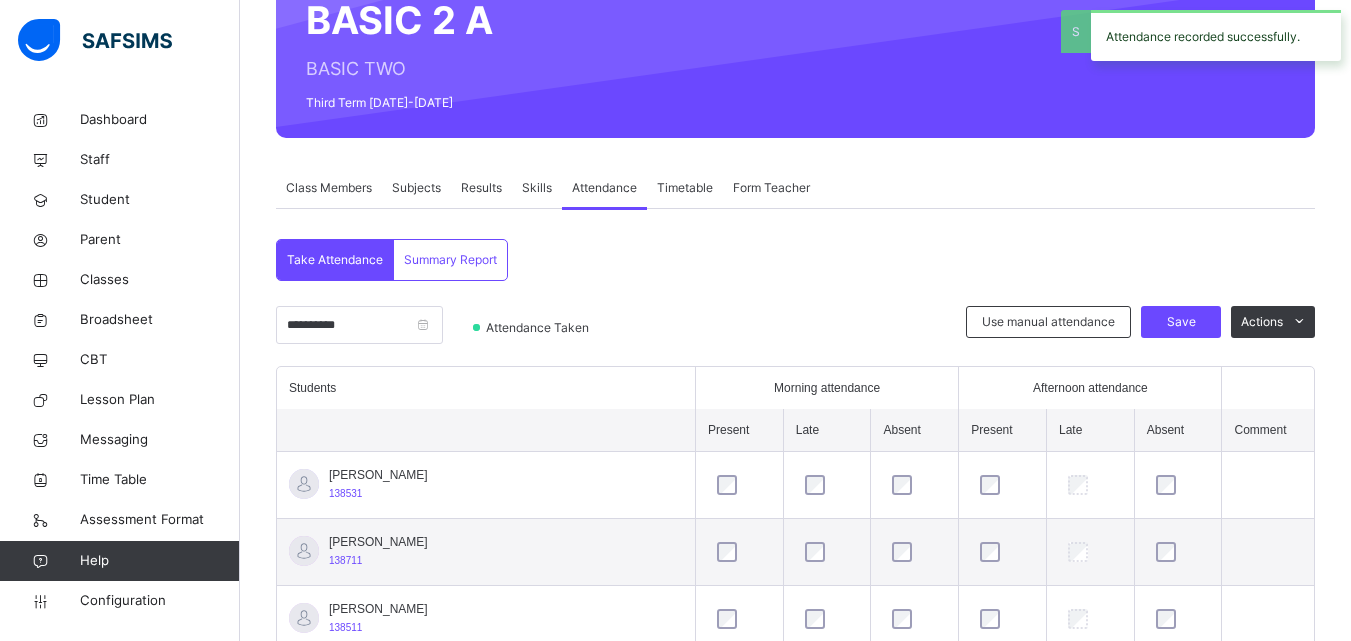 scroll, scrollTop: 288, scrollLeft: 0, axis: vertical 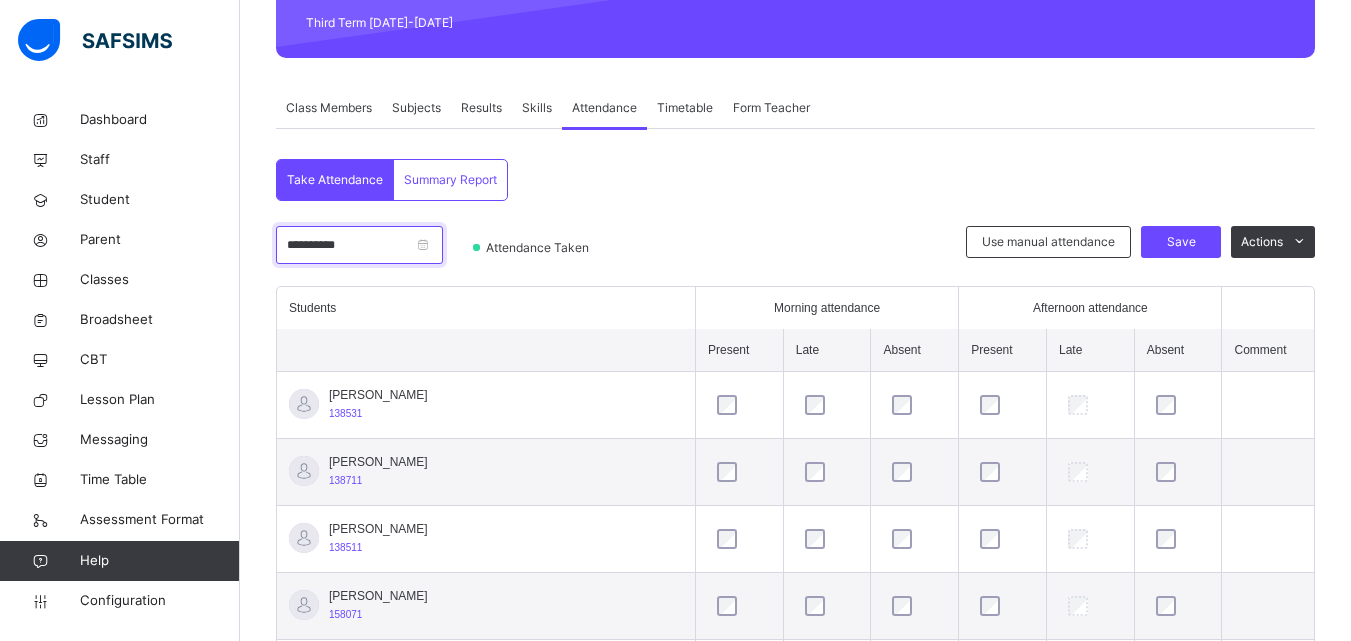 click on "**********" at bounding box center (359, 245) 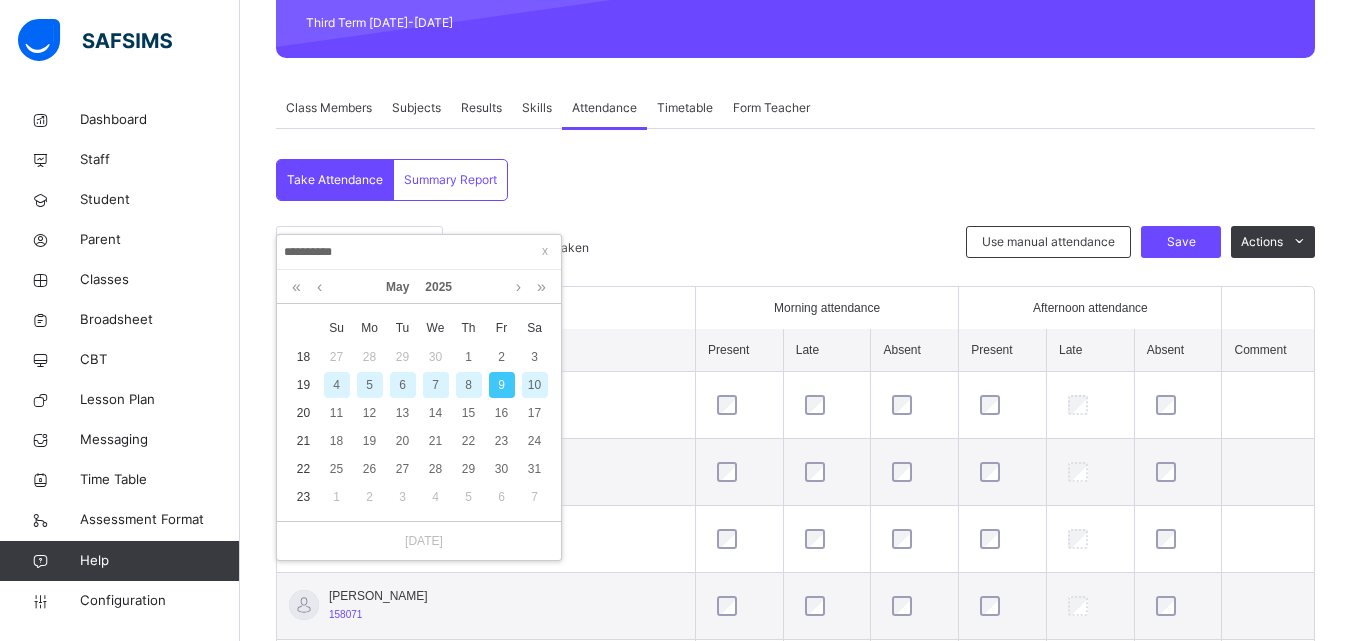 click on "10" at bounding box center (535, 385) 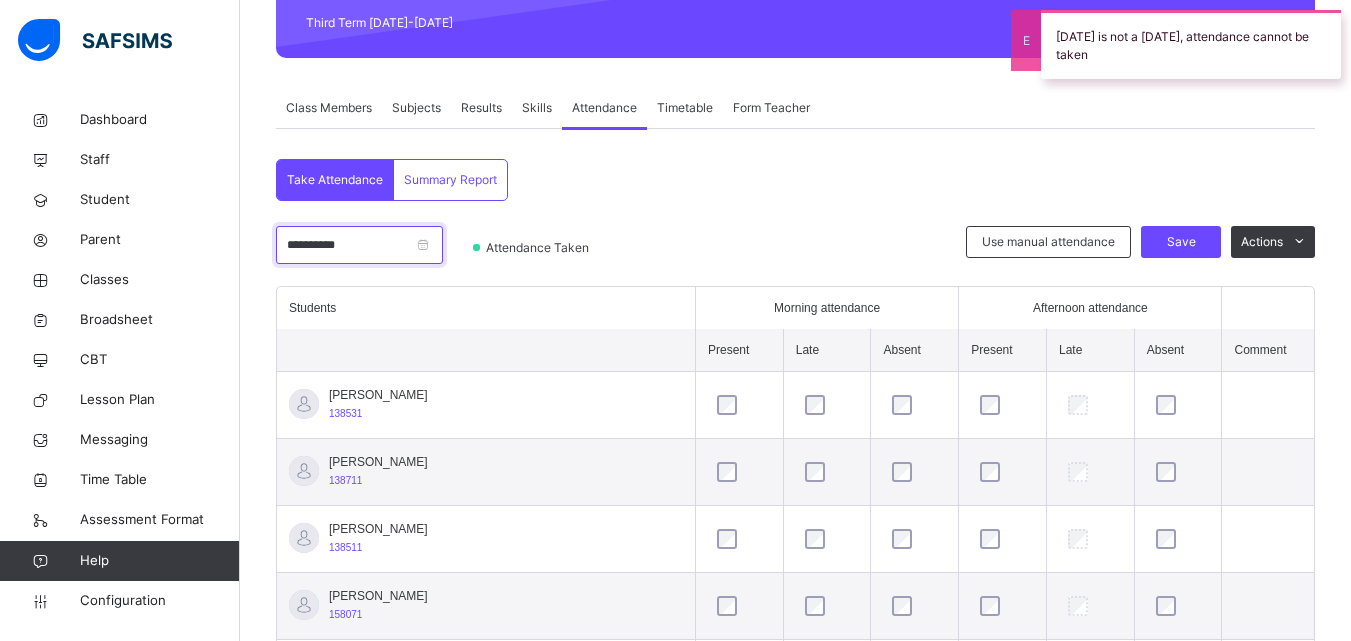 click on "**********" at bounding box center (359, 245) 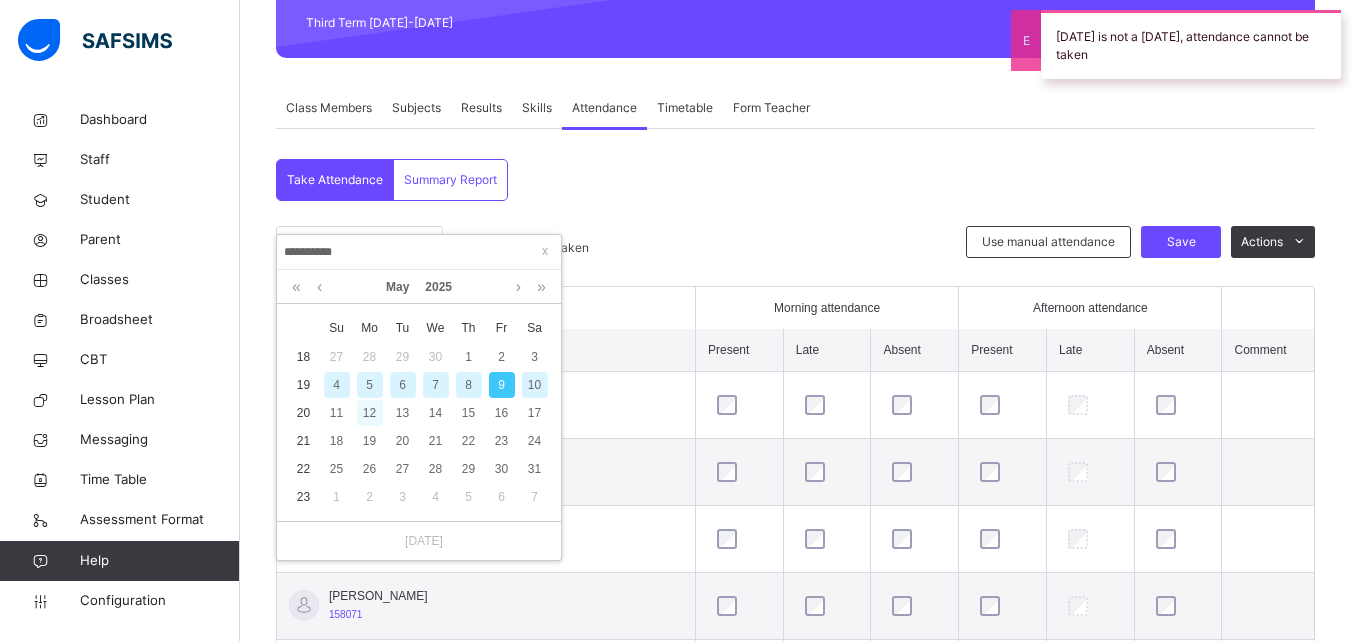click on "12" at bounding box center (370, 413) 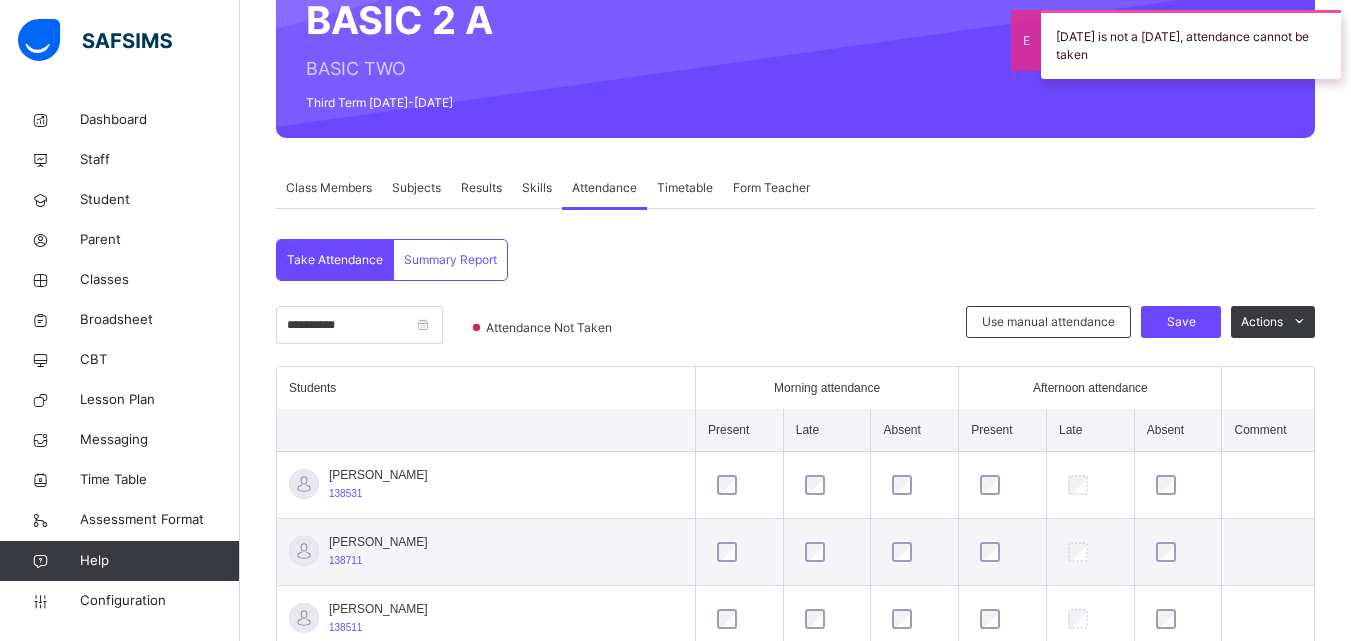 scroll, scrollTop: 288, scrollLeft: 0, axis: vertical 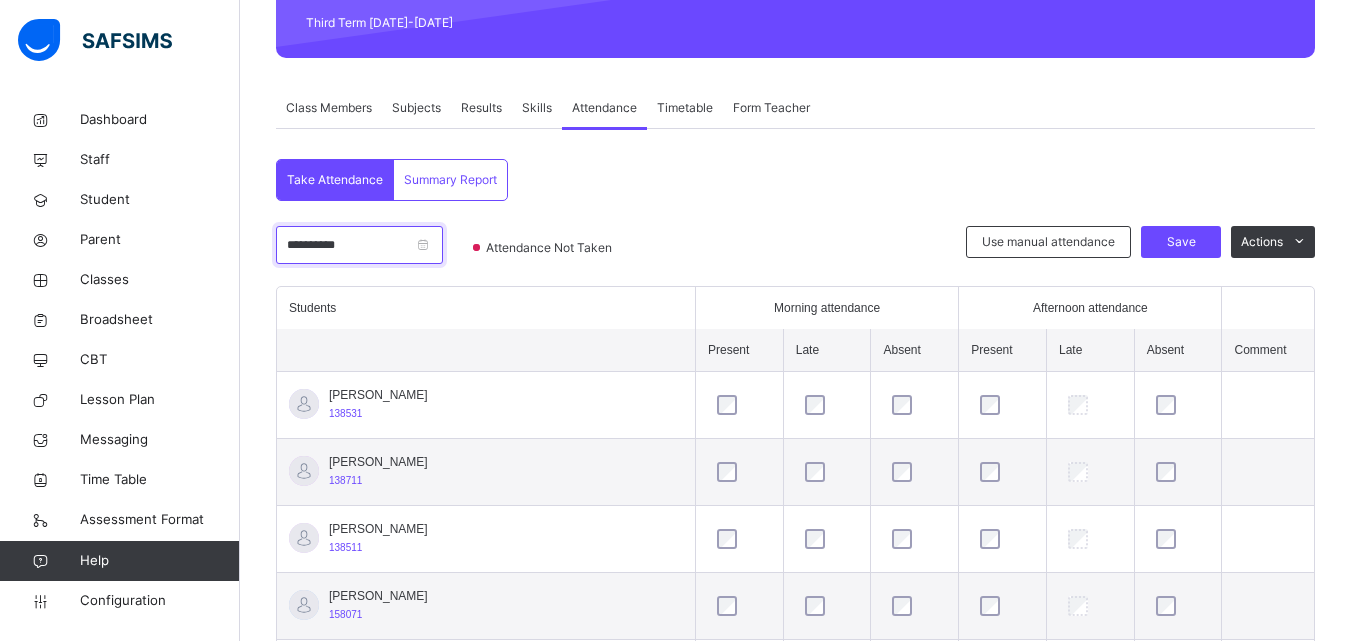 click on "**********" at bounding box center (359, 245) 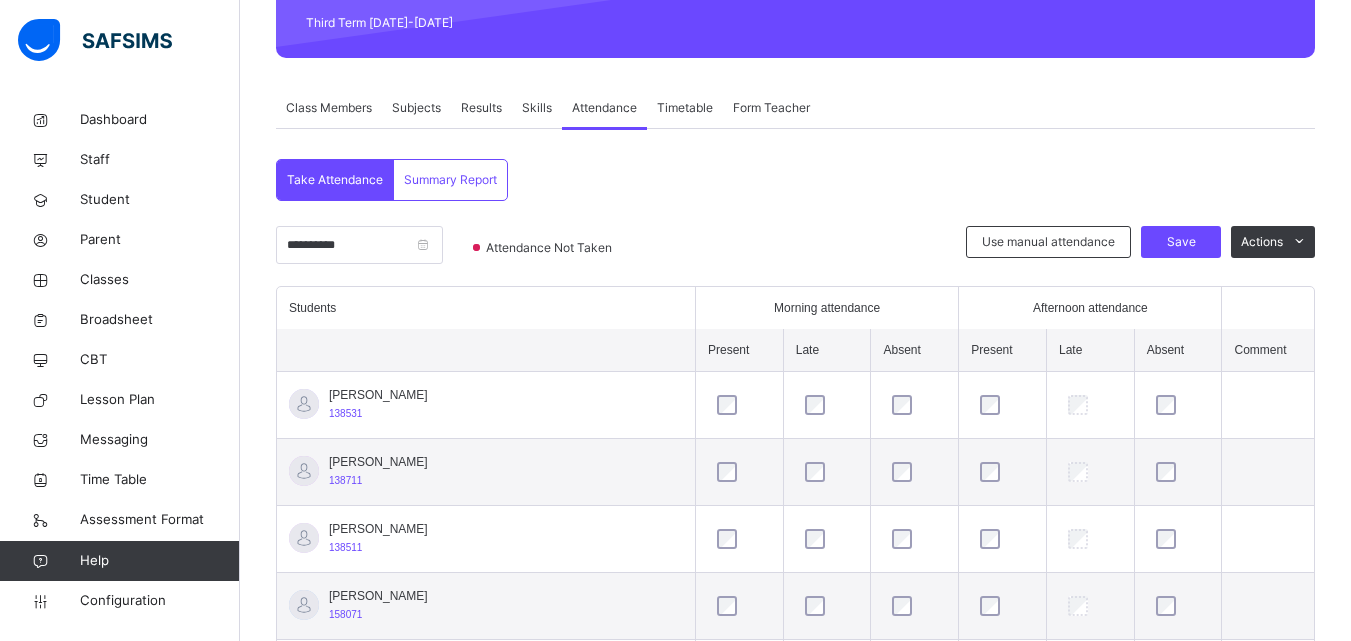 click on "**********" at bounding box center [419, 252] 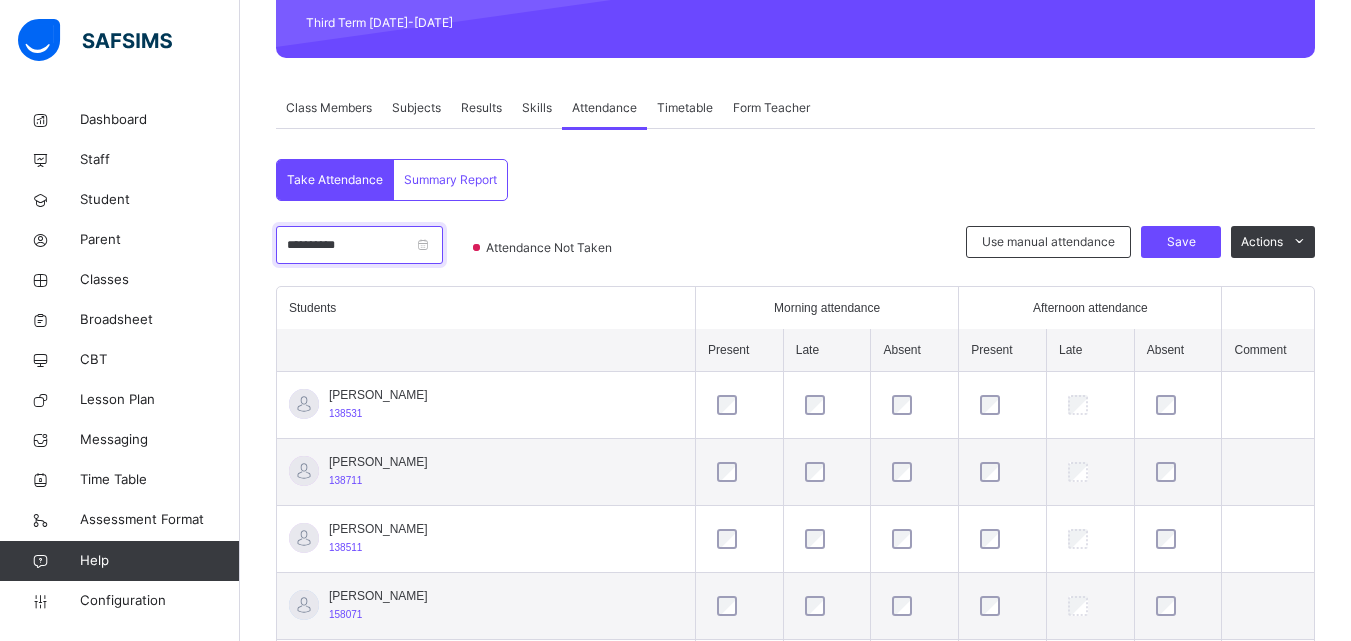 click on "Class Arm Details     Third Term  /  2024-2025   Aderonke   Oshoko aderonkeoshoko45@gmail.com Dashboard Staff Student Parent Classes Broadsheet CBT Lesson Plan Messaging Time Table Assessment Format   Help   Configuration Onboarding Great job! You have finished setting up all essential configurations. Our wizard which has lots of in-built templates will continue to guide you through with the academic configurations. Academic Configuration Steps Continue × Idle Mode Due to inactivity you would be logged out to the system in the next   15mins , click the "Resume" button to keep working or the "Log me out" button to log out of the system. Log me out Resume Back  / BASIC 2 A BASIC 2 A BASIC TWO Third Term 2024-2025 Class Members Subjects Results Skills Attendance Timetable Form Teacher Attendance More Options   17  Students in class Download Pdf Report Excel Report View subject profile Bulk upload Add Class Members Genex Montessori School Date: 10th Jul 2025, 10:26:51 am Class Members Class:  BASIC 2 A 17 S/NO" at bounding box center (675, 639) 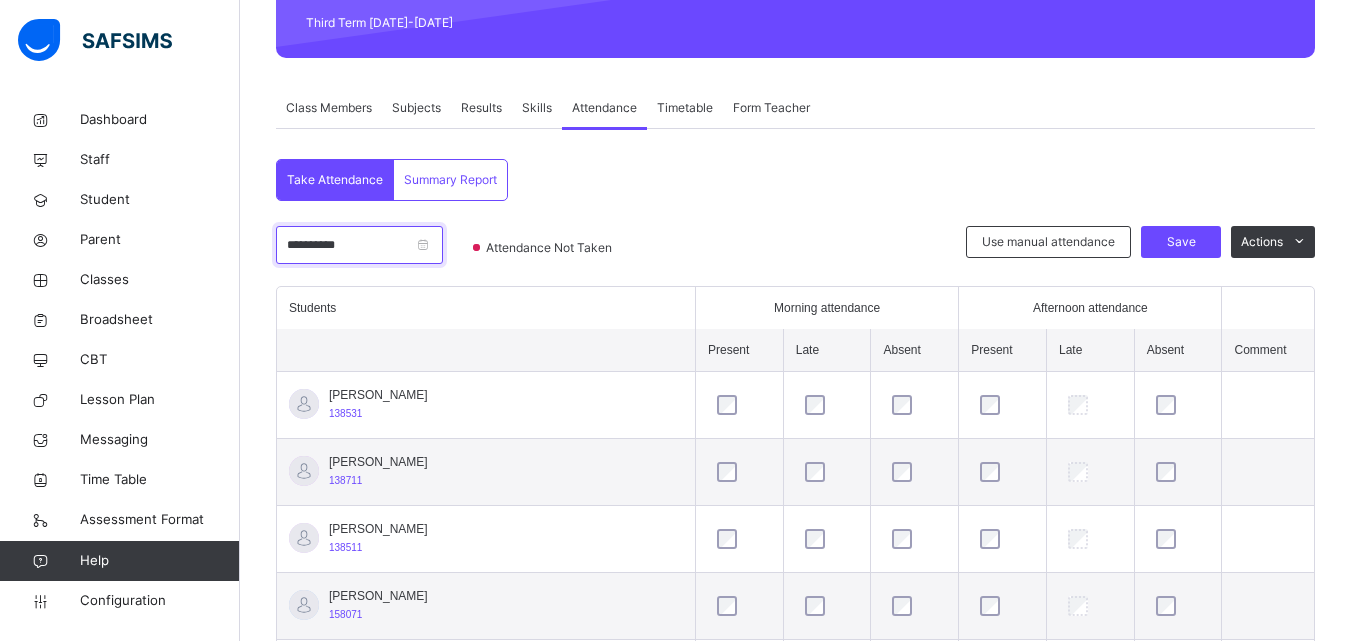 click on "**********" at bounding box center [359, 245] 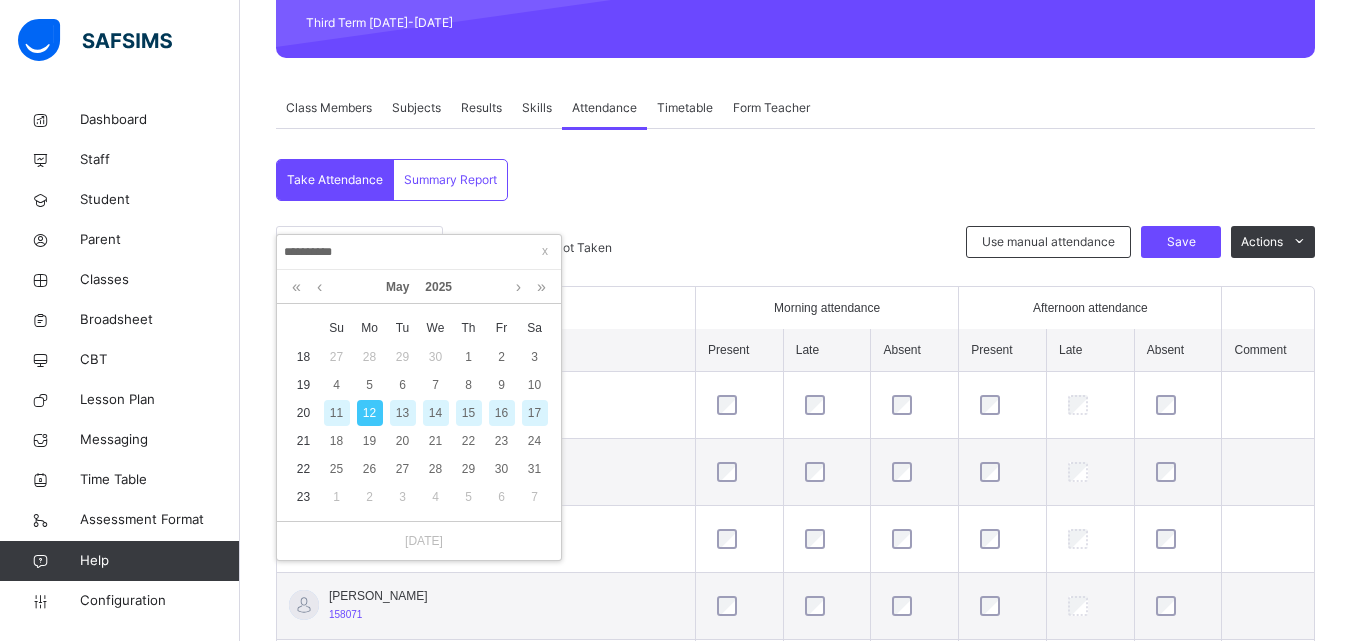 click on "11" at bounding box center (337, 413) 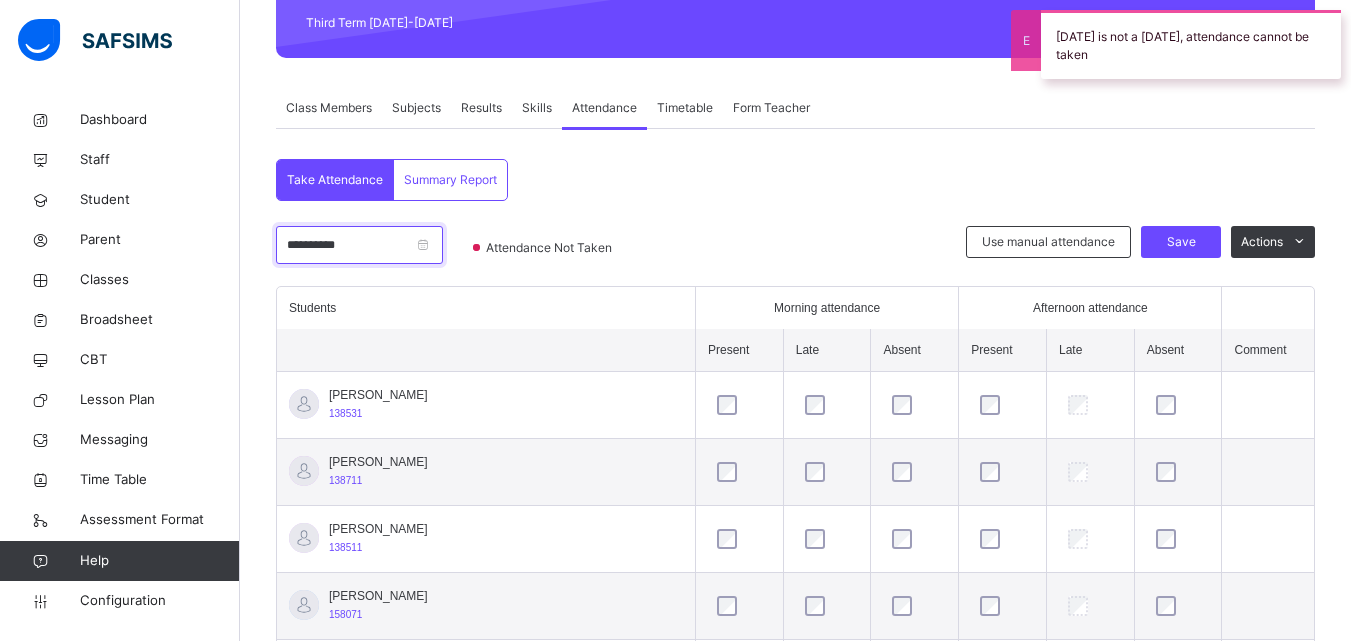 click on "**********" at bounding box center [359, 245] 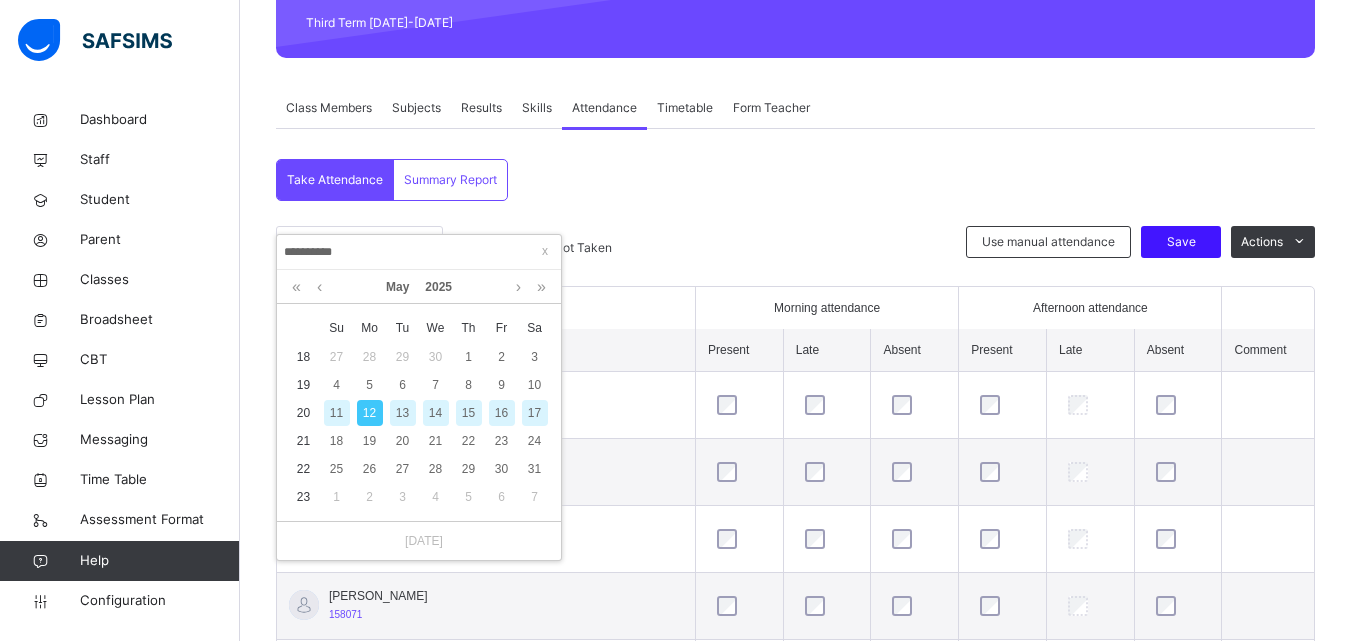 click on "Save" at bounding box center (1181, 242) 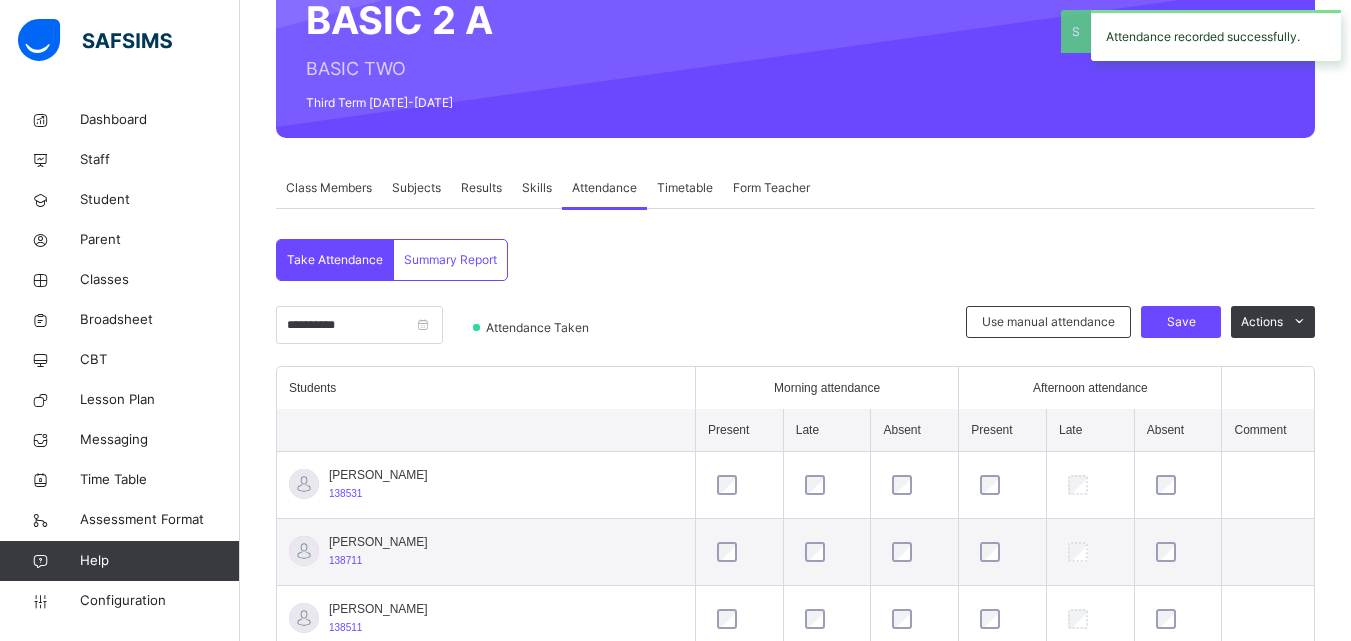 scroll, scrollTop: 288, scrollLeft: 0, axis: vertical 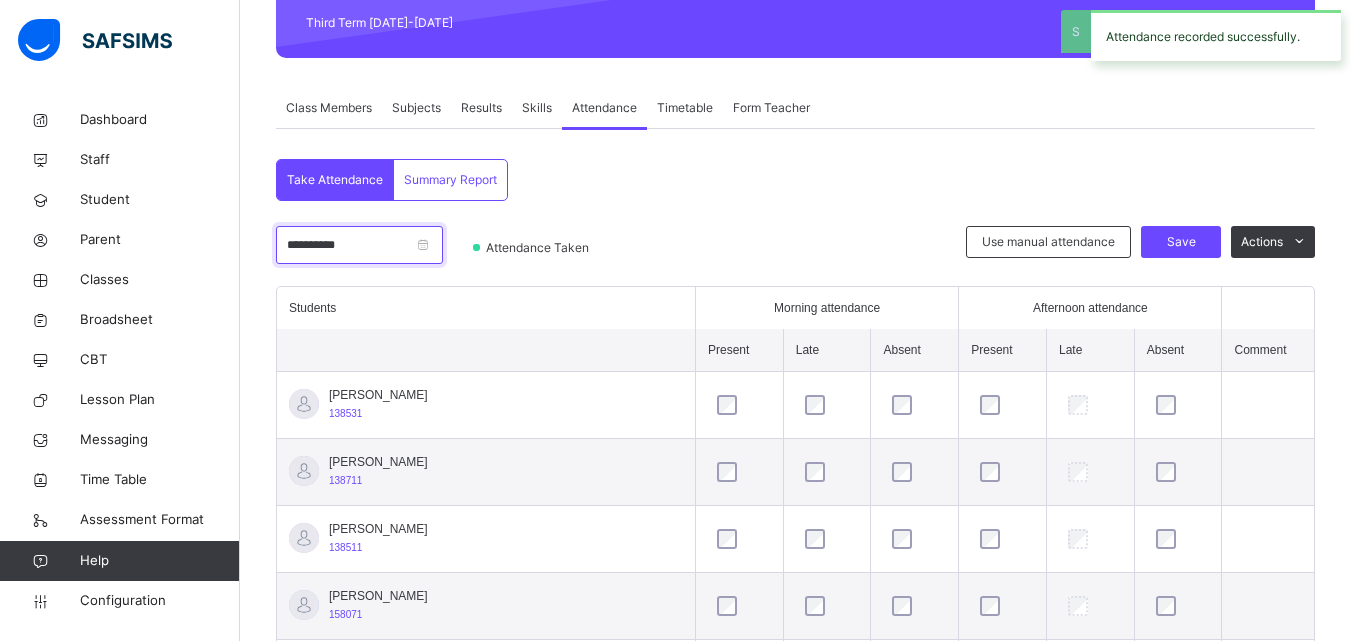 click on "**********" at bounding box center (359, 245) 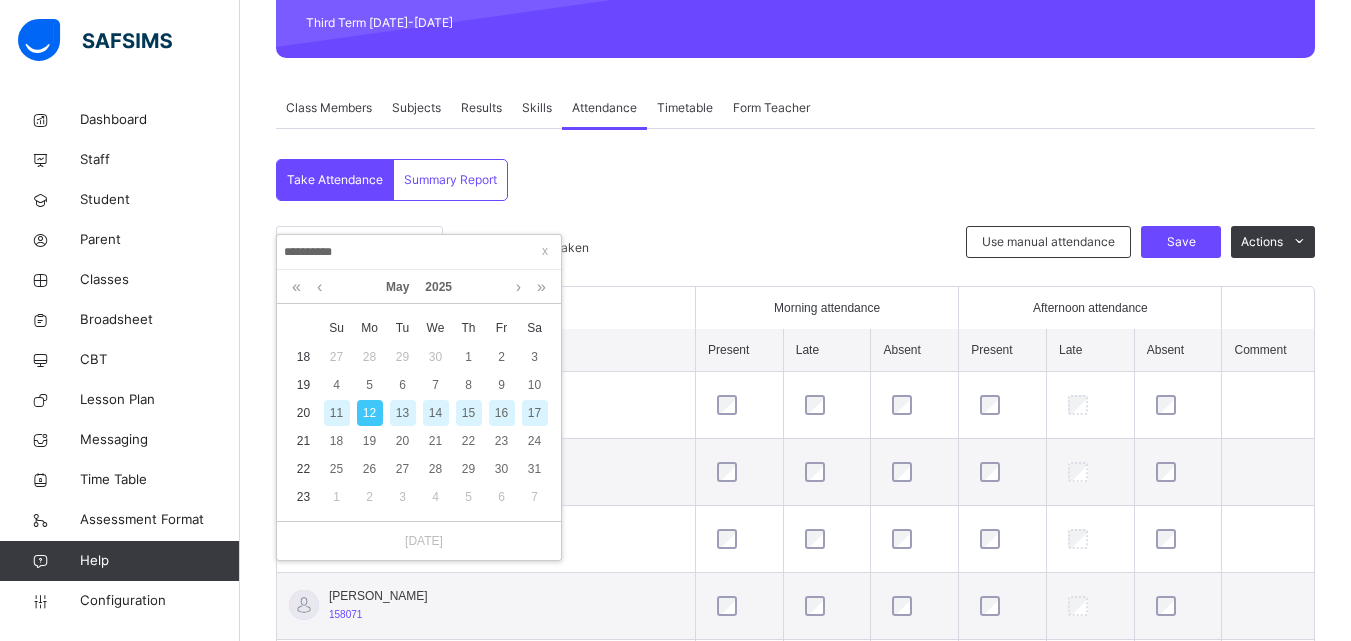 click on "13" at bounding box center [402, 413] 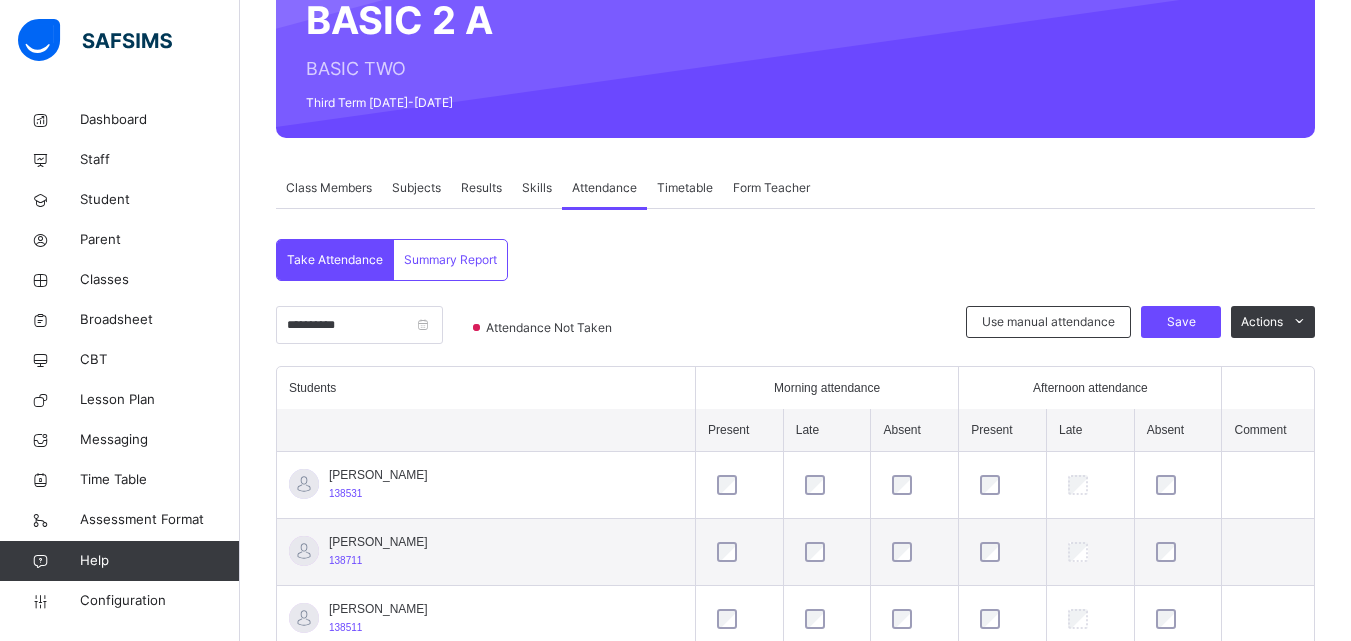 scroll, scrollTop: 288, scrollLeft: 0, axis: vertical 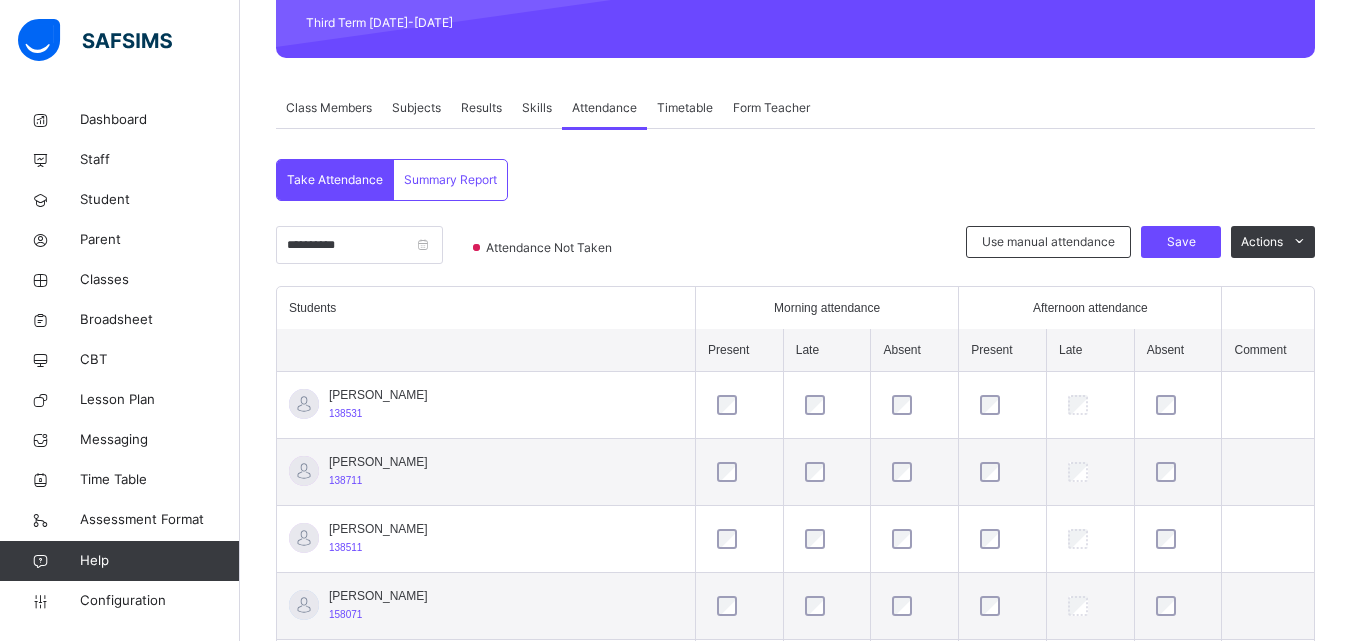 click on "Save" at bounding box center (1181, 242) 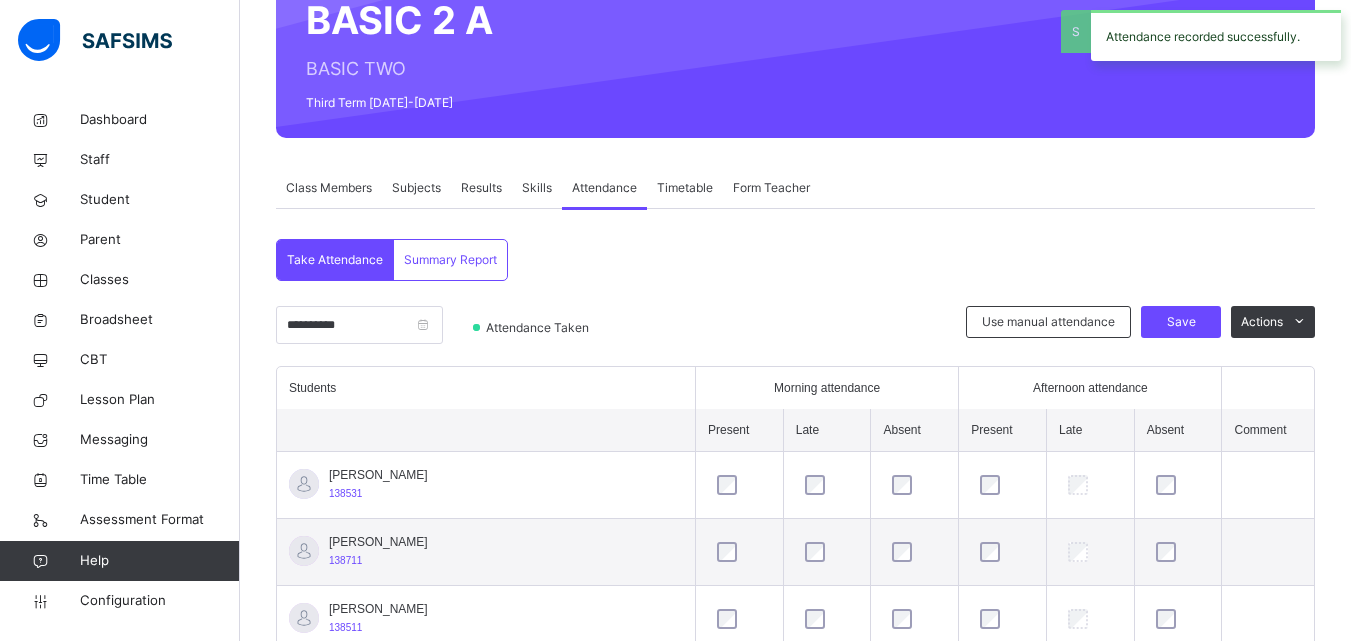 scroll, scrollTop: 288, scrollLeft: 0, axis: vertical 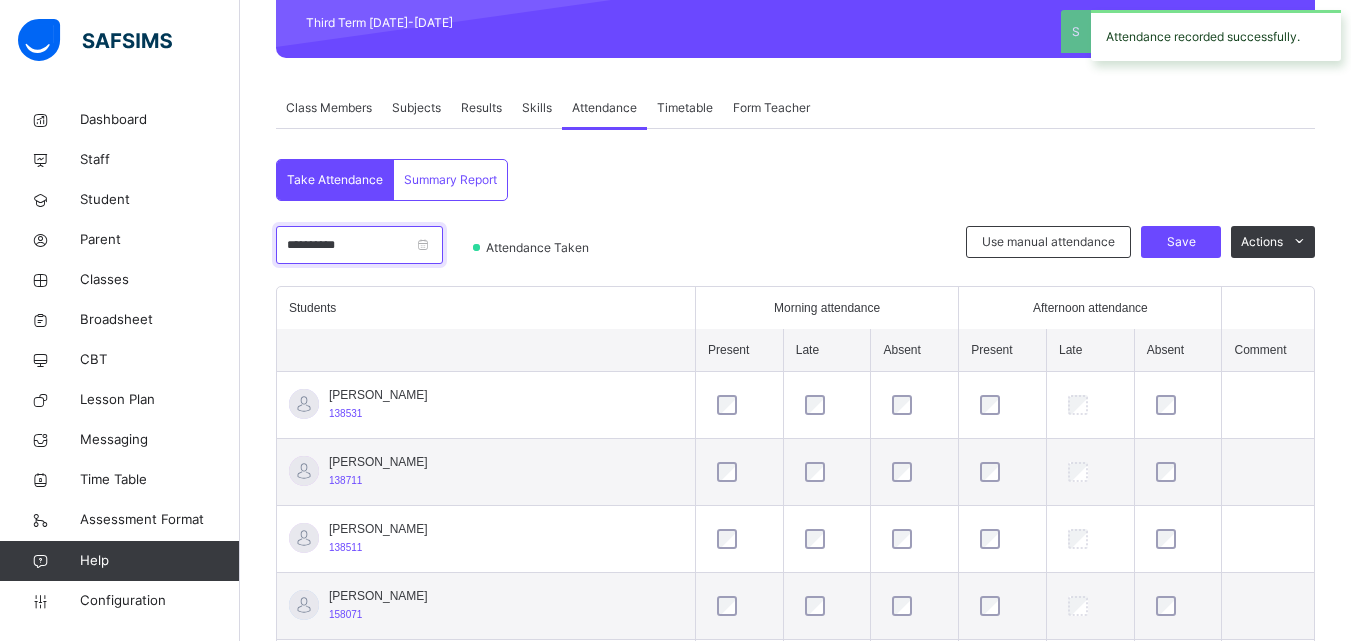 click on "**********" at bounding box center [359, 245] 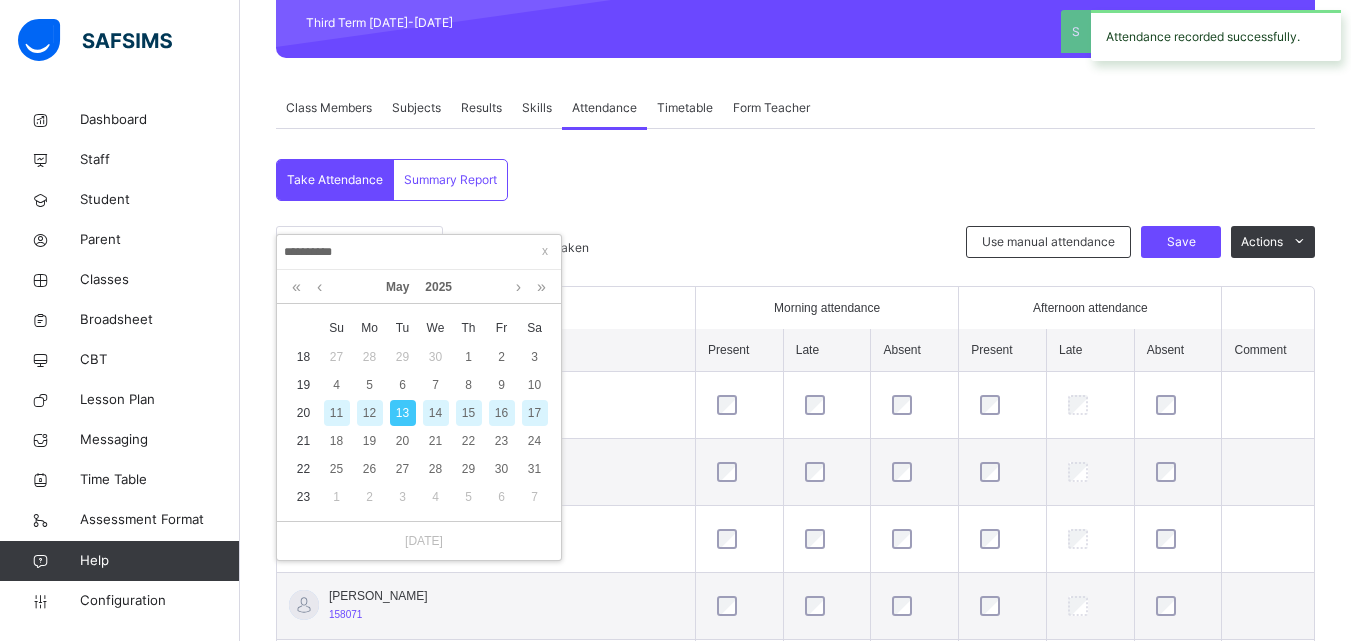 click on "14" at bounding box center [436, 413] 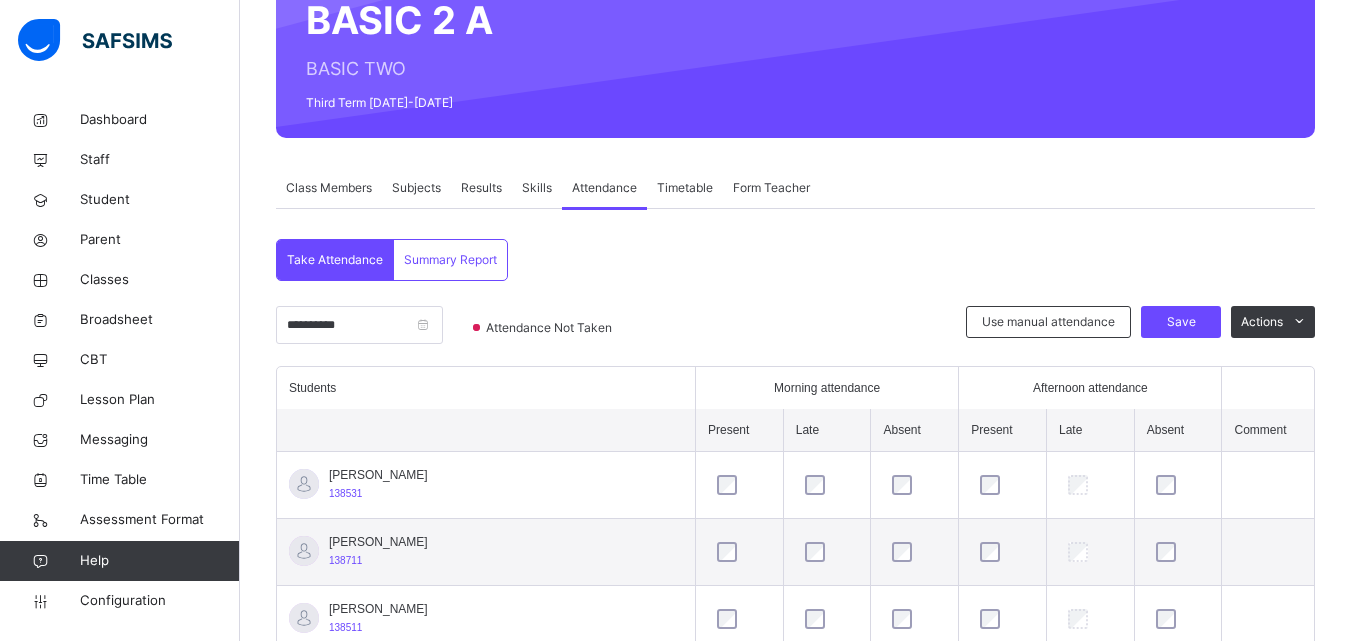 scroll, scrollTop: 288, scrollLeft: 0, axis: vertical 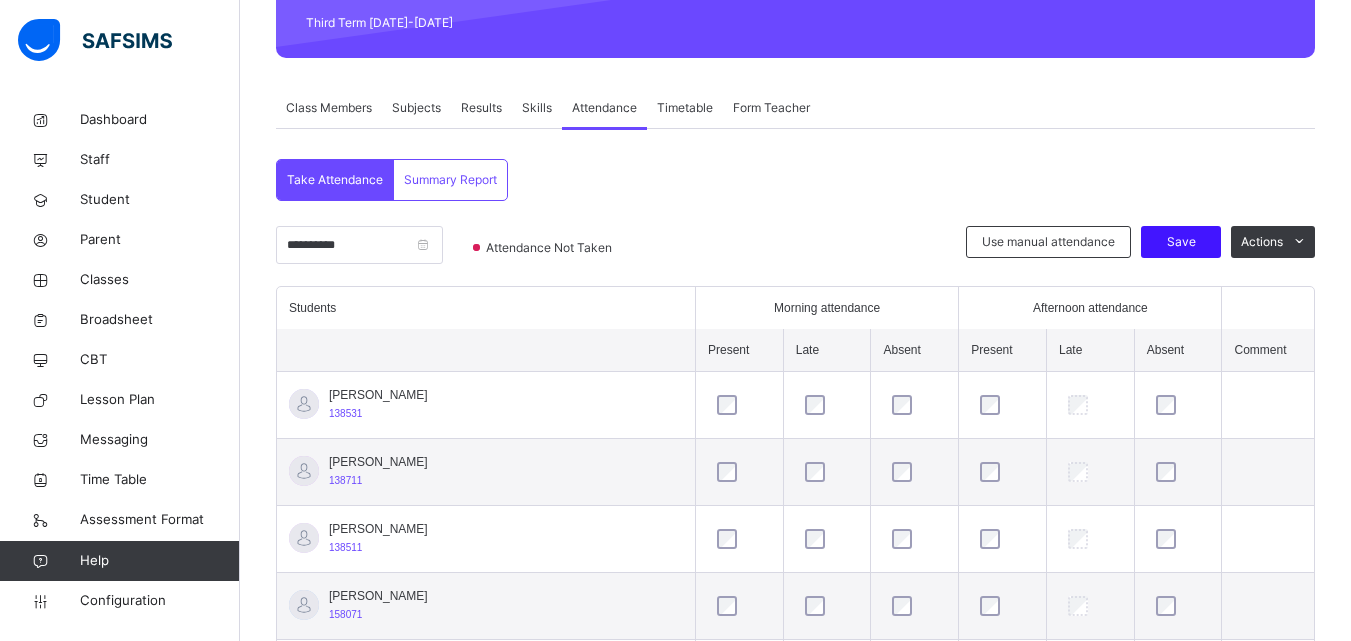 click on "Save" at bounding box center (1181, 242) 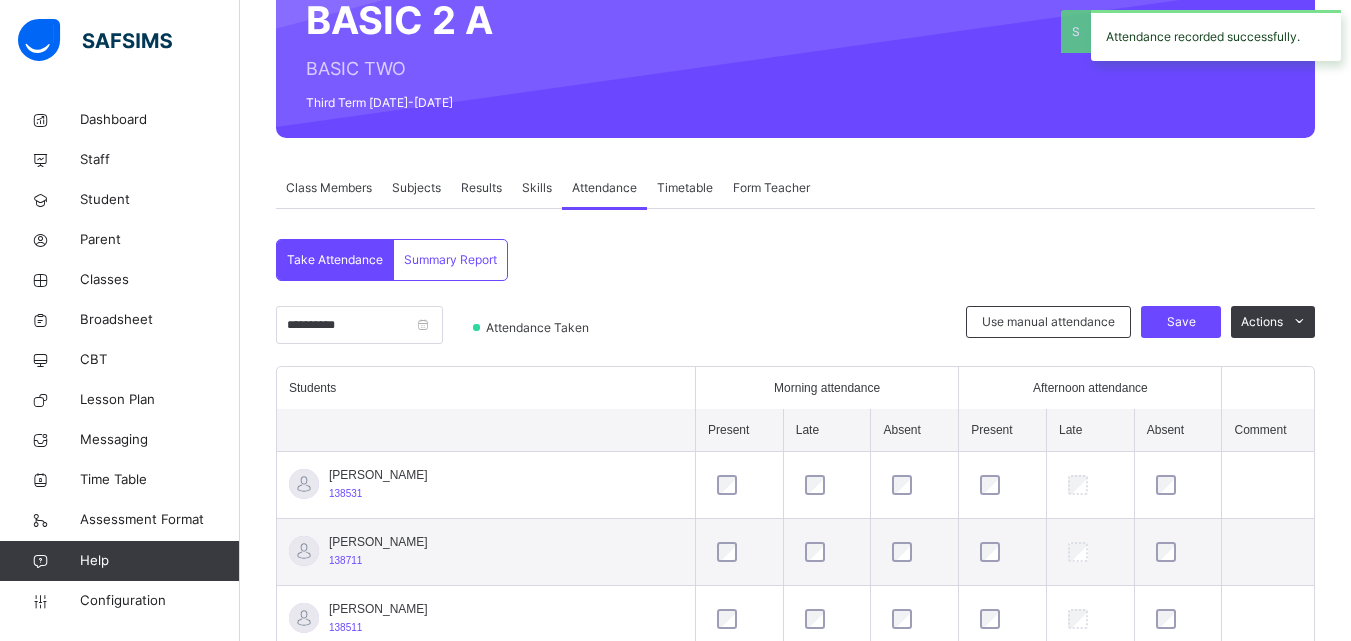 scroll, scrollTop: 288, scrollLeft: 0, axis: vertical 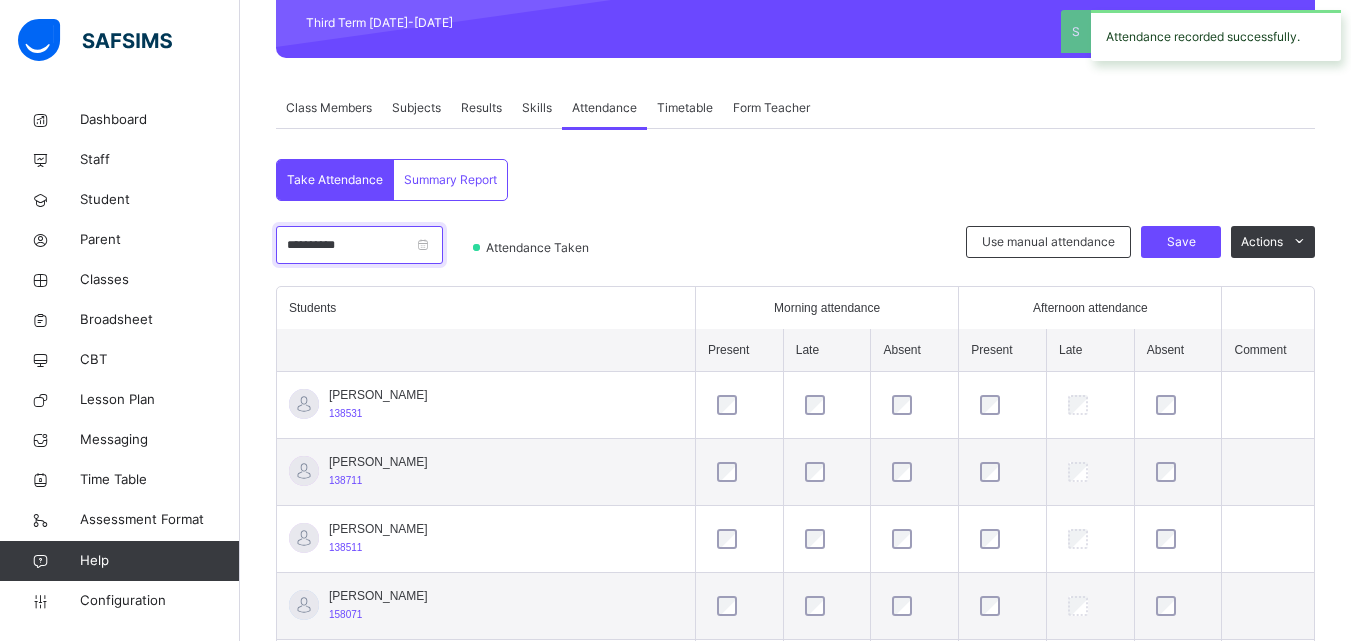 click on "**********" at bounding box center [359, 245] 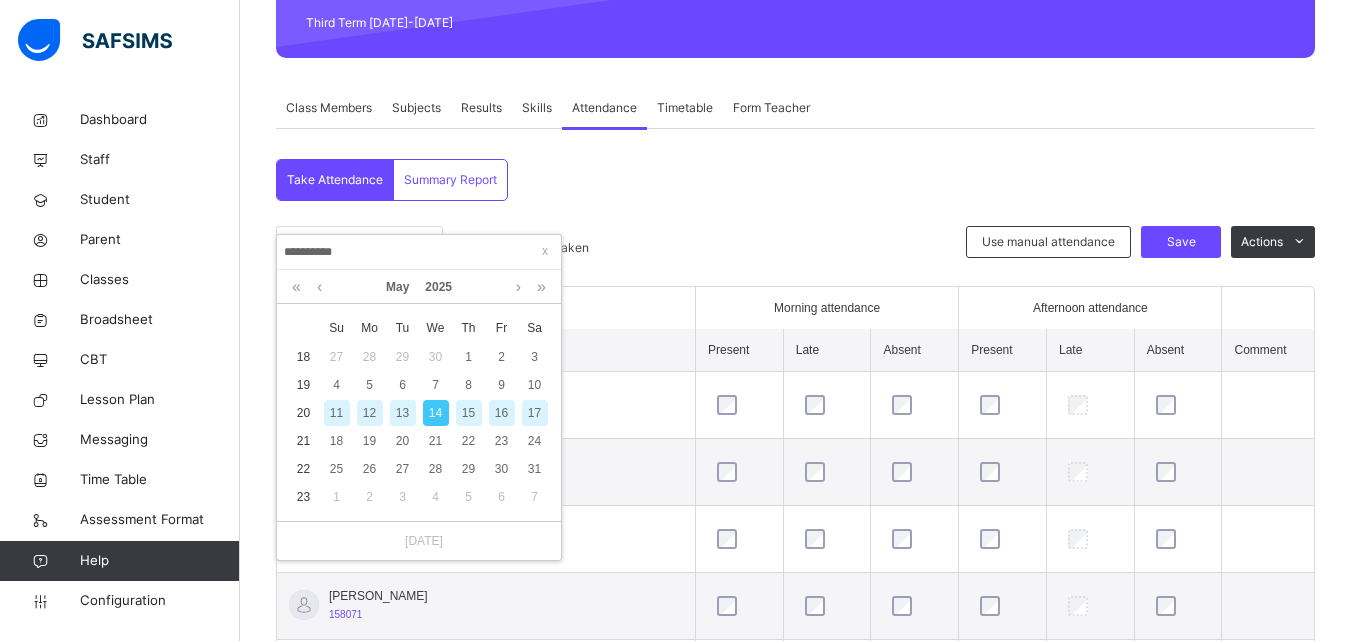 click on "15" at bounding box center [468, 413] 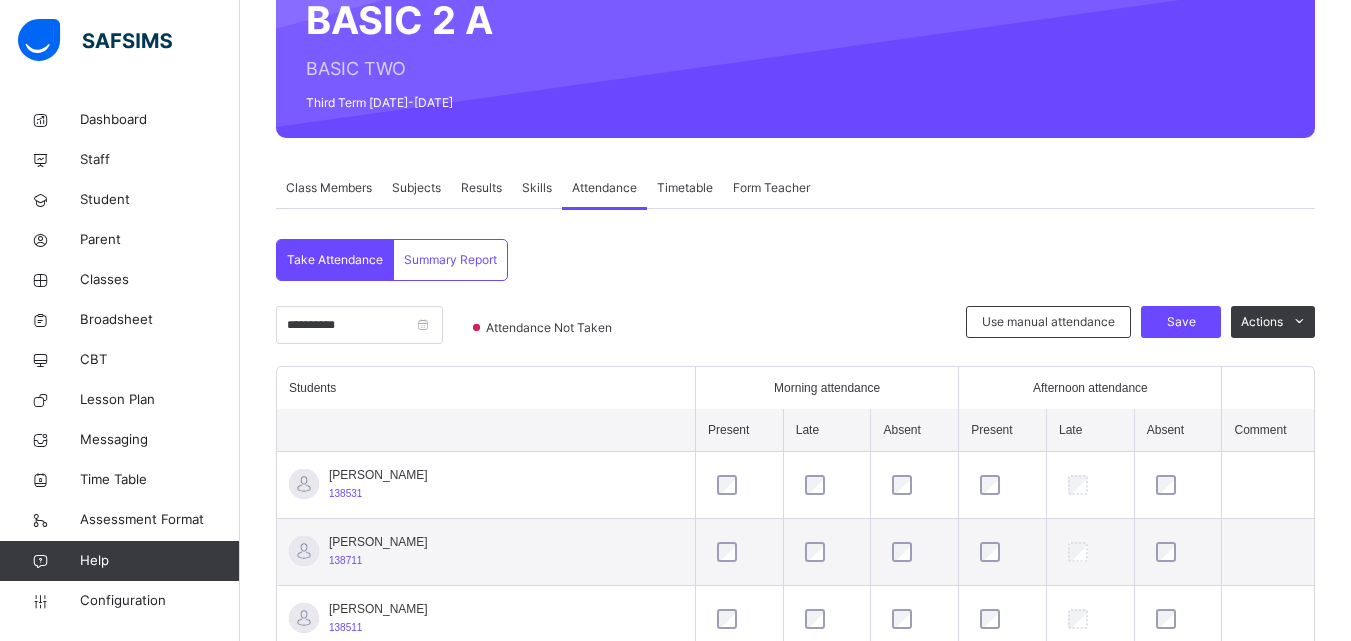 scroll, scrollTop: 288, scrollLeft: 0, axis: vertical 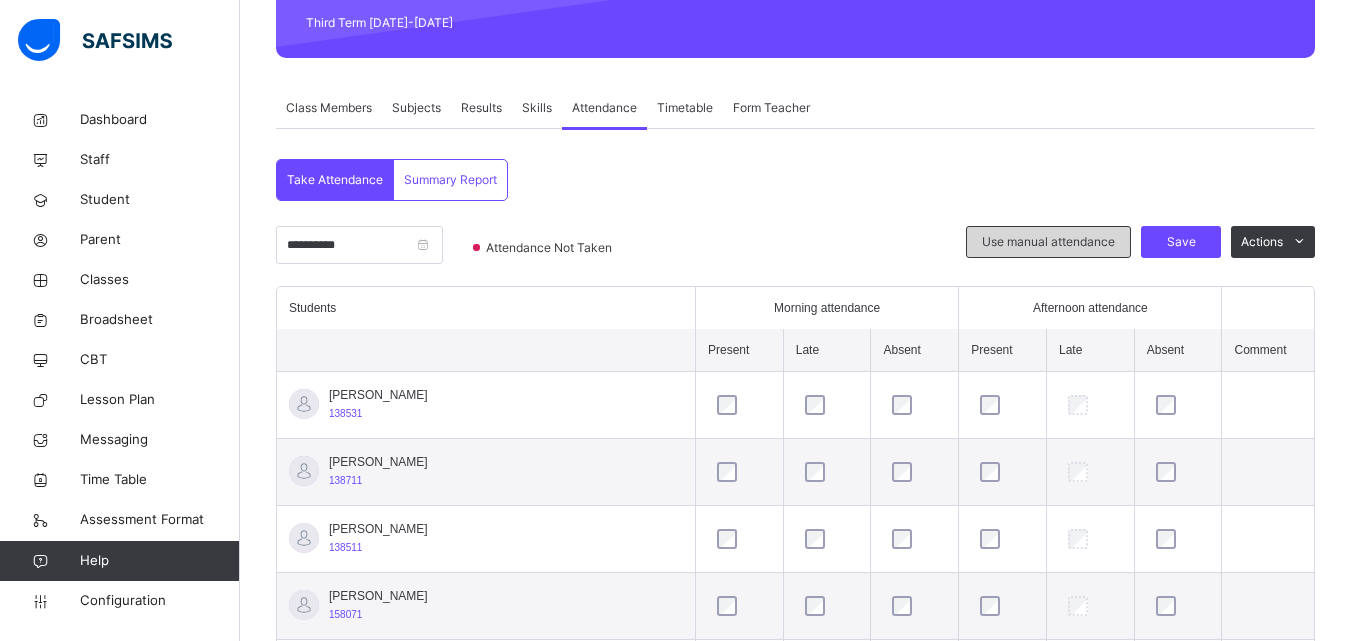 click on "Save" at bounding box center (1181, 242) 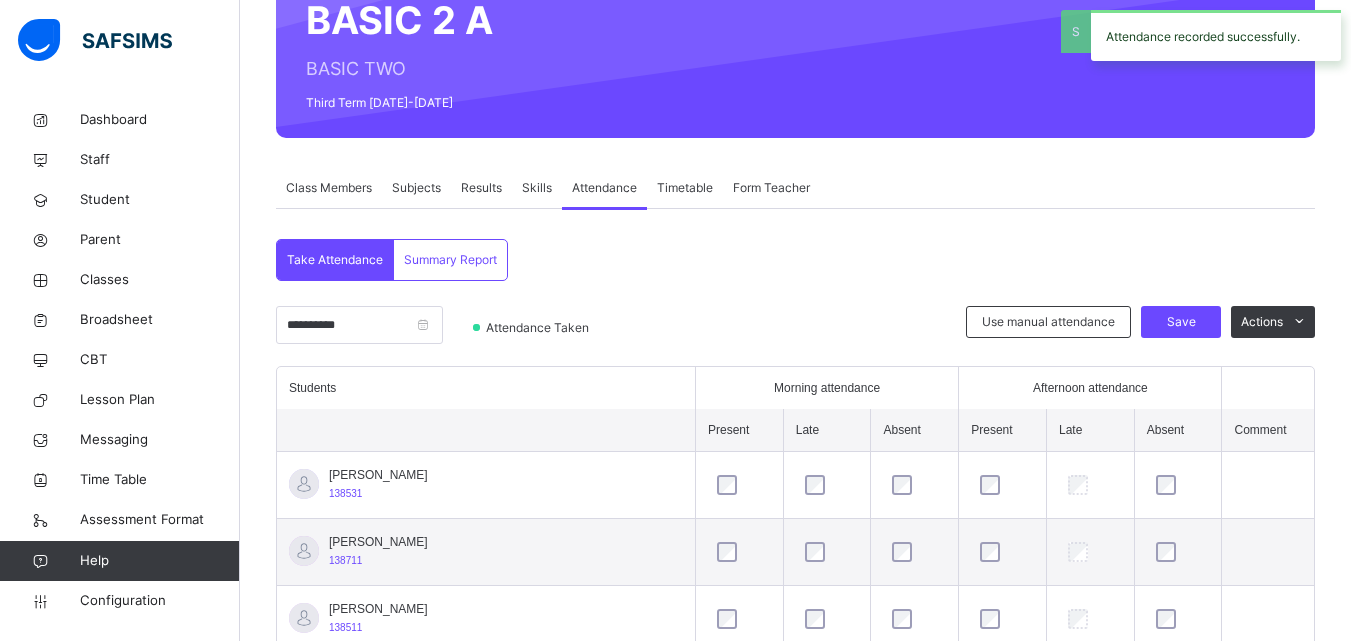 scroll, scrollTop: 288, scrollLeft: 0, axis: vertical 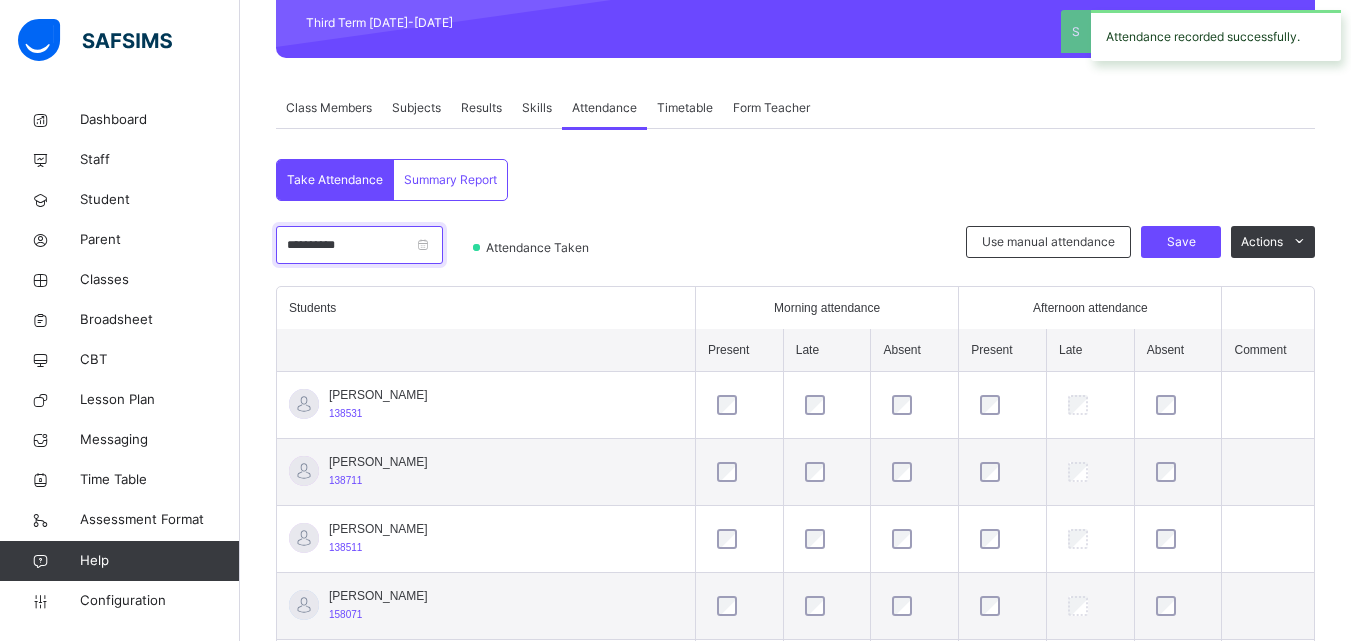 click on "**********" at bounding box center (359, 245) 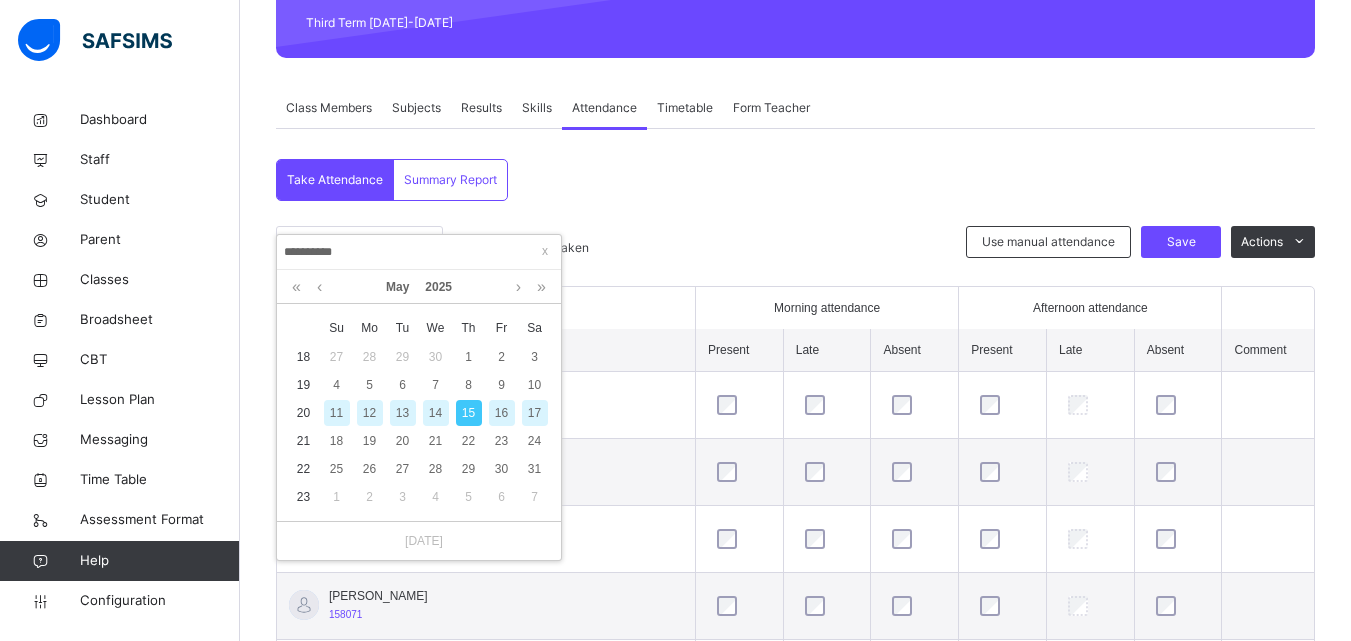 click on "16" at bounding box center [502, 413] 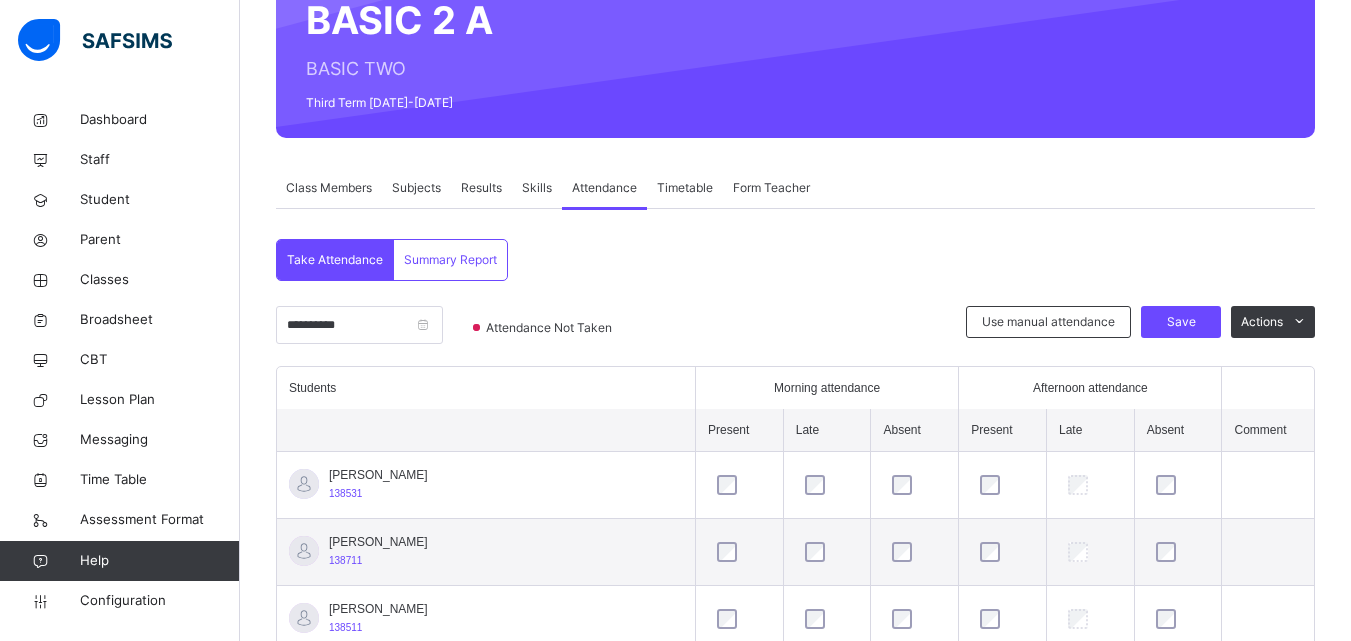 scroll, scrollTop: 288, scrollLeft: 0, axis: vertical 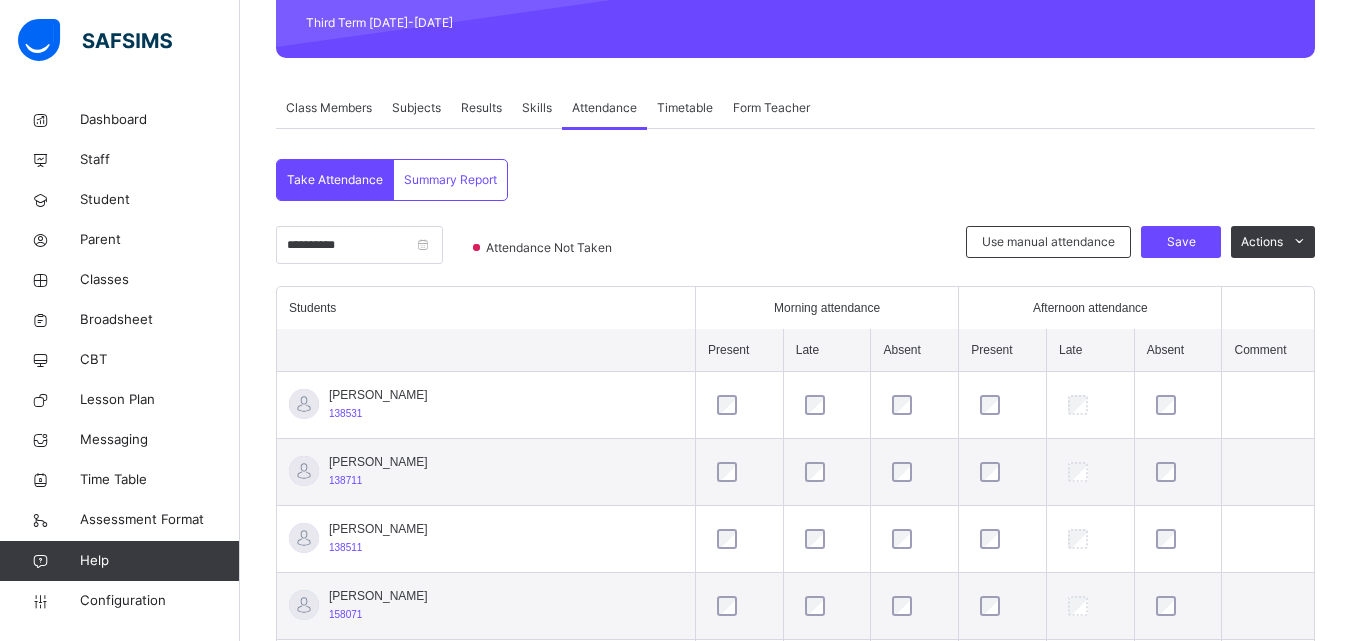 click on "Save" at bounding box center [1181, 242] 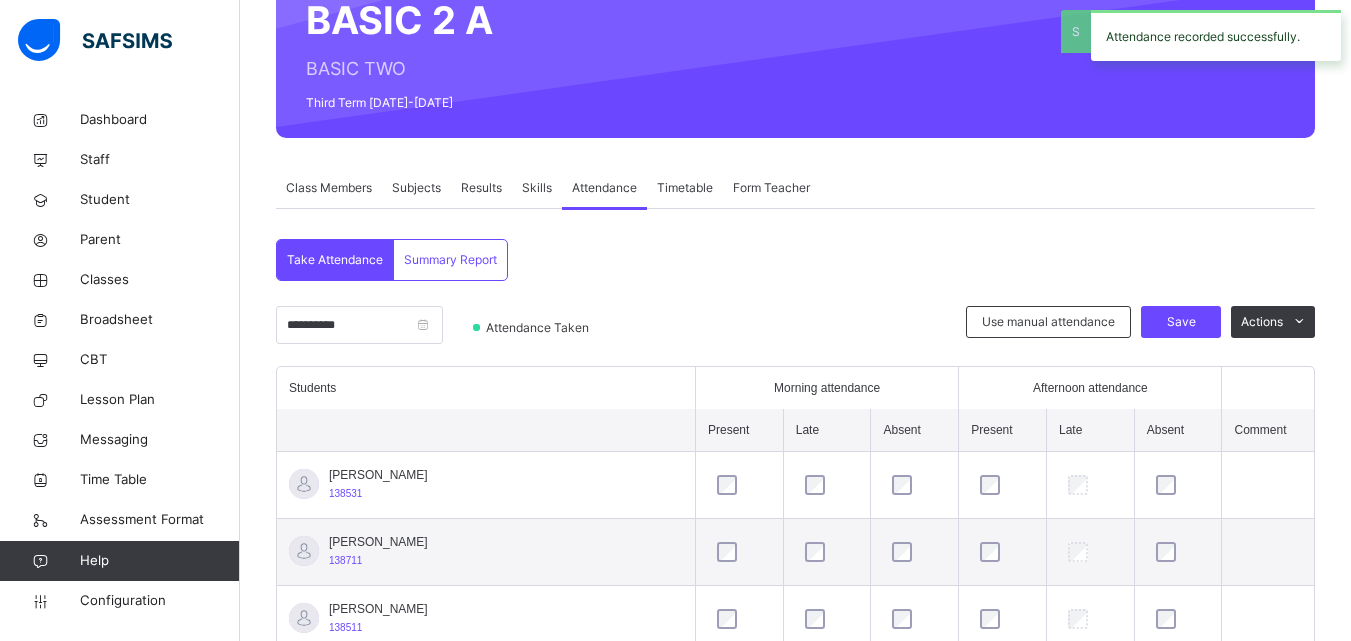 scroll, scrollTop: 288, scrollLeft: 0, axis: vertical 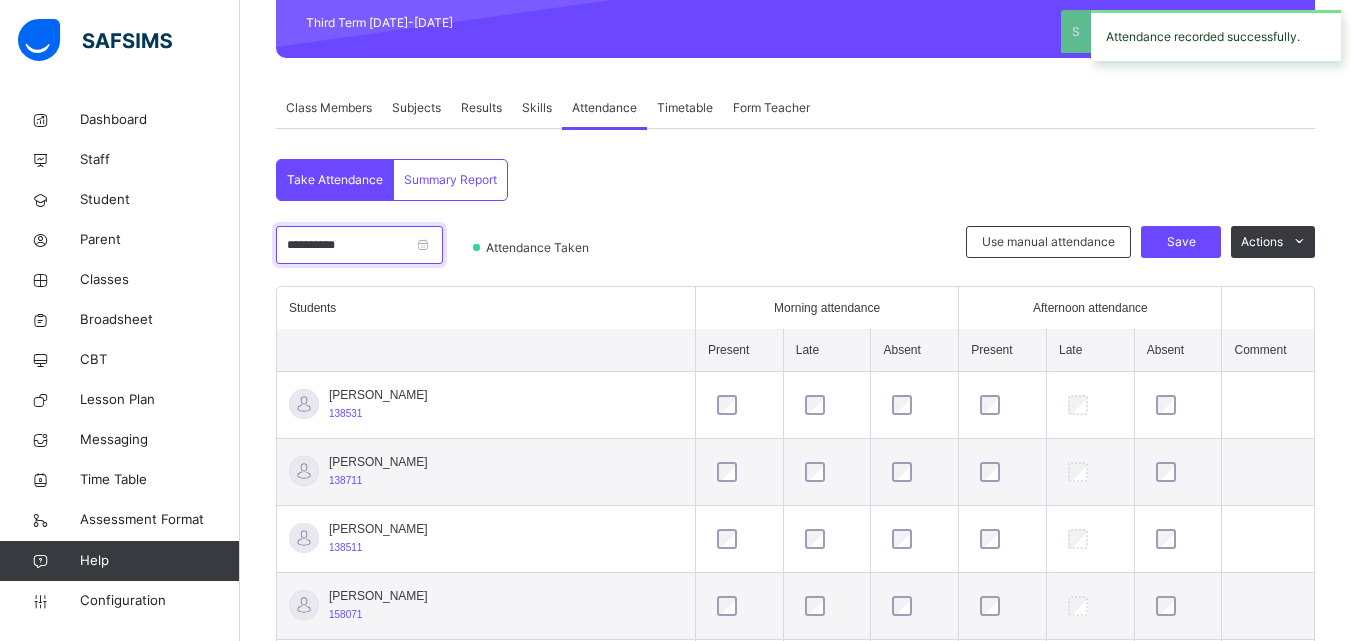 click on "**********" at bounding box center [359, 245] 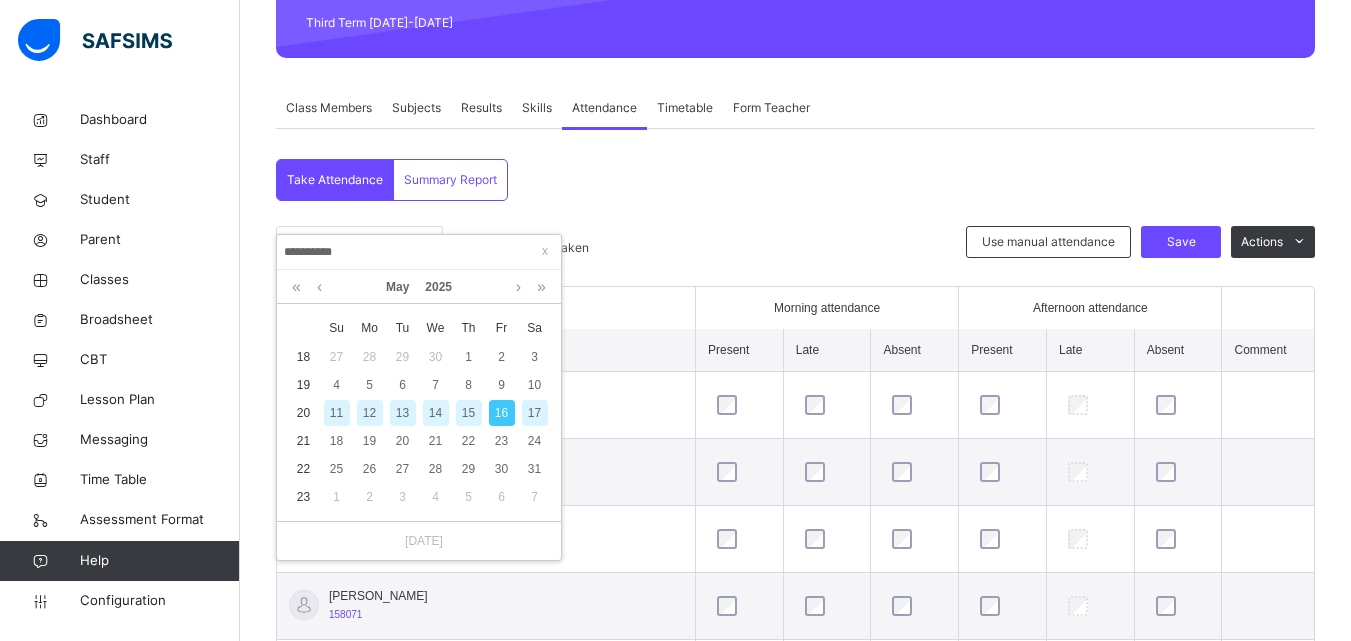 click on "17" at bounding box center (535, 413) 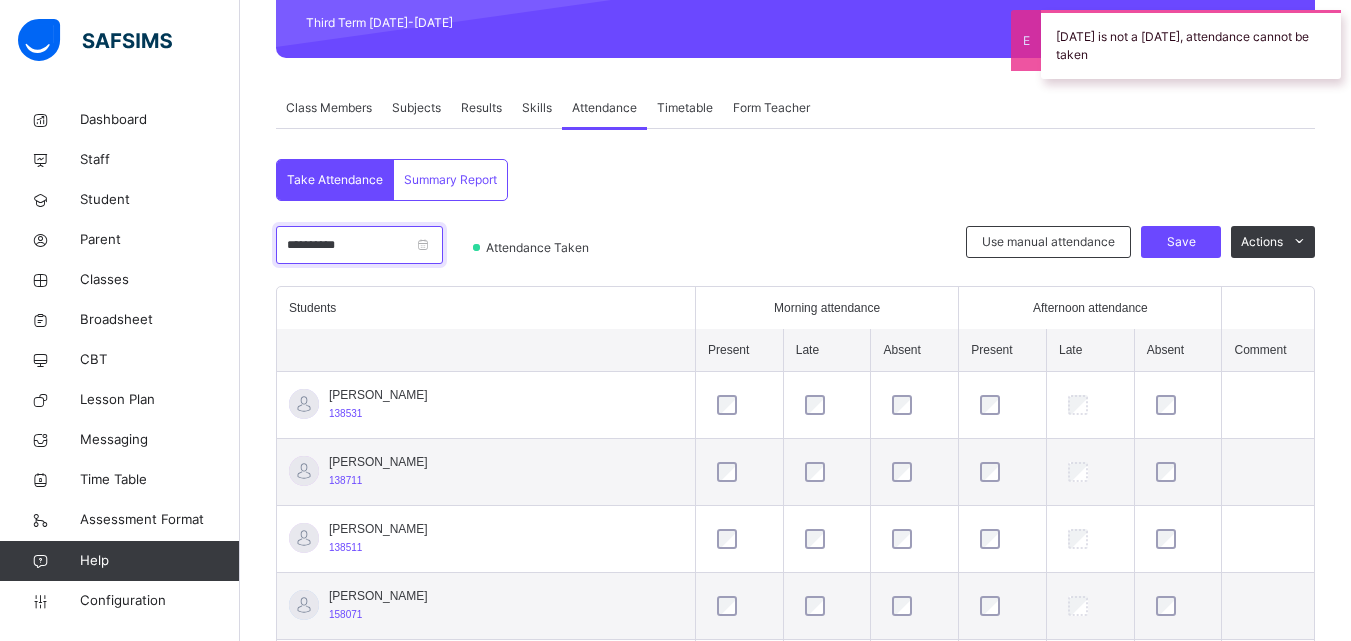 click on "**********" at bounding box center (359, 245) 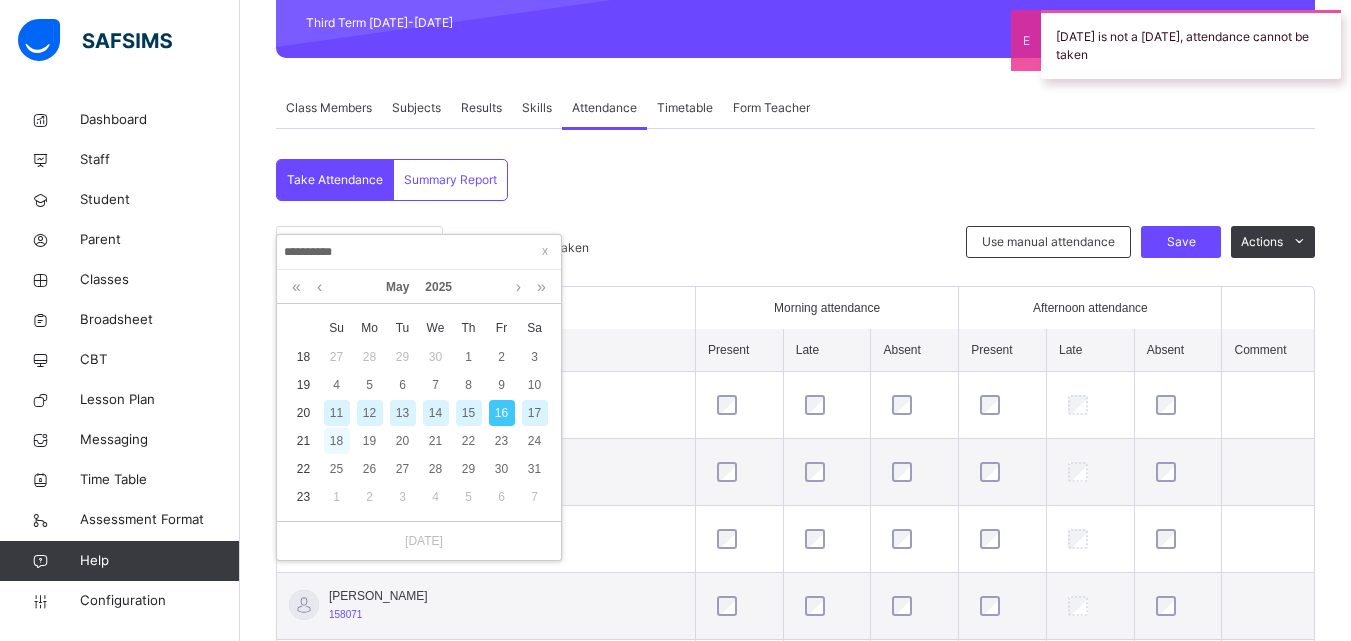 click on "18" at bounding box center (337, 441) 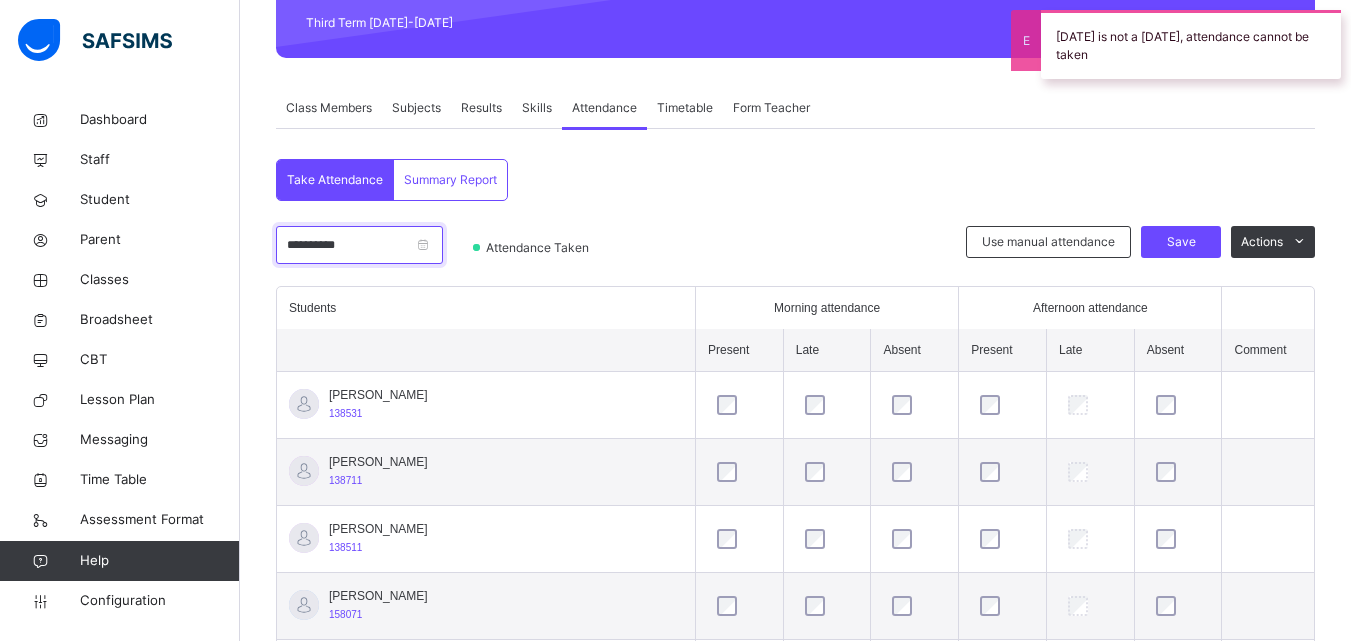 click on "**********" at bounding box center [359, 245] 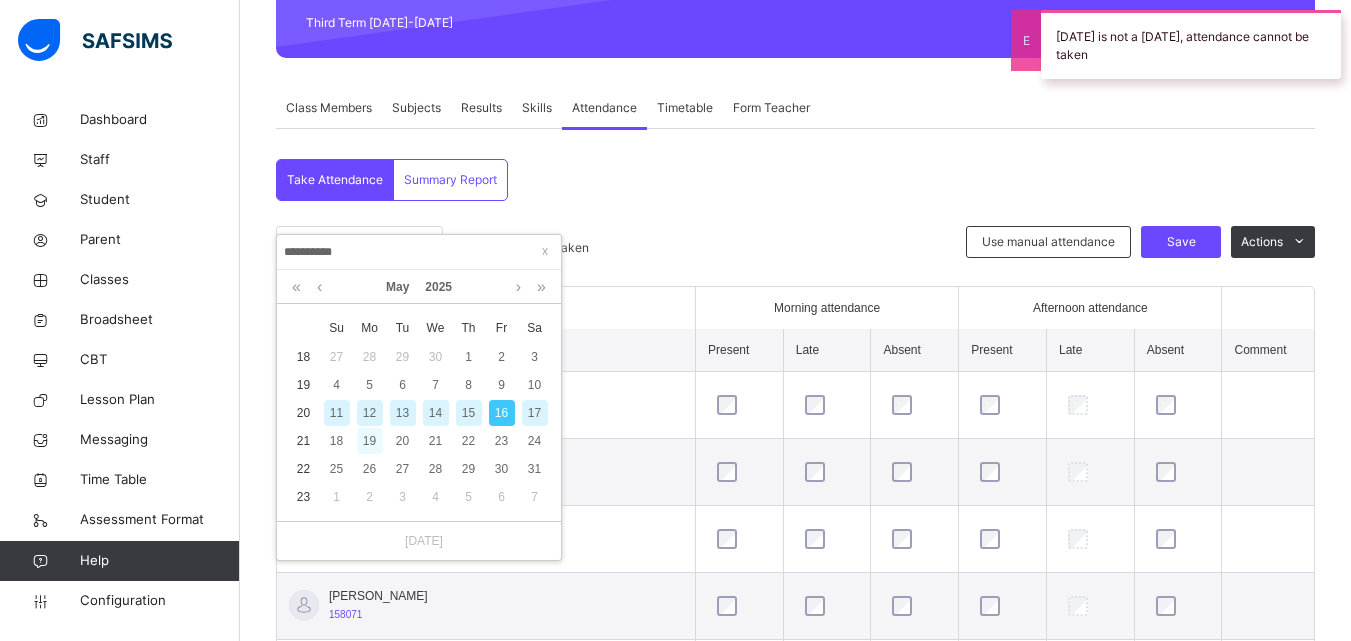 click on "19" at bounding box center (370, 441) 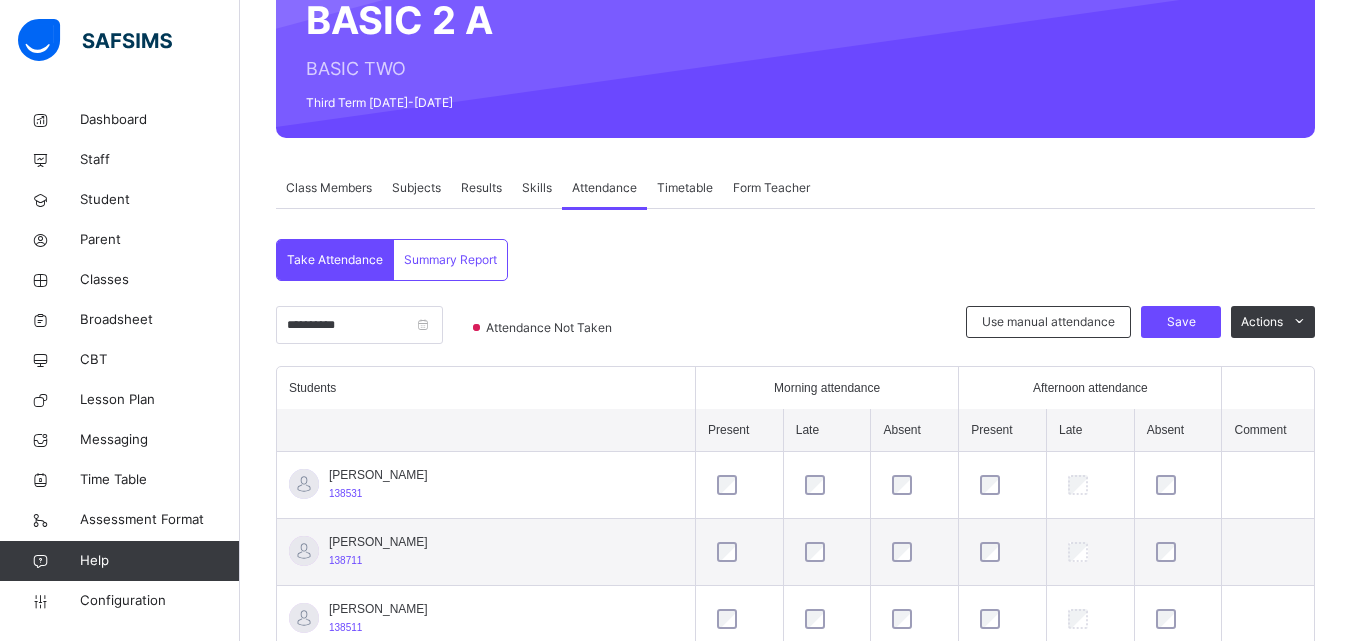 scroll, scrollTop: 288, scrollLeft: 0, axis: vertical 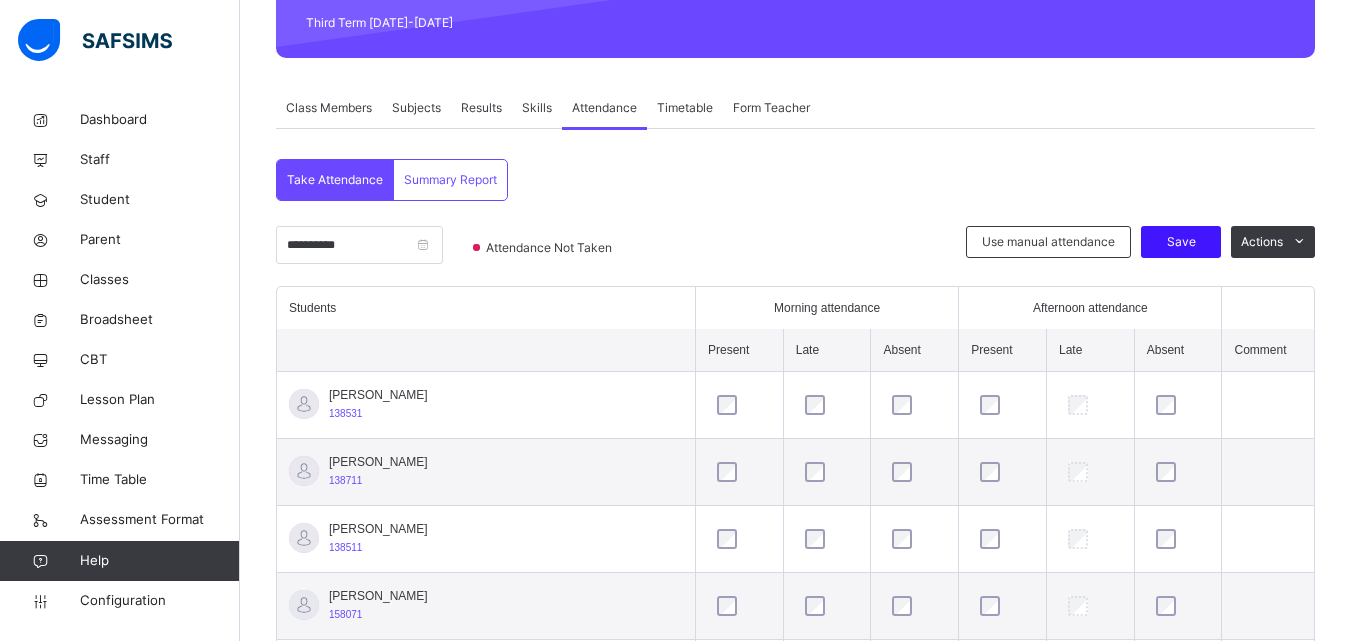 click on "Save" at bounding box center [1181, 242] 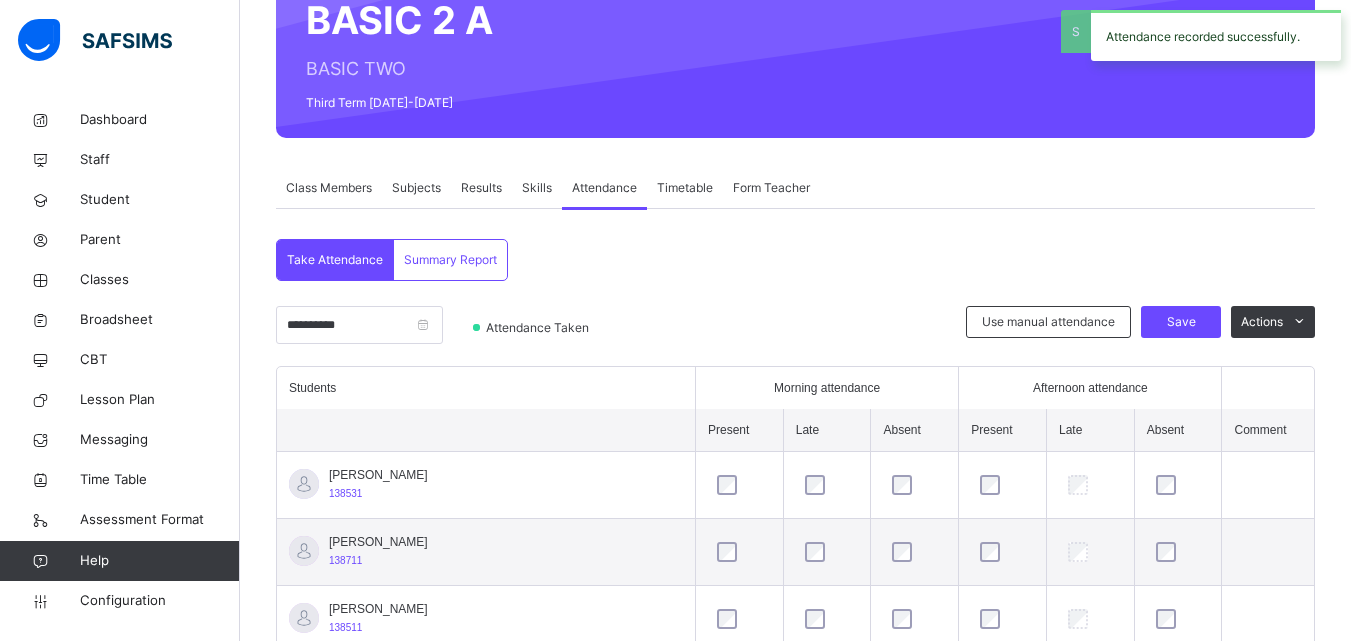 scroll, scrollTop: 288, scrollLeft: 0, axis: vertical 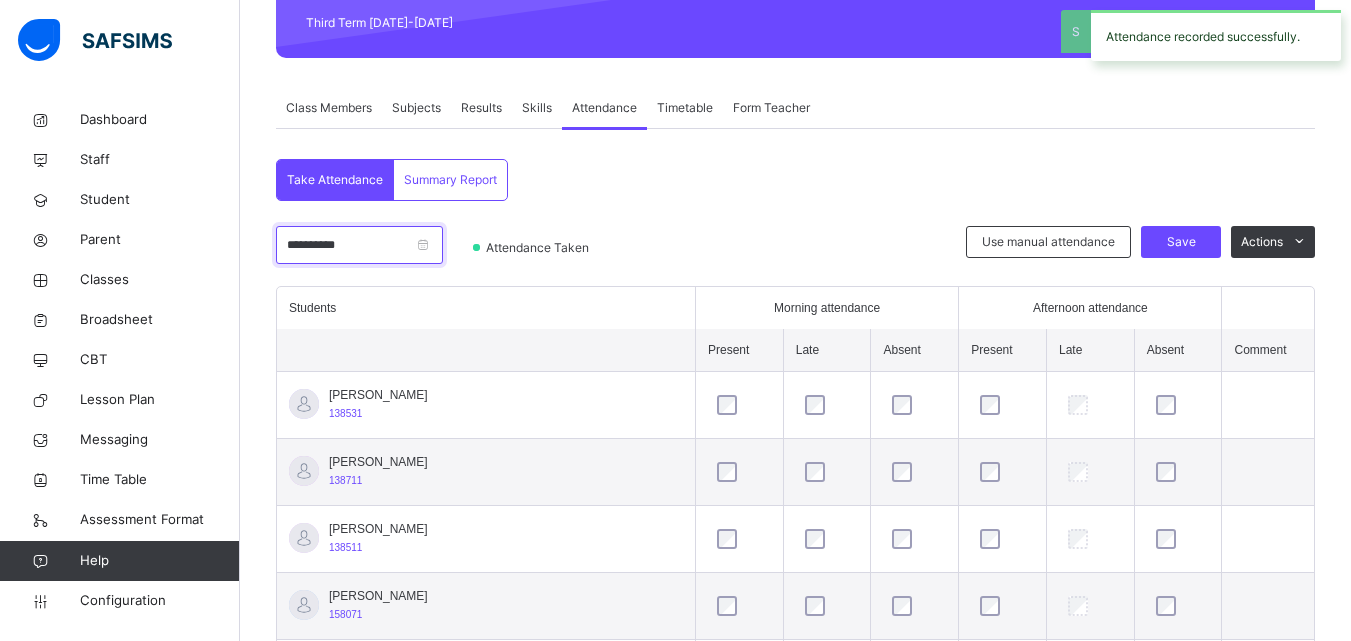 click on "**********" at bounding box center [359, 245] 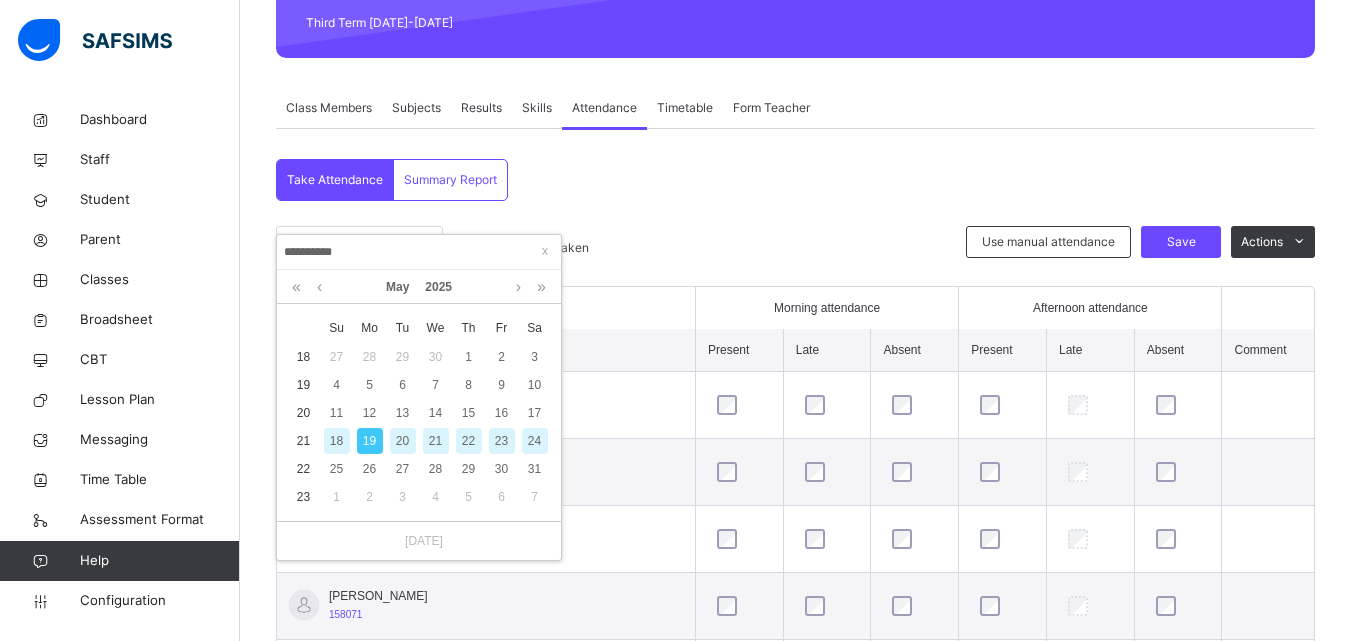click on "20" at bounding box center (403, 441) 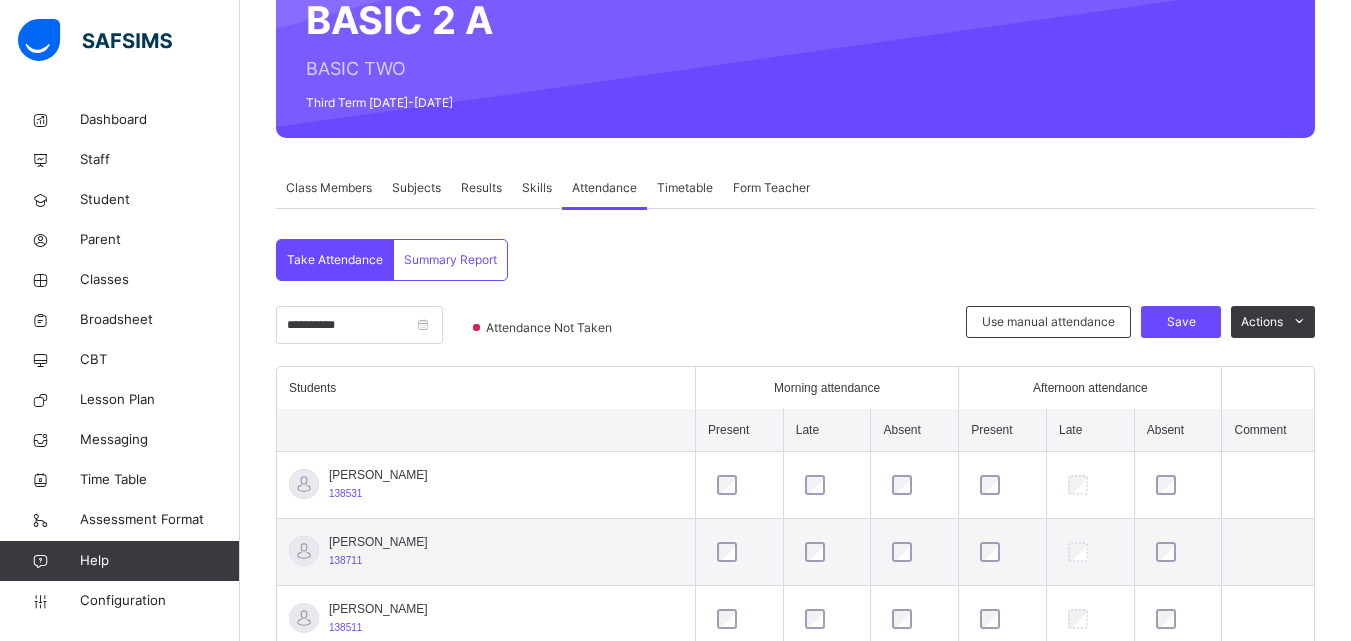 scroll, scrollTop: 288, scrollLeft: 0, axis: vertical 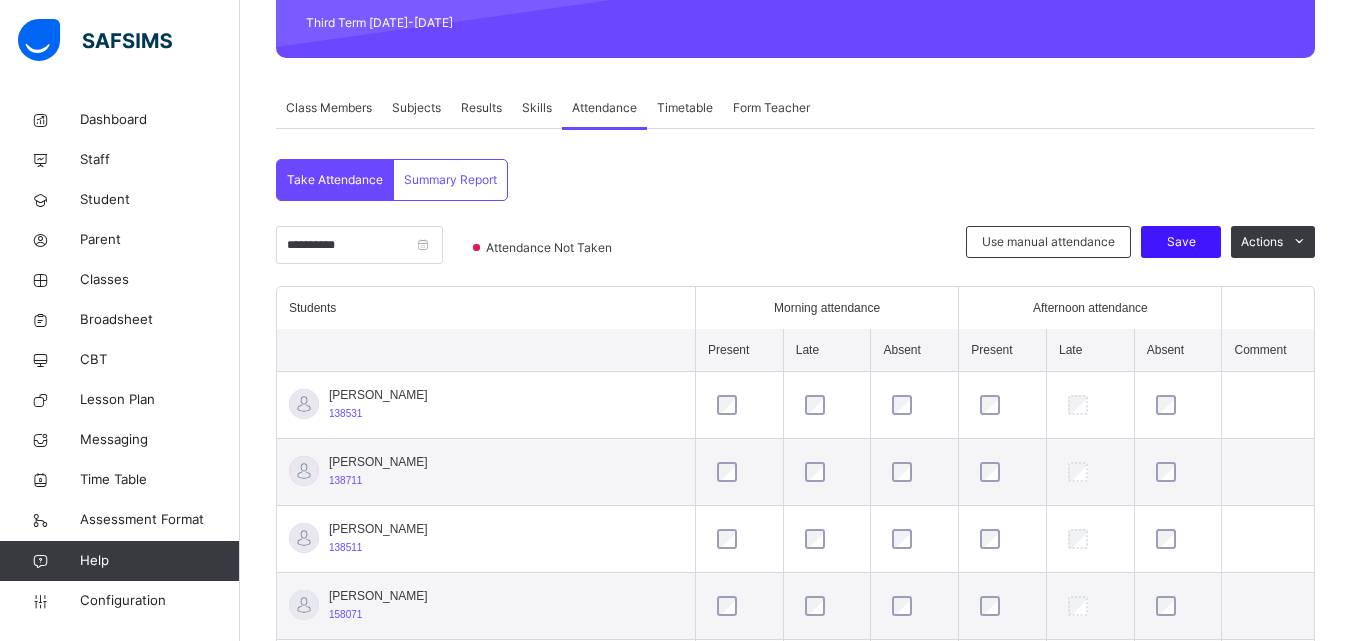 click on "Save" at bounding box center (1181, 242) 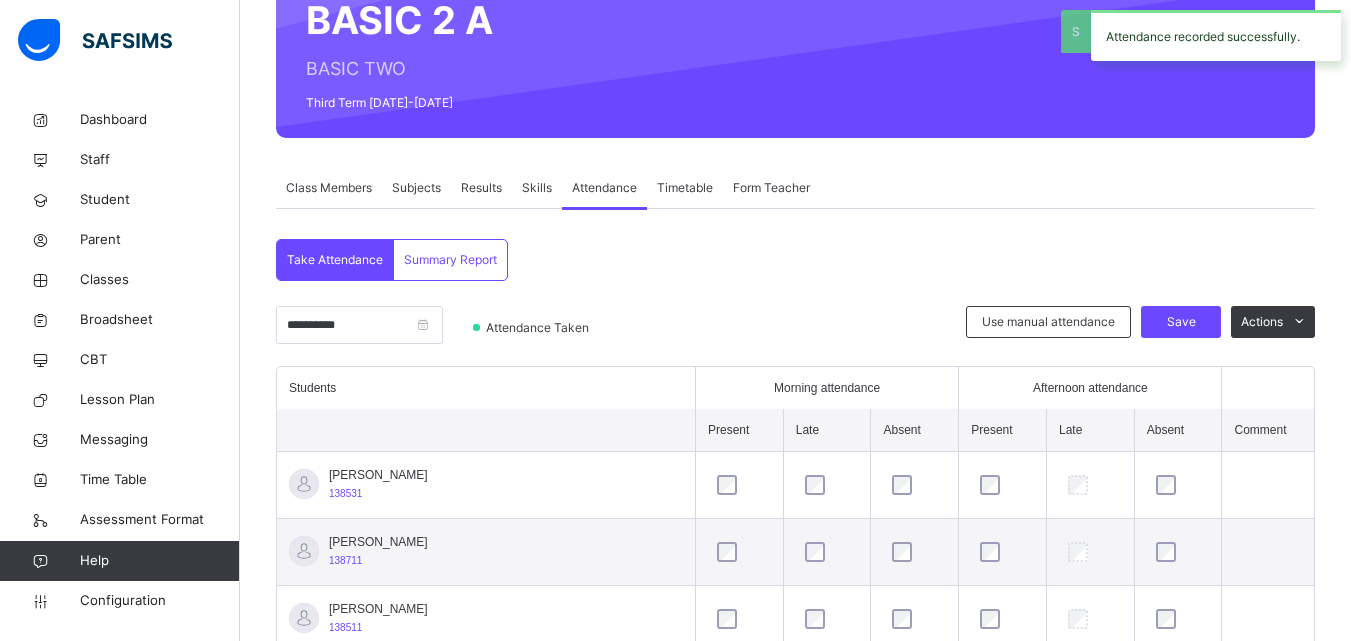 scroll, scrollTop: 288, scrollLeft: 0, axis: vertical 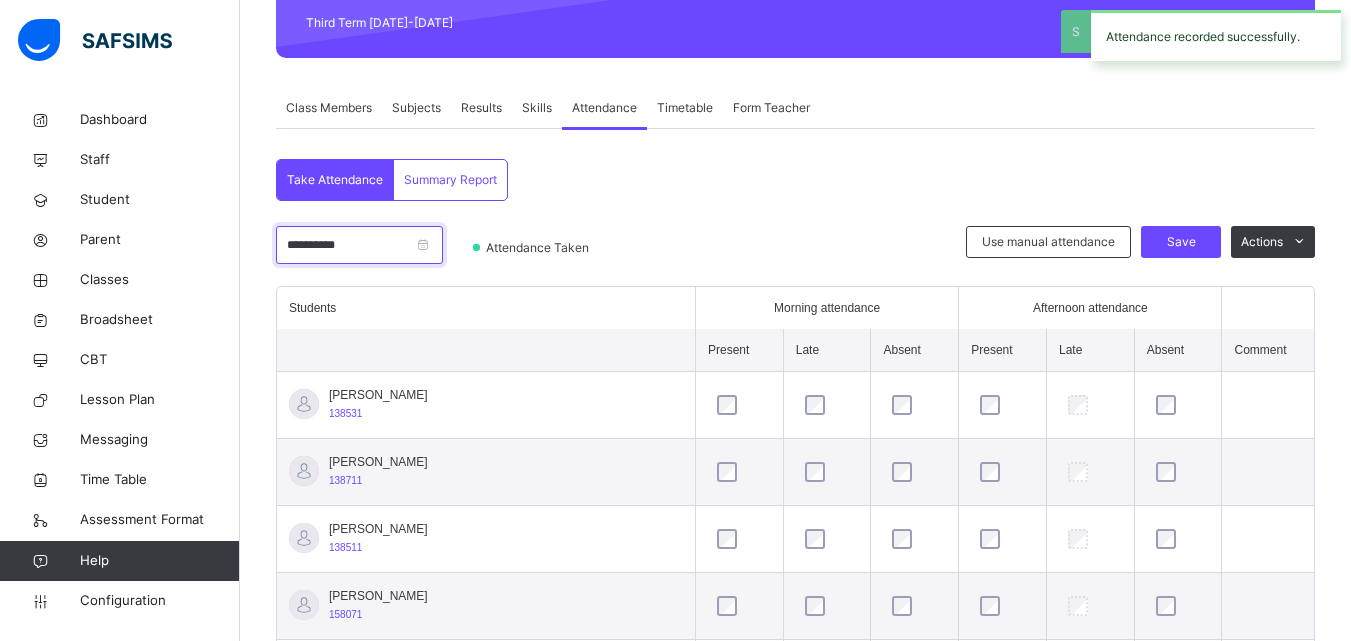 click on "**********" at bounding box center (359, 245) 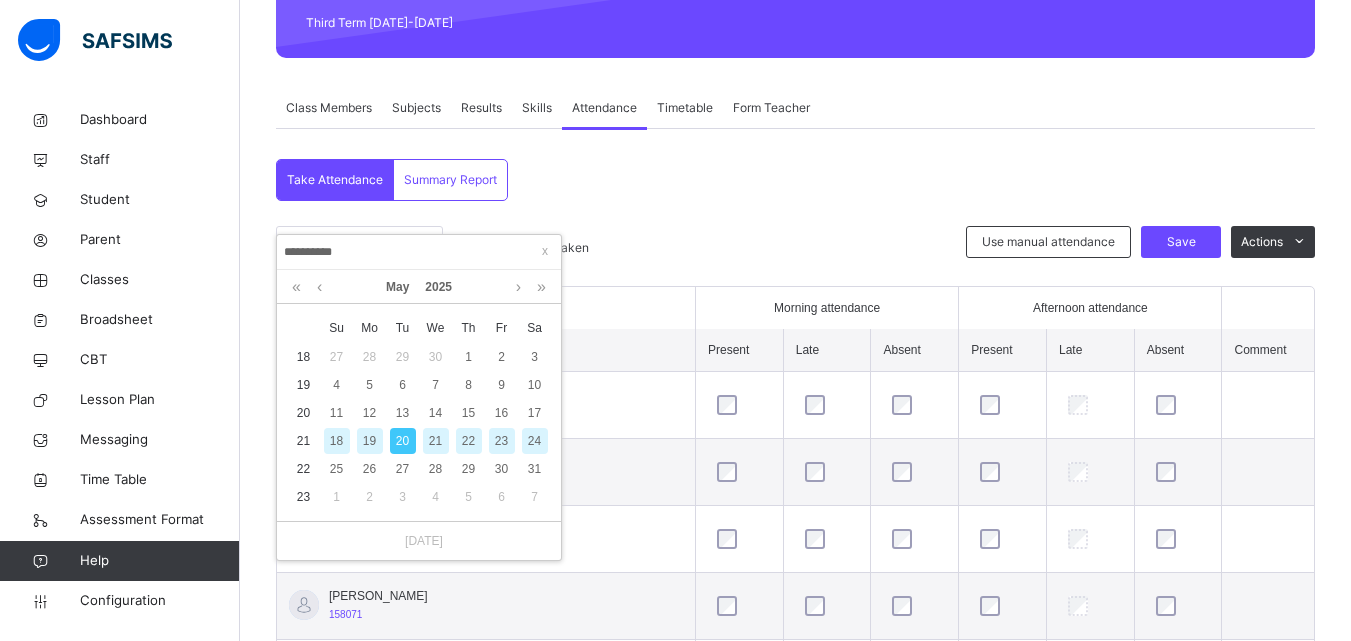 click on "21" at bounding box center (436, 441) 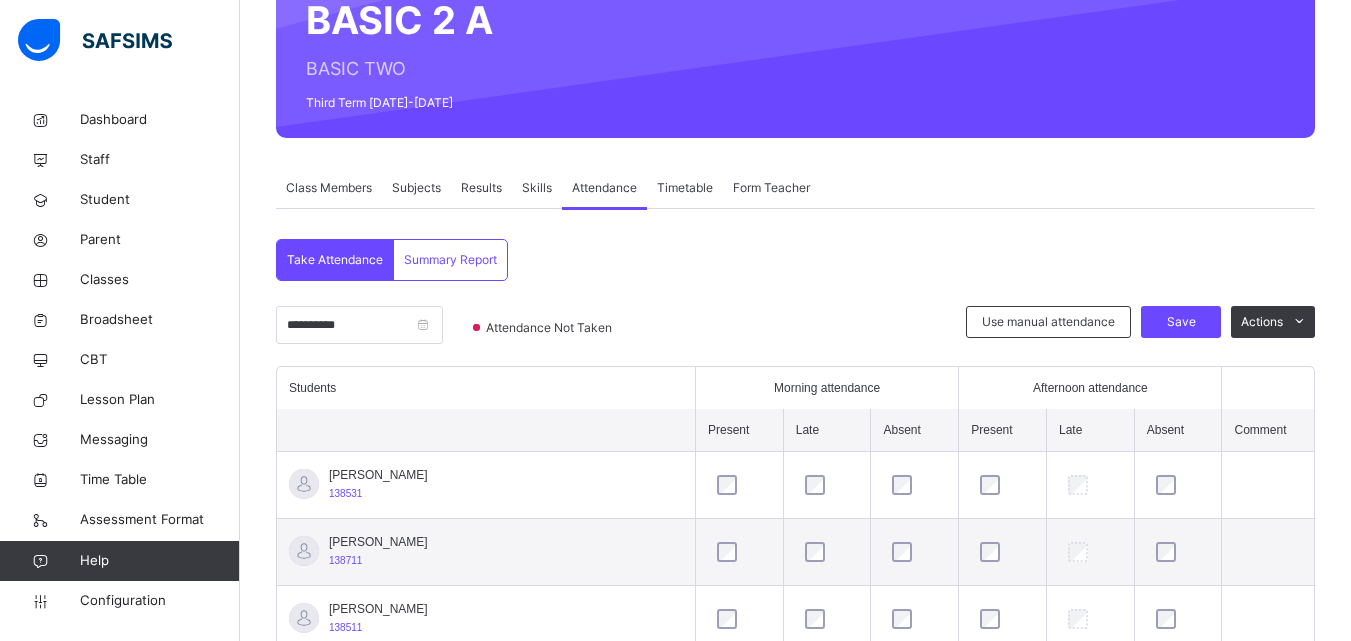scroll, scrollTop: 288, scrollLeft: 0, axis: vertical 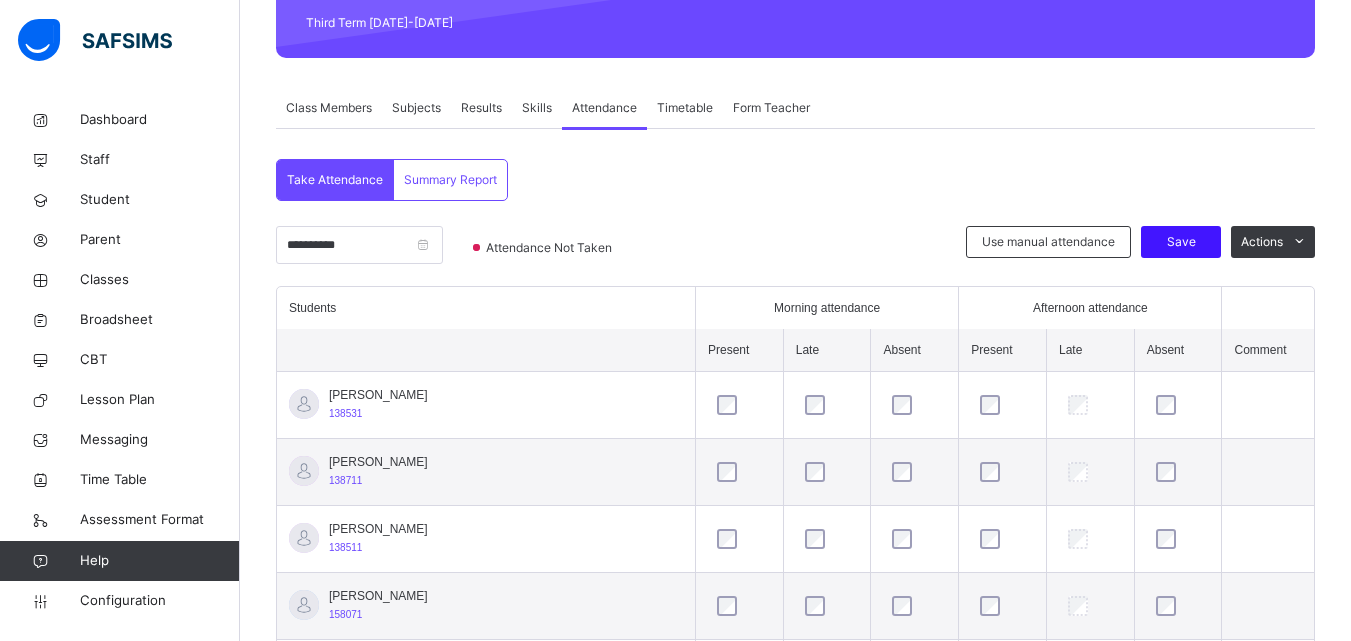 click on "Save" at bounding box center [1181, 242] 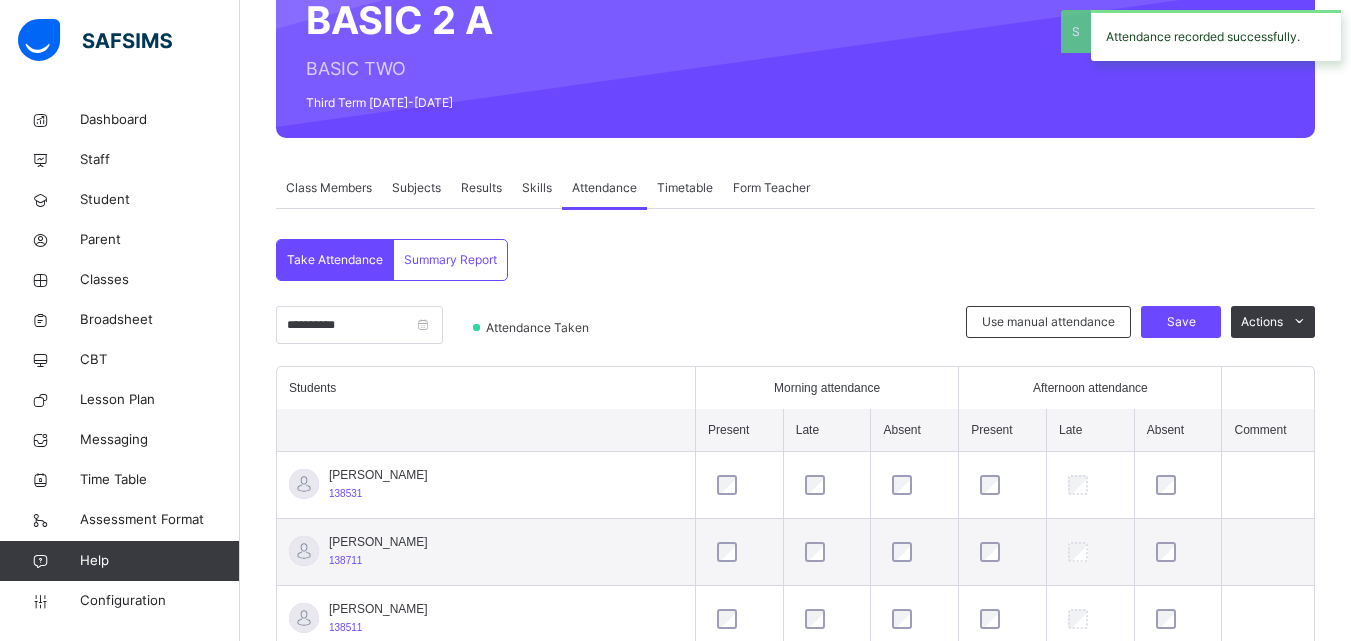 scroll, scrollTop: 288, scrollLeft: 0, axis: vertical 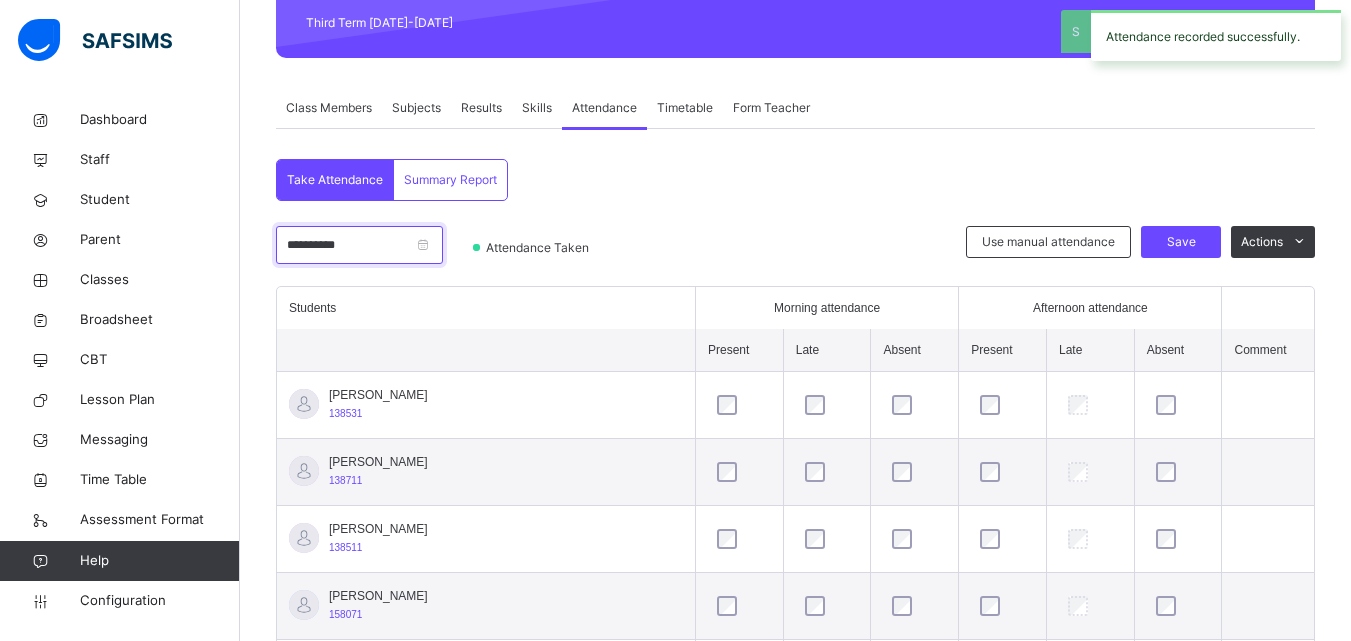 click on "**********" at bounding box center [359, 245] 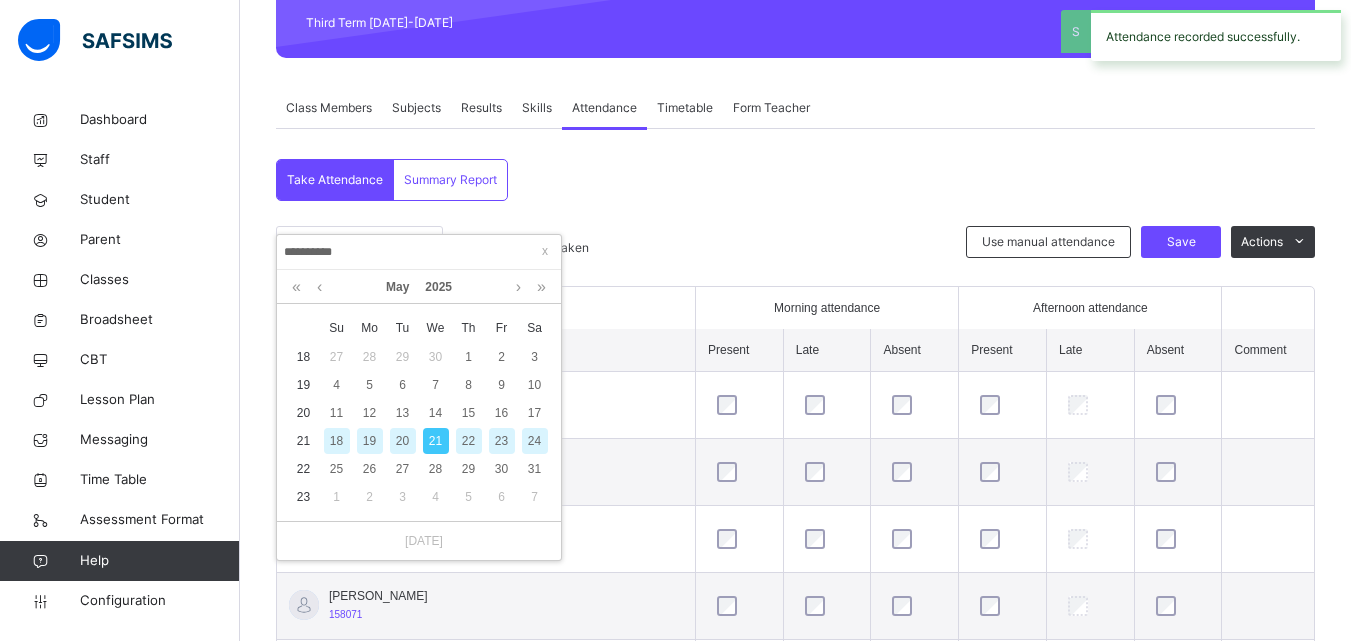 click on "22" at bounding box center (469, 441) 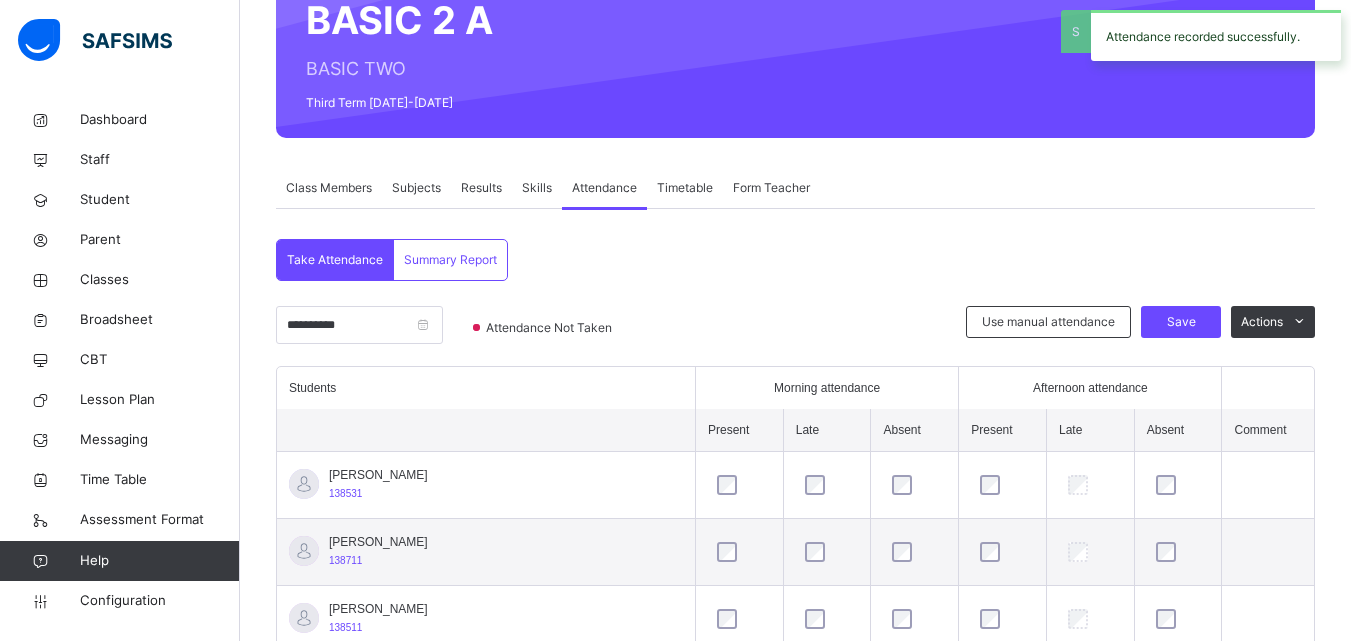 scroll, scrollTop: 288, scrollLeft: 0, axis: vertical 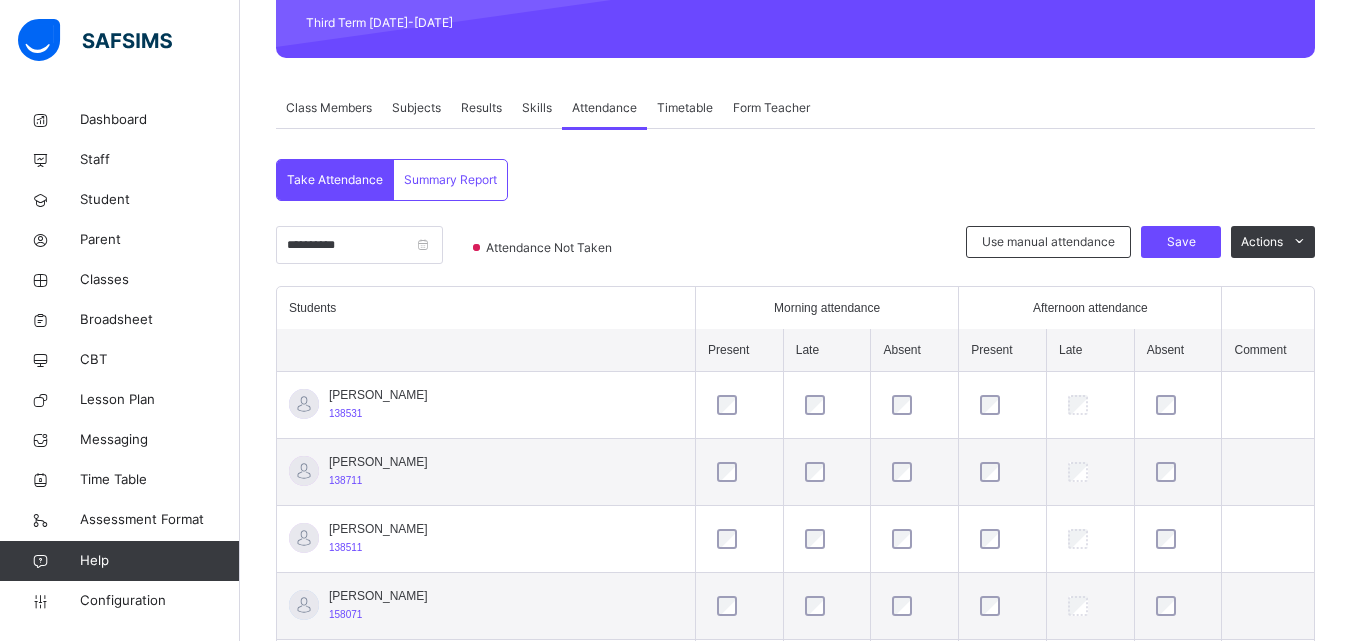 click on "Use manual attendance Save   Actions" at bounding box center [1140, 256] 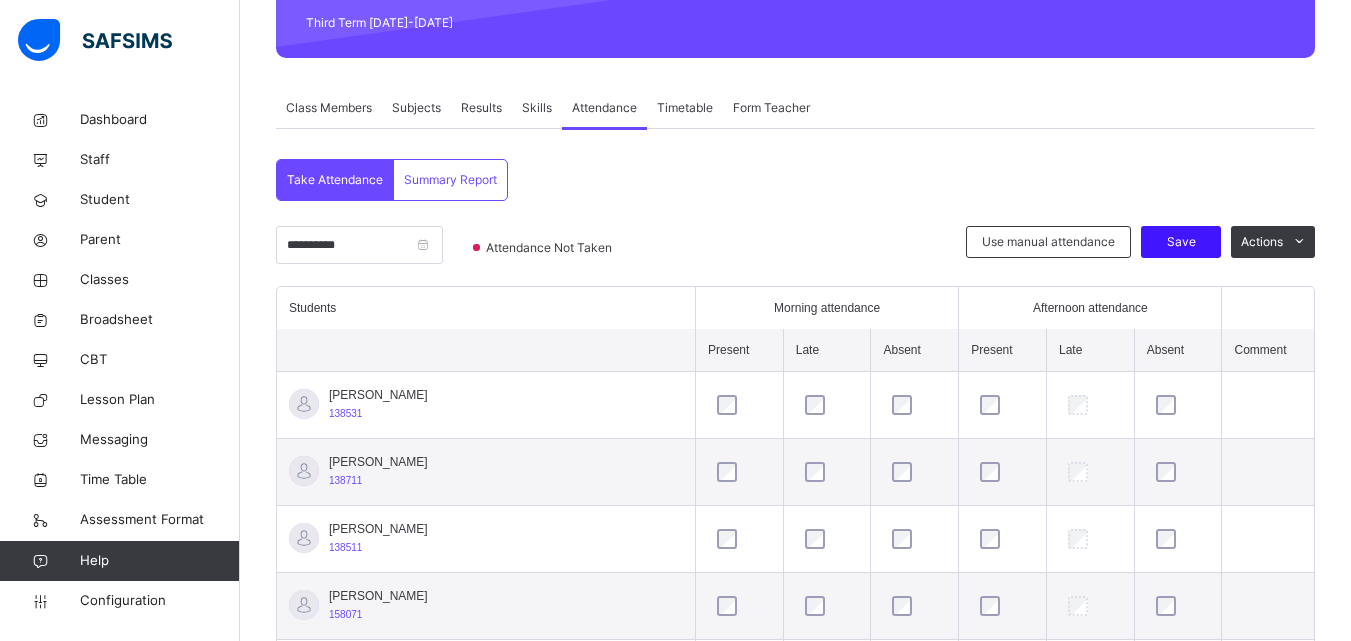 click on "Save" at bounding box center (1181, 242) 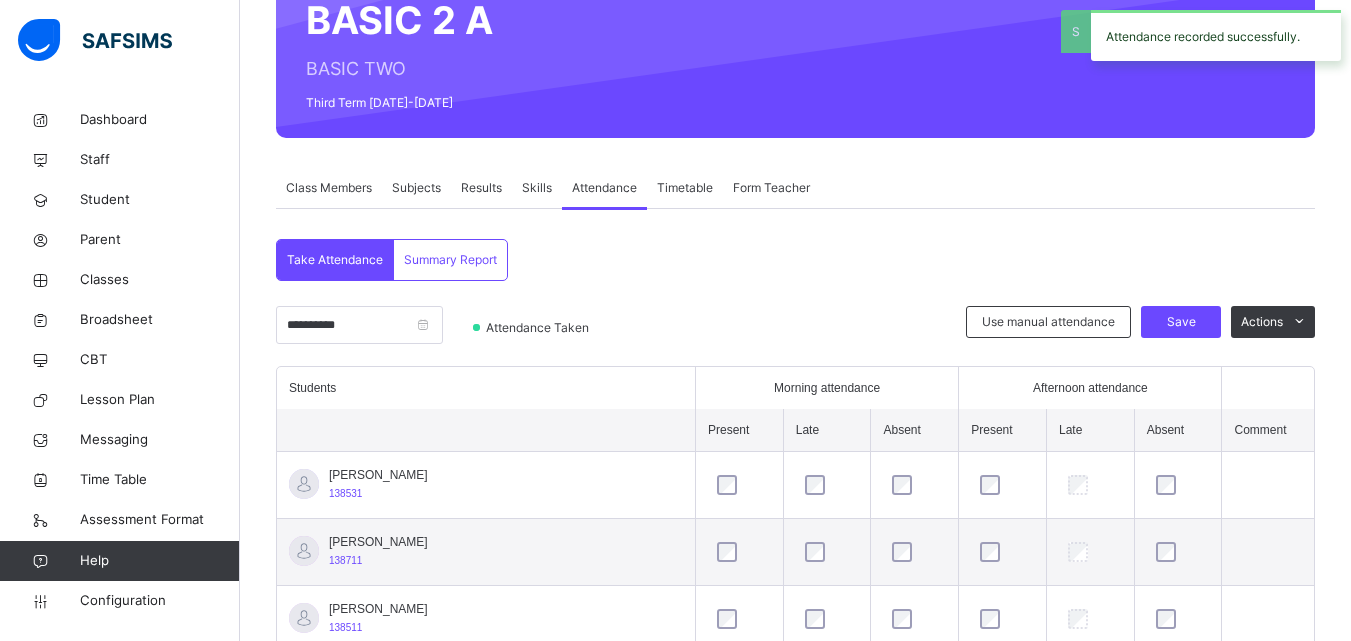 scroll, scrollTop: 288, scrollLeft: 0, axis: vertical 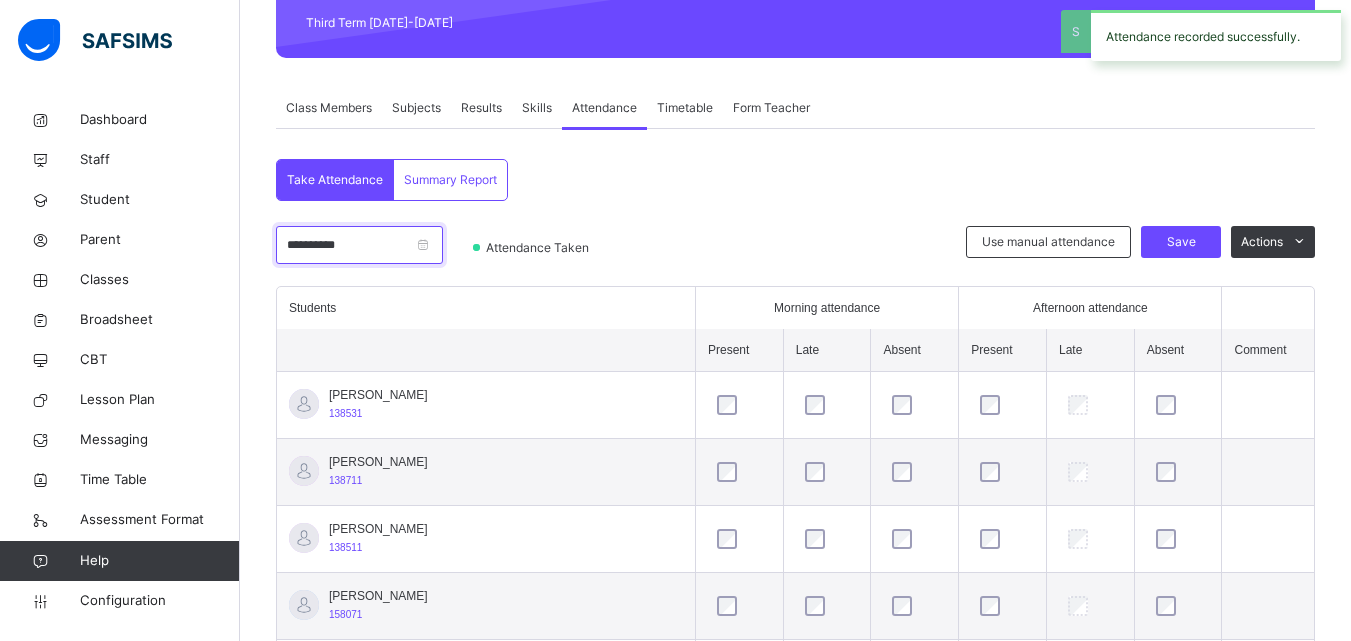 click on "**********" at bounding box center [359, 245] 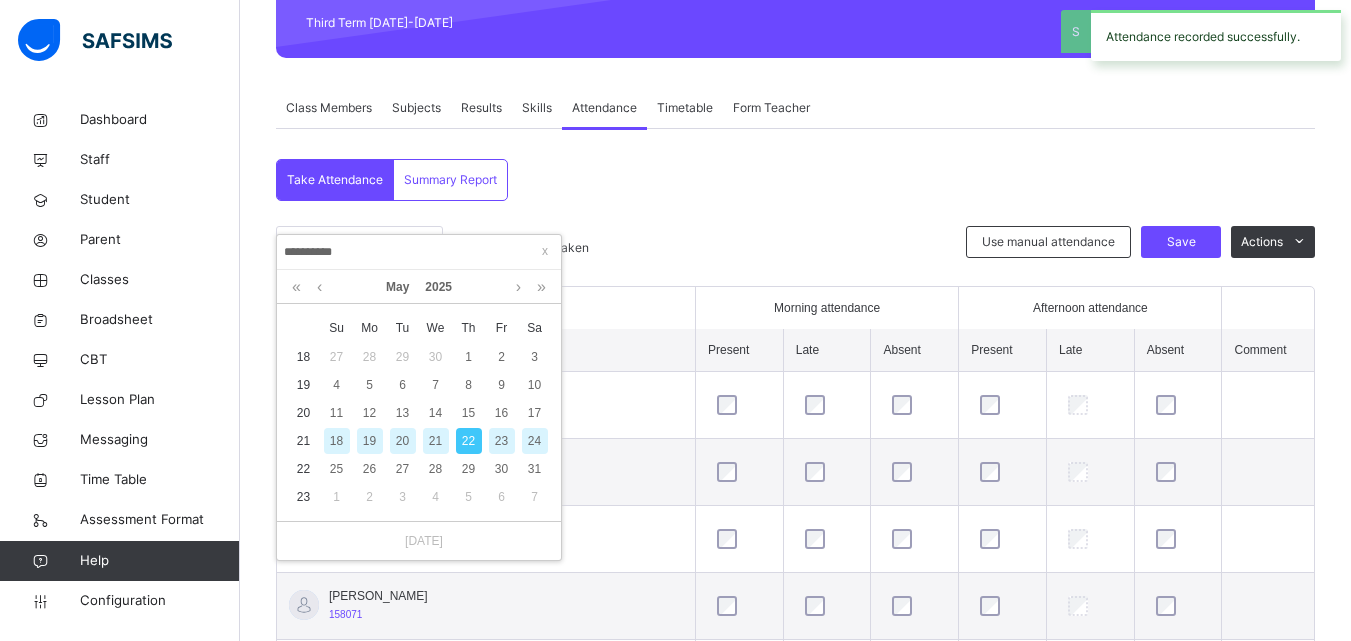 click on "15" at bounding box center (468, 413) 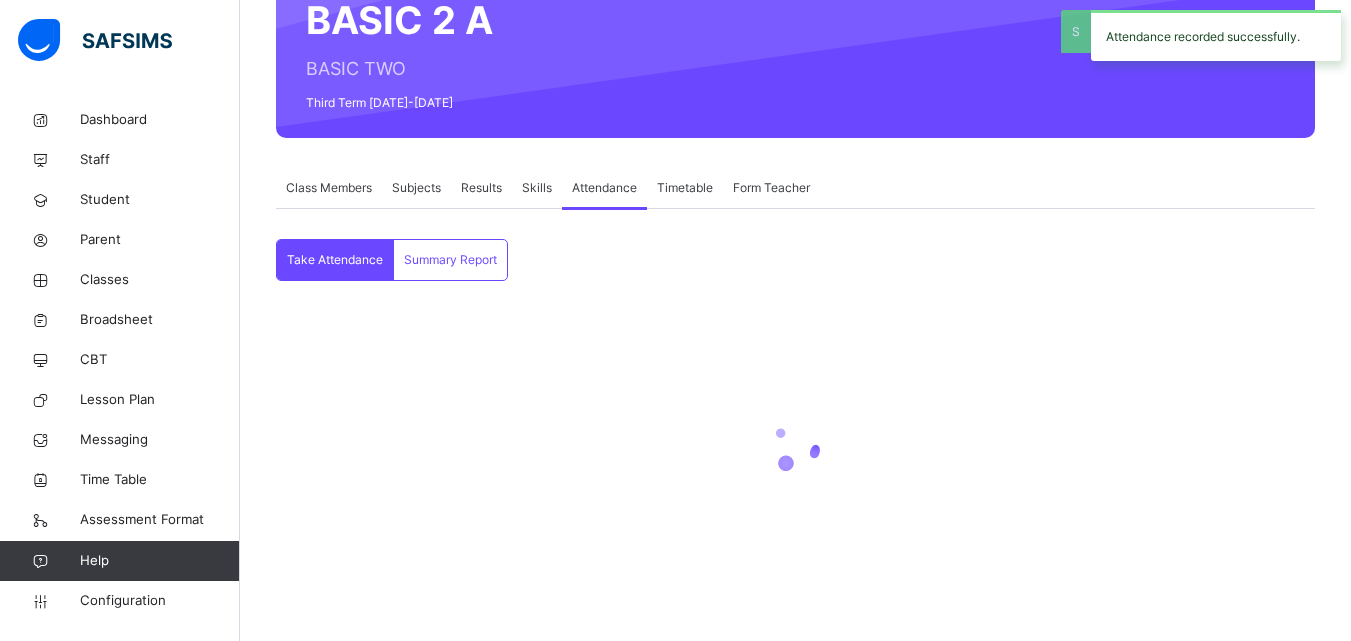 scroll, scrollTop: 208, scrollLeft: 0, axis: vertical 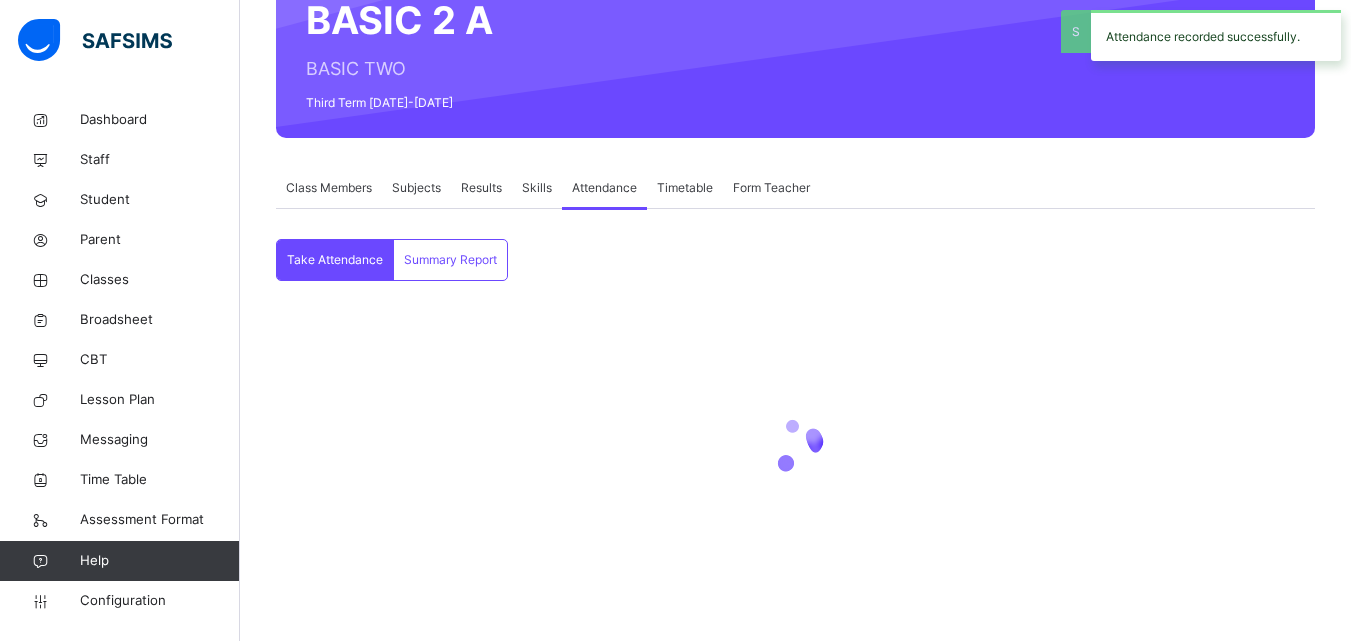 click at bounding box center (795, 446) 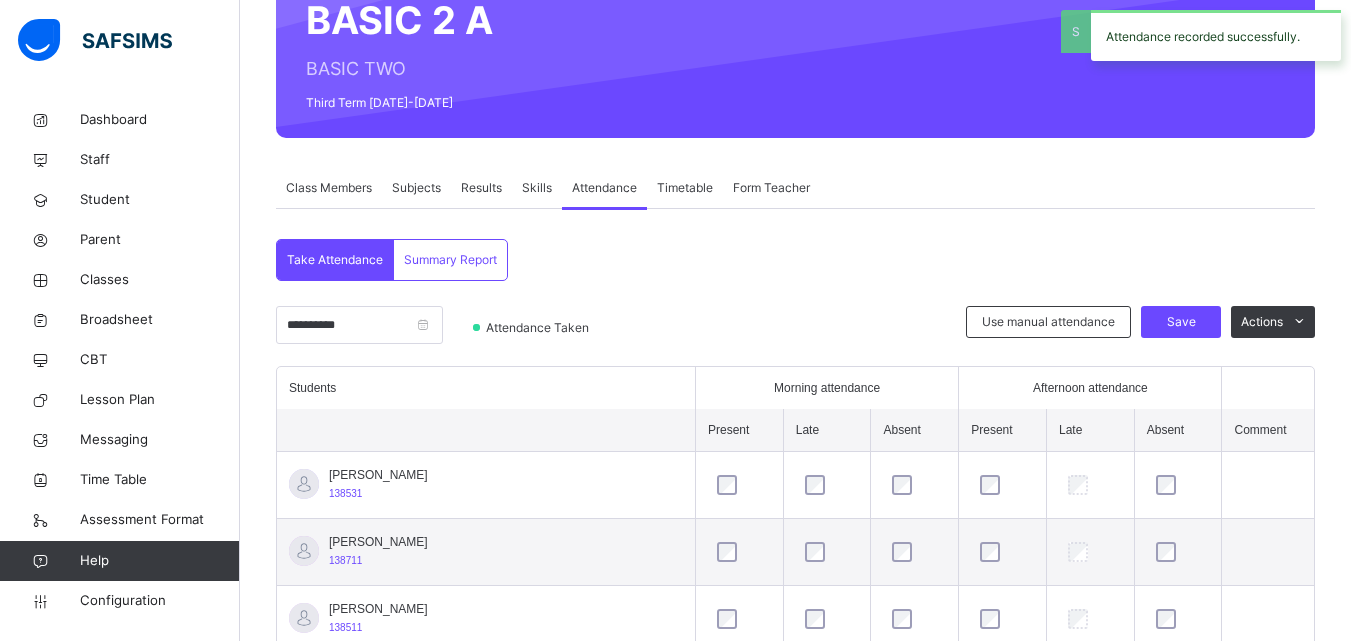 scroll, scrollTop: 288, scrollLeft: 0, axis: vertical 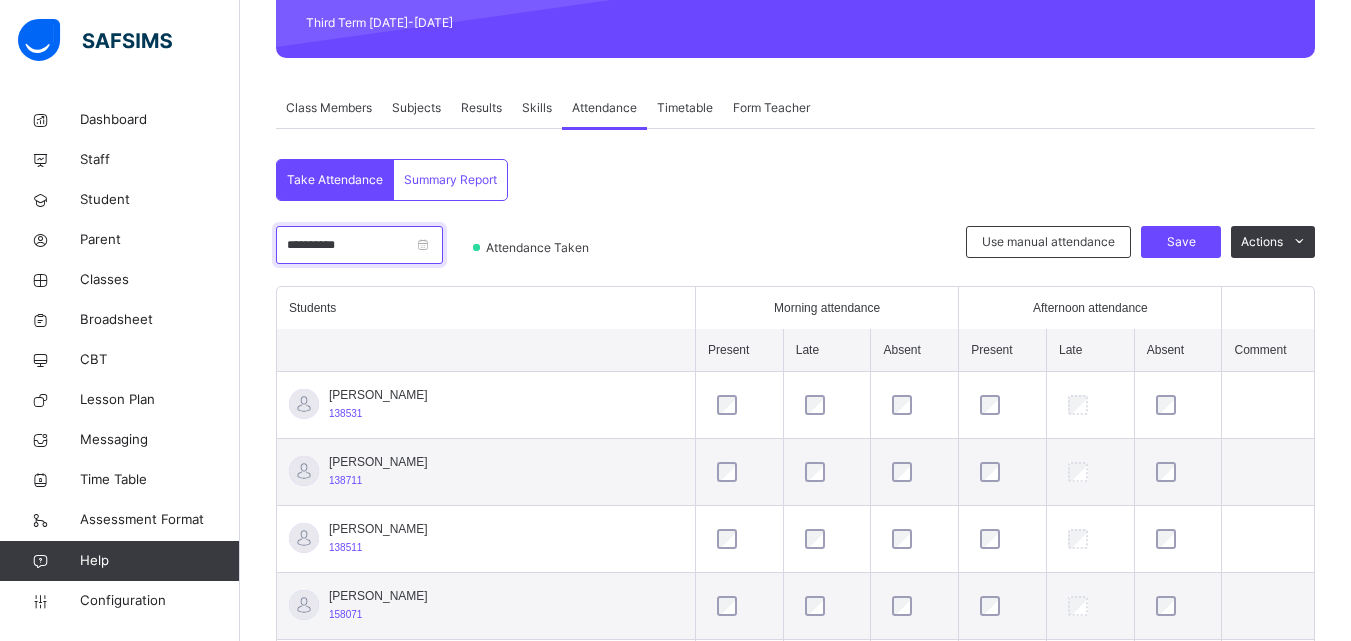 click on "**********" at bounding box center [359, 245] 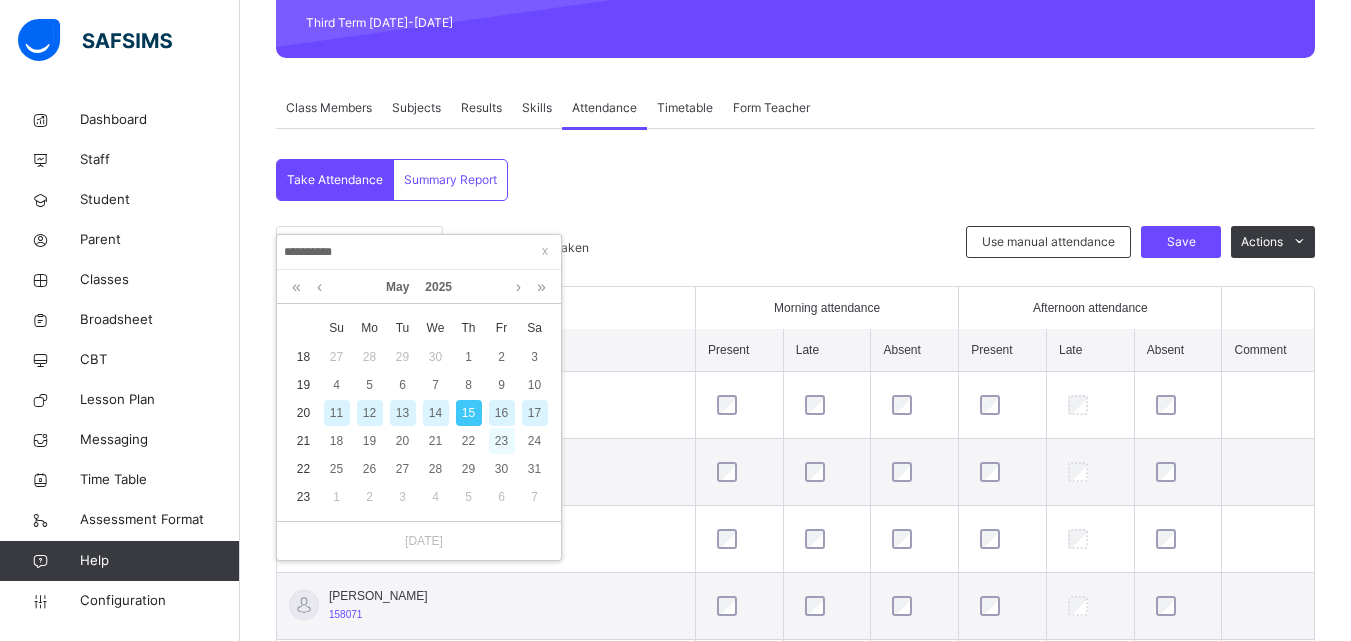click on "23" at bounding box center (502, 441) 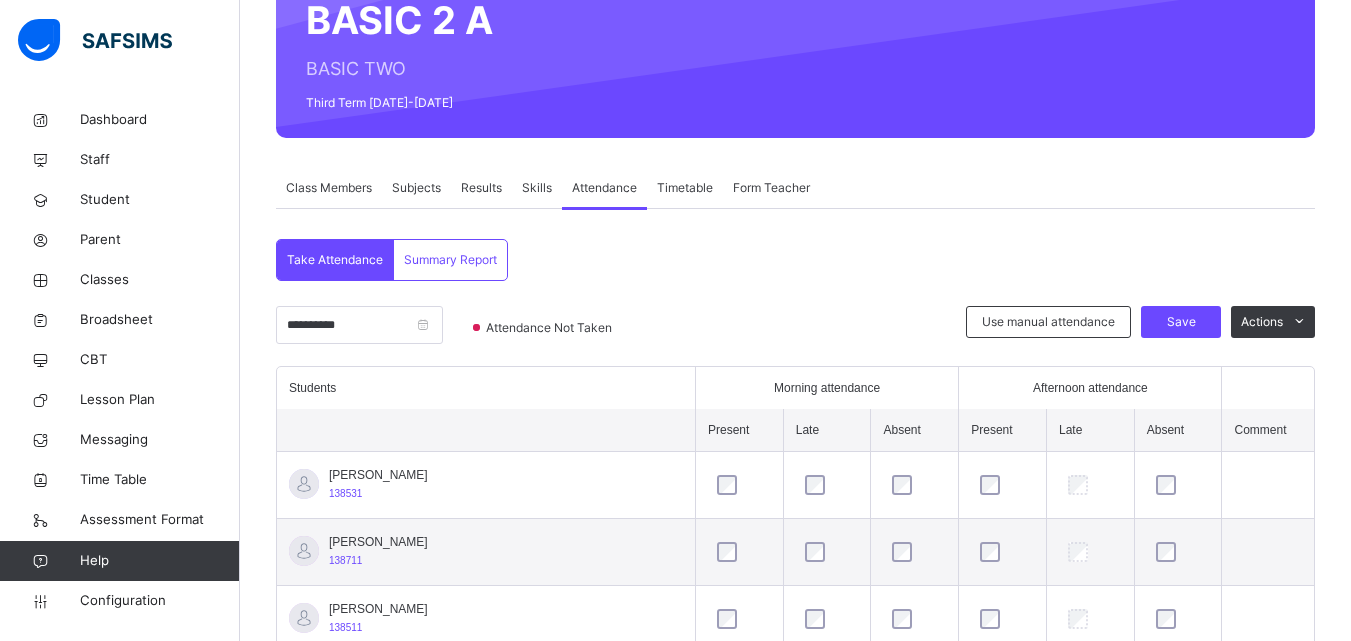 scroll, scrollTop: 288, scrollLeft: 0, axis: vertical 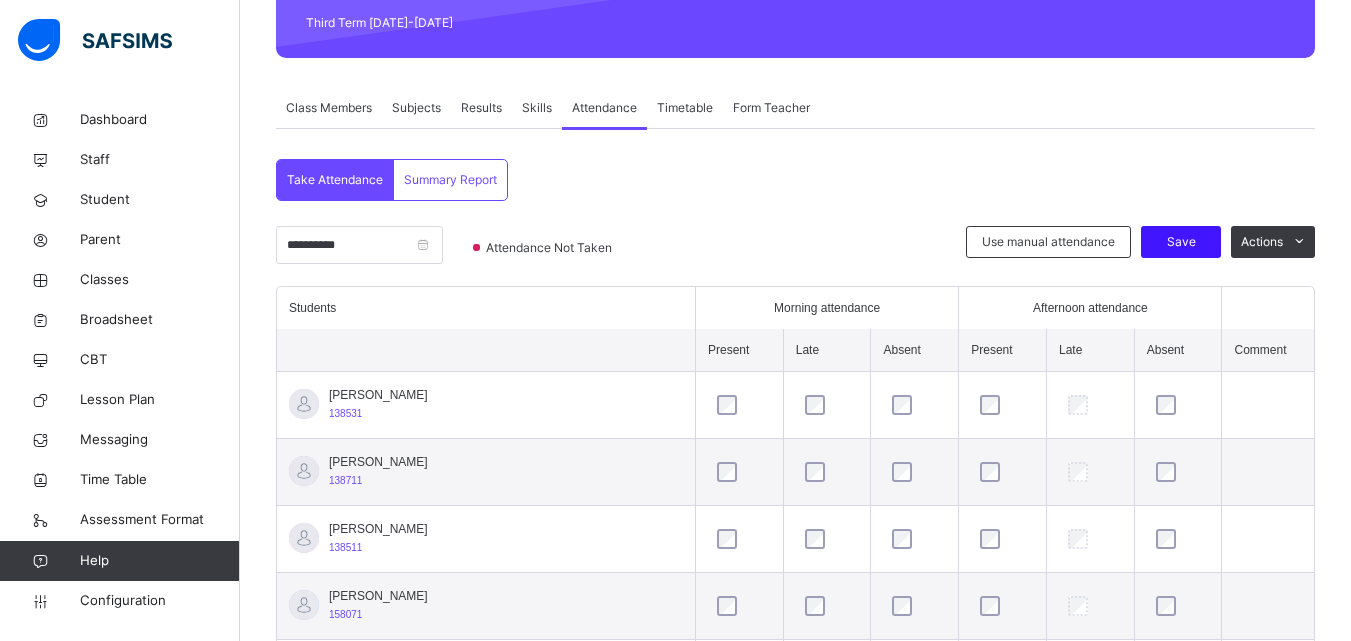click on "Save" at bounding box center [1181, 242] 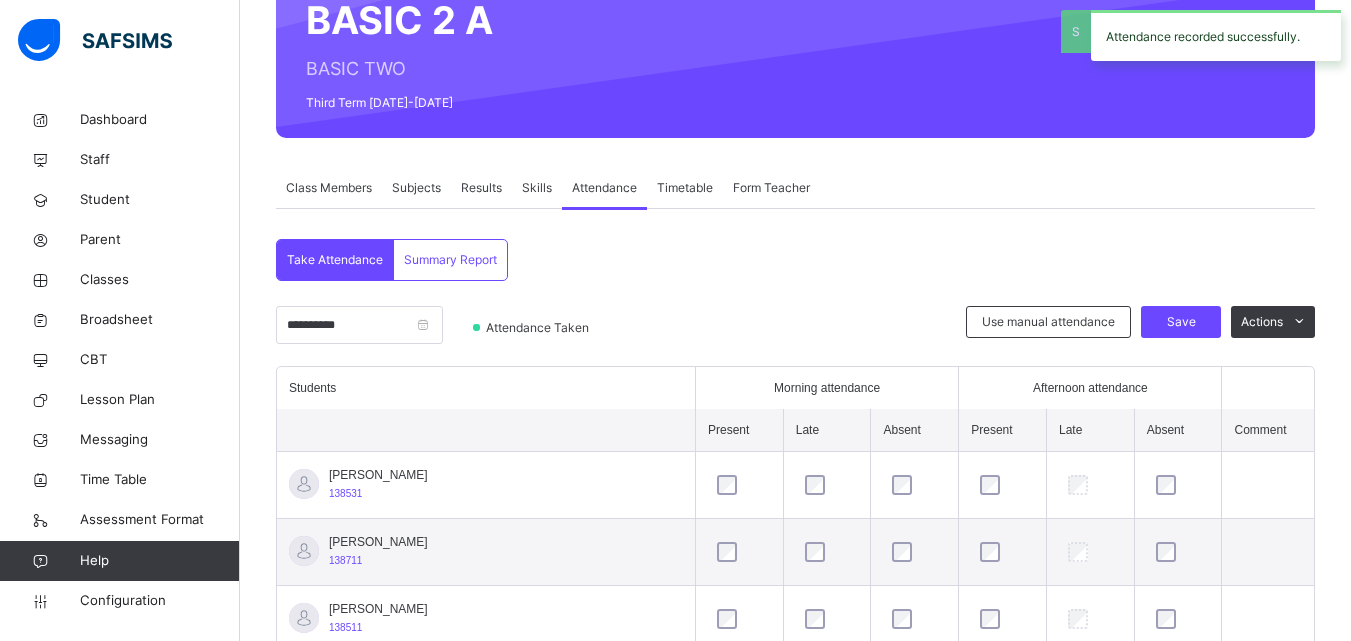 scroll, scrollTop: 288, scrollLeft: 0, axis: vertical 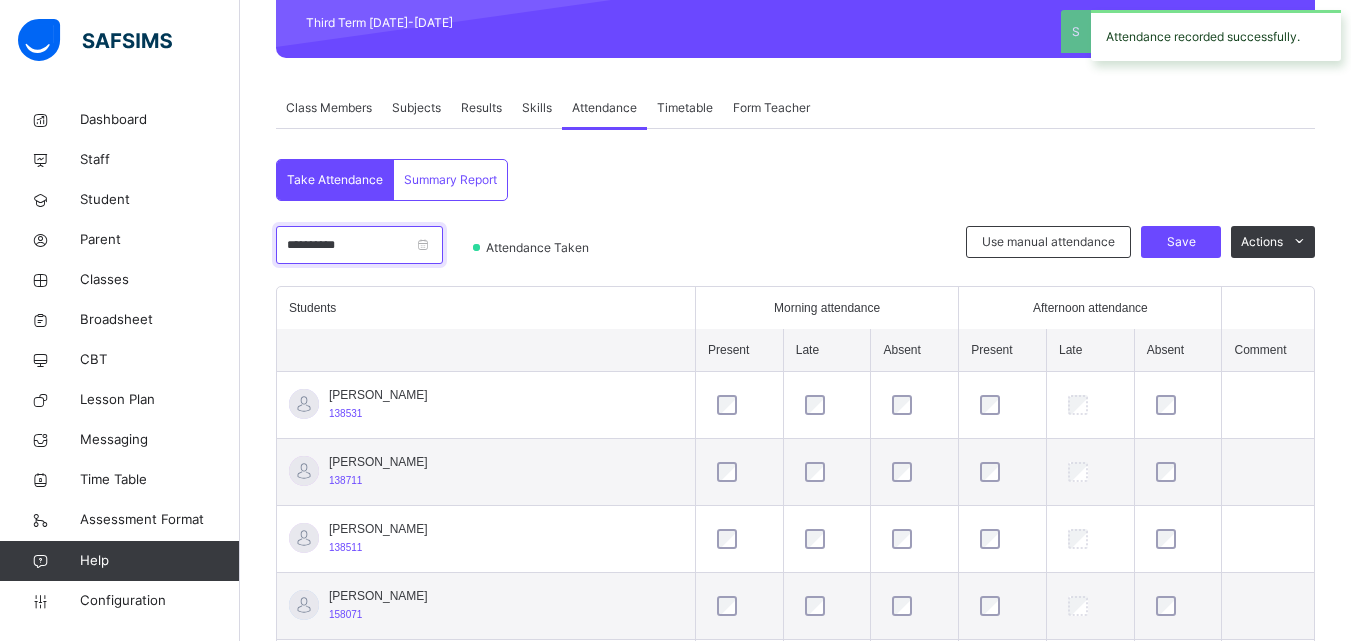 click on "**********" at bounding box center (359, 245) 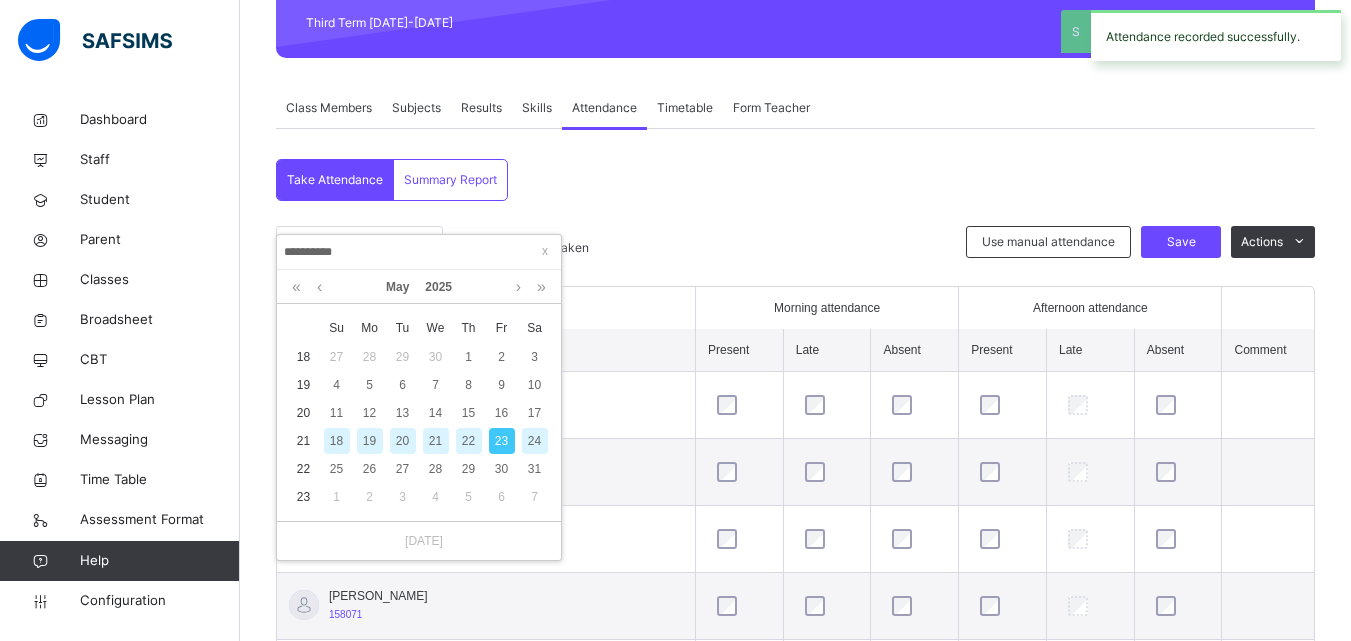 click on "24" at bounding box center (535, 441) 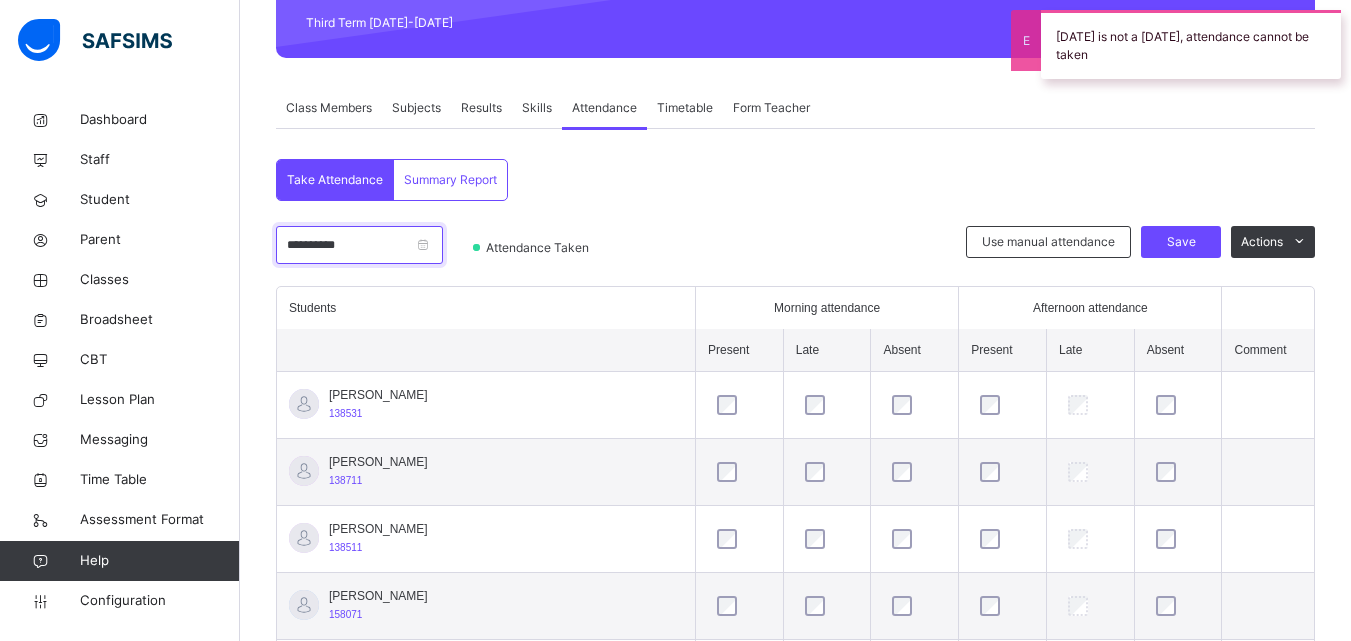 click on "**********" at bounding box center (359, 245) 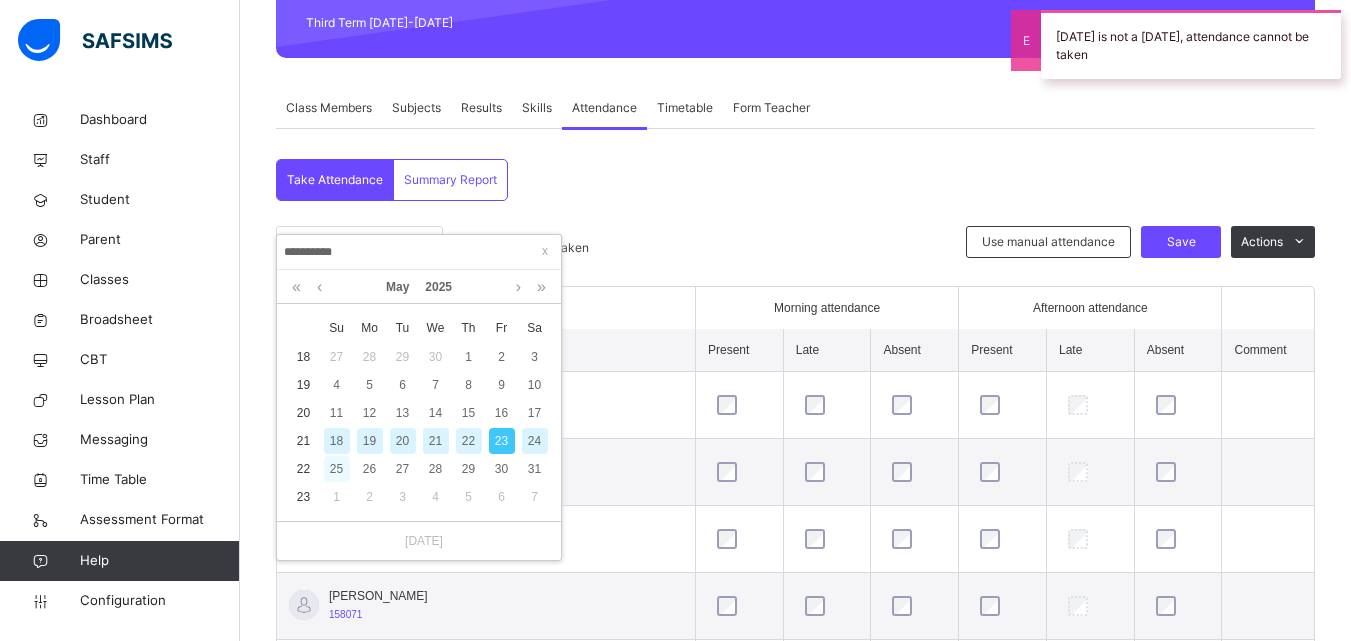 click on "25" at bounding box center (337, 469) 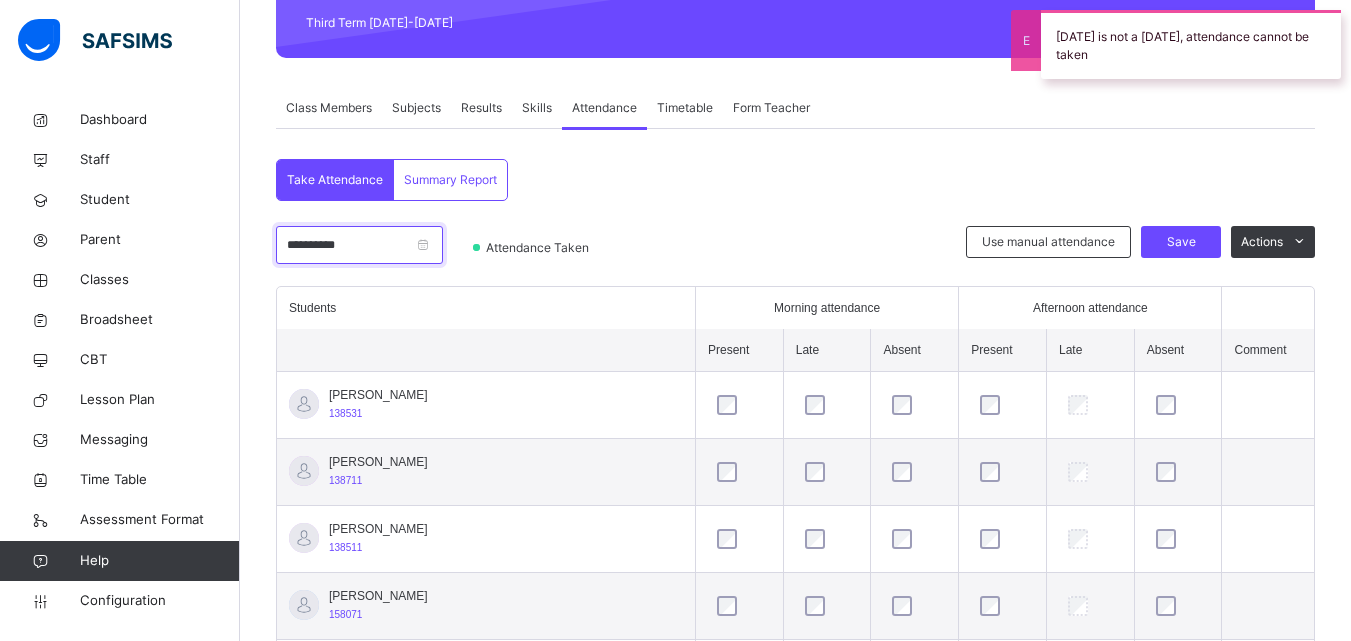 click on "**********" at bounding box center [359, 245] 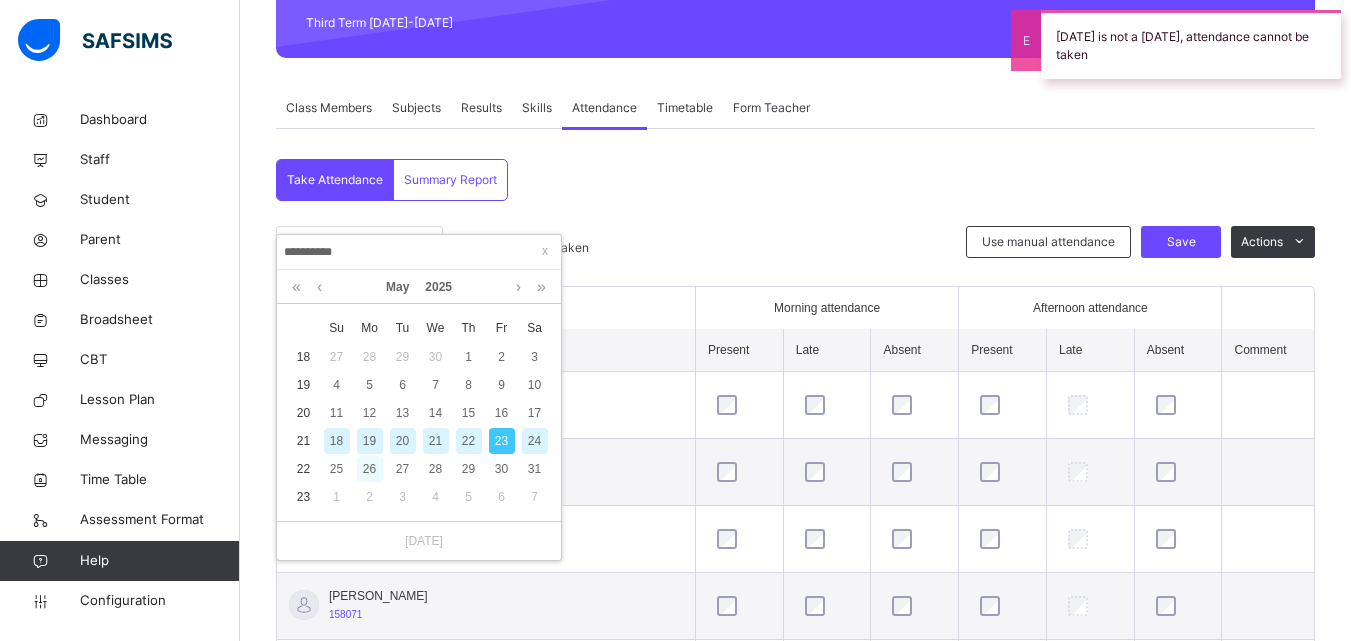 click on "26" at bounding box center [370, 469] 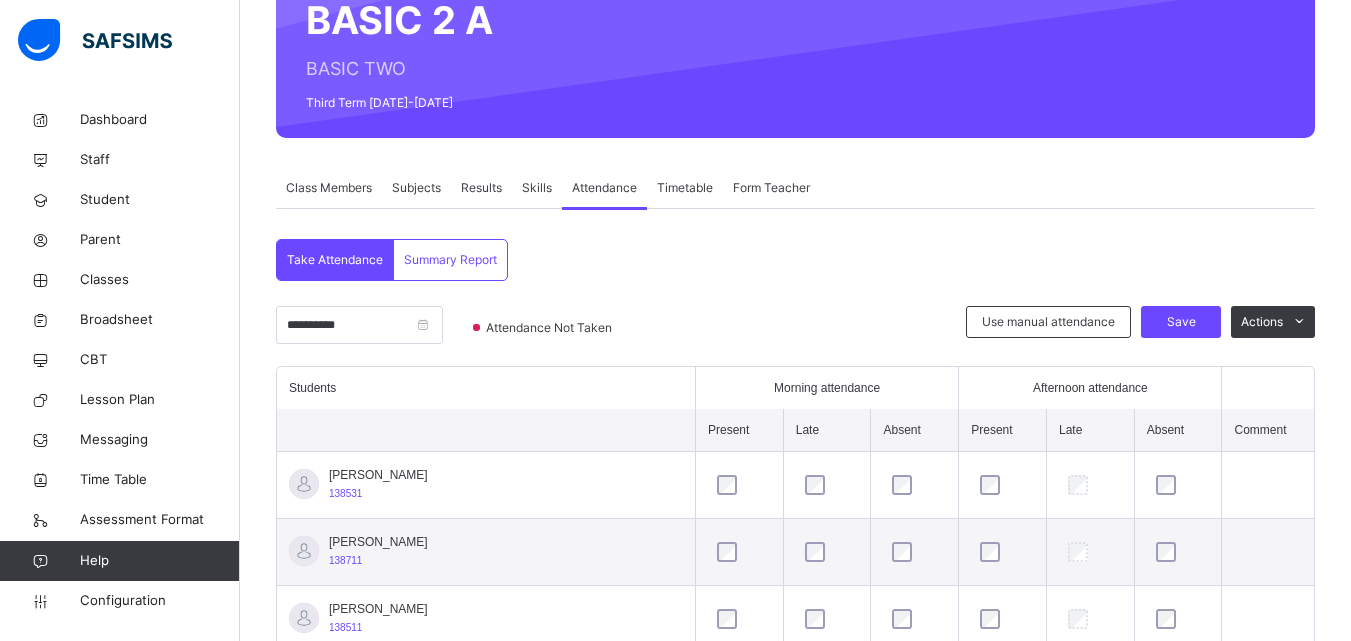 scroll, scrollTop: 288, scrollLeft: 0, axis: vertical 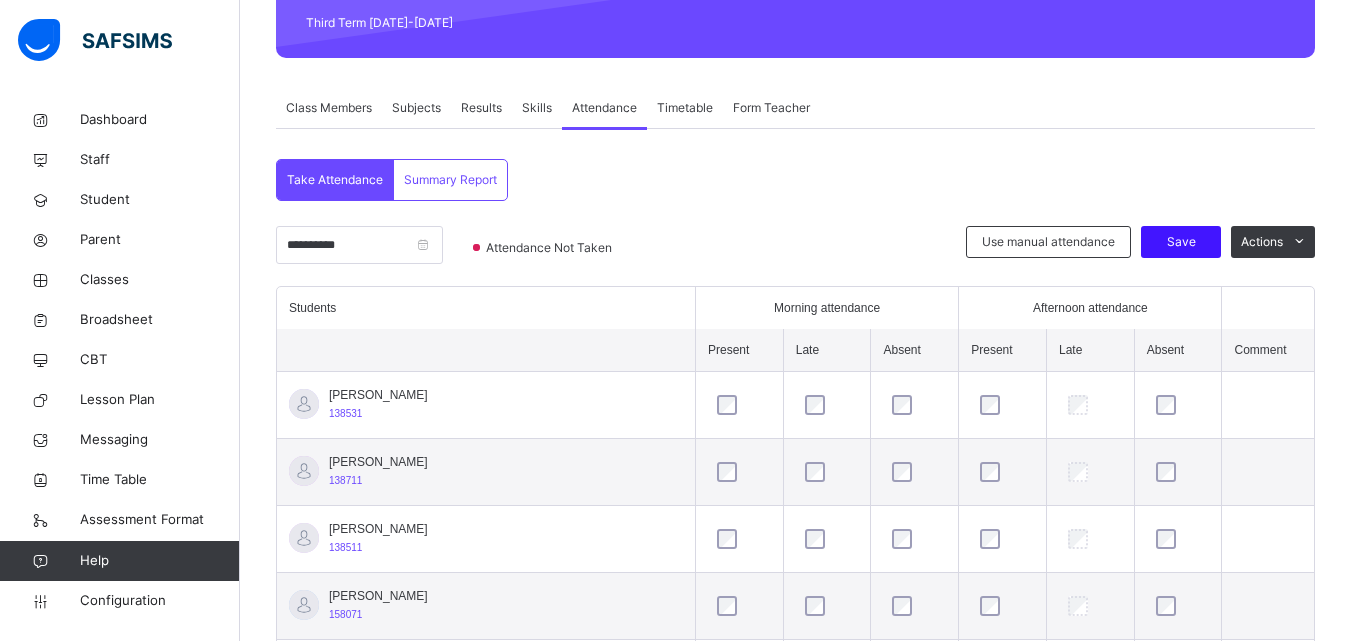click on "Save" at bounding box center (1181, 242) 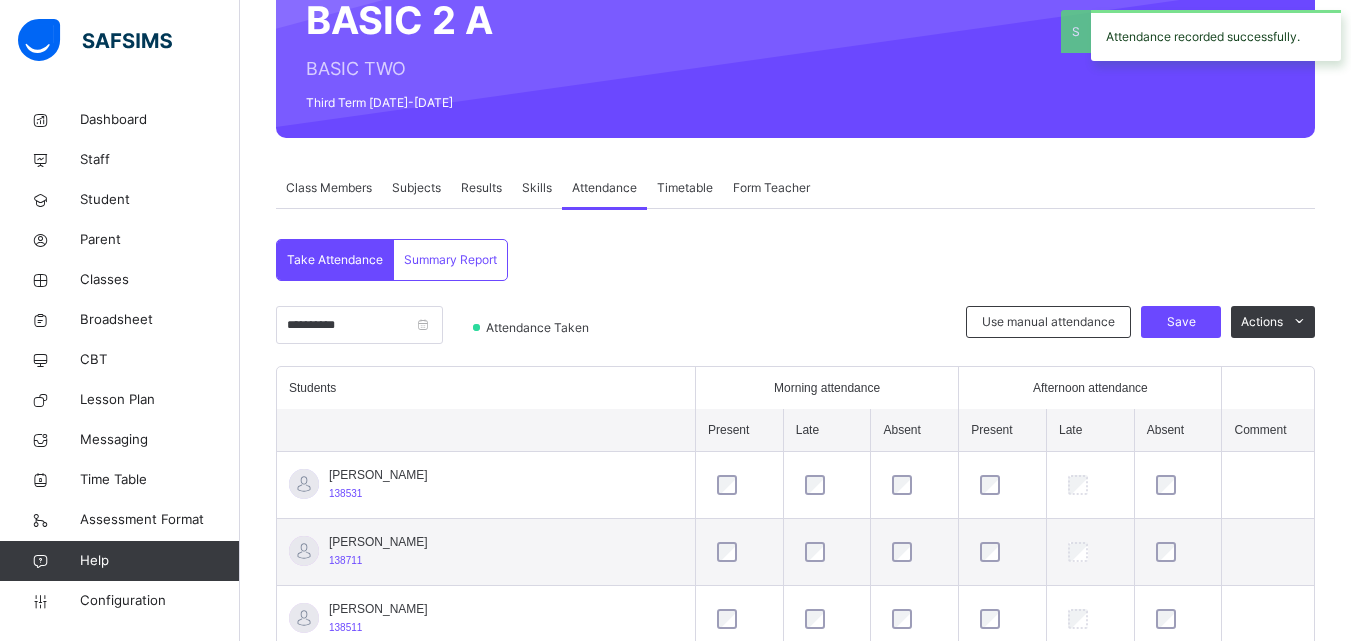 scroll, scrollTop: 288, scrollLeft: 0, axis: vertical 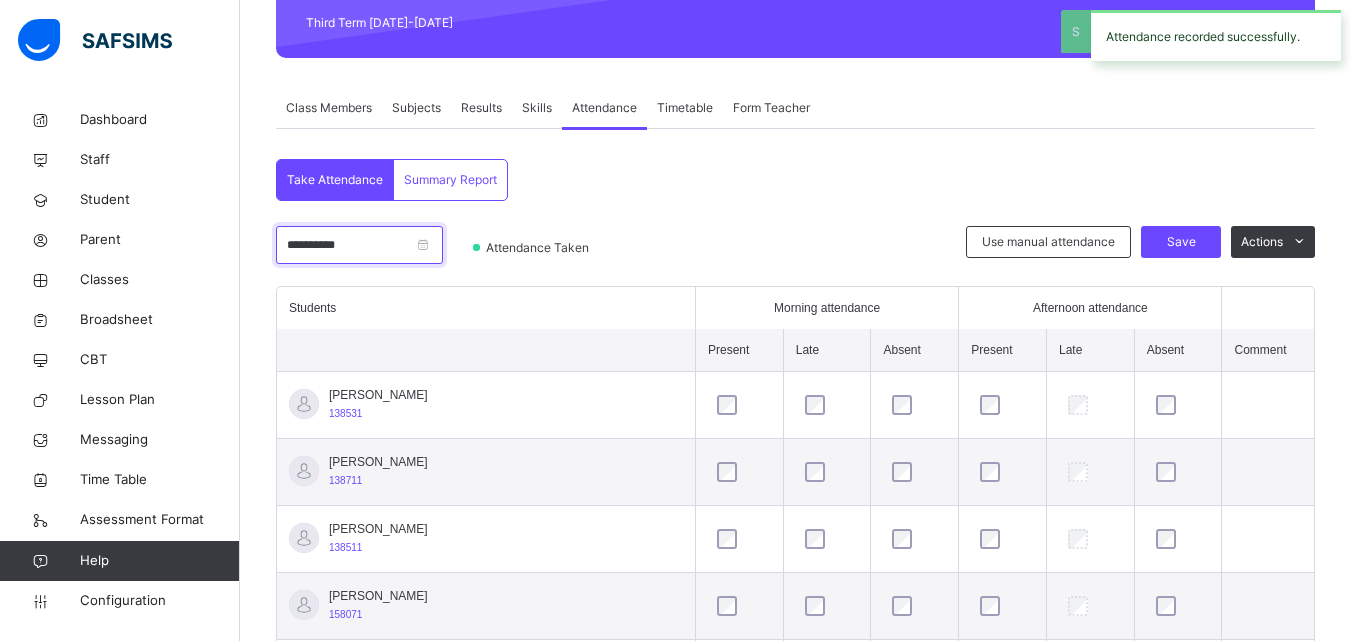 click on "**********" at bounding box center (359, 245) 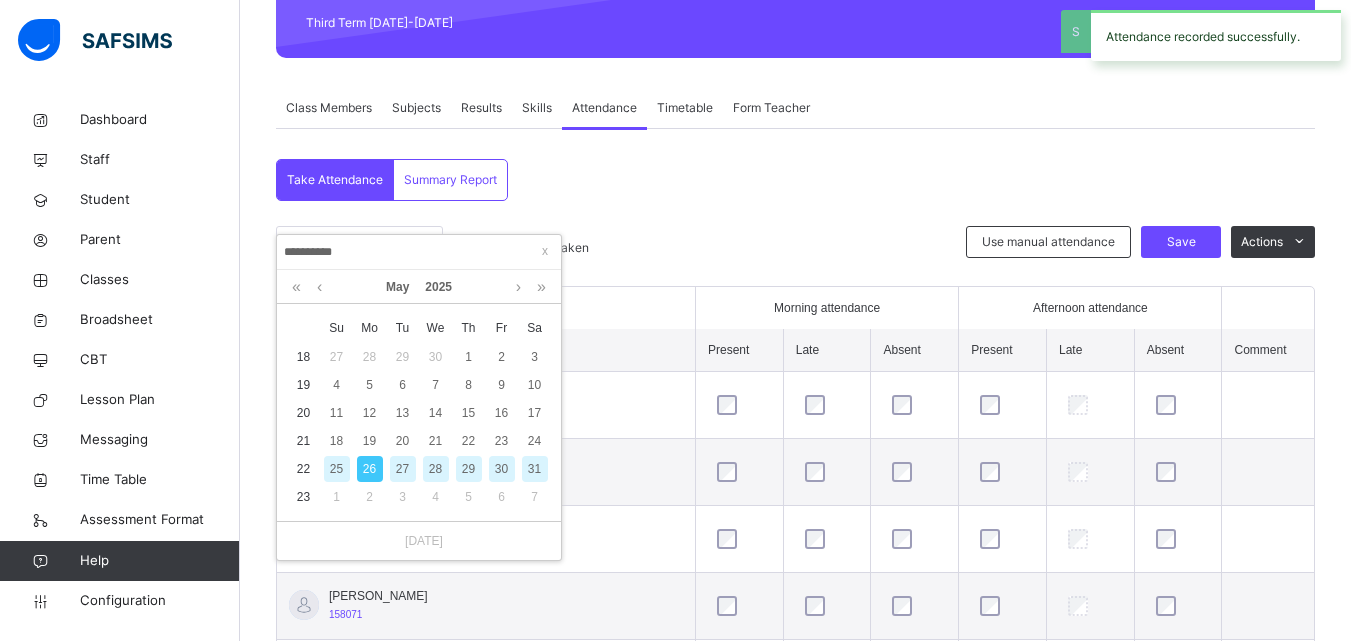 click on "27" at bounding box center [403, 469] 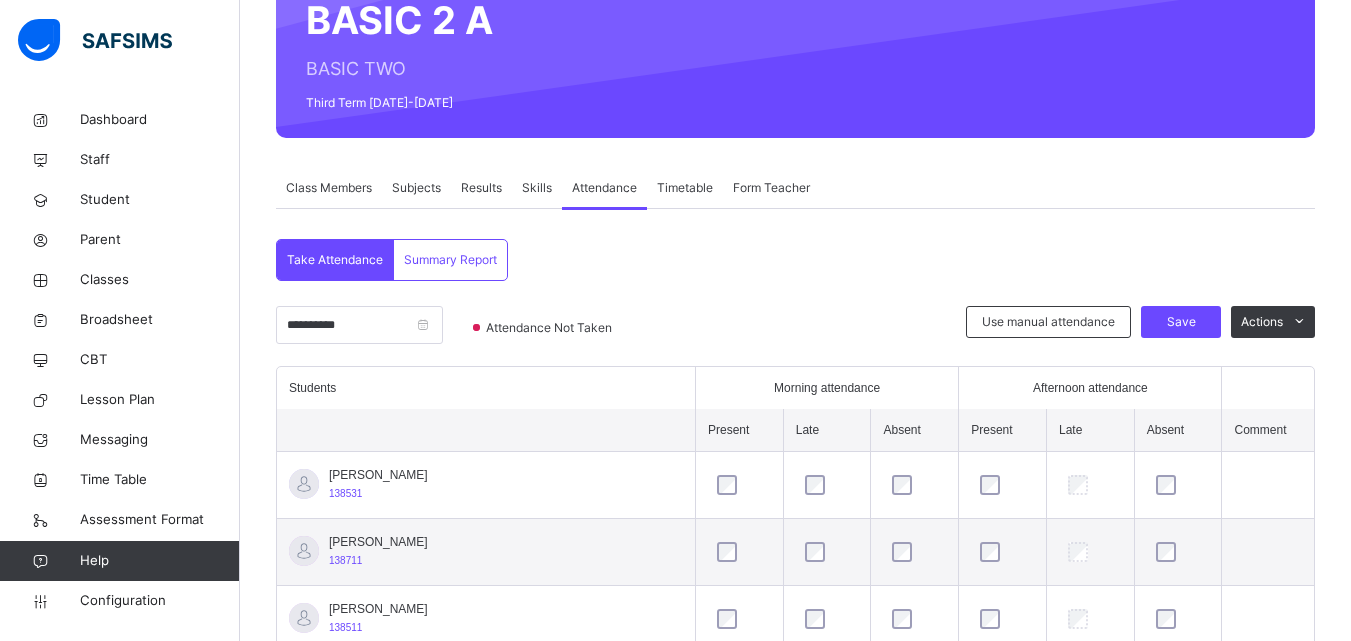 scroll, scrollTop: 288, scrollLeft: 0, axis: vertical 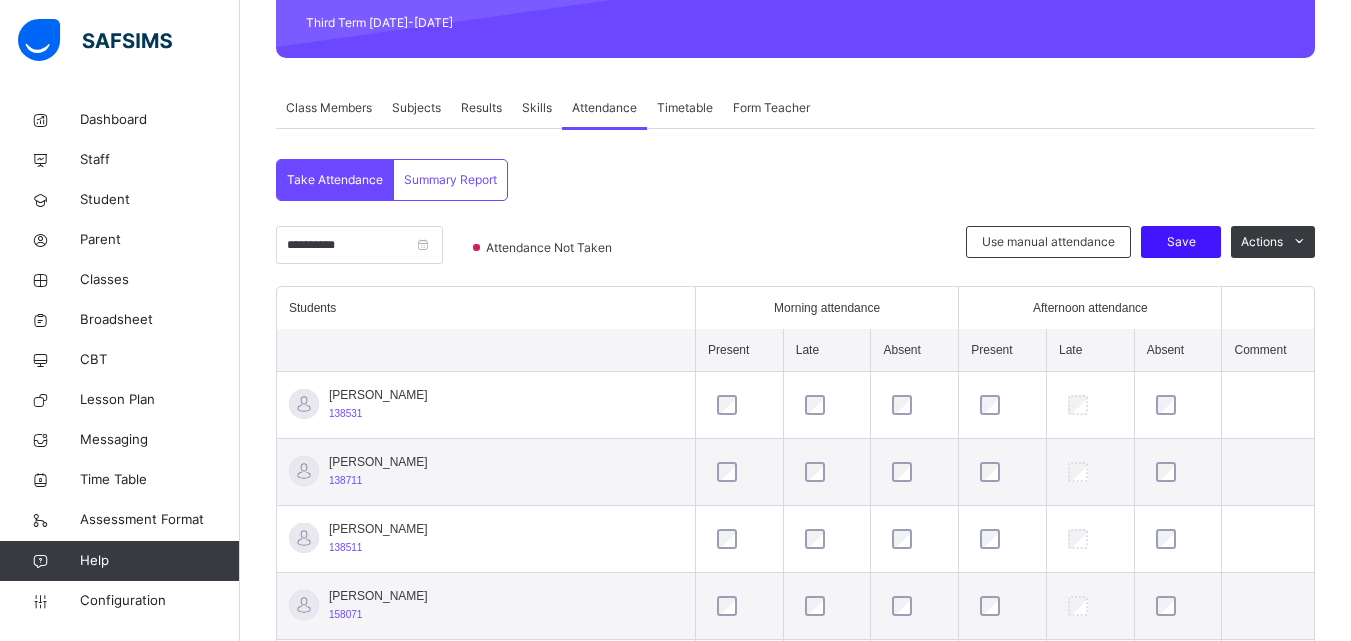 click on "Save" at bounding box center (1181, 242) 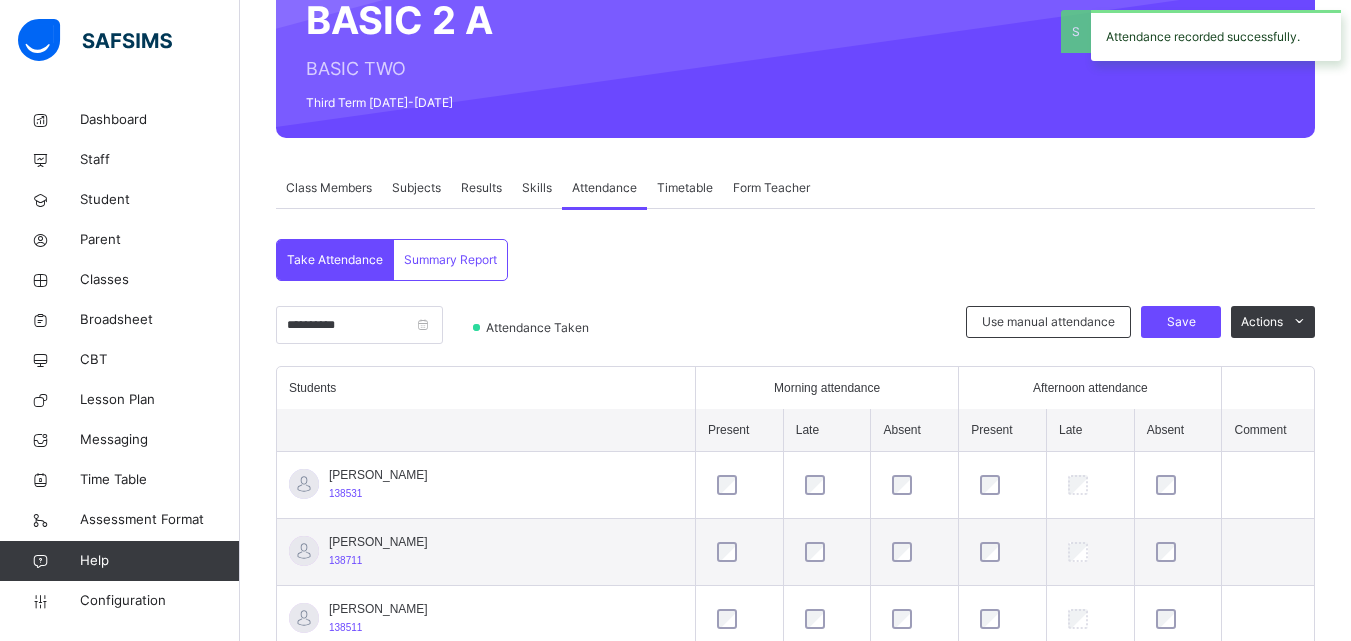 scroll, scrollTop: 288, scrollLeft: 0, axis: vertical 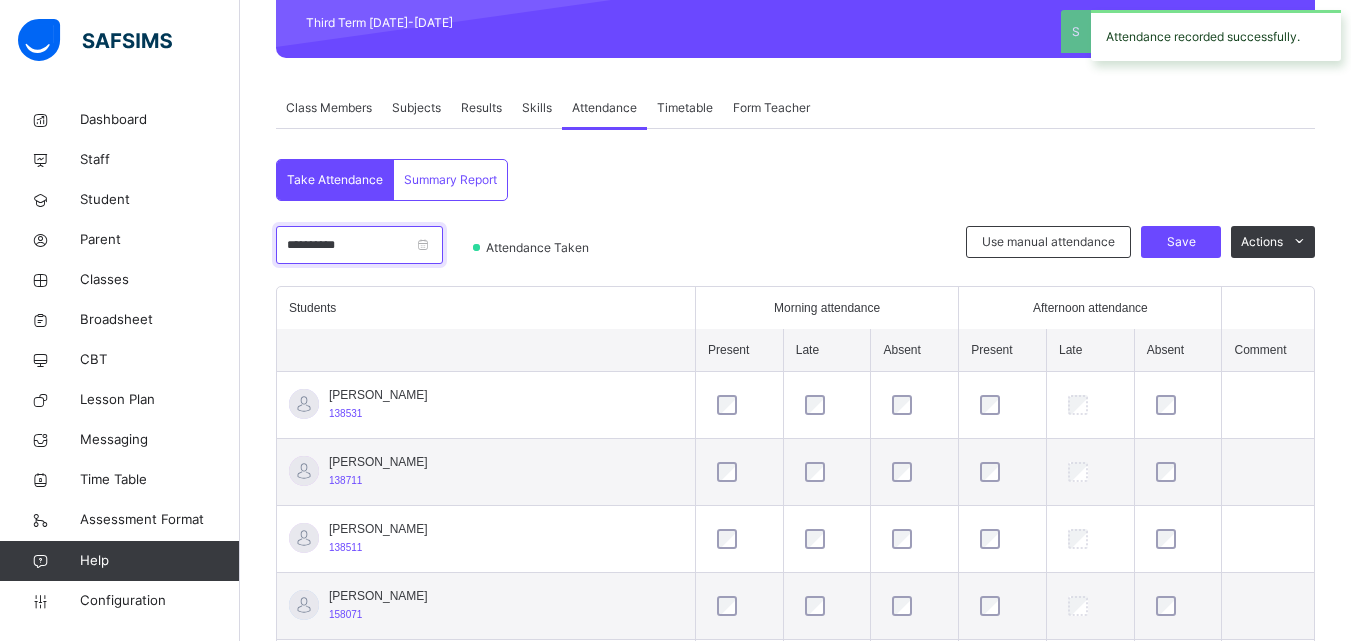 click on "**********" at bounding box center (359, 245) 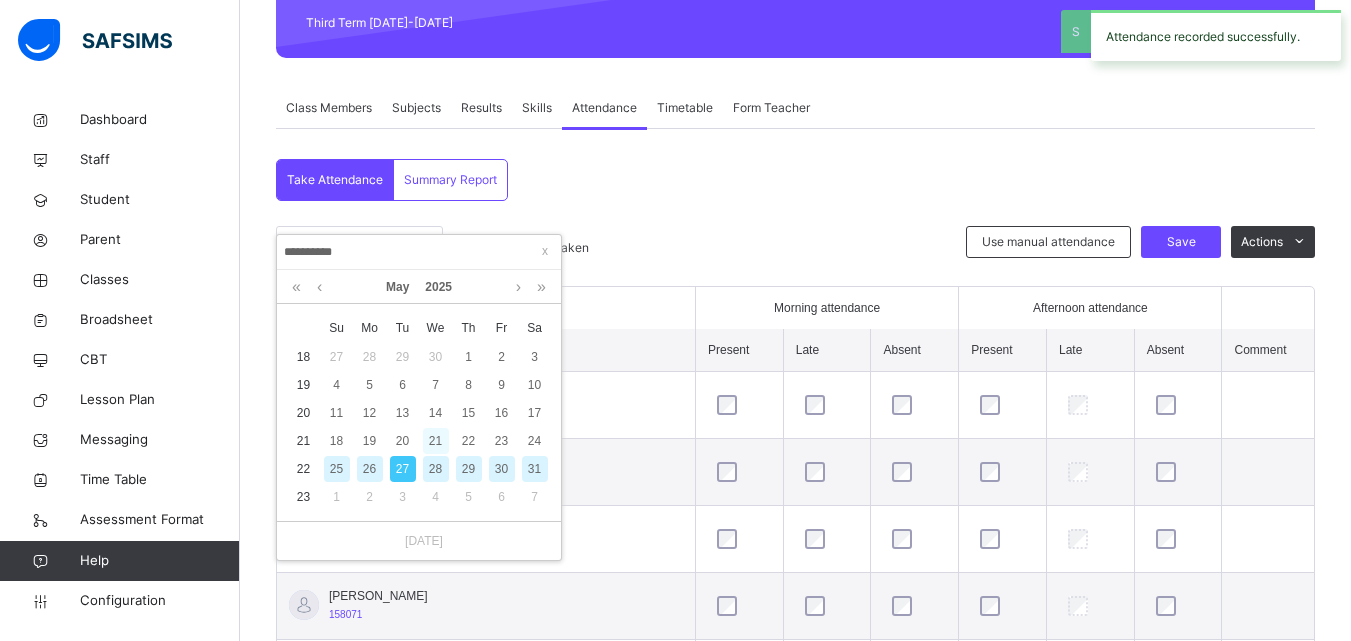 click on "21" at bounding box center (436, 441) 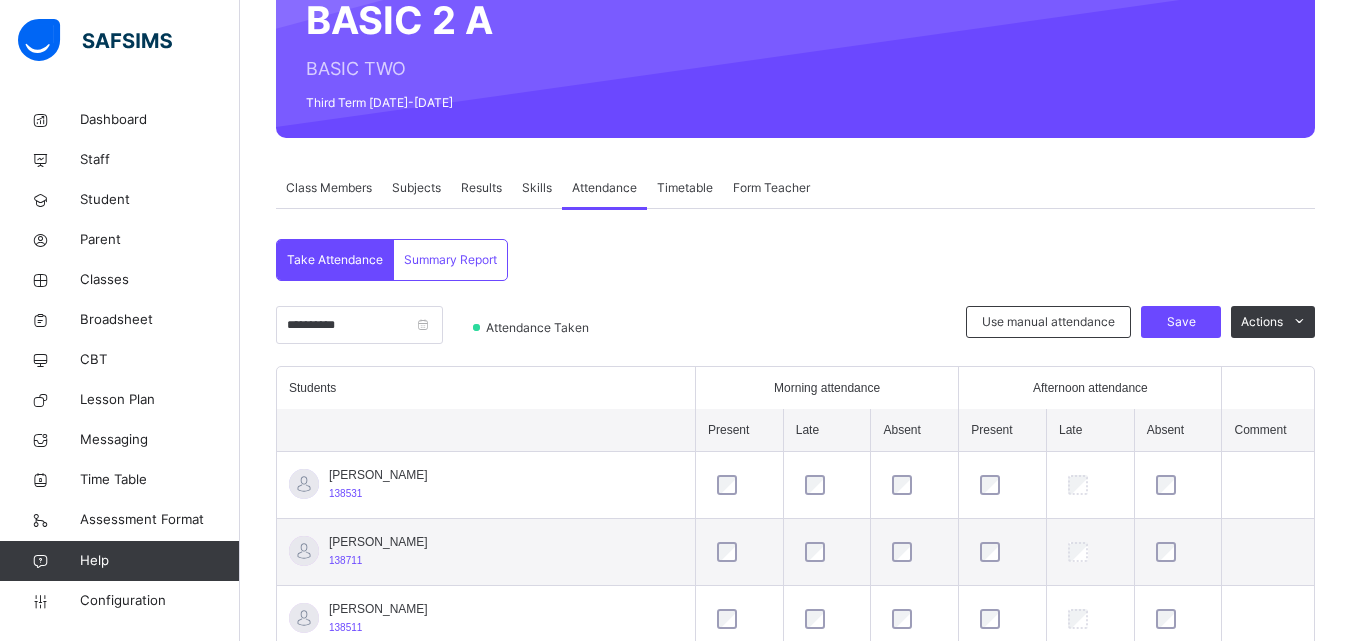 scroll, scrollTop: 288, scrollLeft: 0, axis: vertical 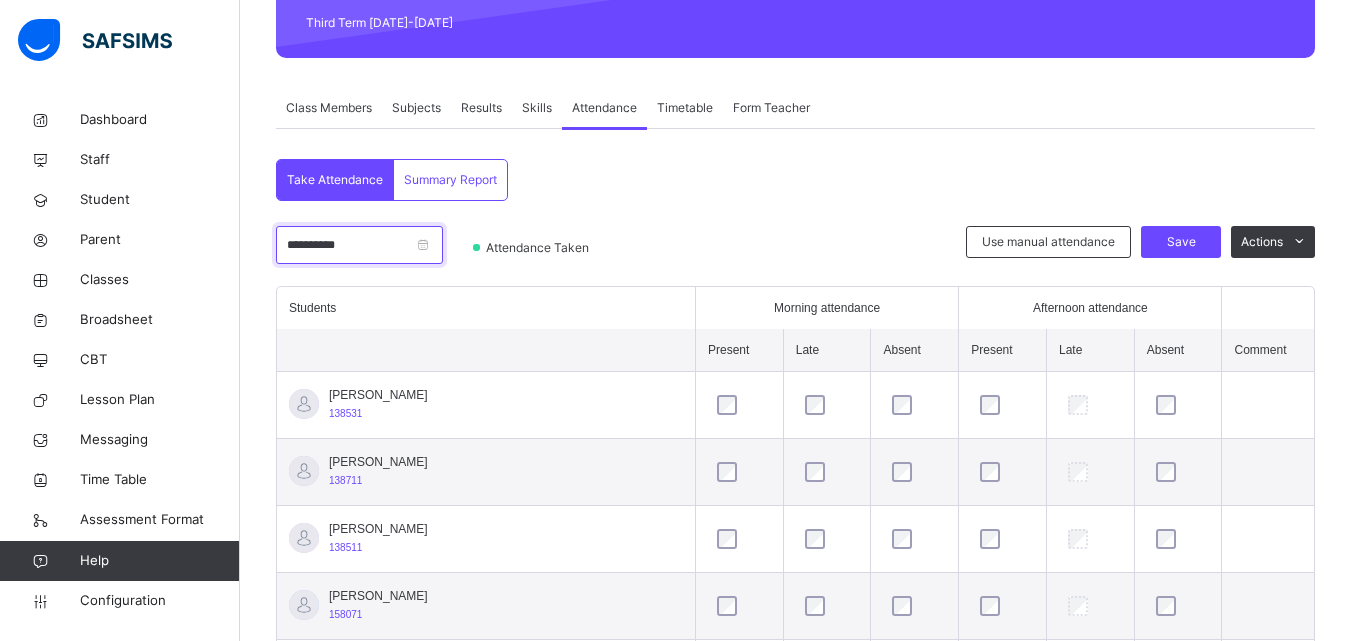click on "**********" at bounding box center [359, 245] 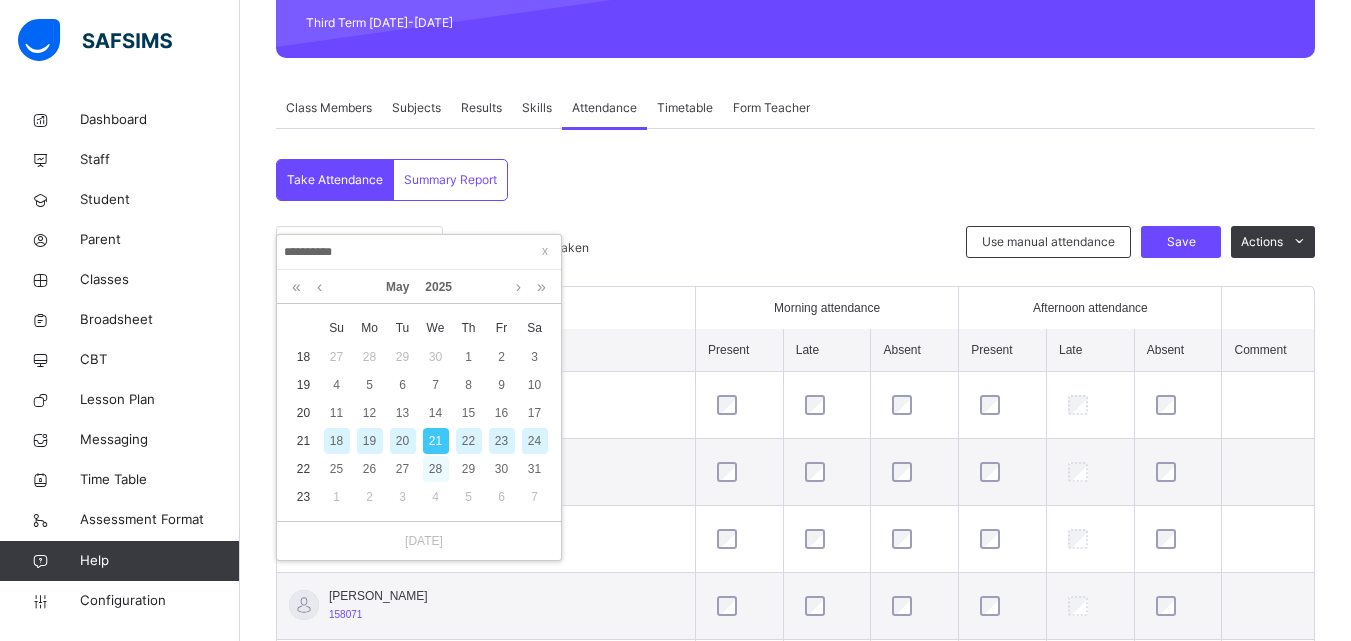 click on "28" at bounding box center (436, 469) 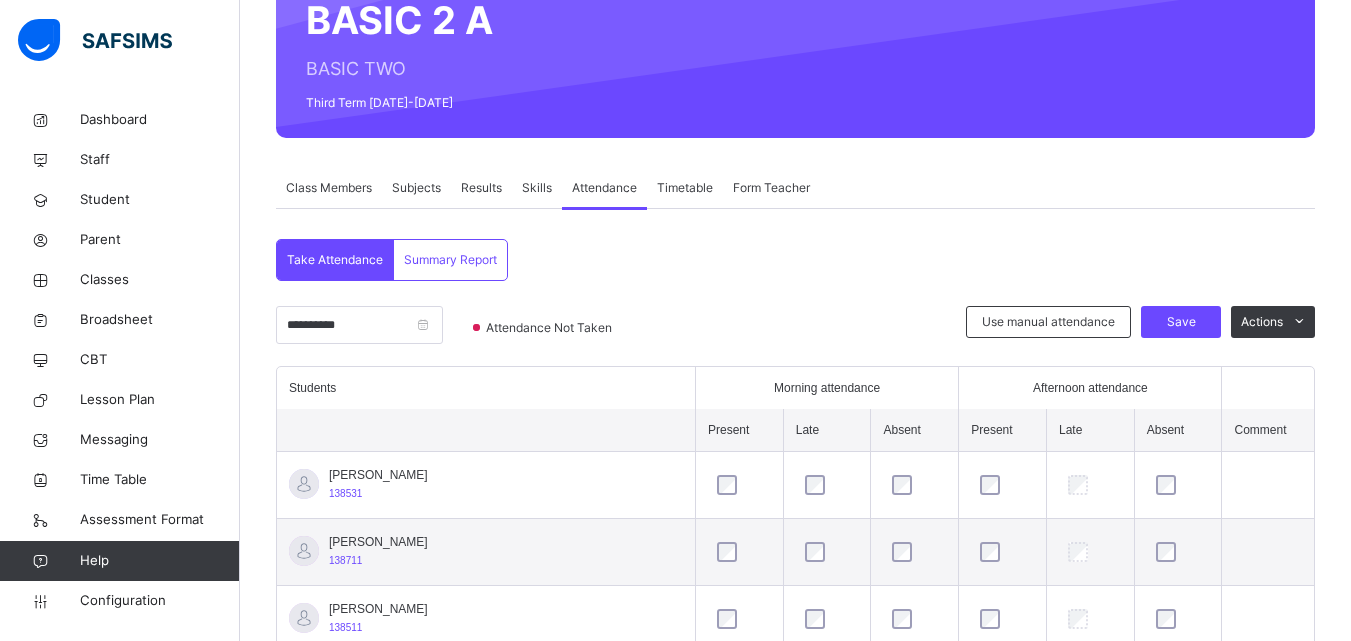scroll, scrollTop: 288, scrollLeft: 0, axis: vertical 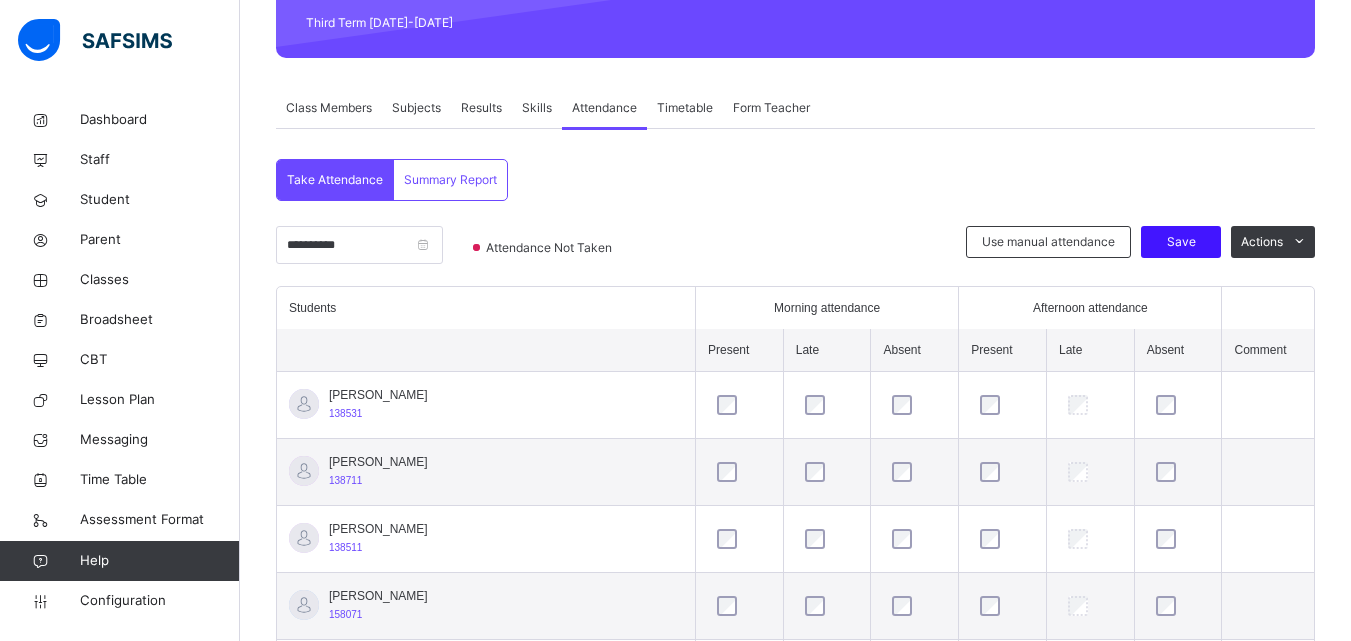 click on "Save" at bounding box center [1181, 242] 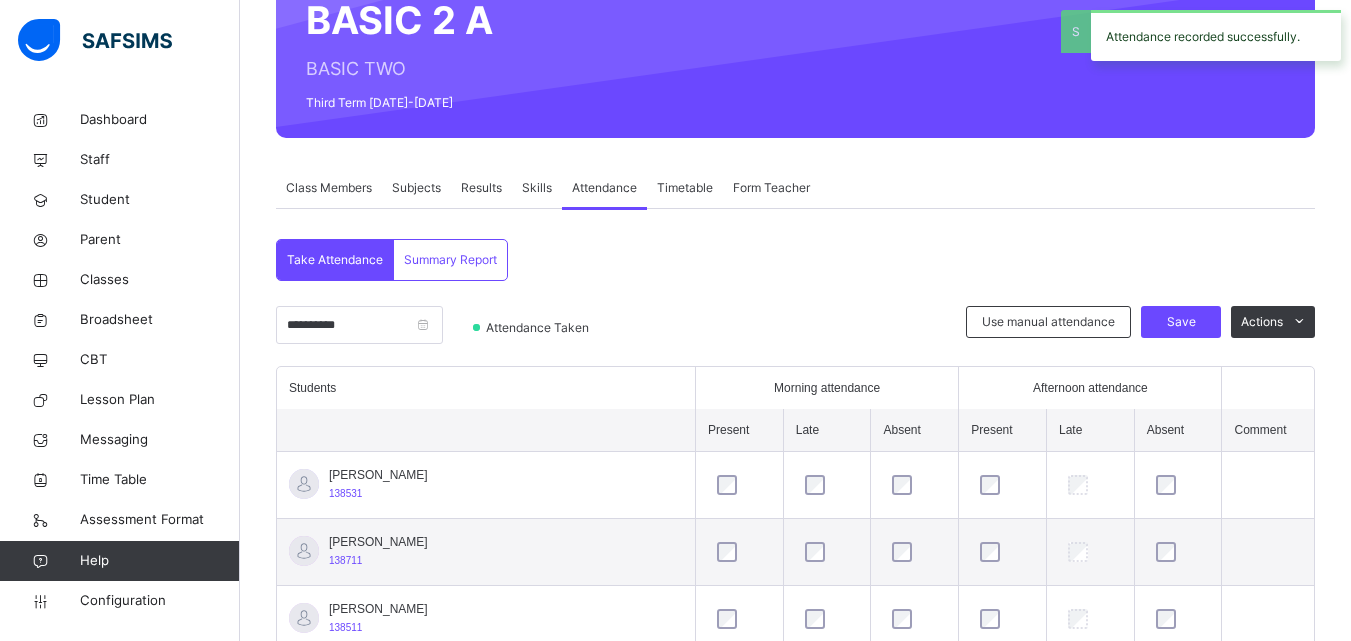 scroll, scrollTop: 288, scrollLeft: 0, axis: vertical 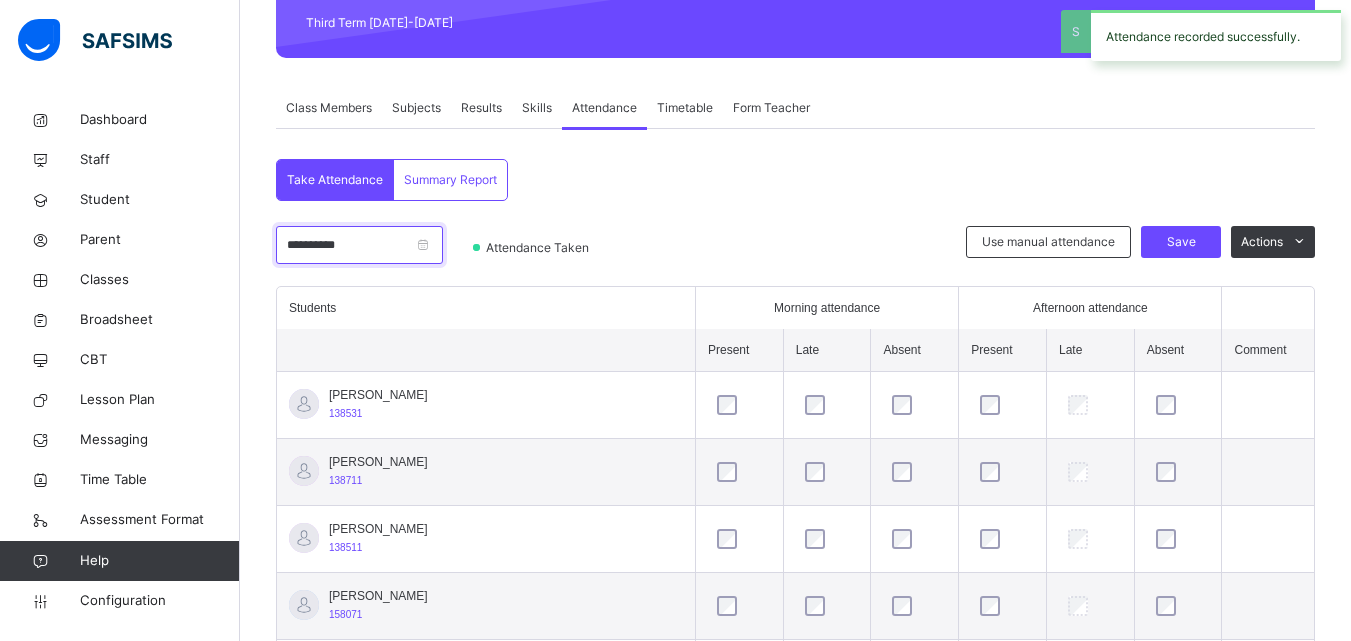 click on "**********" at bounding box center [359, 245] 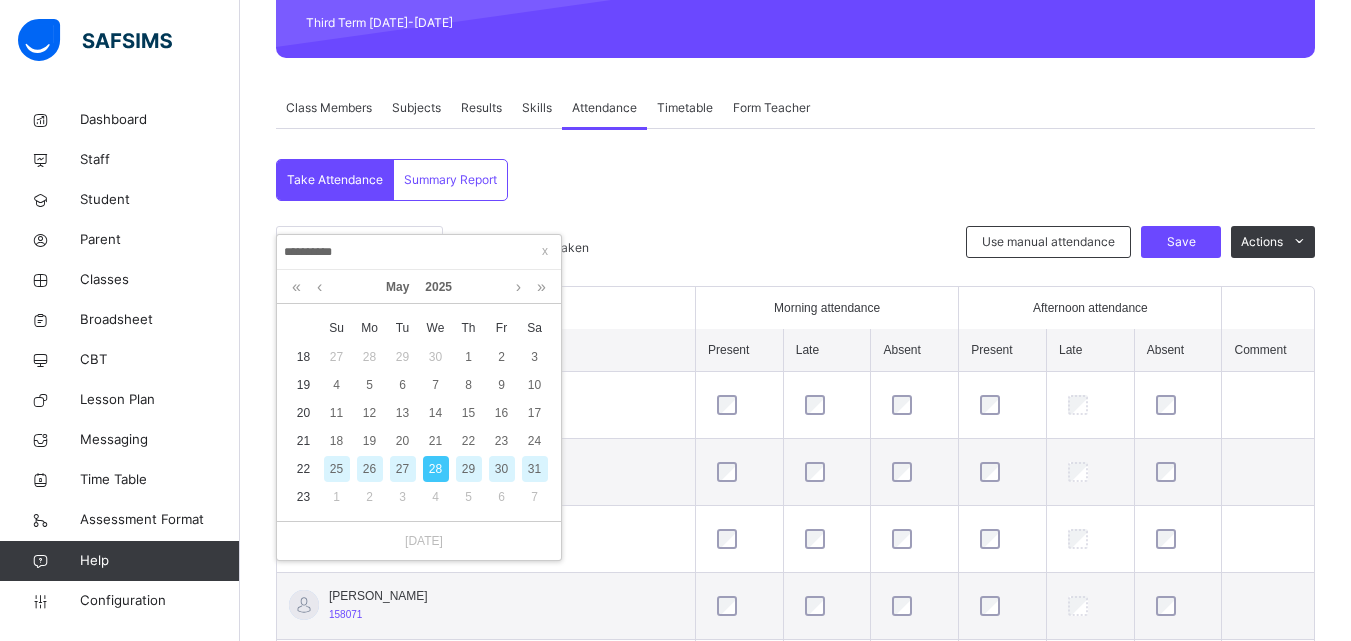 click on "29" at bounding box center [469, 469] 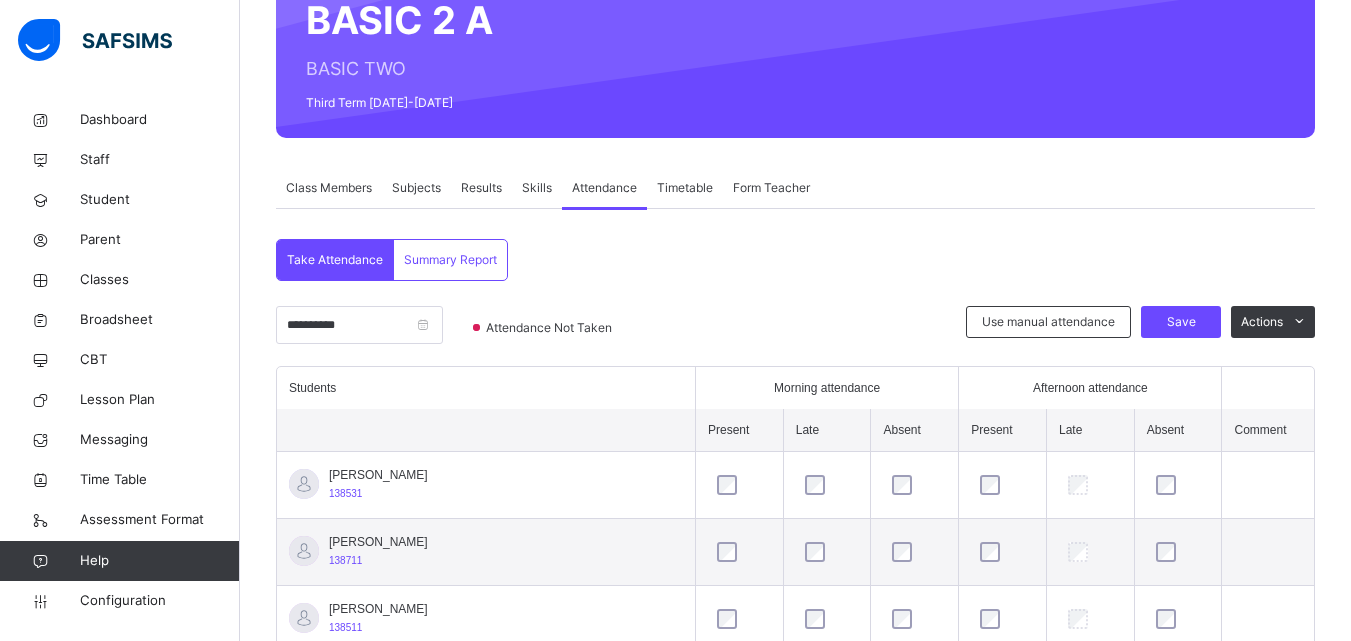 scroll, scrollTop: 288, scrollLeft: 0, axis: vertical 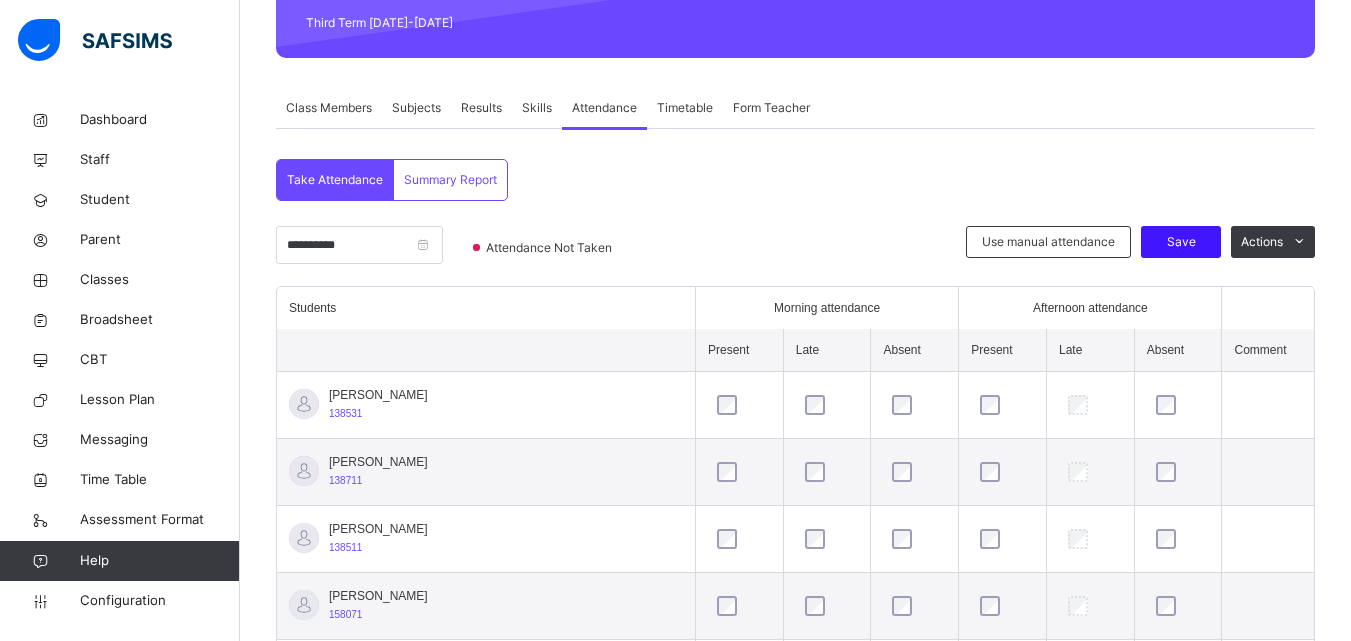 click on "Save" at bounding box center [1181, 242] 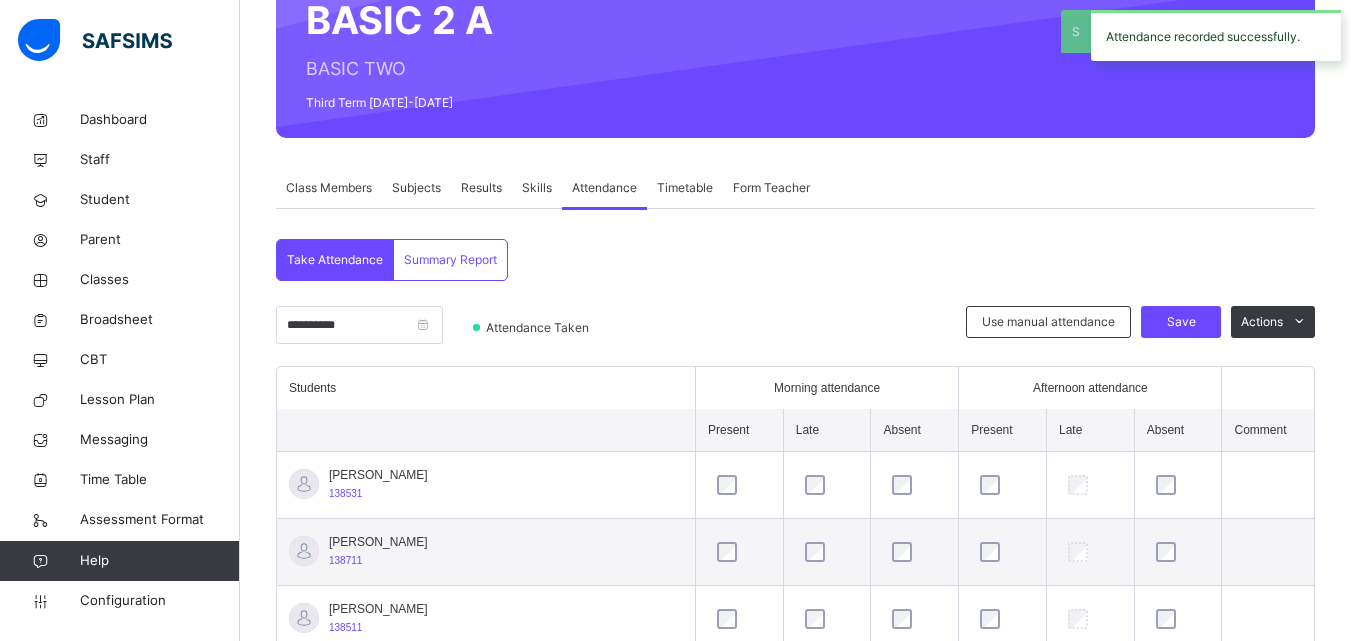 scroll, scrollTop: 288, scrollLeft: 0, axis: vertical 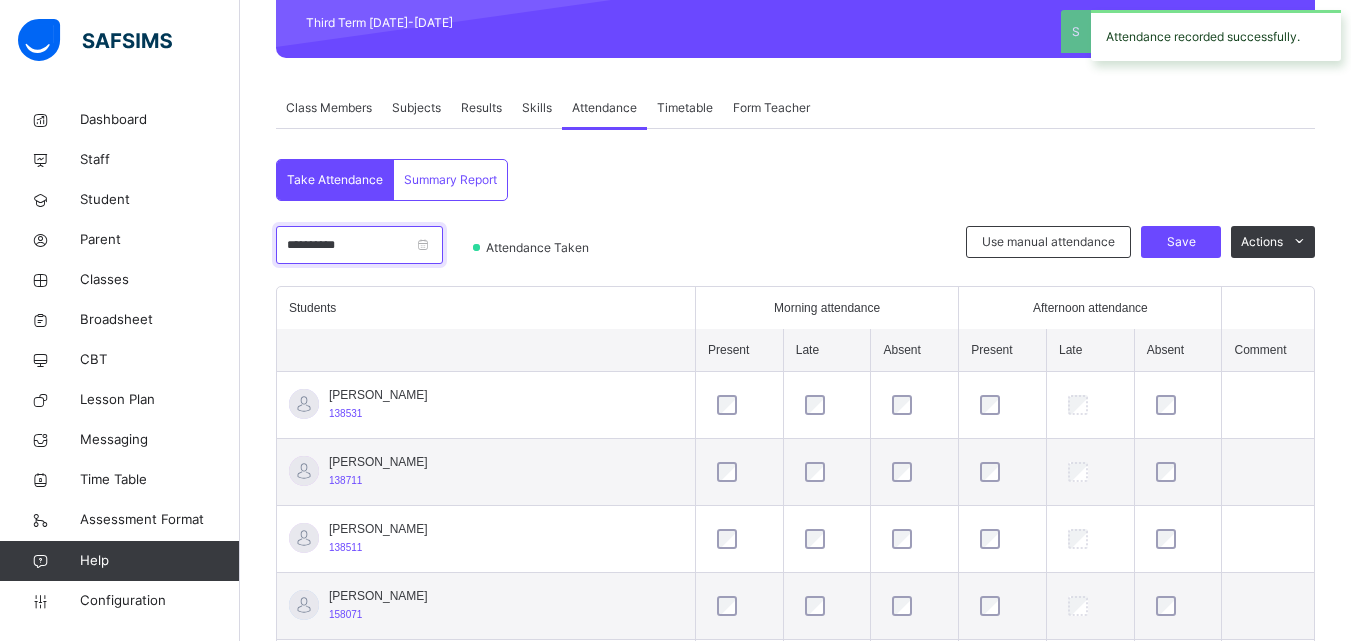 click on "**********" at bounding box center [359, 245] 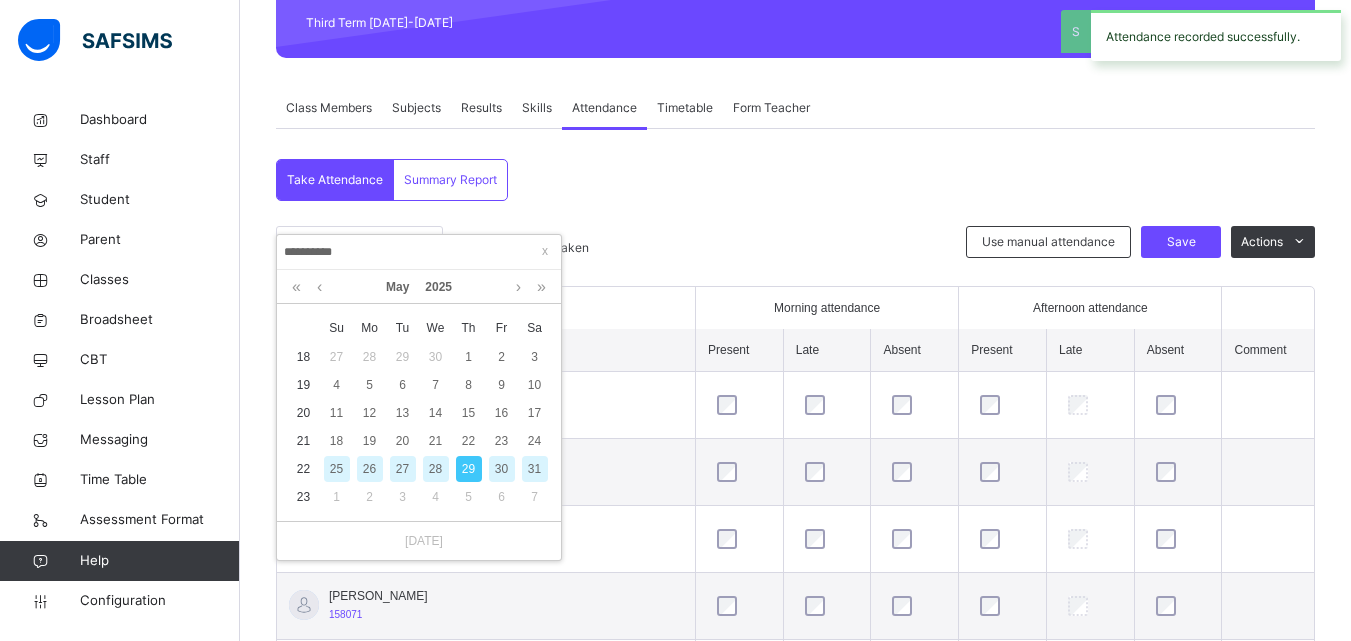 click on "30" at bounding box center [501, 469] 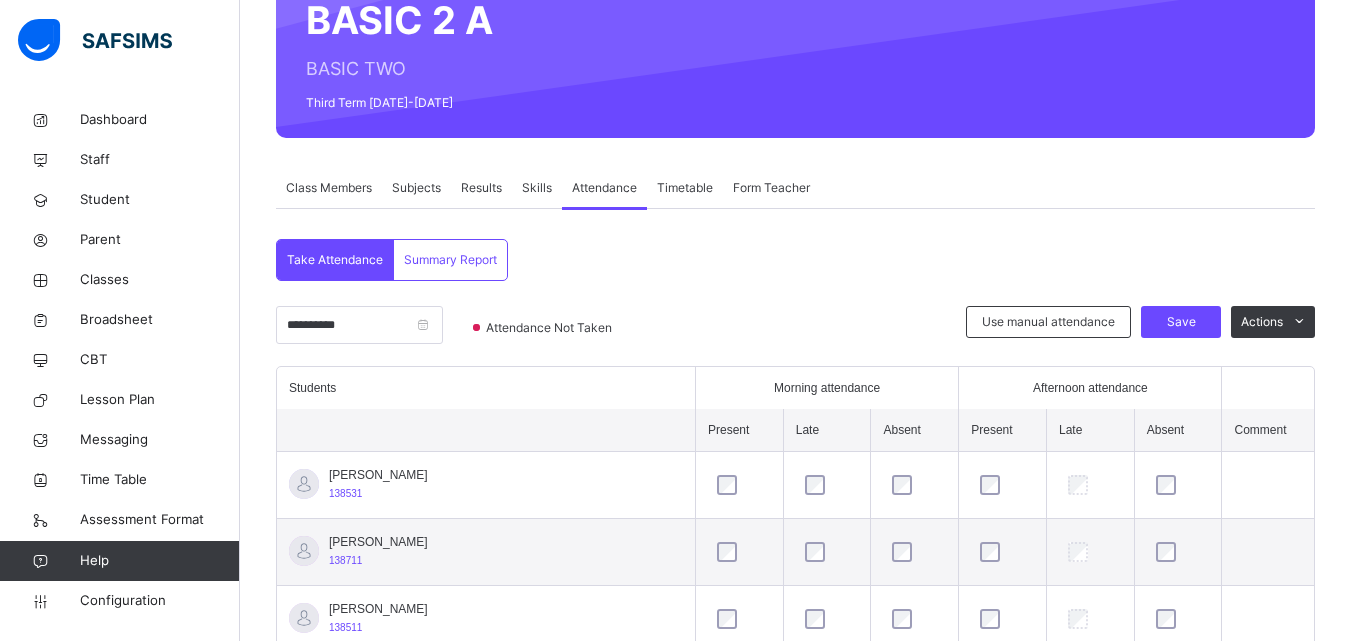 scroll, scrollTop: 288, scrollLeft: 0, axis: vertical 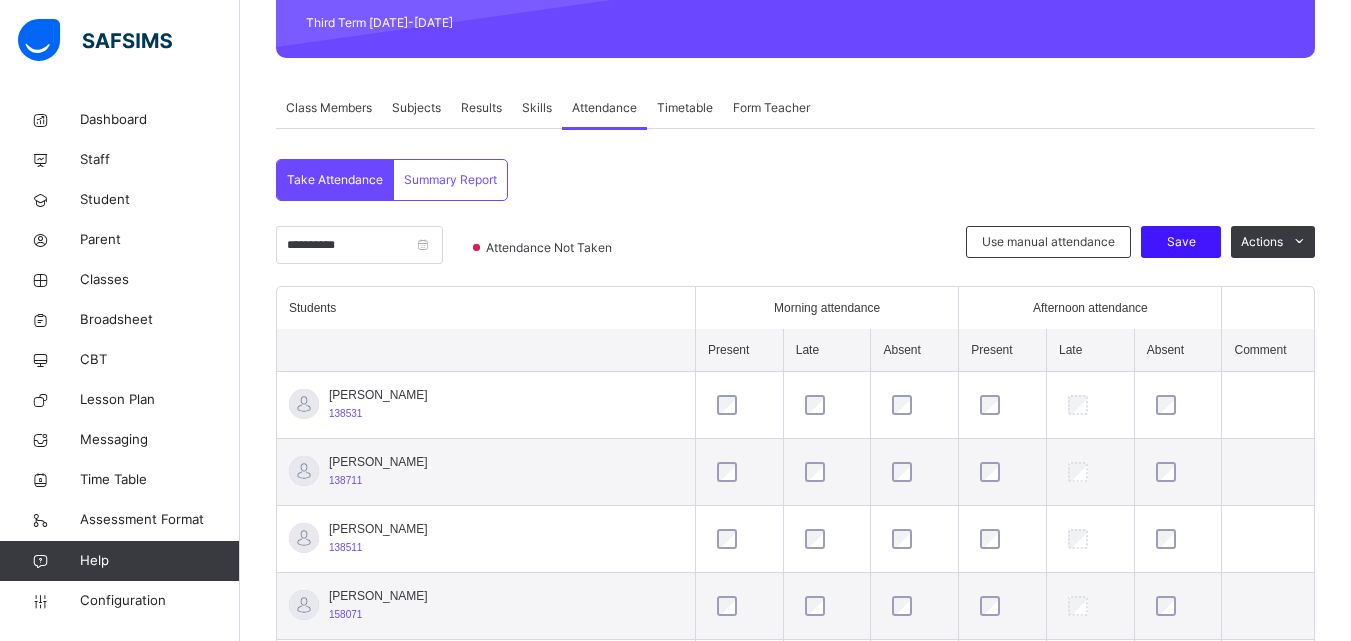 click on "Save" at bounding box center [1181, 242] 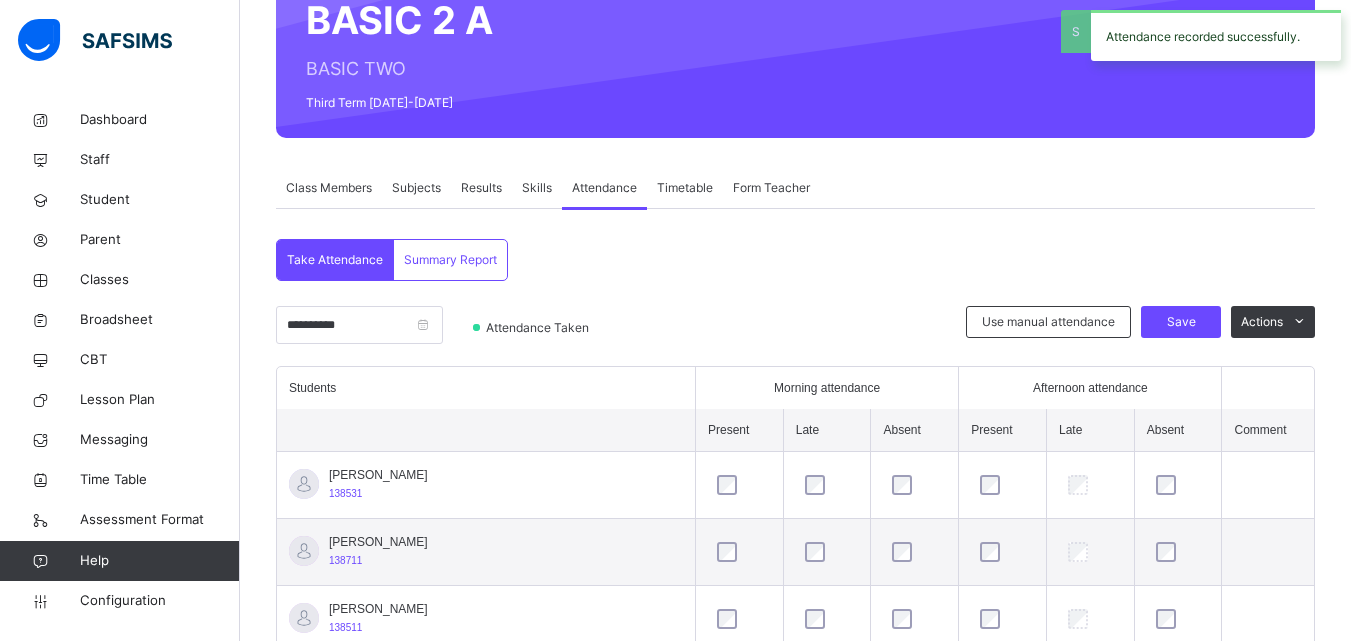 scroll, scrollTop: 288, scrollLeft: 0, axis: vertical 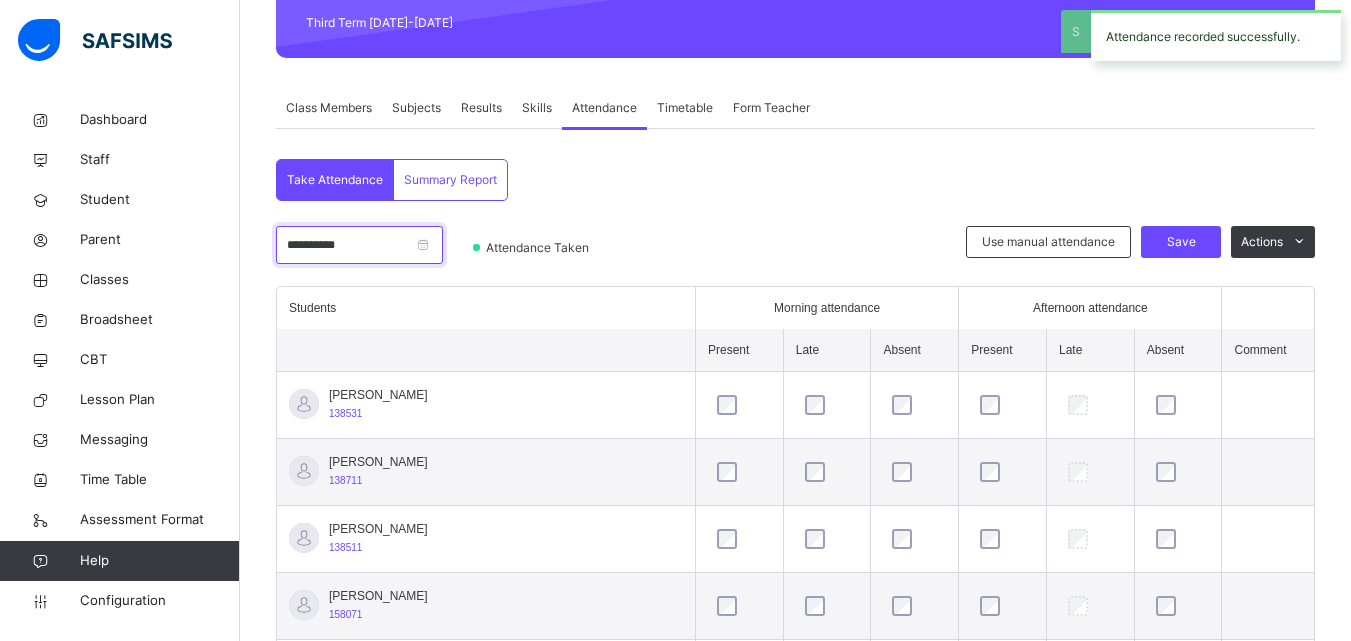 click on "**********" at bounding box center [359, 245] 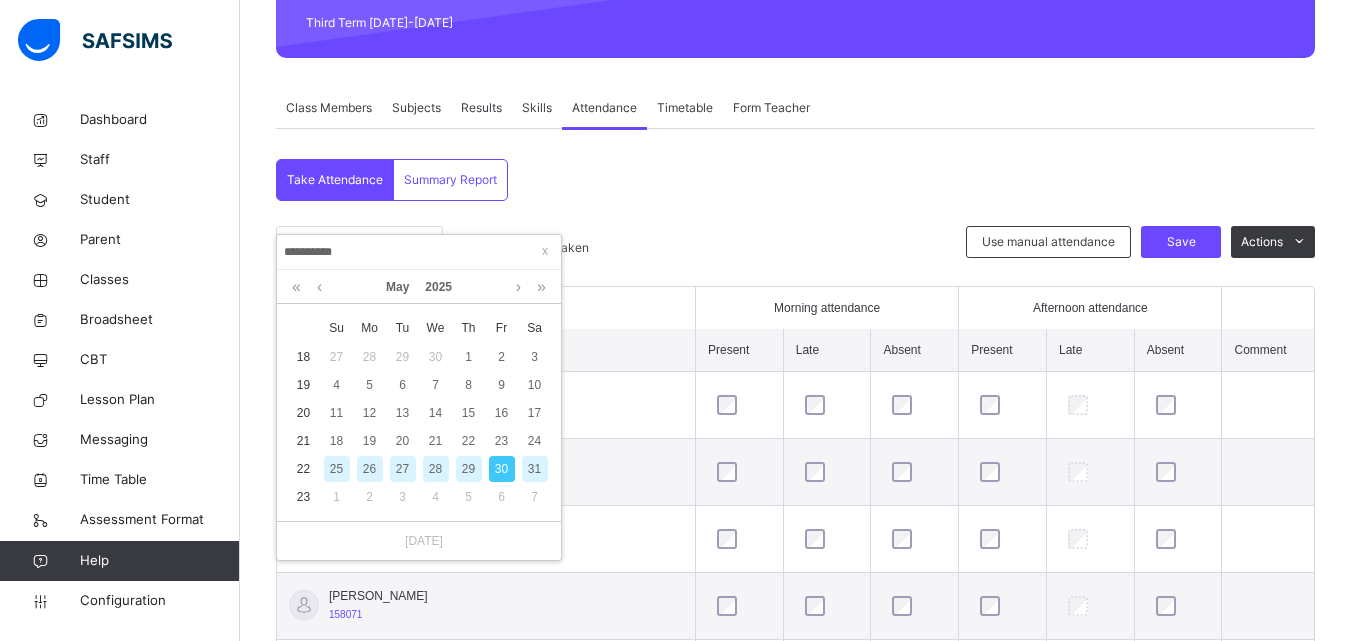 click on "31" at bounding box center [535, 469] 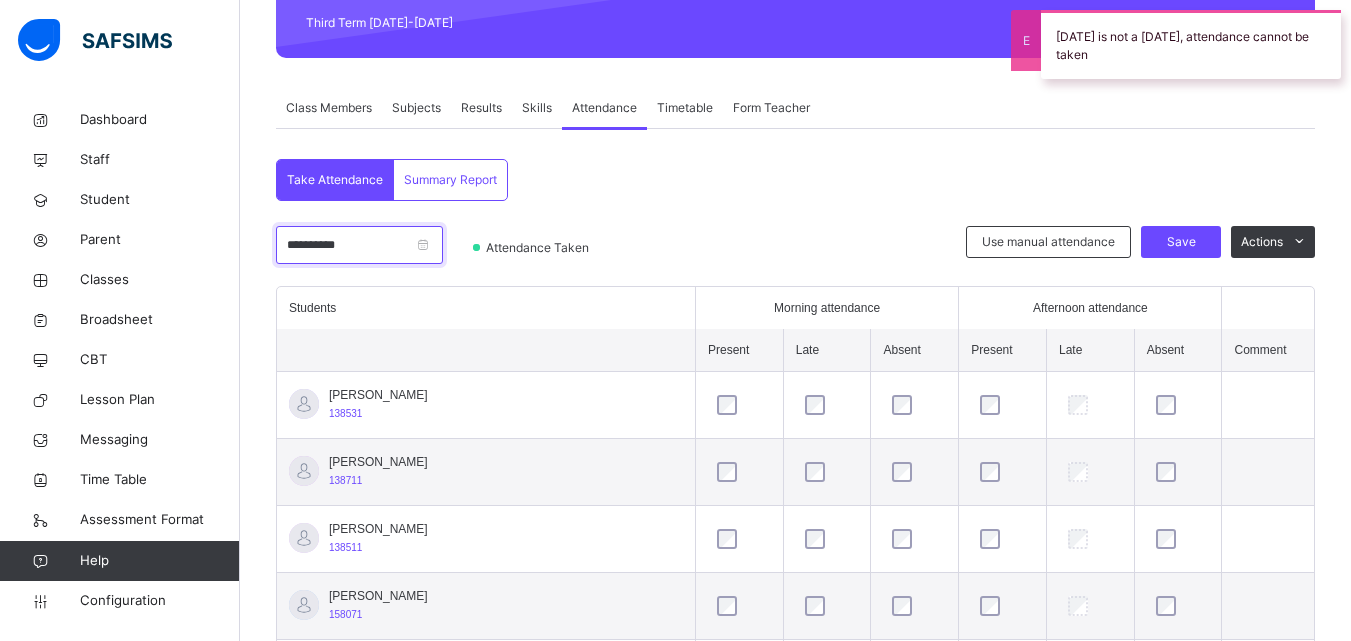 click on "**********" at bounding box center [359, 245] 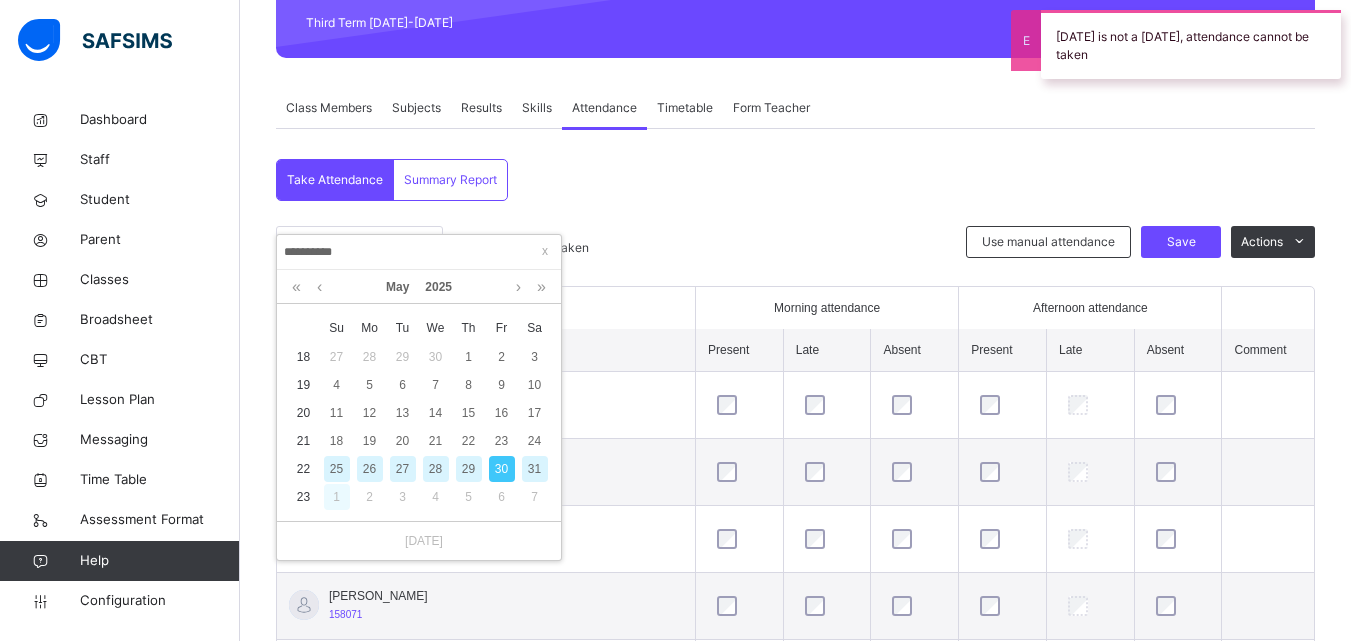 click on "1" at bounding box center (337, 497) 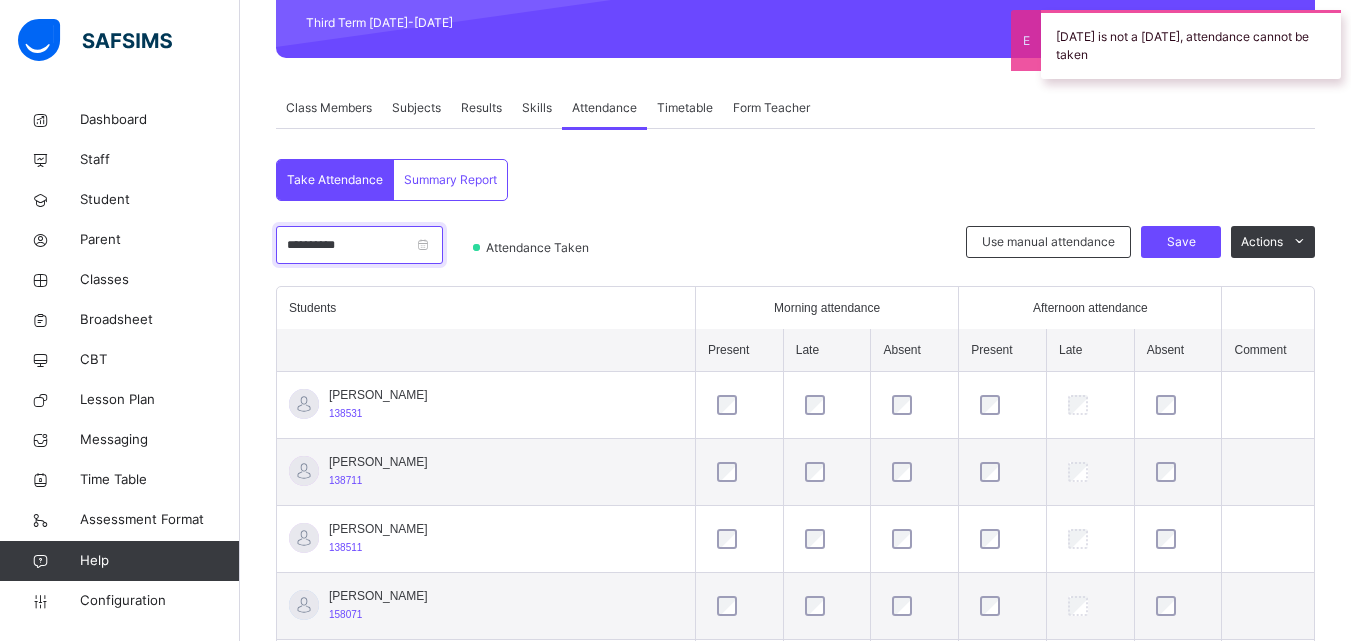 click on "**********" at bounding box center [359, 245] 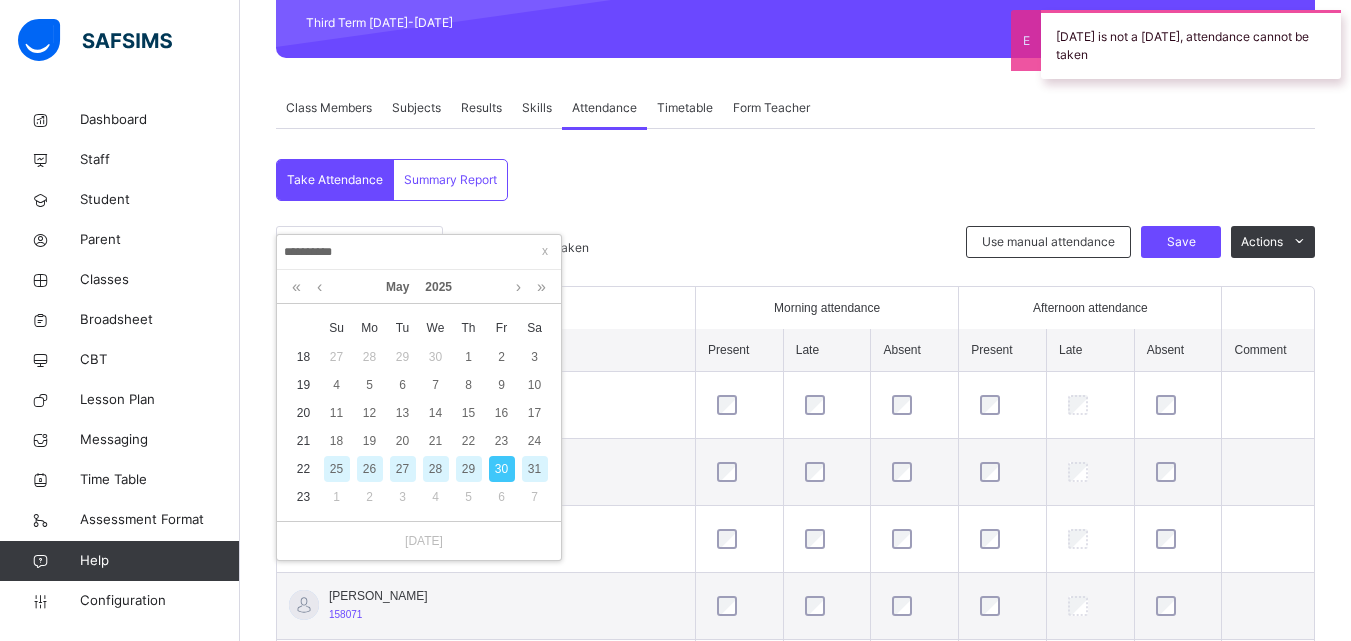click on "26" at bounding box center [370, 469] 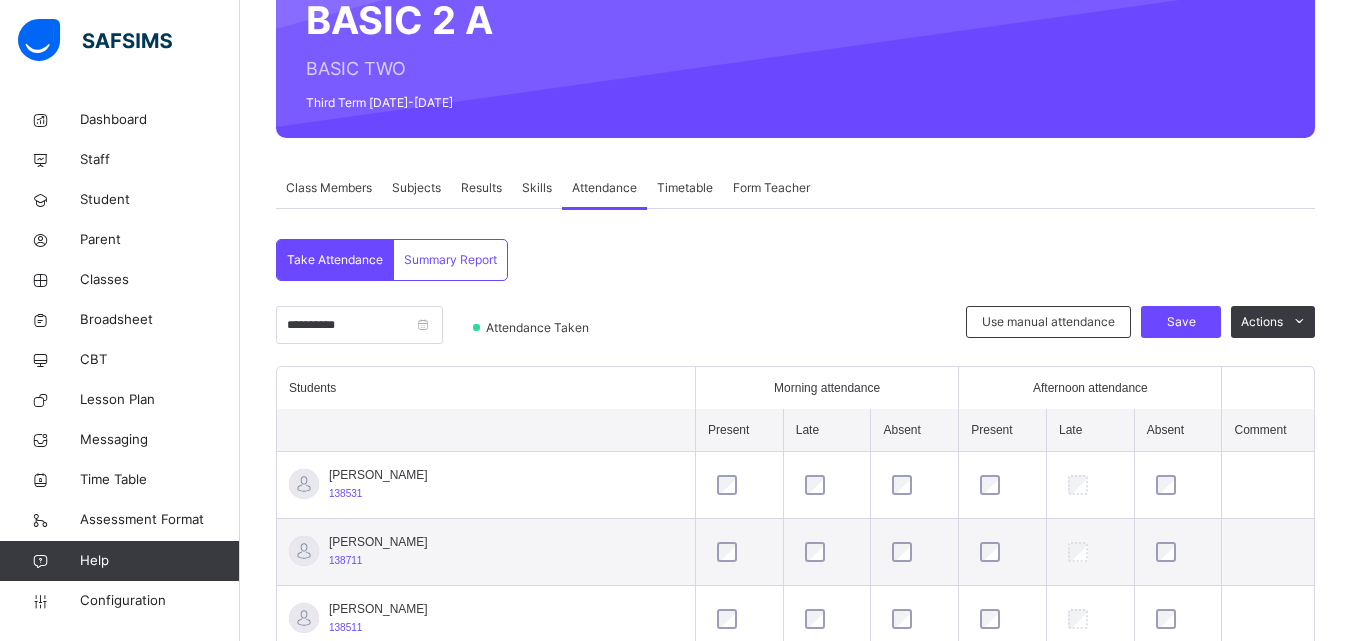 scroll, scrollTop: 288, scrollLeft: 0, axis: vertical 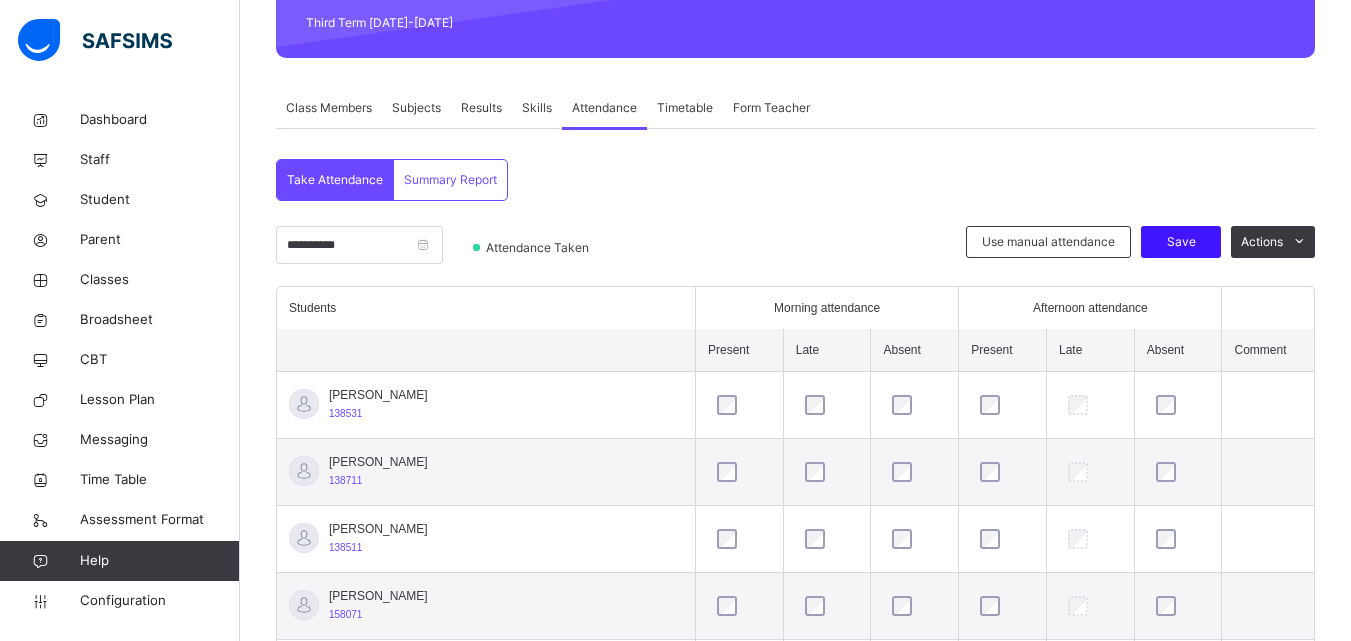 click on "Save" at bounding box center (1181, 242) 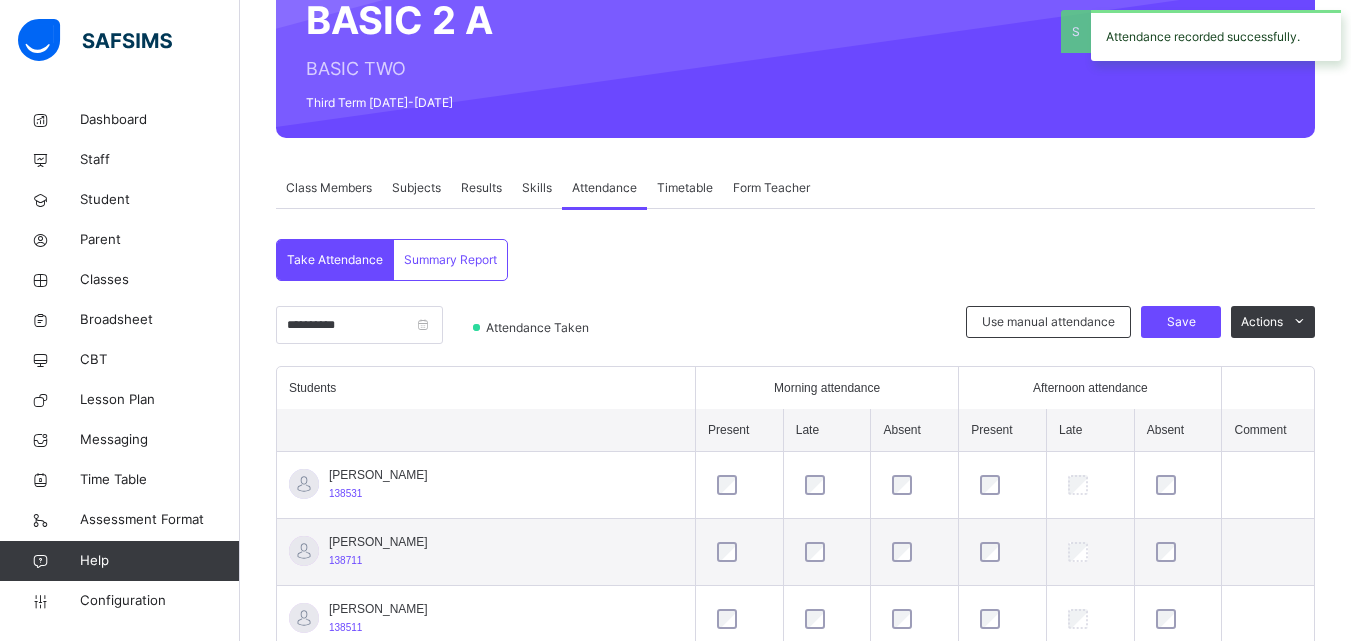scroll, scrollTop: 288, scrollLeft: 0, axis: vertical 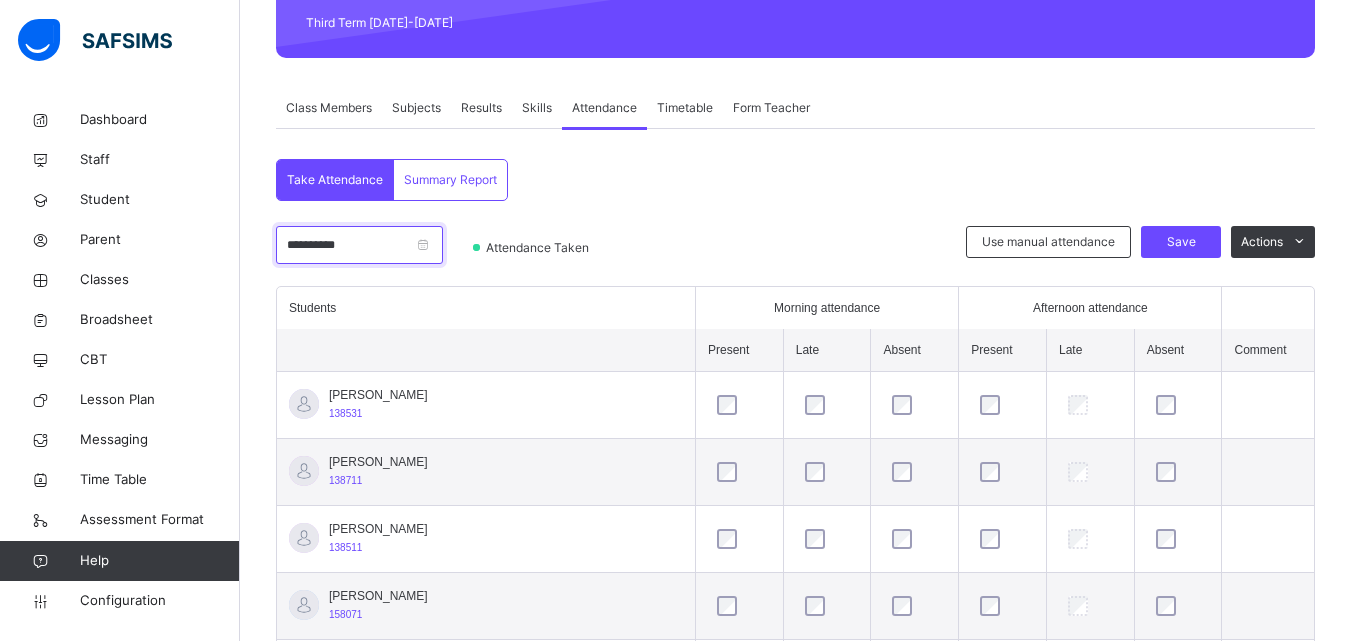 click on "**********" at bounding box center (359, 245) 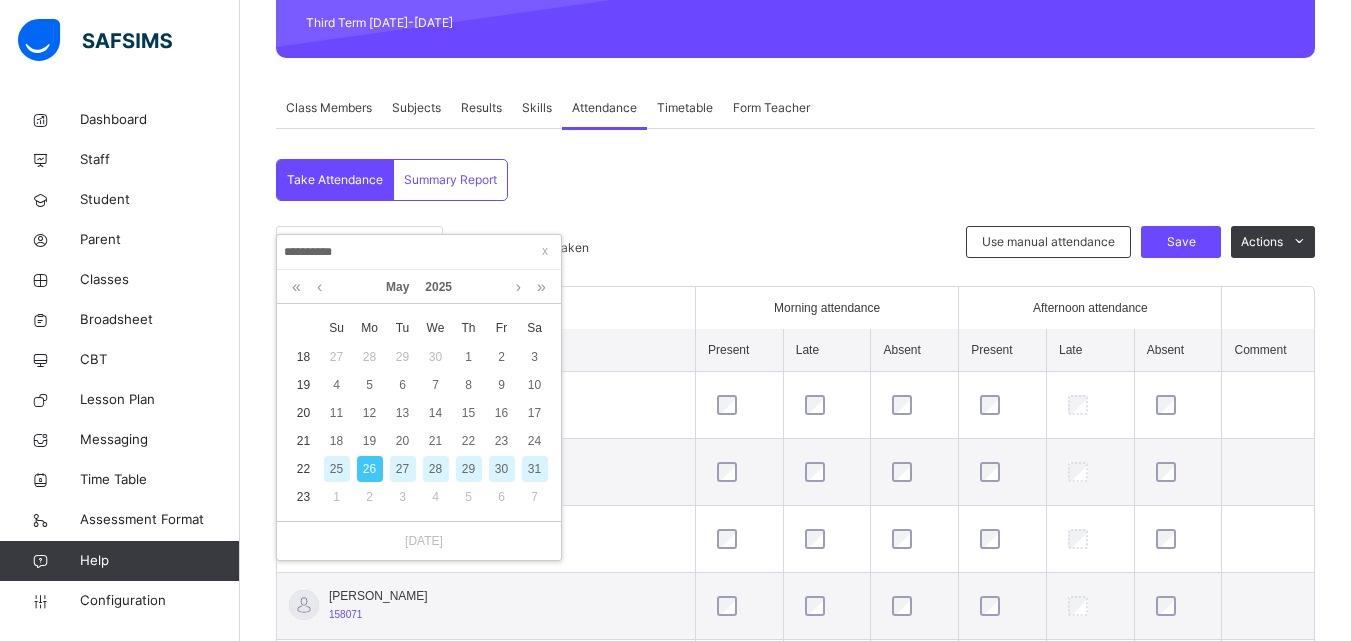 click on "27" at bounding box center [403, 469] 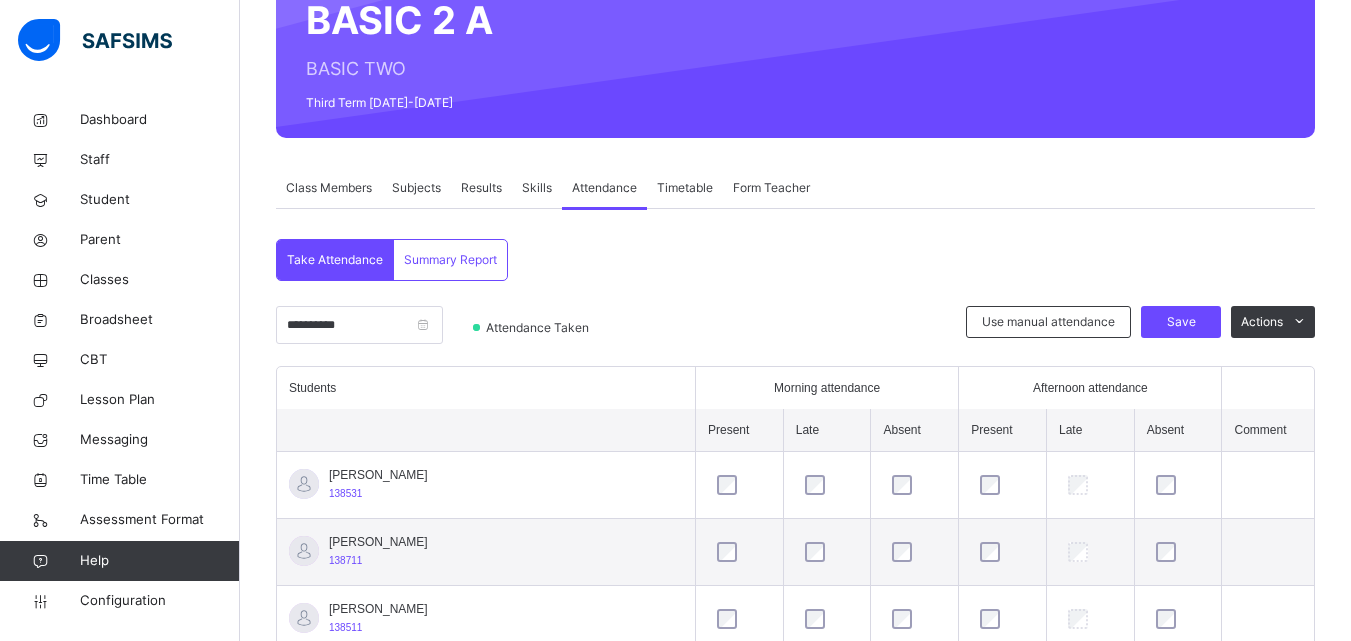 scroll, scrollTop: 288, scrollLeft: 0, axis: vertical 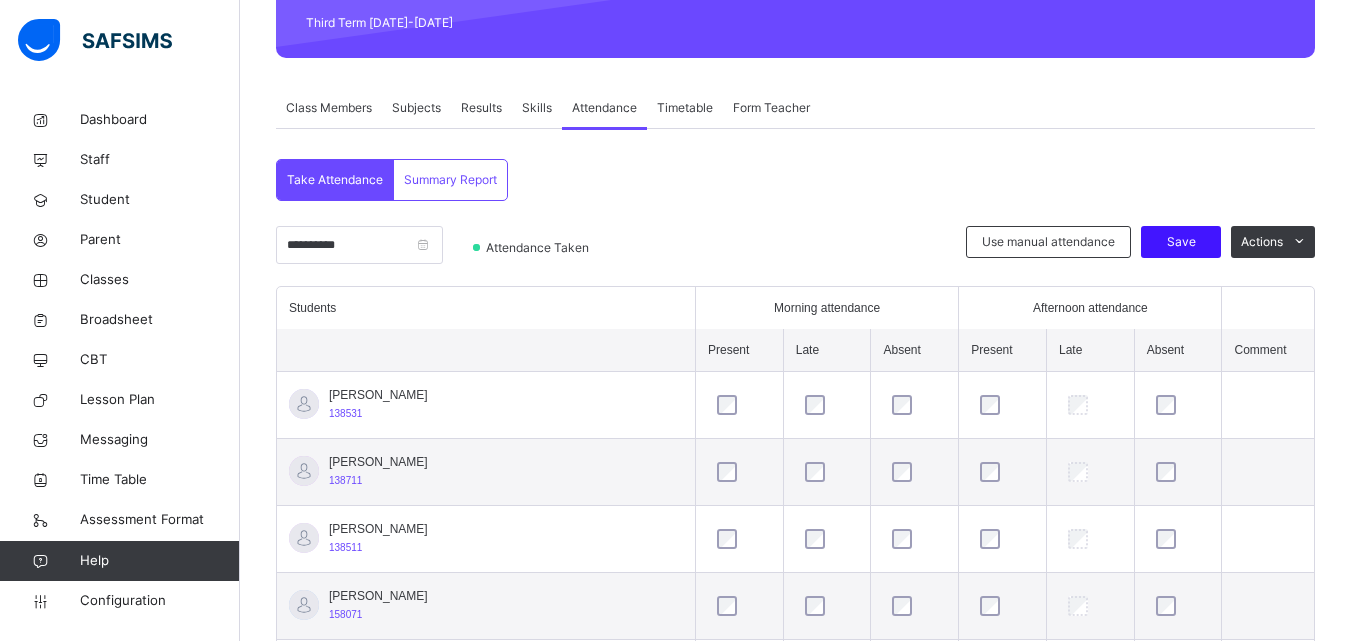 click on "Save" at bounding box center [1181, 242] 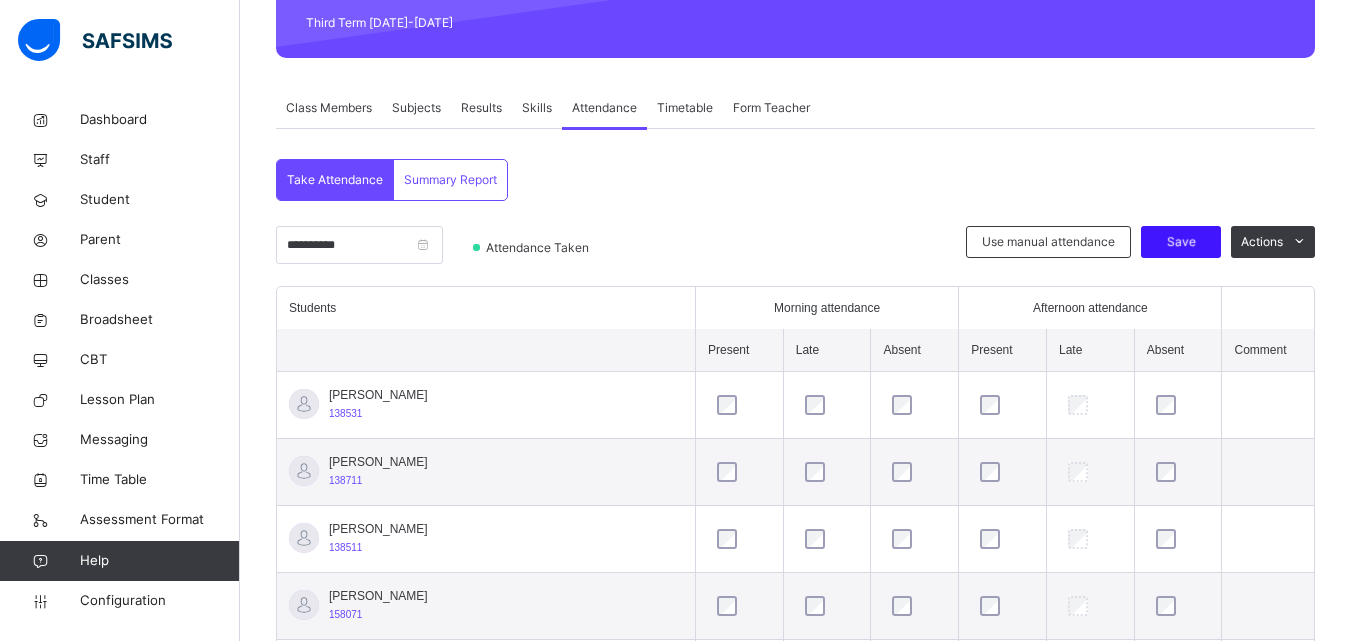 click on "Save" at bounding box center (1181, 242) 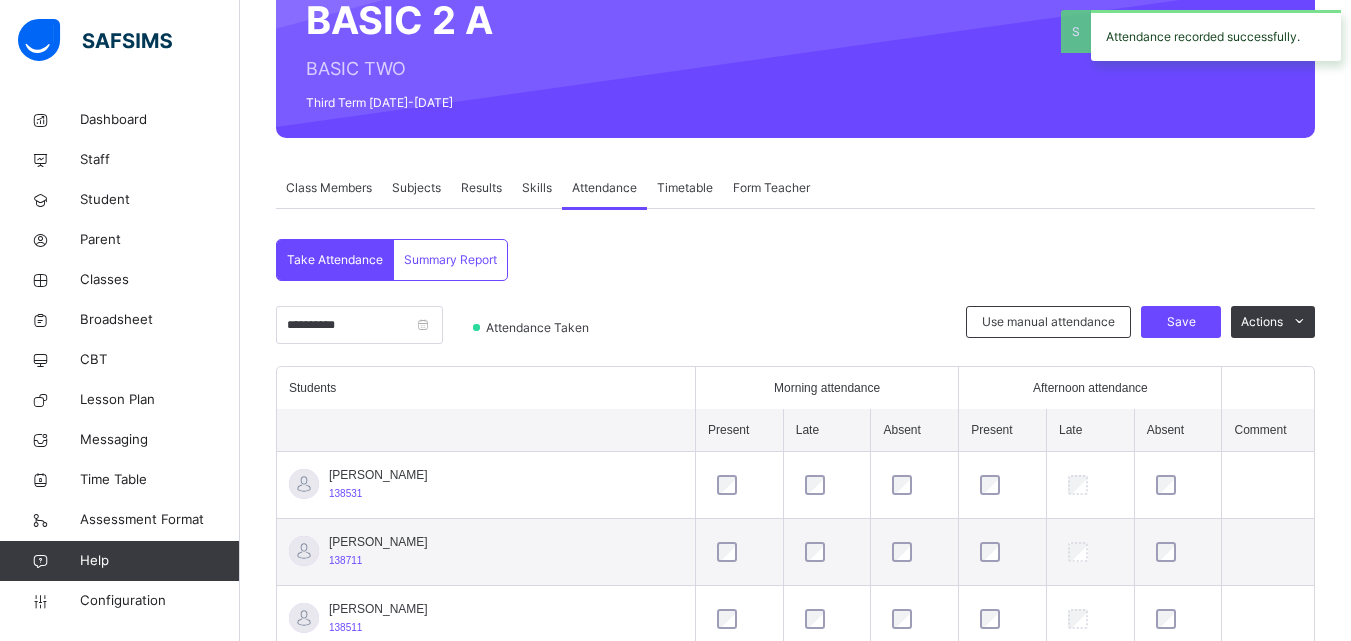 scroll, scrollTop: 288, scrollLeft: 0, axis: vertical 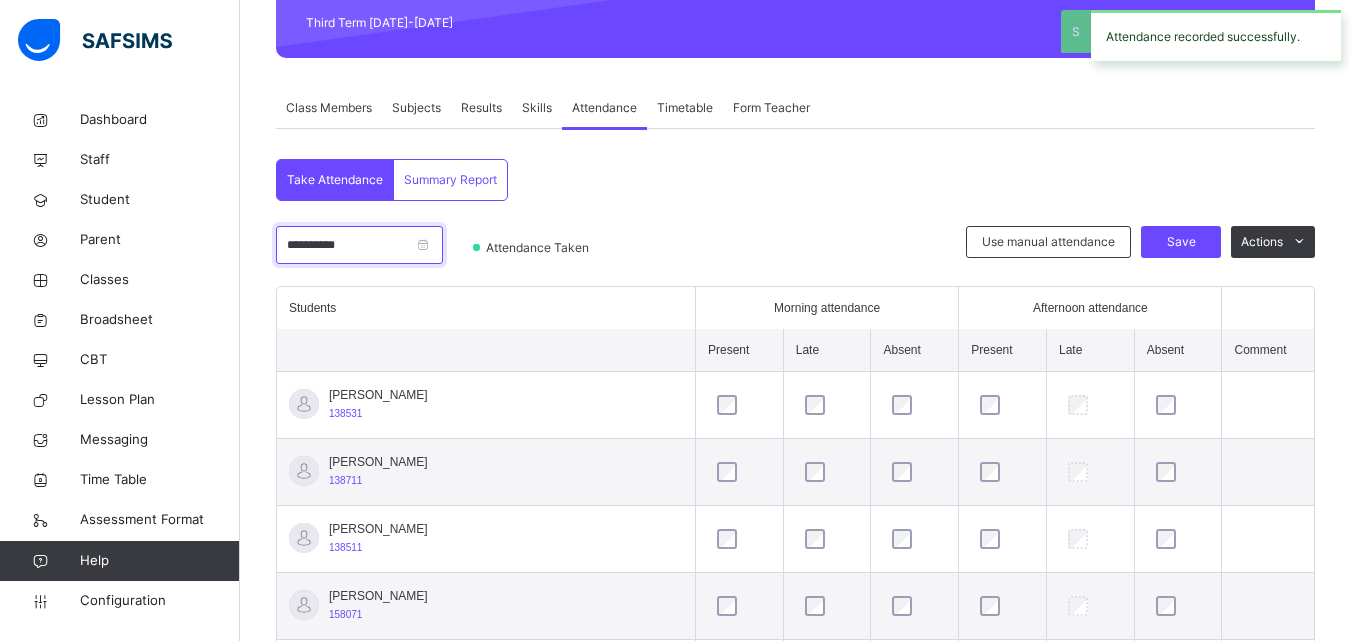 click on "**********" at bounding box center [359, 245] 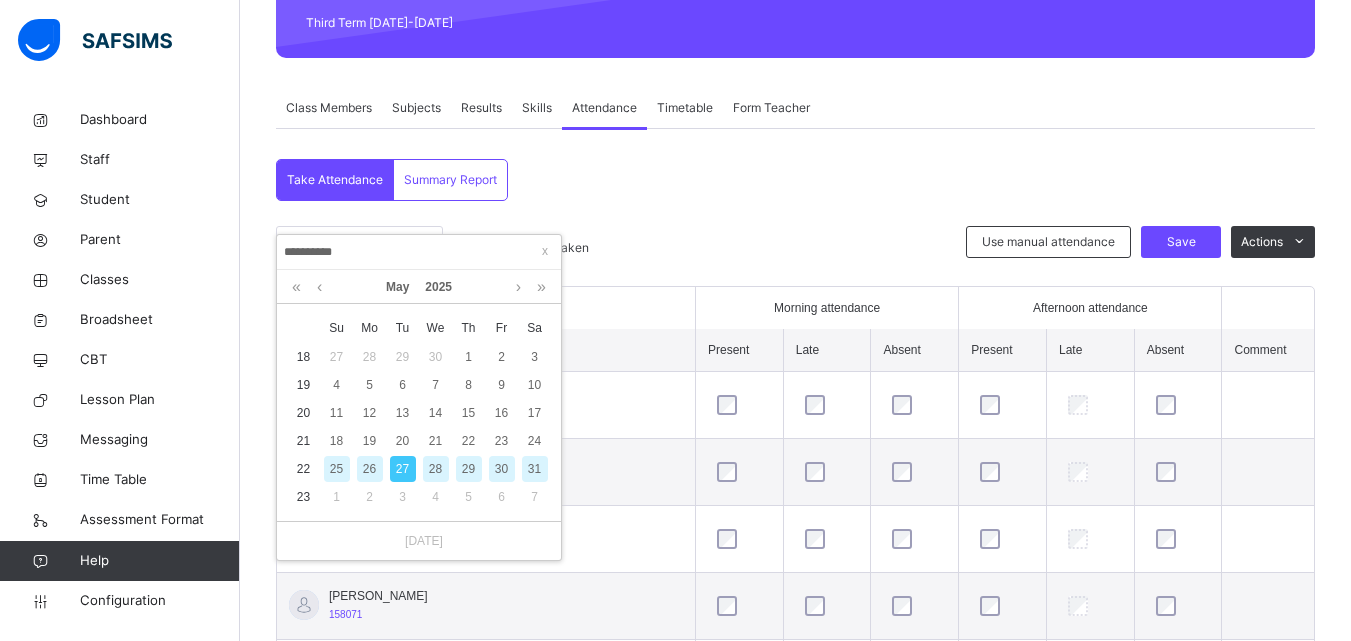 click on "28" at bounding box center [435, 469] 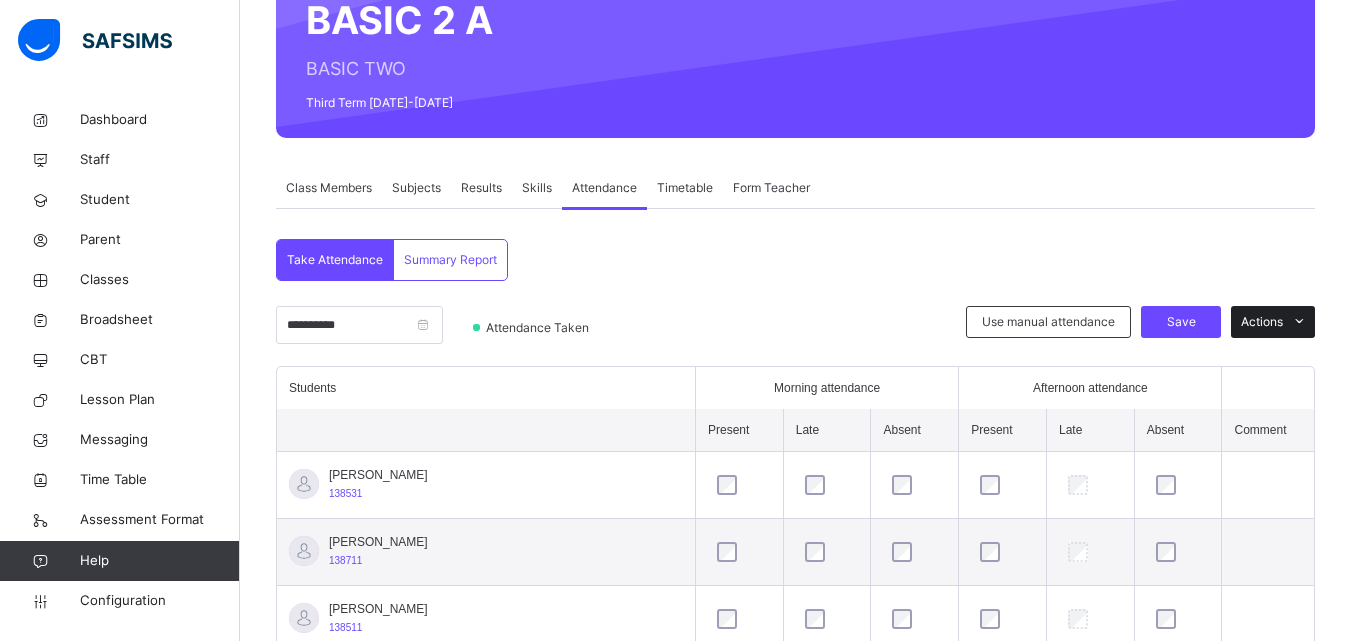scroll, scrollTop: 288, scrollLeft: 0, axis: vertical 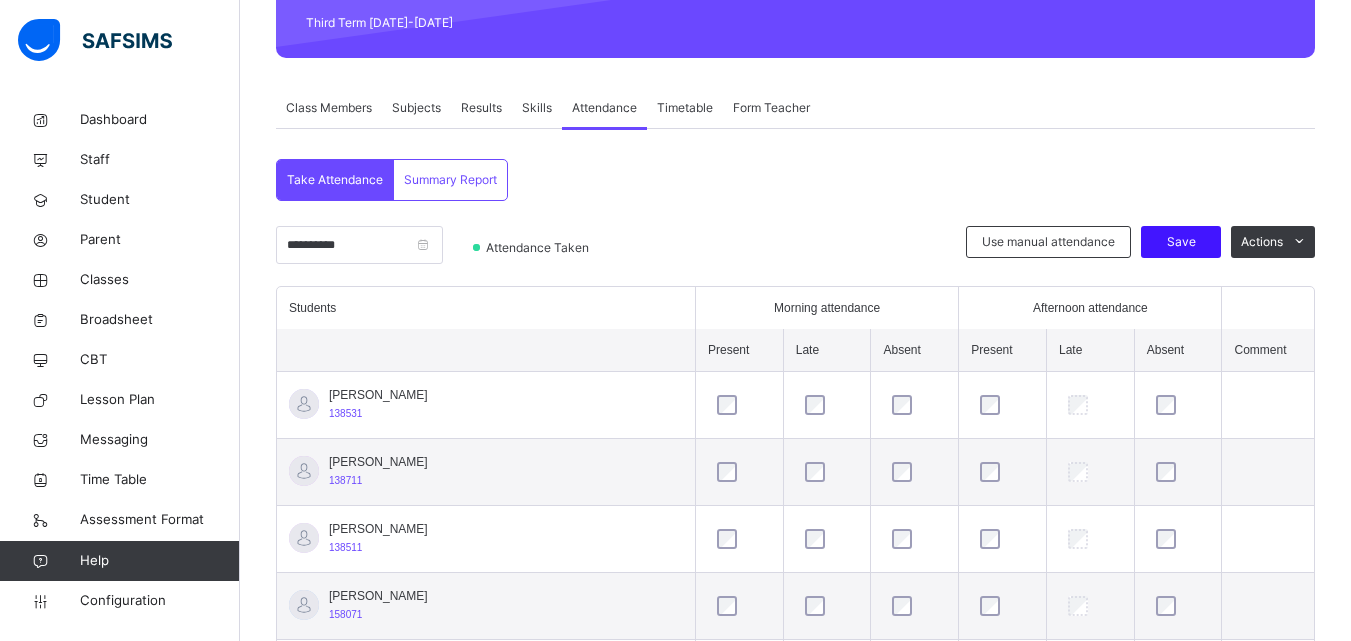 click on "Save" at bounding box center [1181, 242] 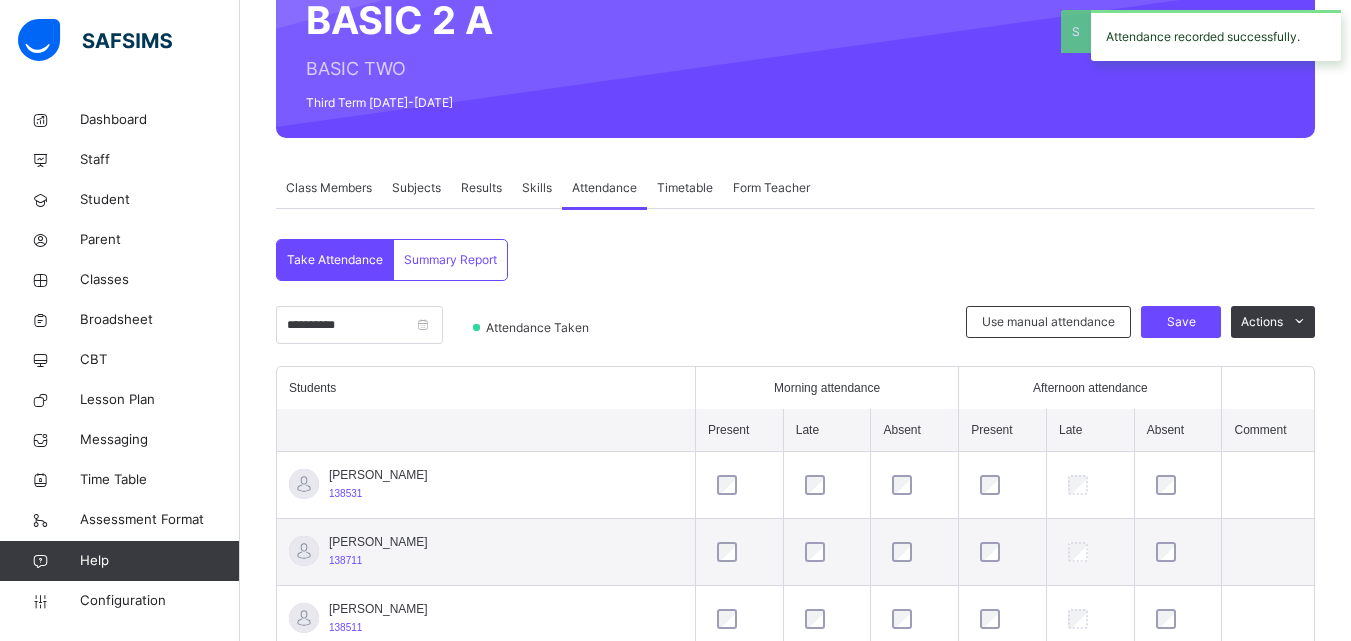 scroll, scrollTop: 288, scrollLeft: 0, axis: vertical 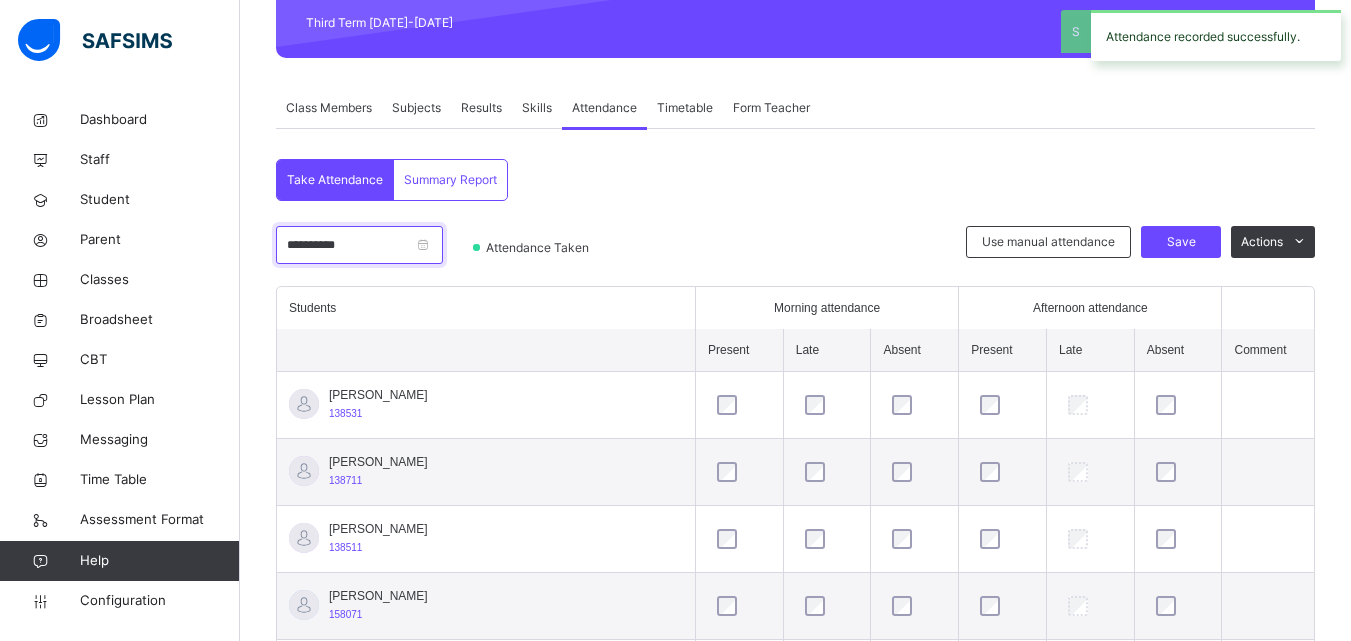click on "**********" at bounding box center (359, 245) 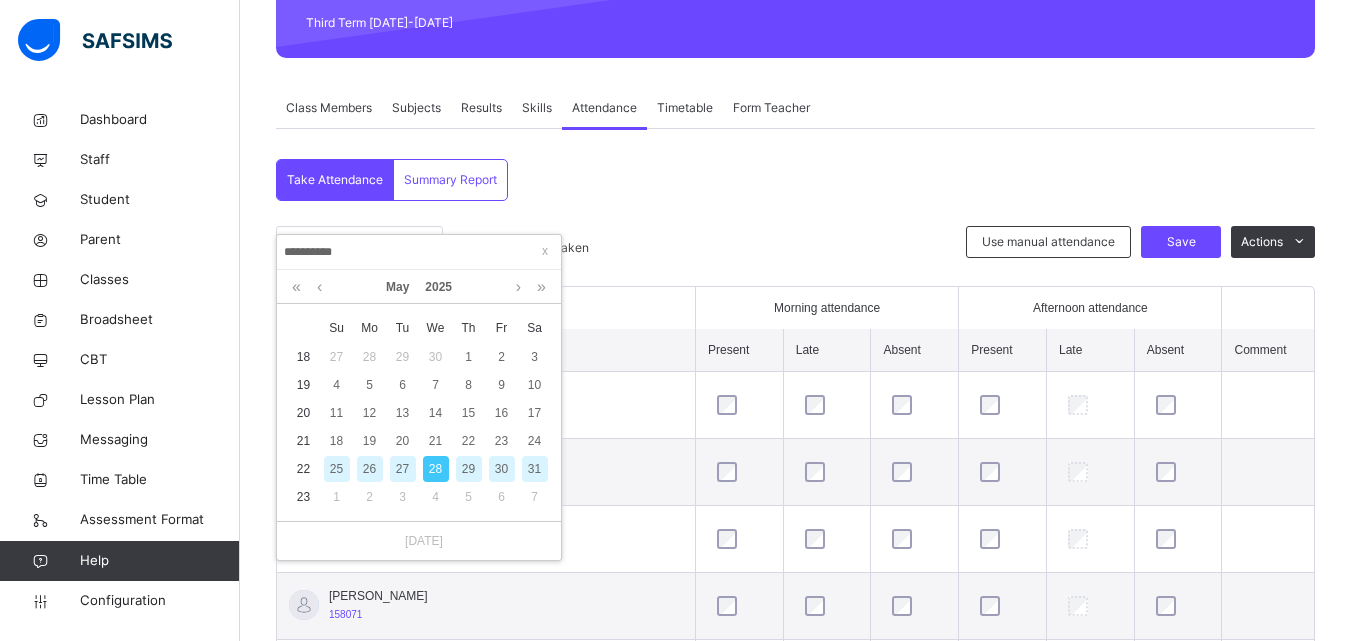 click on "29" at bounding box center [469, 469] 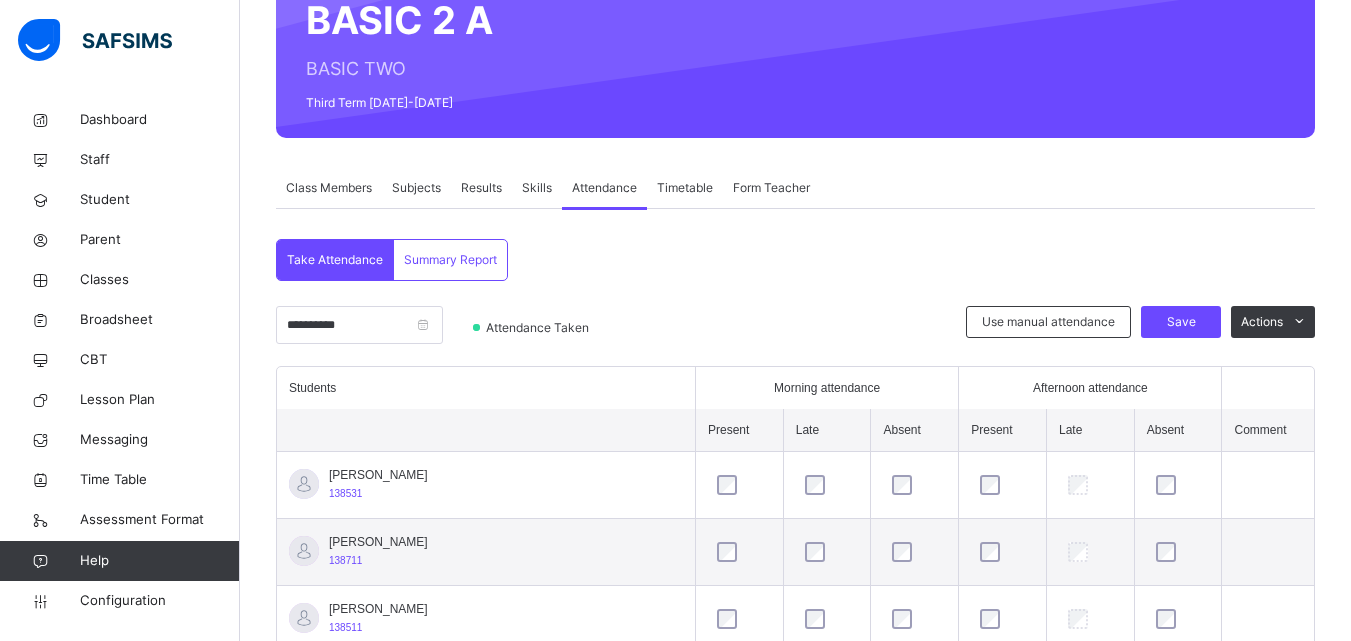 scroll, scrollTop: 288, scrollLeft: 0, axis: vertical 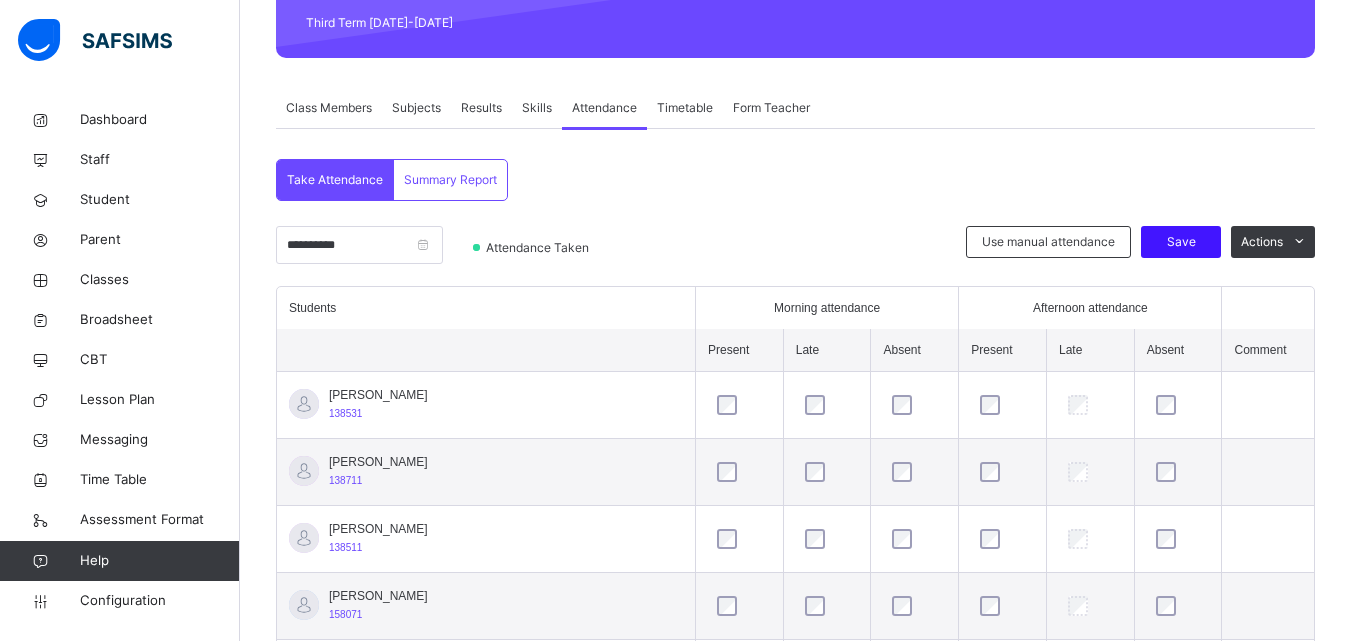 click on "Save" at bounding box center [1181, 242] 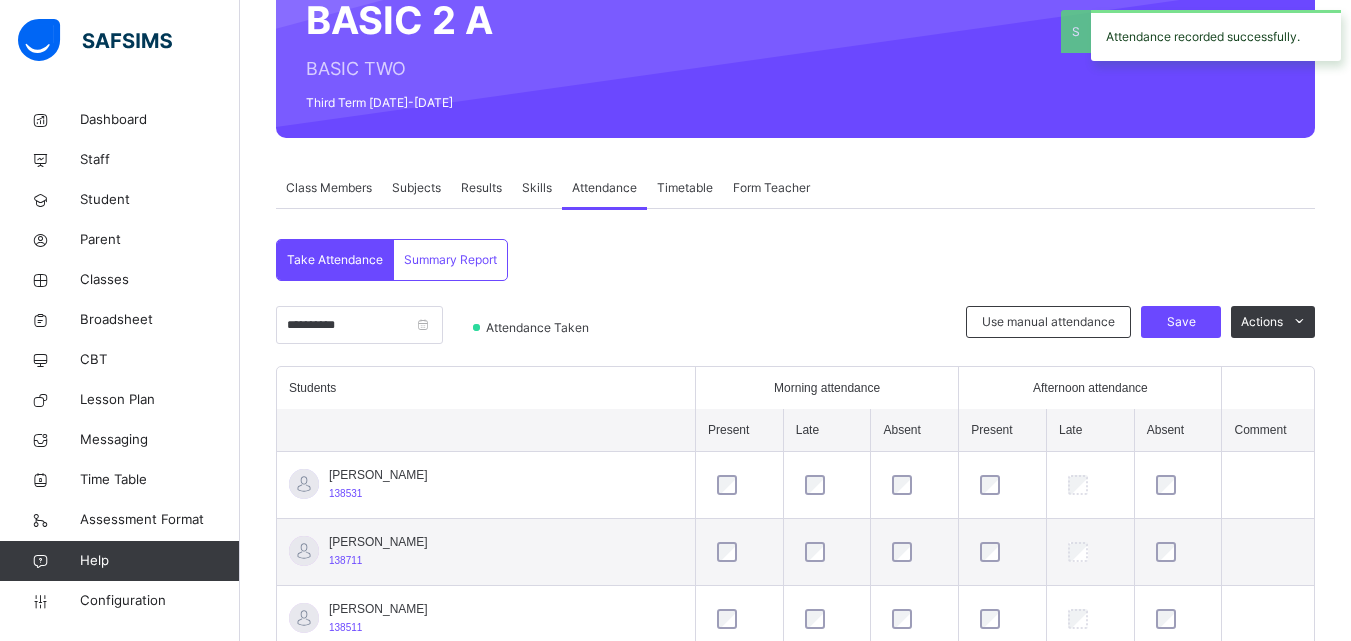 scroll, scrollTop: 288, scrollLeft: 0, axis: vertical 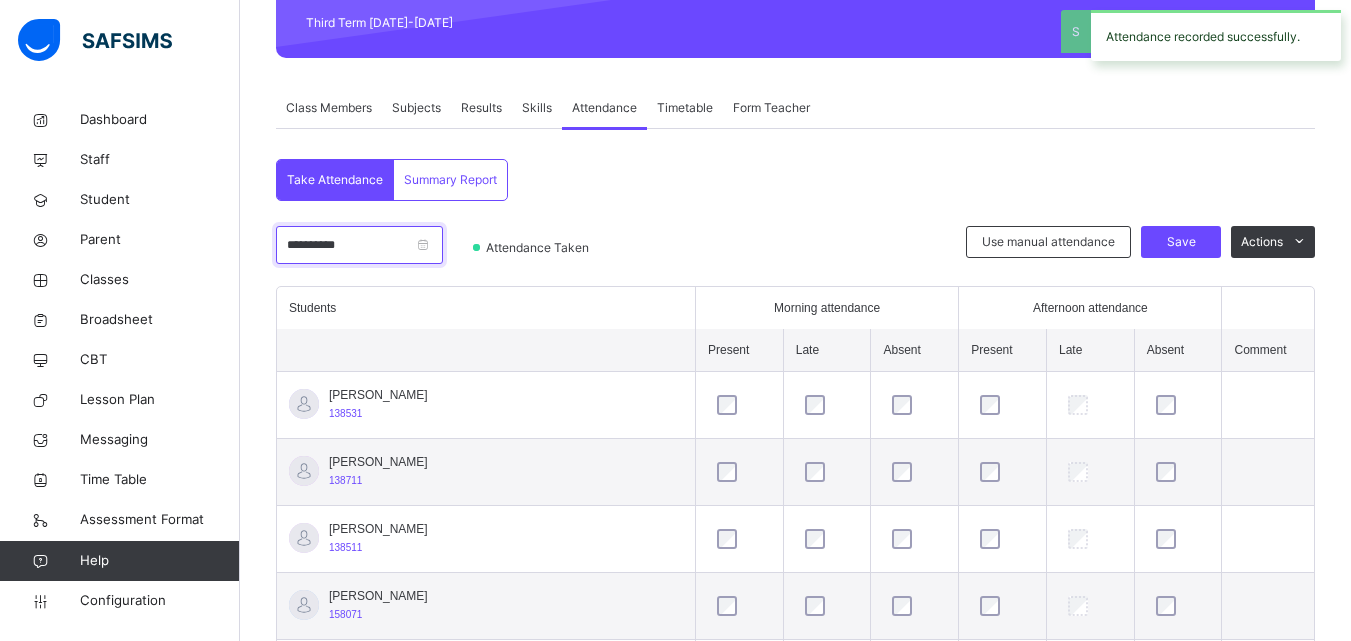 click on "**********" at bounding box center (359, 245) 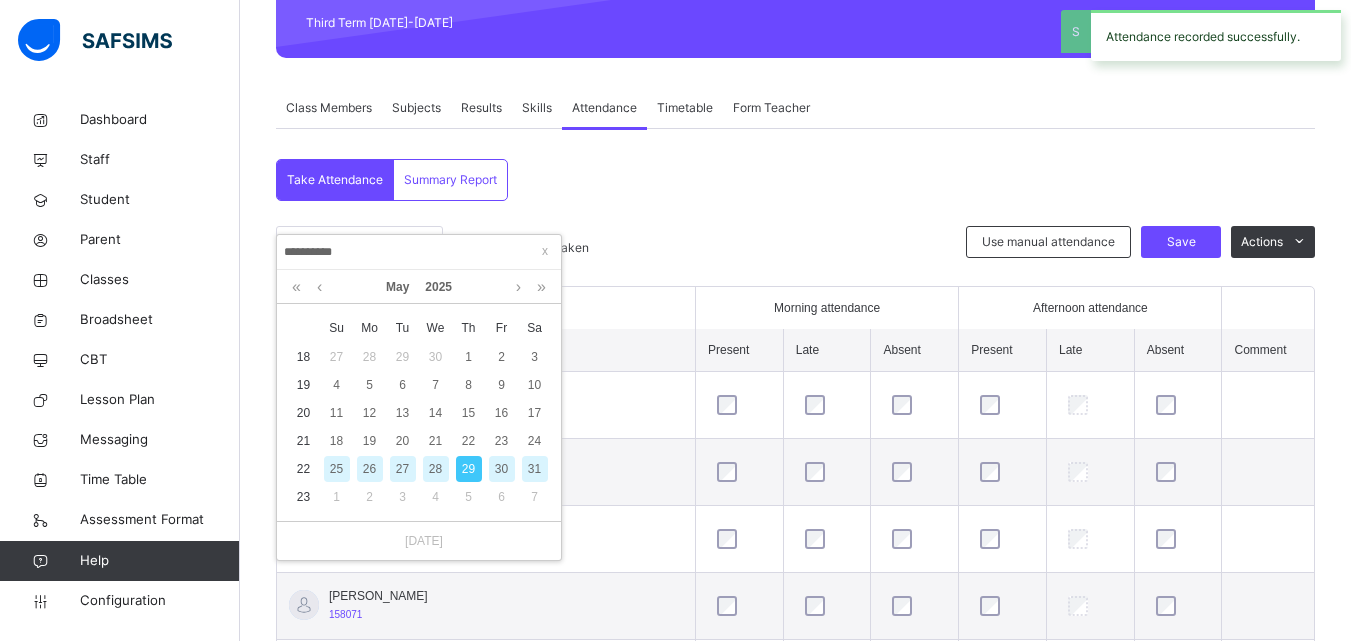 click on "30" at bounding box center (502, 469) 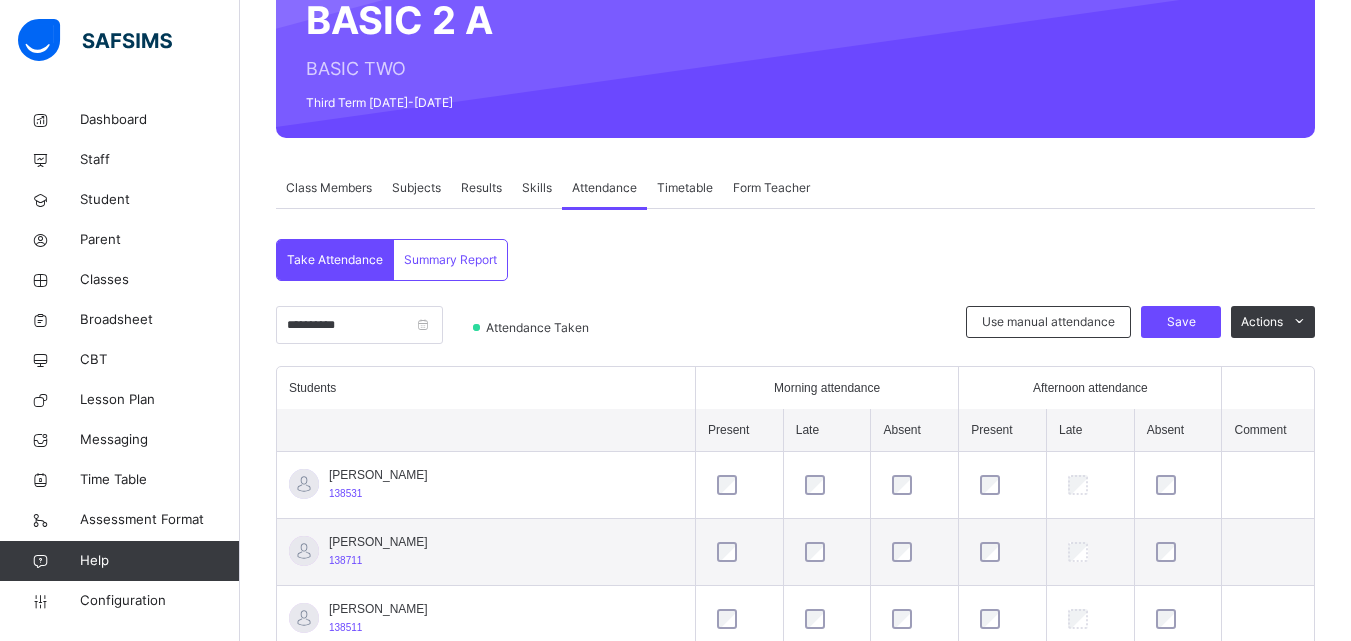scroll, scrollTop: 288, scrollLeft: 0, axis: vertical 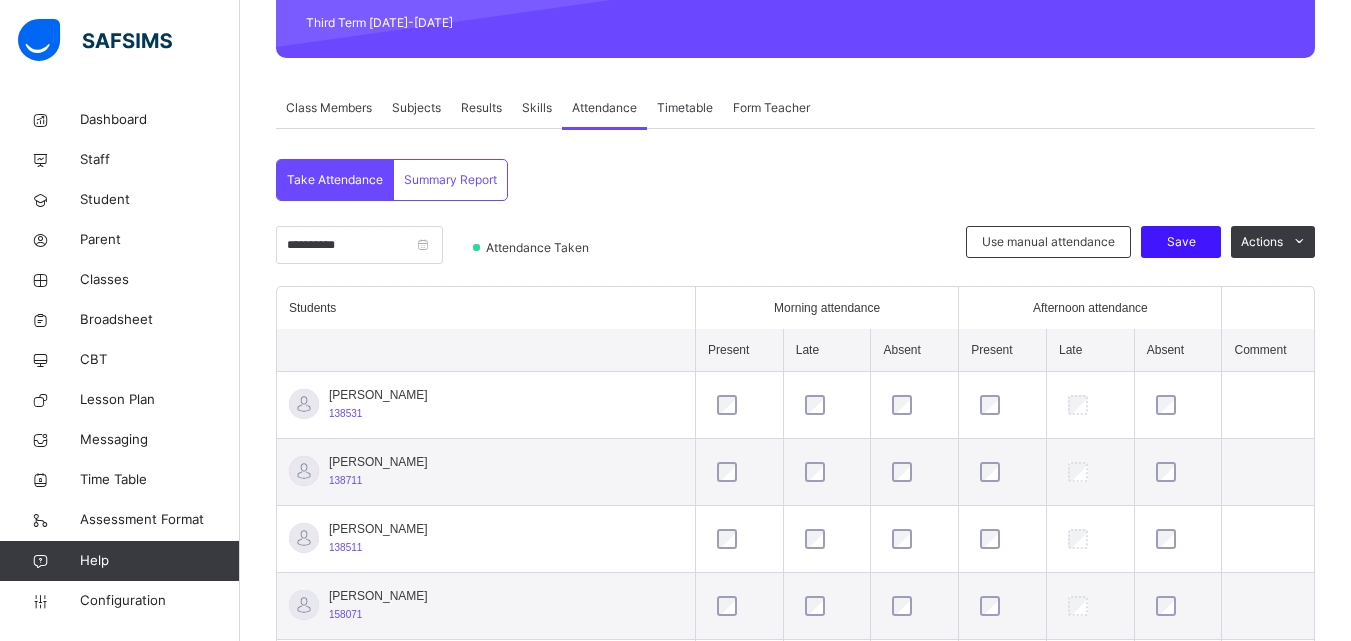 click on "Save" at bounding box center (1181, 242) 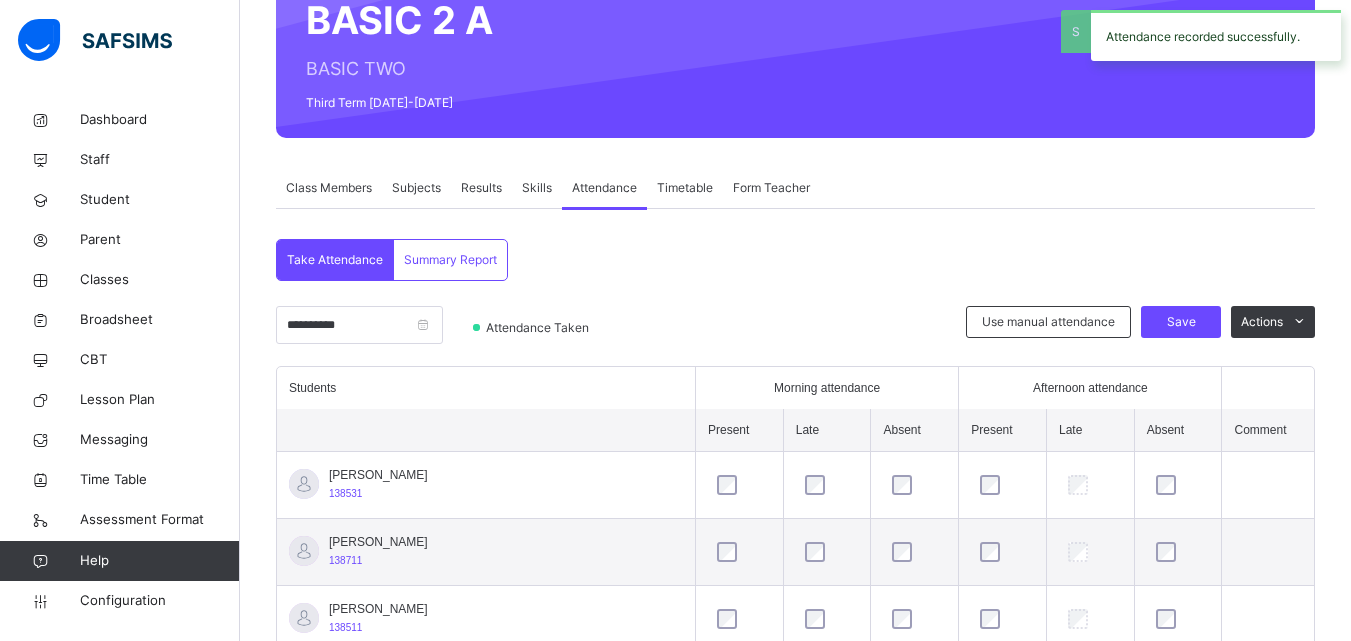 scroll, scrollTop: 288, scrollLeft: 0, axis: vertical 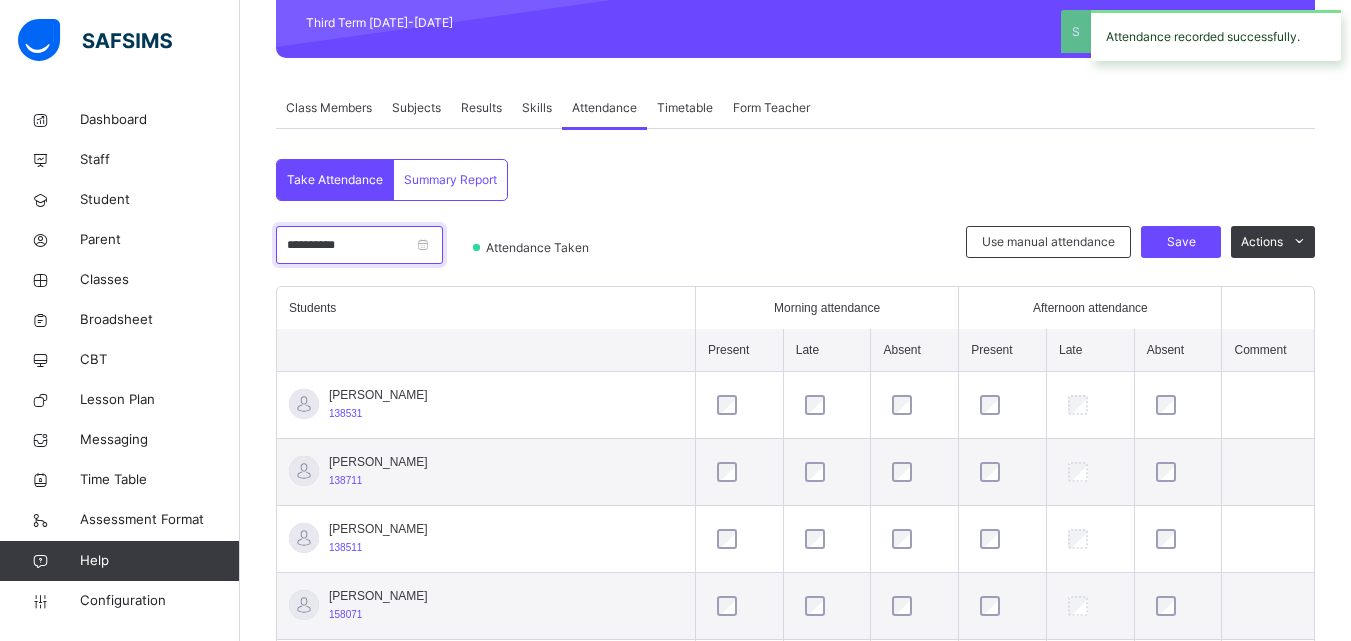 click on "**********" at bounding box center [359, 245] 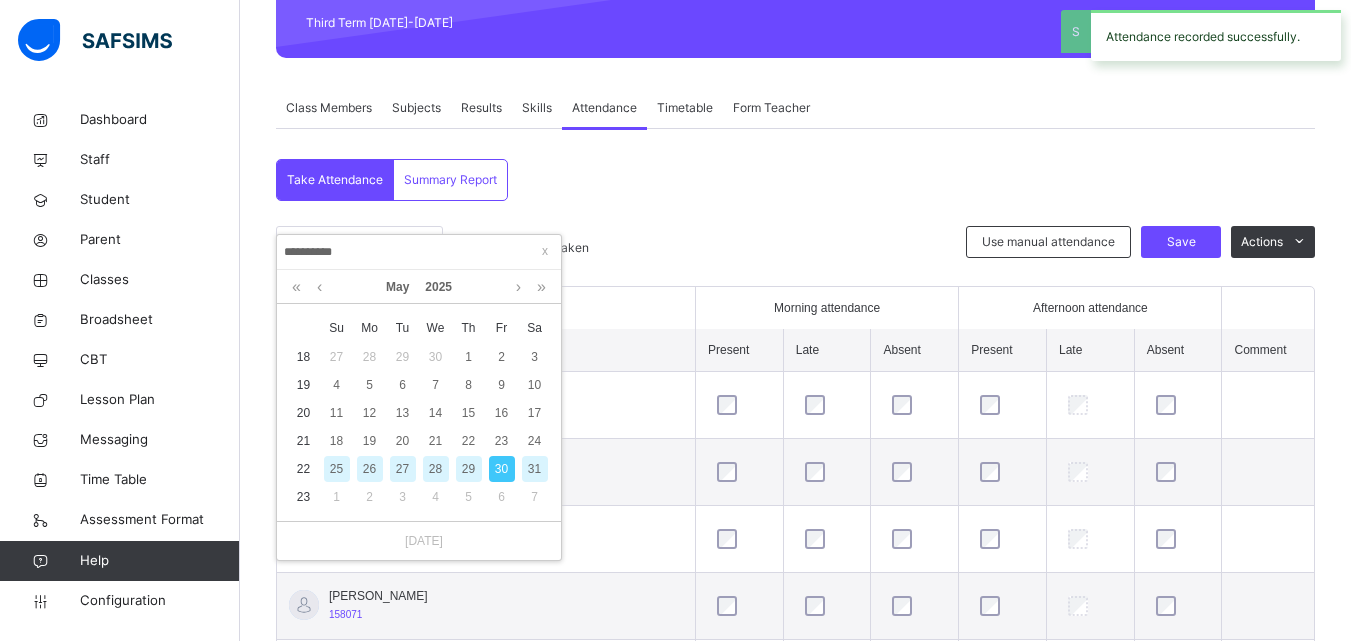 click on "31" at bounding box center (535, 469) 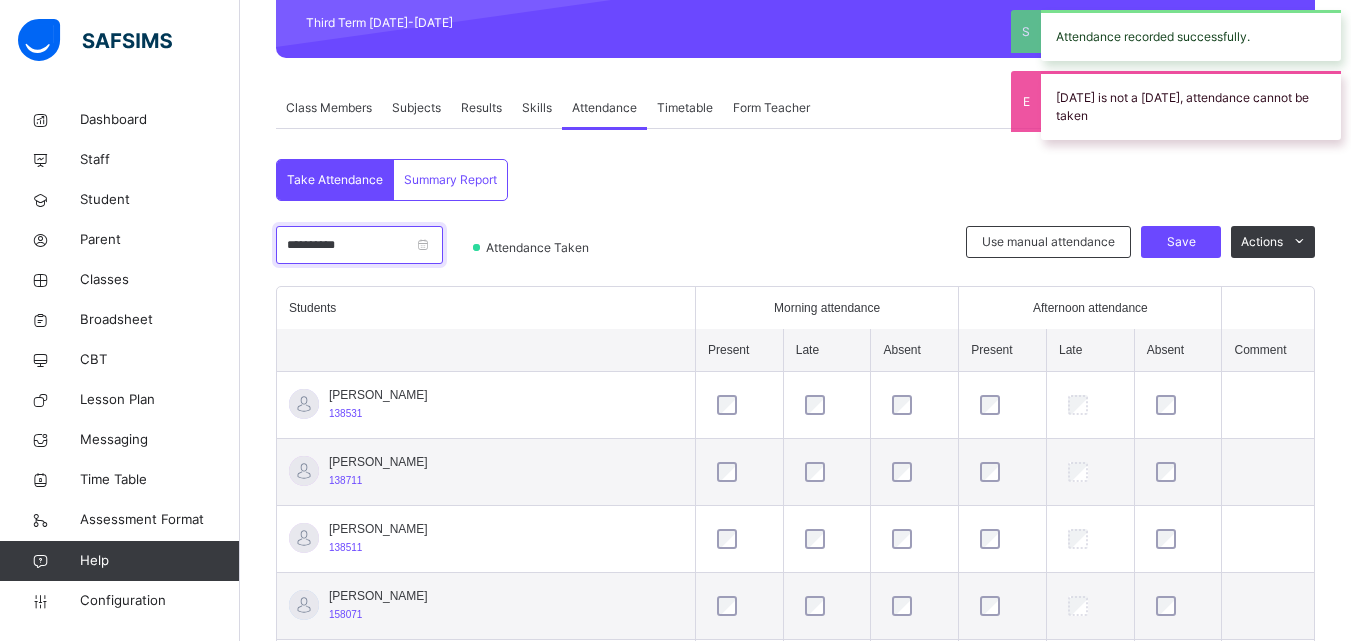 click on "**********" at bounding box center [359, 245] 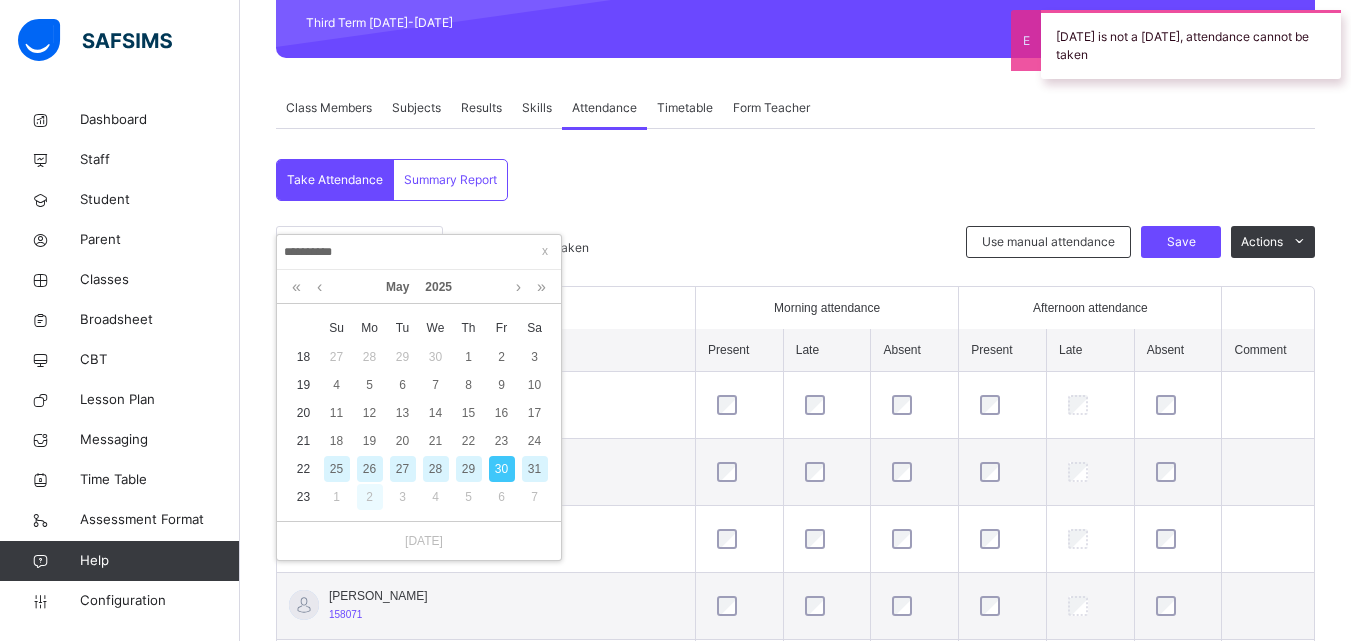 click on "2" at bounding box center [370, 497] 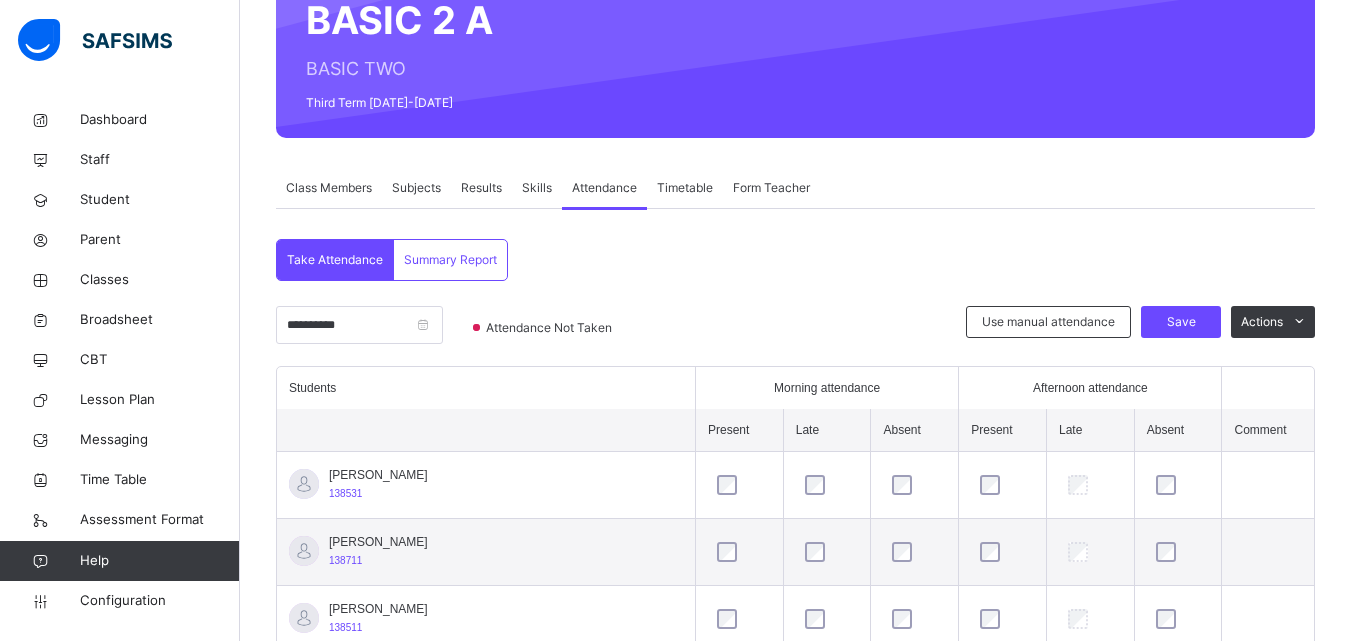 scroll, scrollTop: 288, scrollLeft: 0, axis: vertical 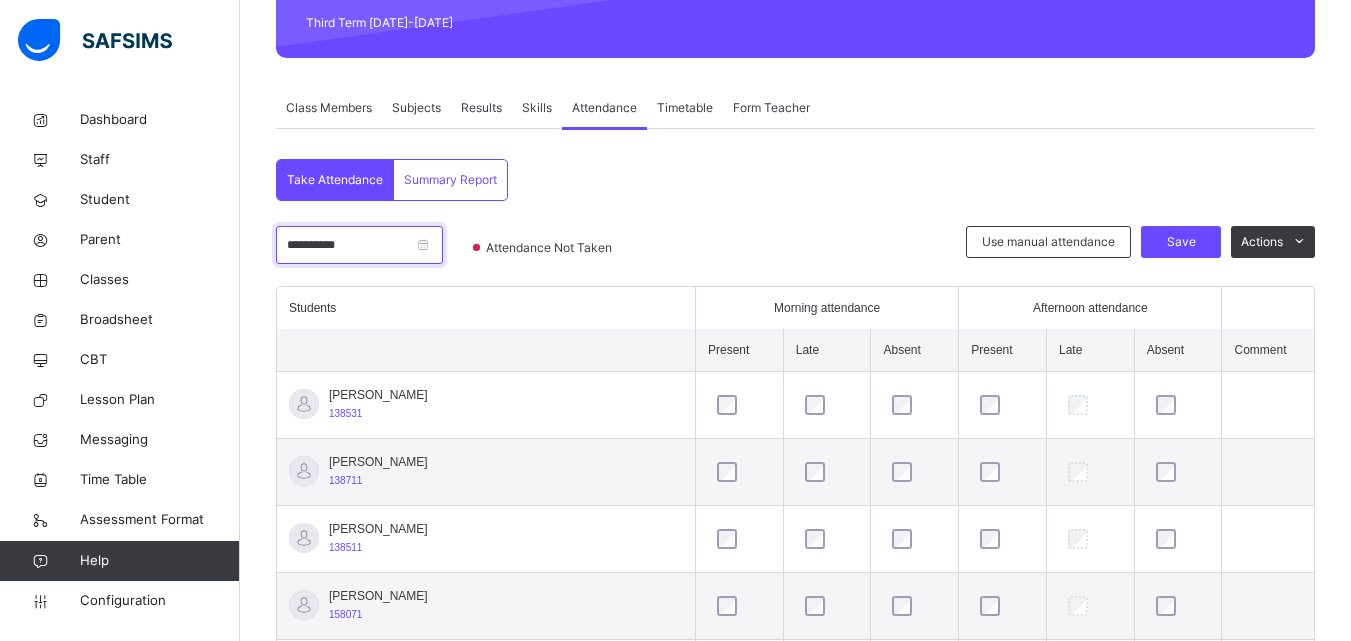 click on "**********" at bounding box center (359, 245) 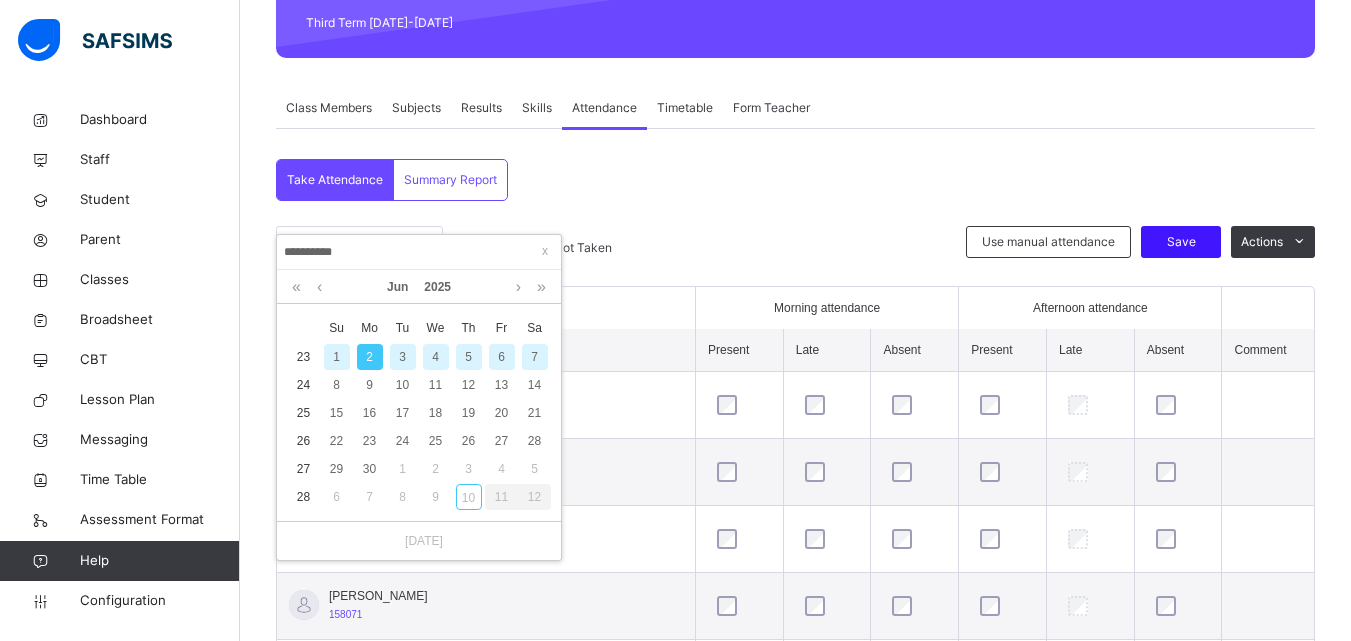 click on "Save" at bounding box center [1181, 242] 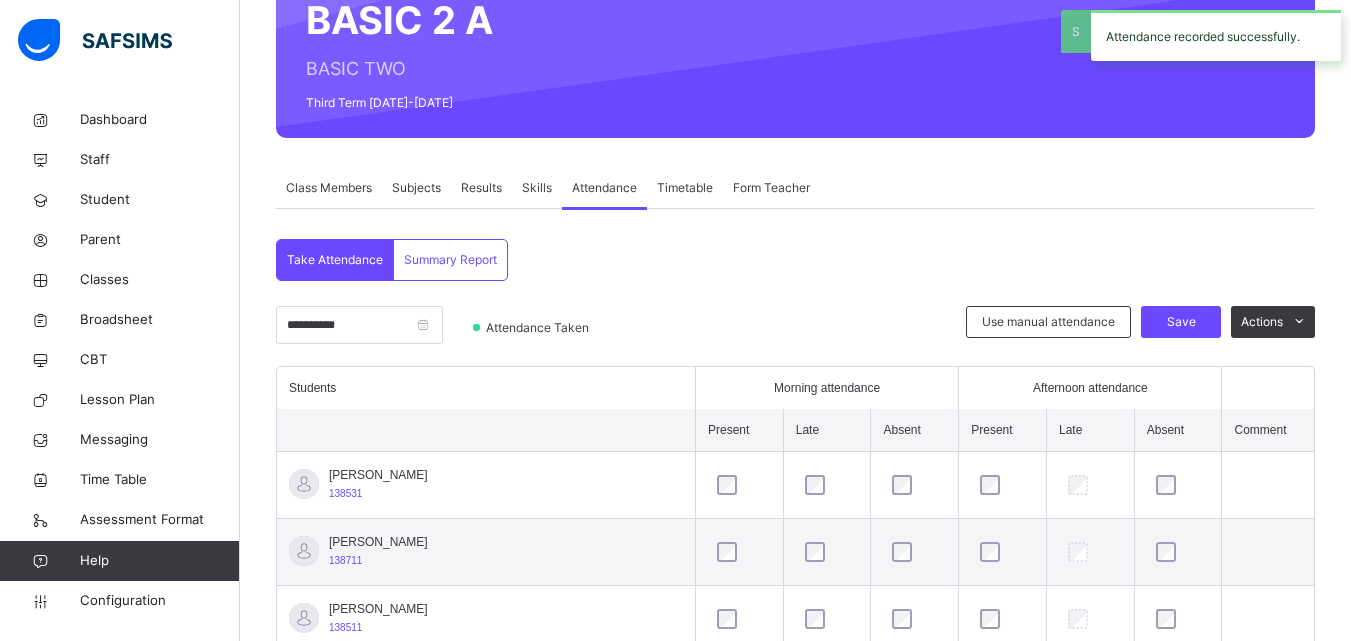 scroll, scrollTop: 288, scrollLeft: 0, axis: vertical 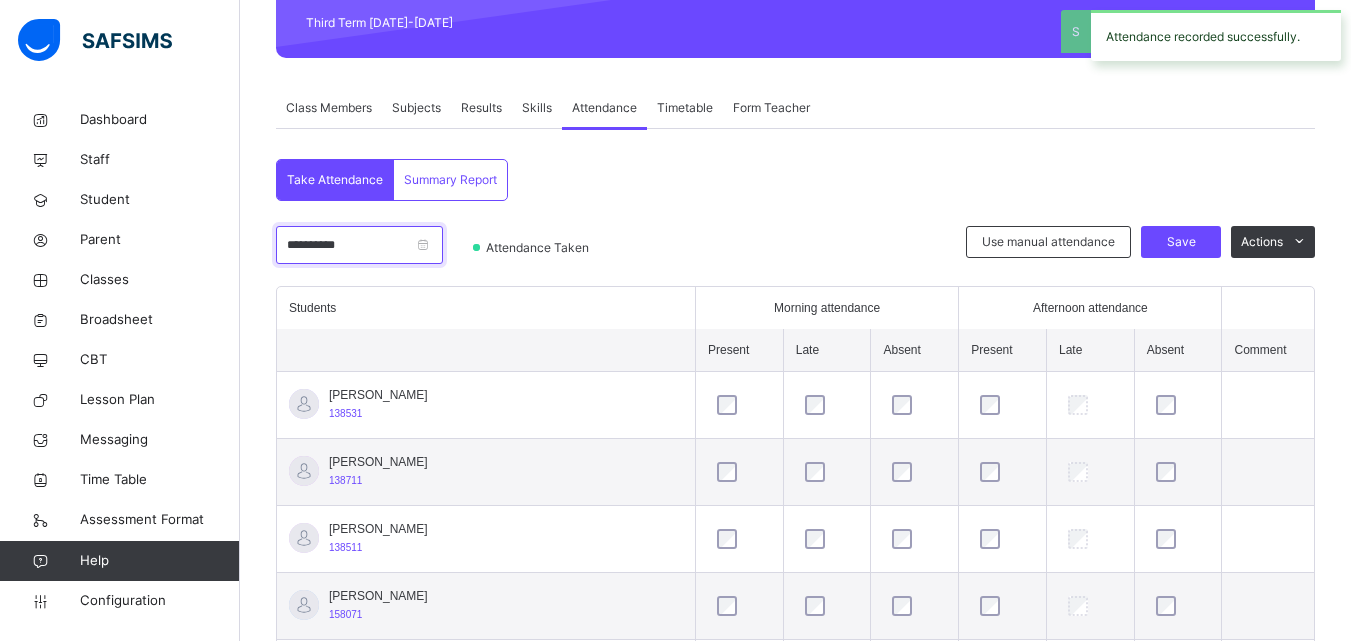click on "**********" at bounding box center (359, 245) 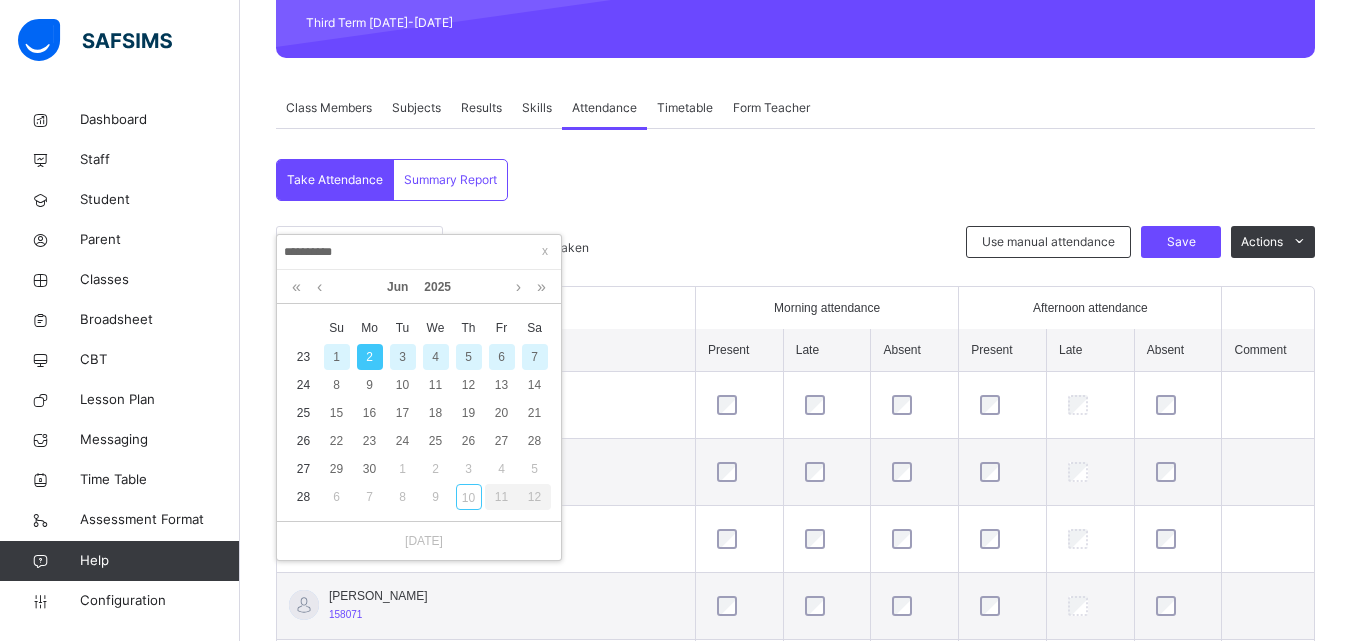 click on "3" at bounding box center [403, 357] 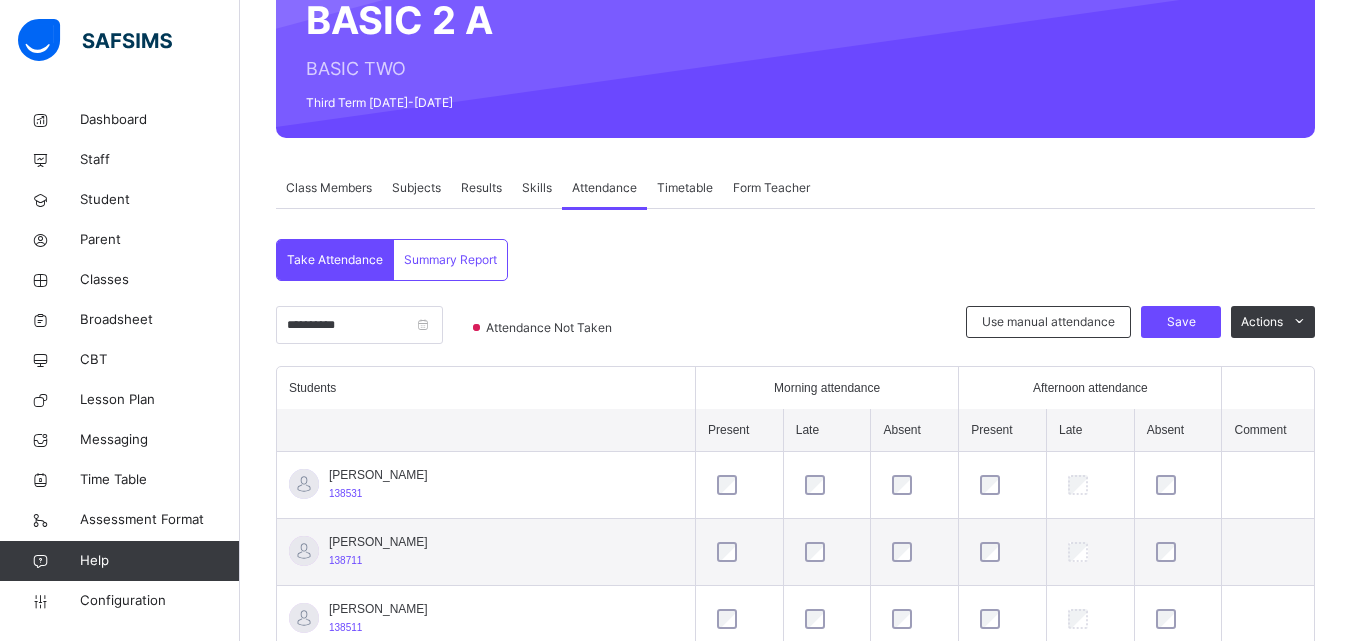 scroll, scrollTop: 288, scrollLeft: 0, axis: vertical 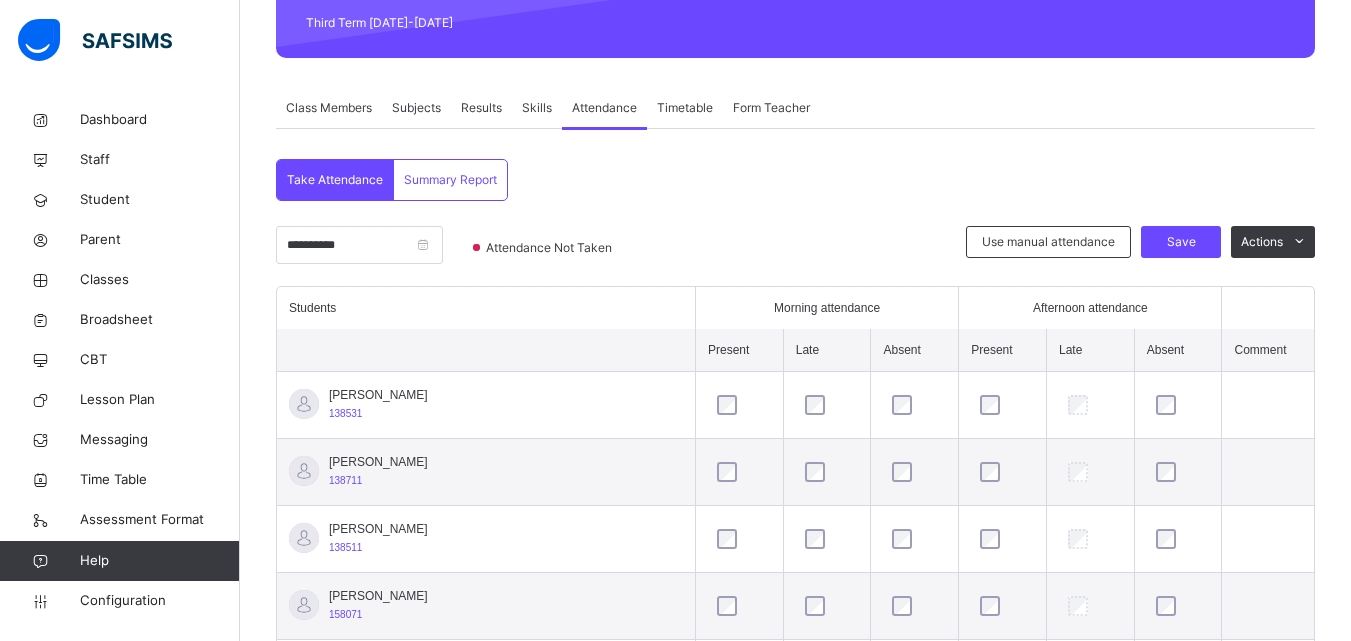 click on "Save" at bounding box center [1181, 242] 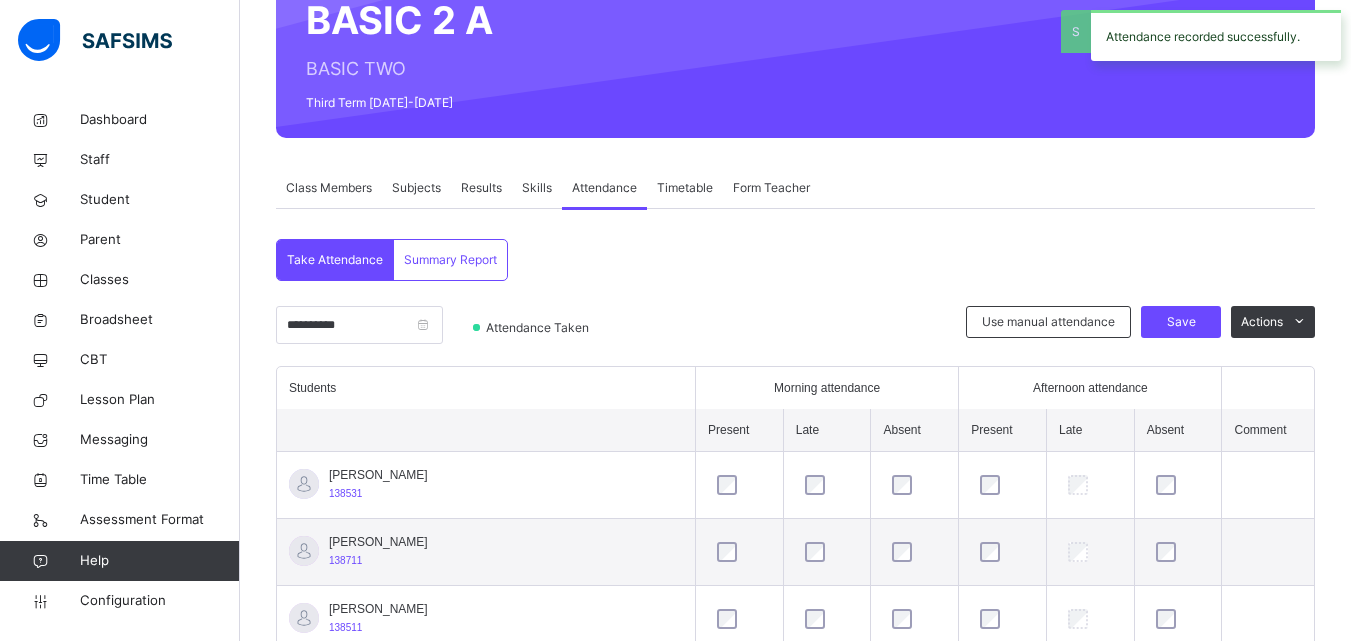 scroll, scrollTop: 288, scrollLeft: 0, axis: vertical 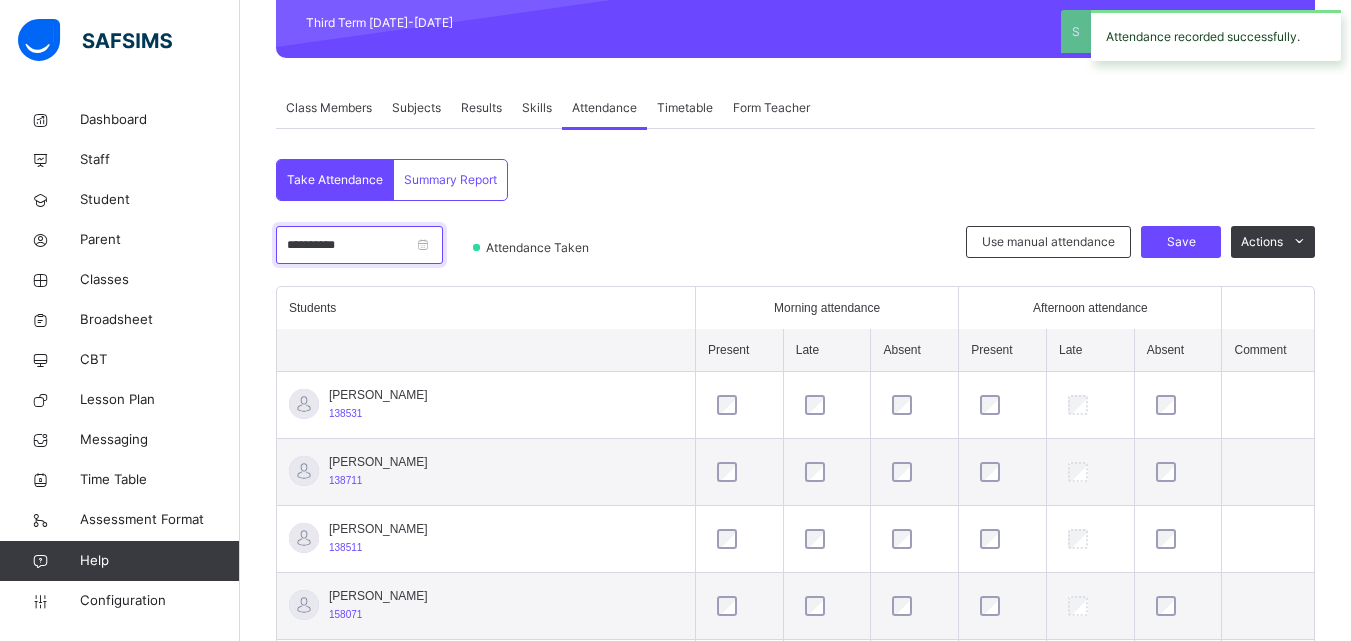click on "**********" at bounding box center [359, 245] 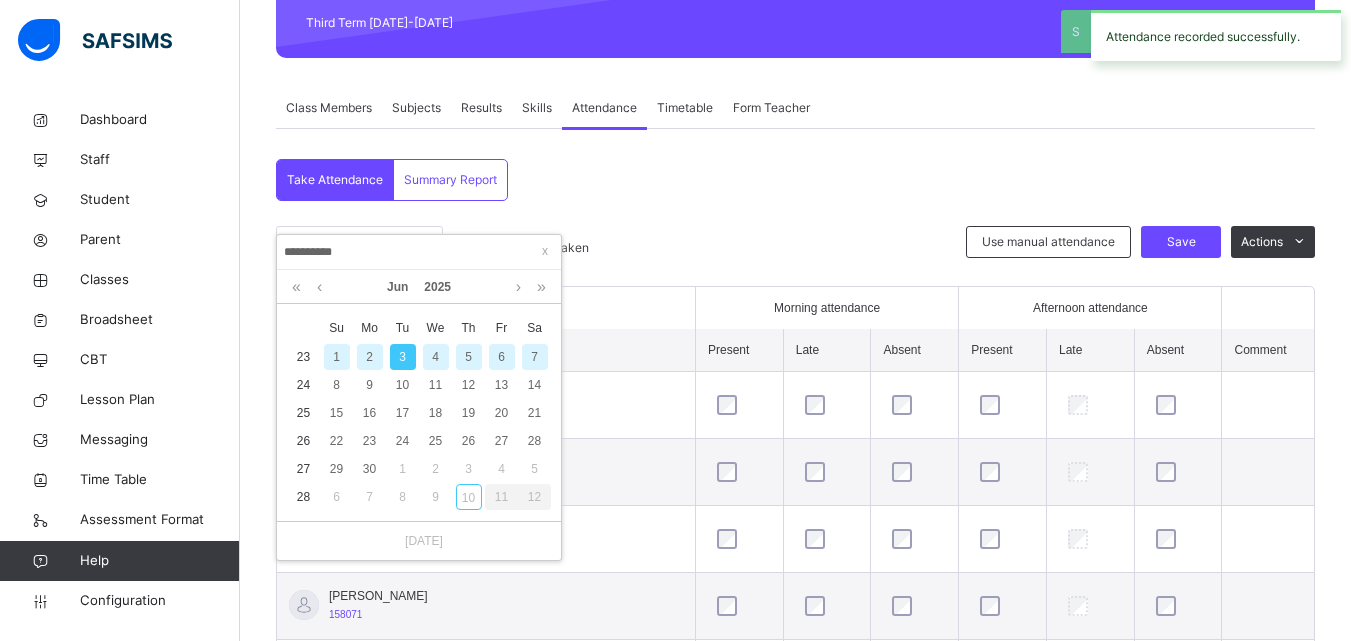 click on "4" at bounding box center (436, 357) 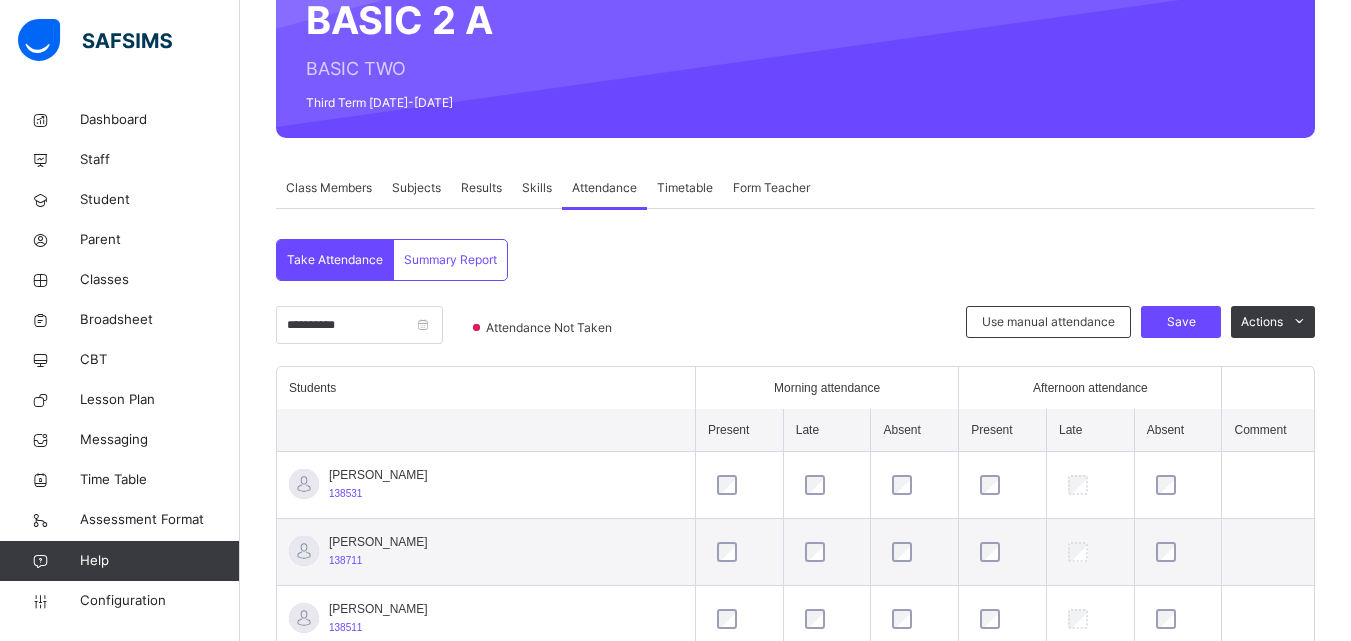 scroll, scrollTop: 288, scrollLeft: 0, axis: vertical 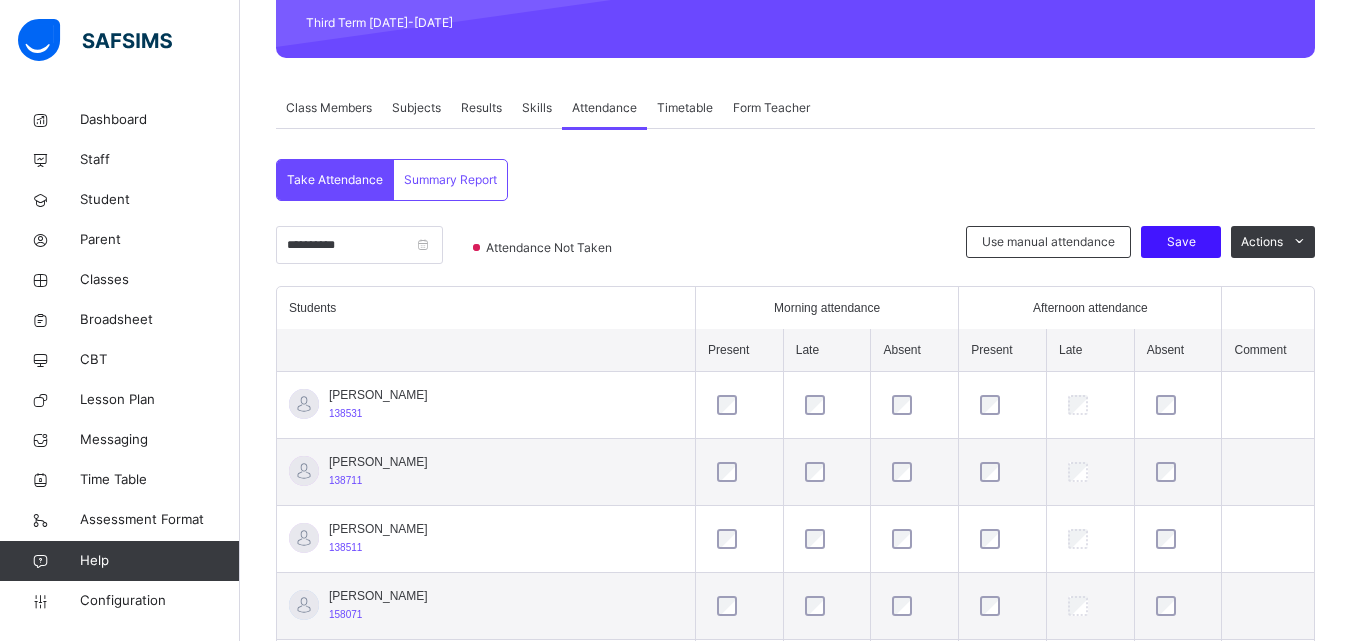 click on "Save" at bounding box center [1181, 242] 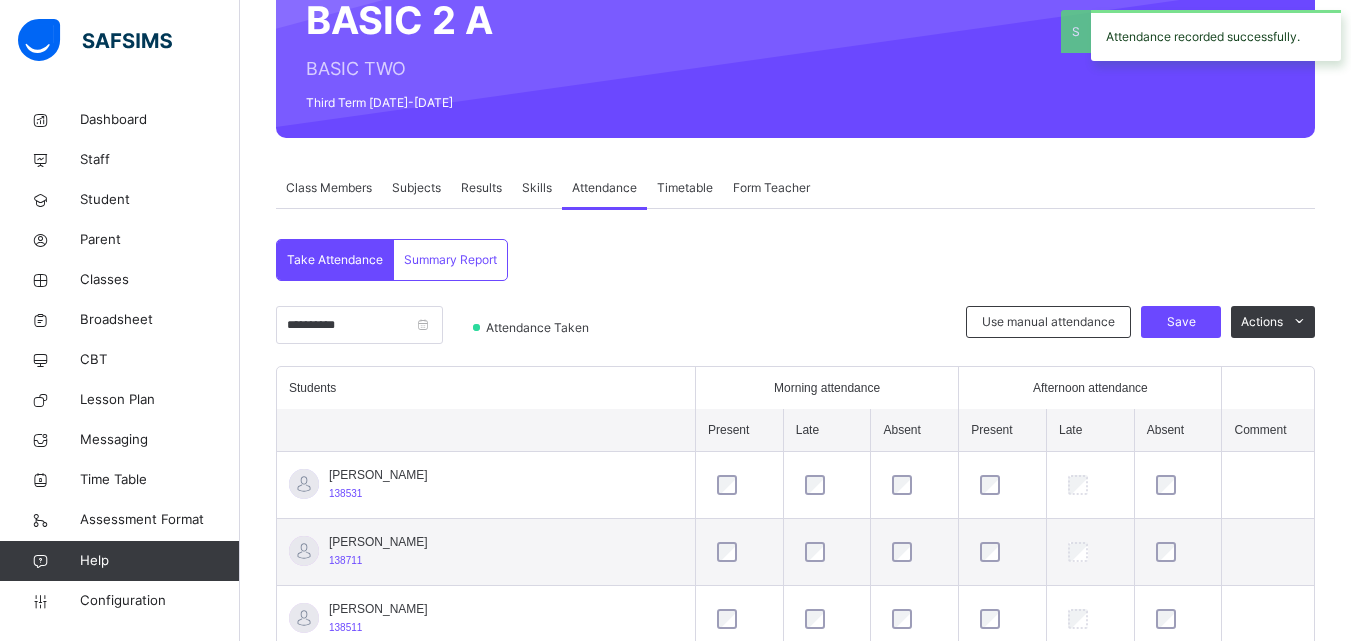 scroll, scrollTop: 288, scrollLeft: 0, axis: vertical 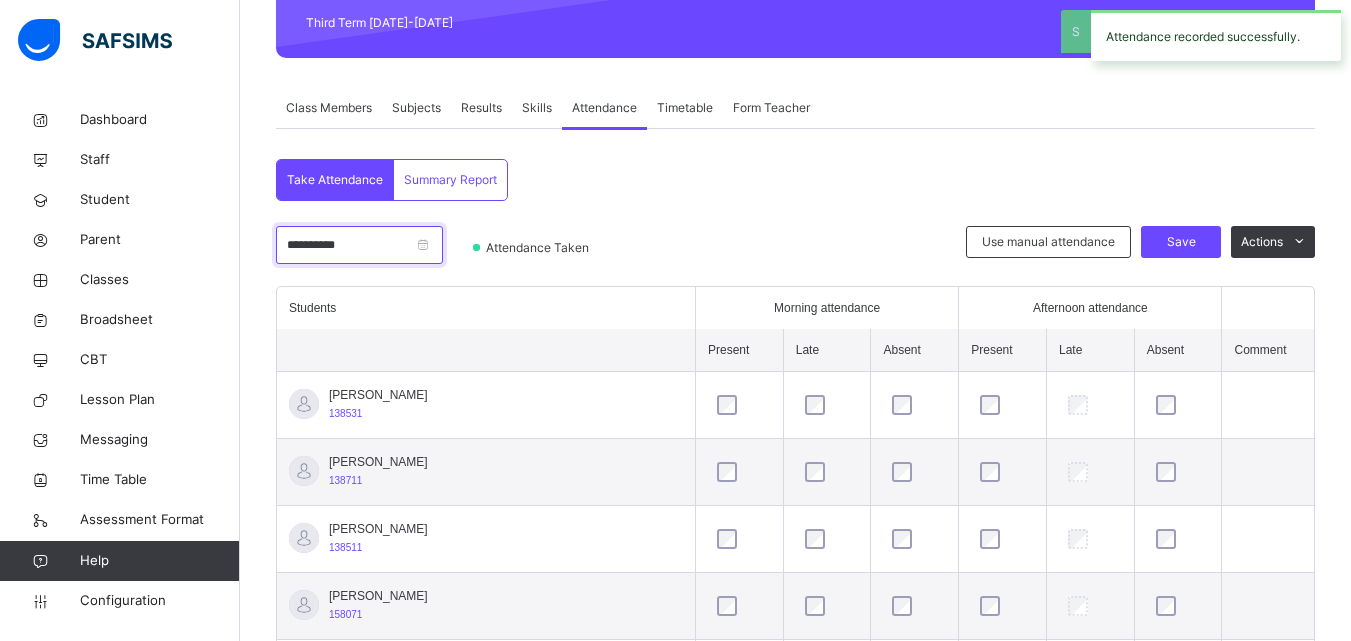 click on "**********" at bounding box center (359, 245) 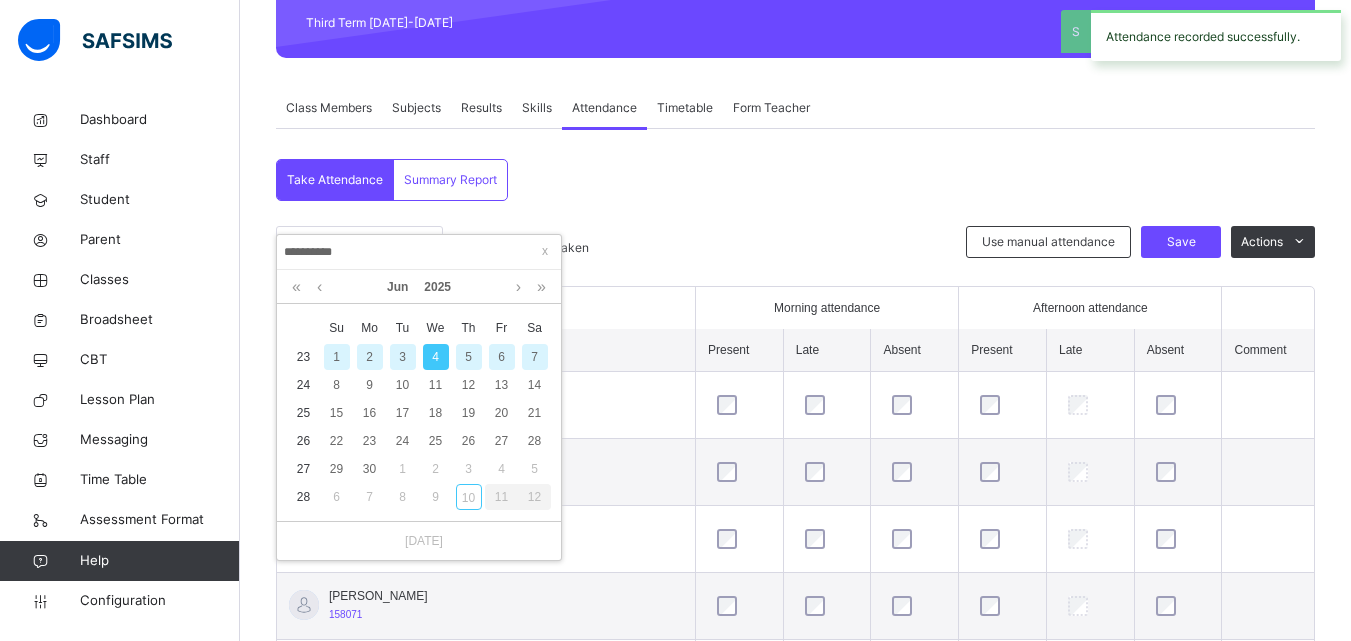 click on "5" at bounding box center [469, 357] 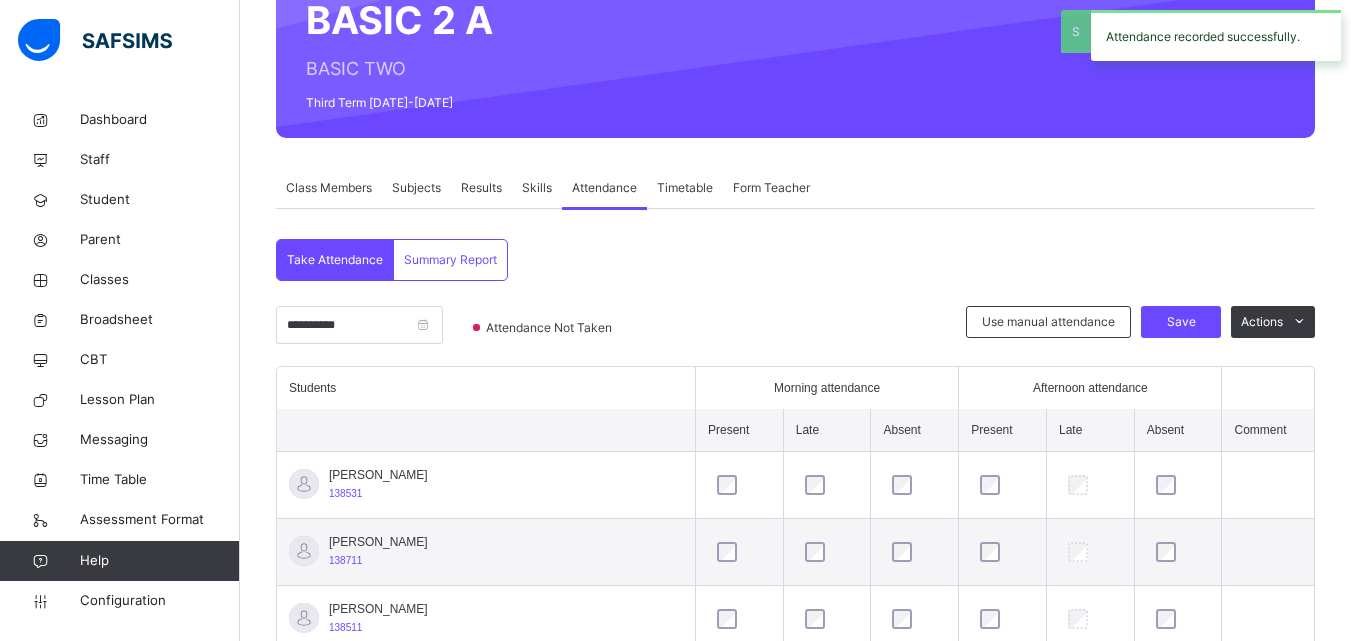 scroll, scrollTop: 288, scrollLeft: 0, axis: vertical 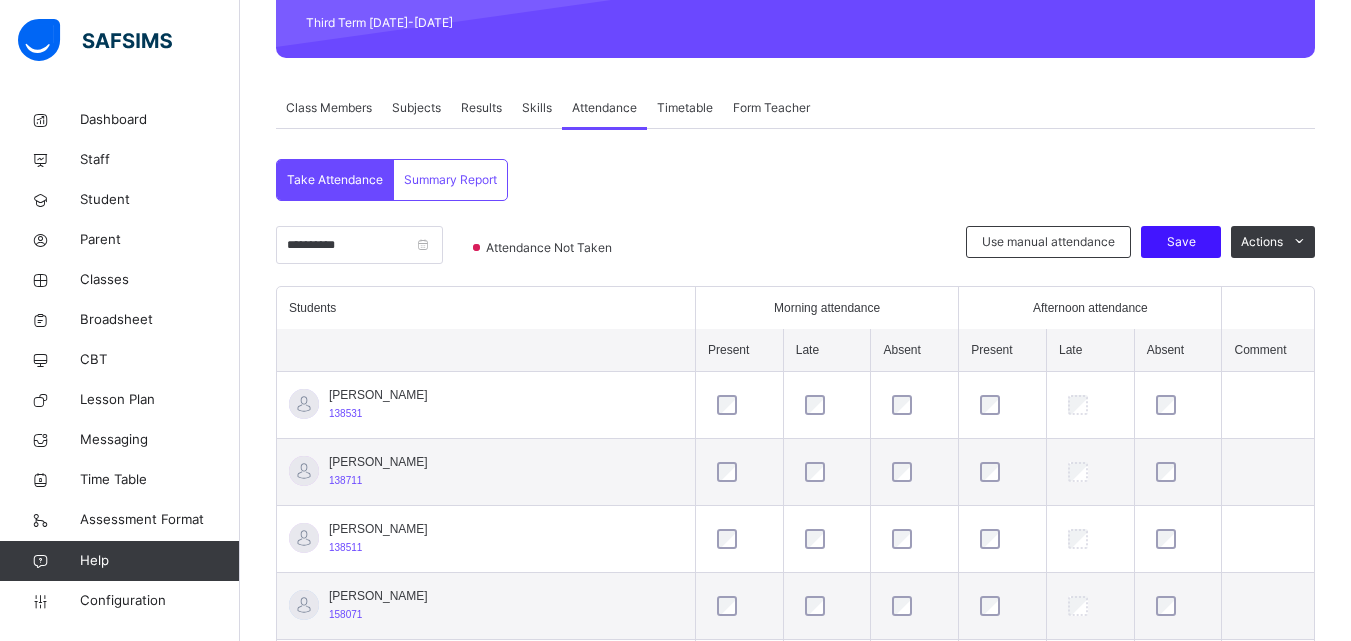 click on "Save" at bounding box center (1181, 242) 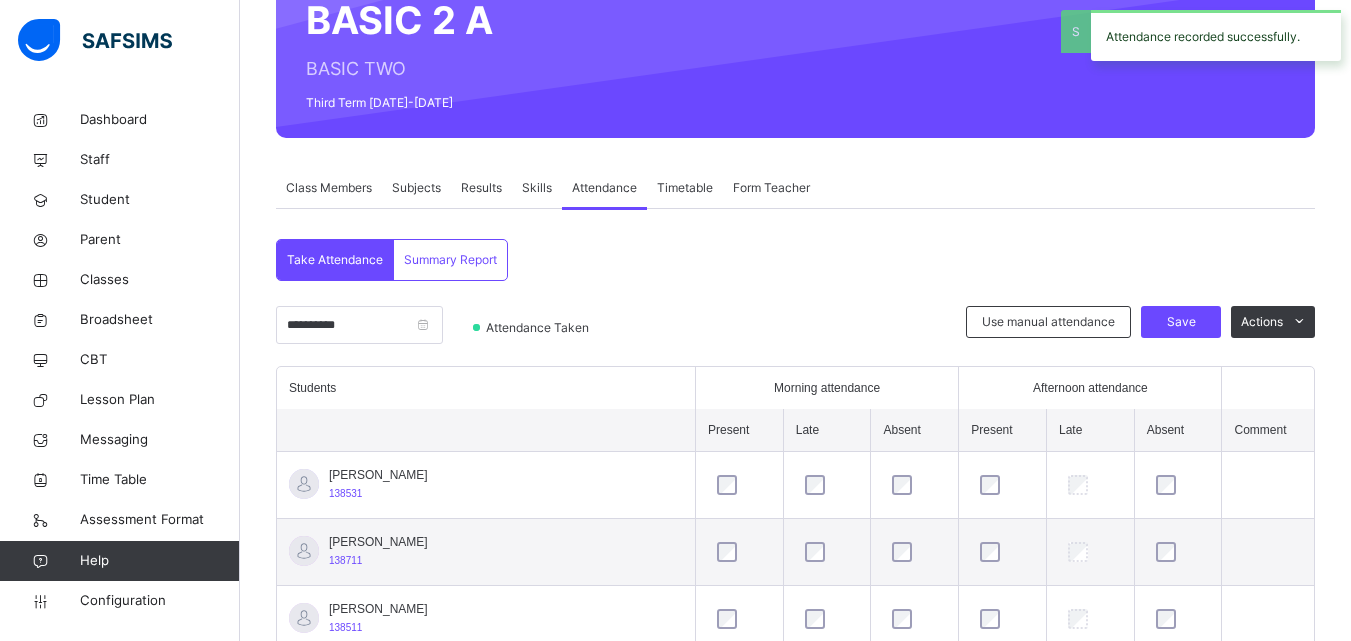scroll, scrollTop: 288, scrollLeft: 0, axis: vertical 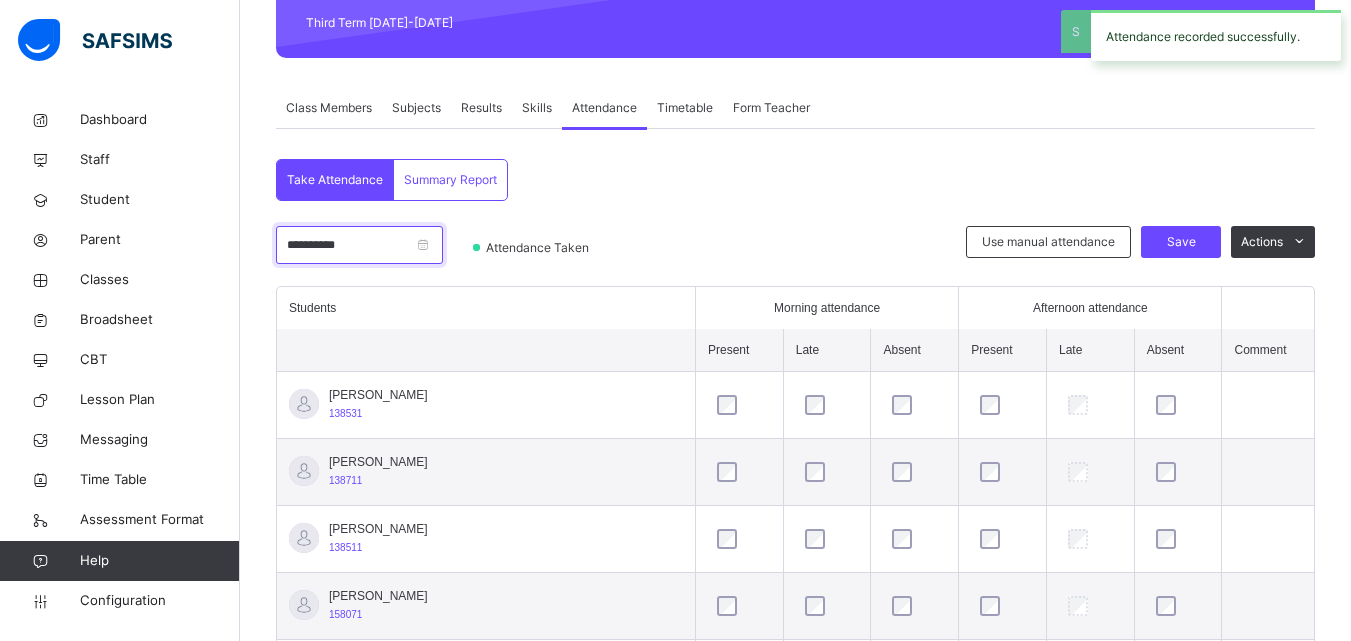 click on "**********" at bounding box center (359, 245) 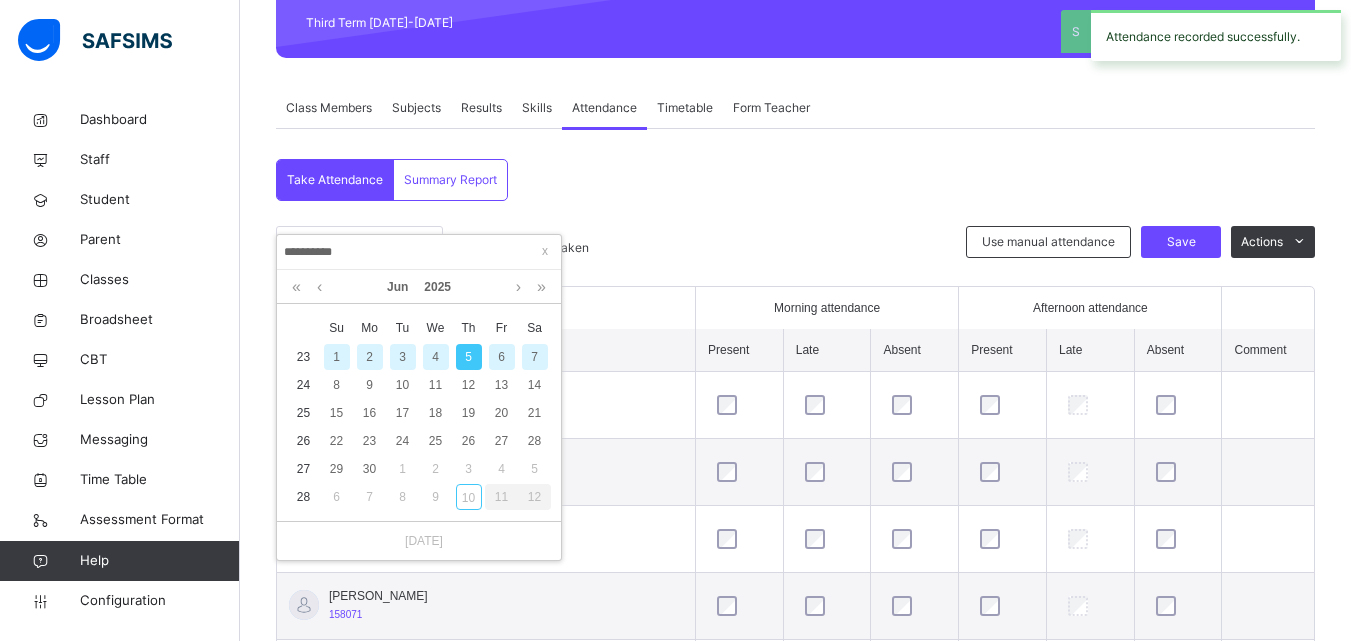 click on "6" at bounding box center (502, 357) 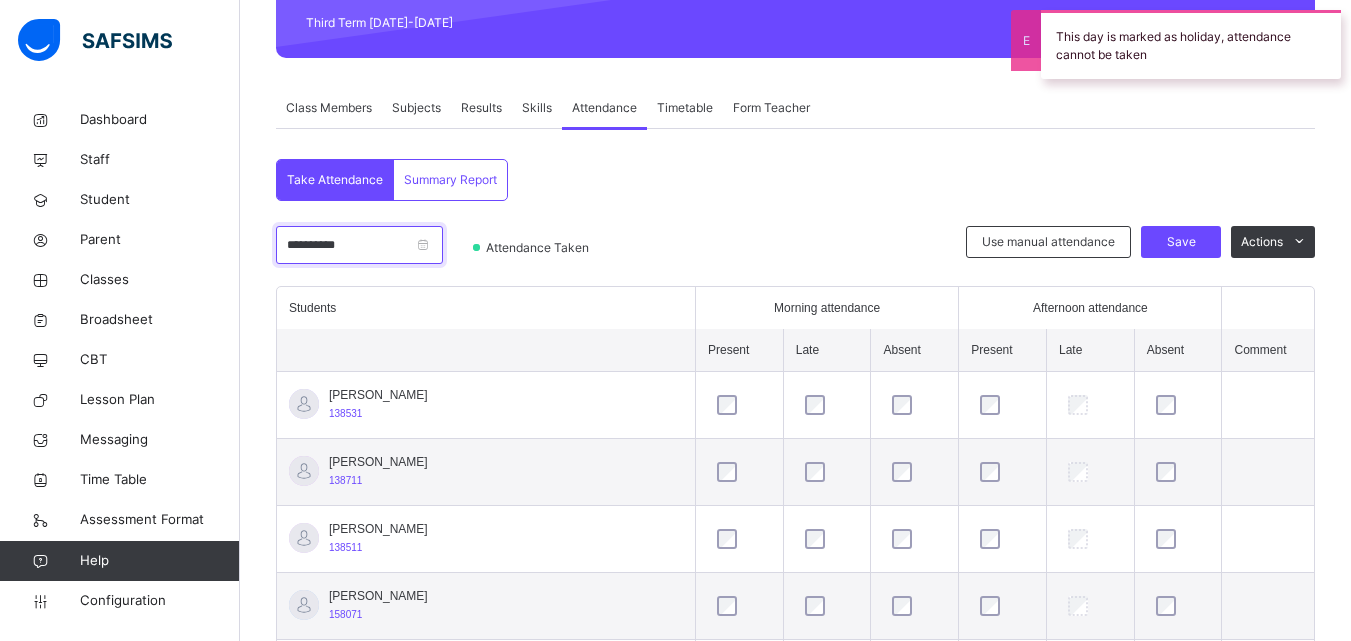 click on "**********" at bounding box center (359, 245) 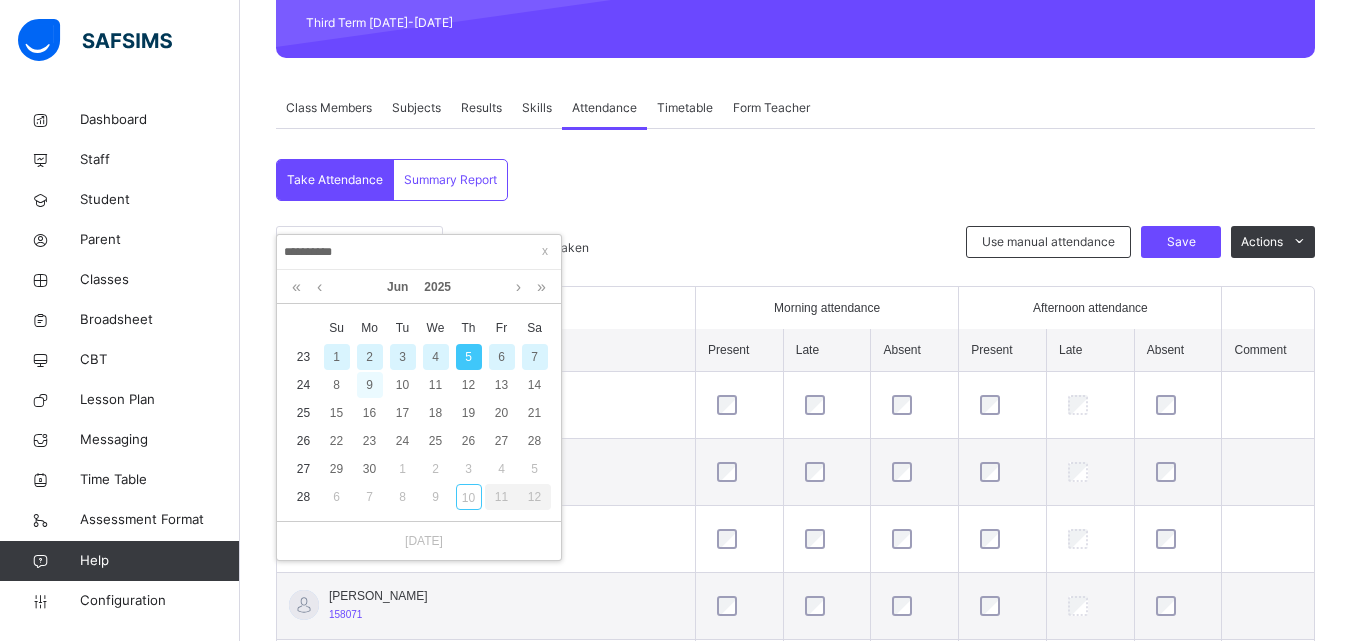 click on "9" at bounding box center (370, 385) 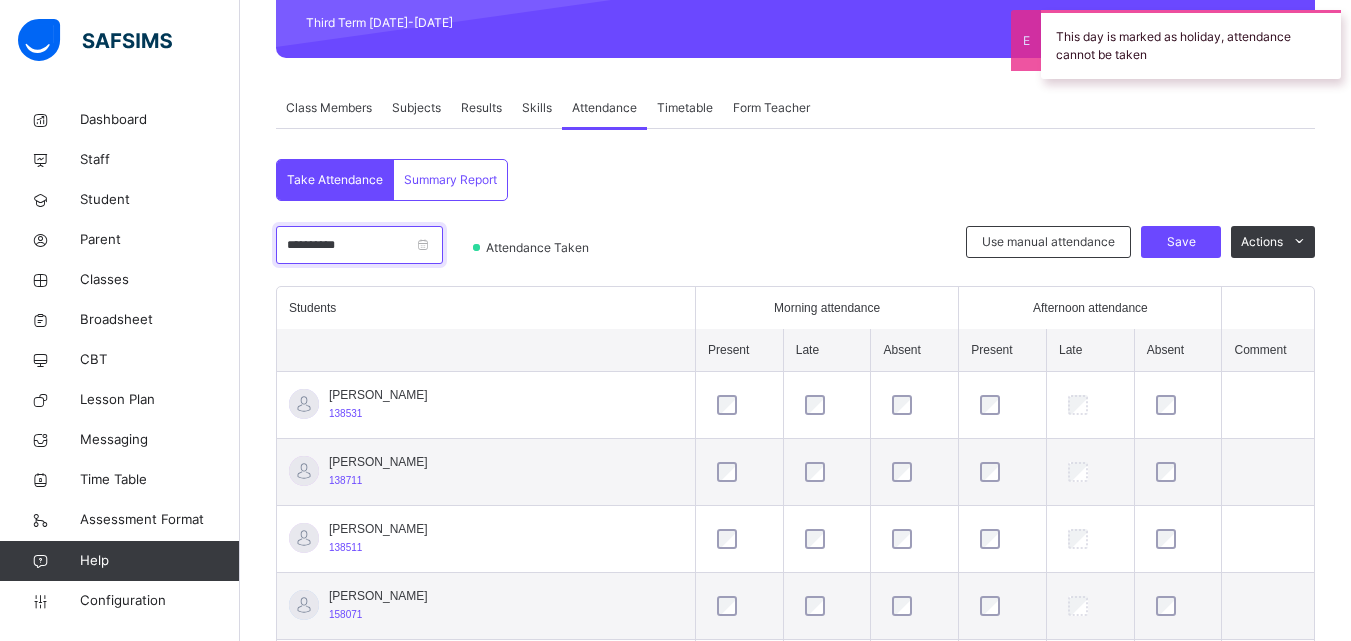 click on "**********" at bounding box center [359, 245] 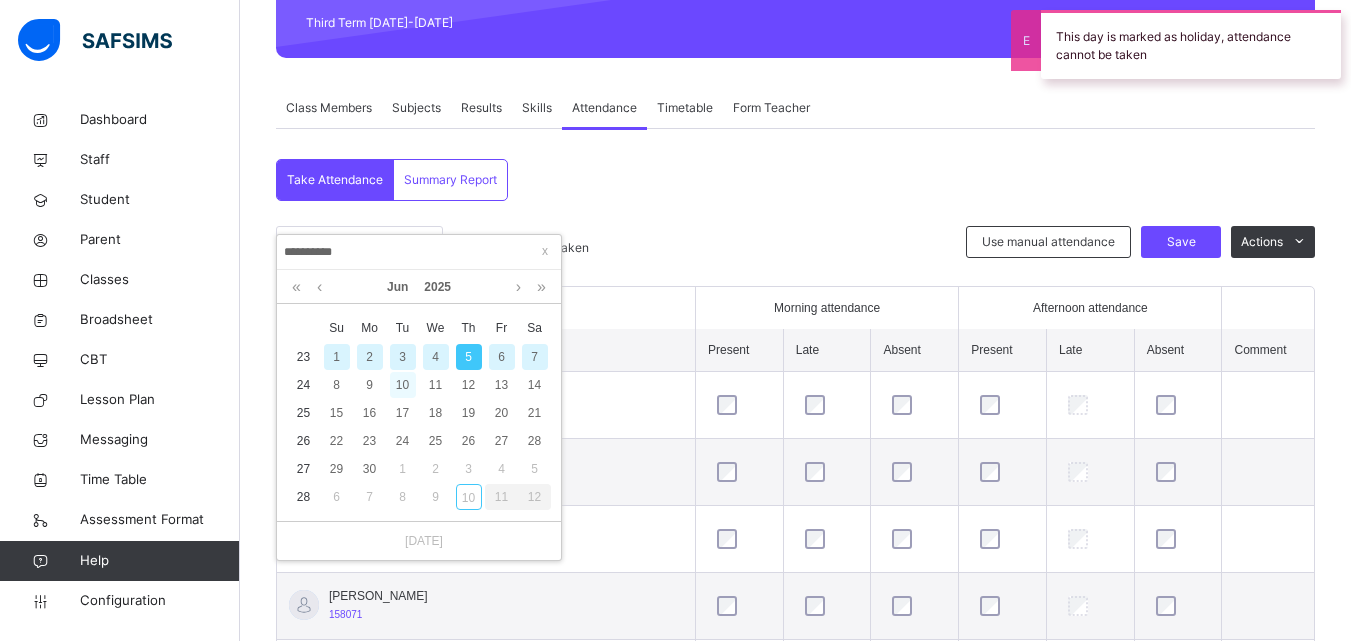 click on "10" at bounding box center [403, 385] 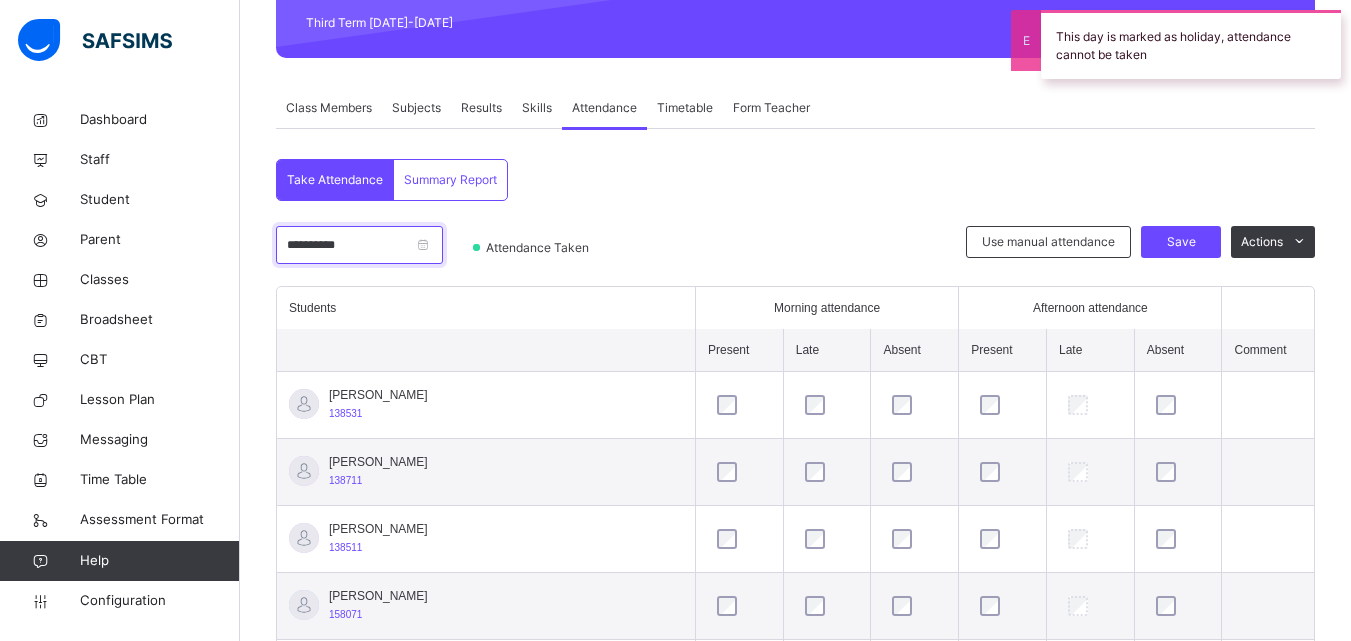 click on "**********" at bounding box center (359, 245) 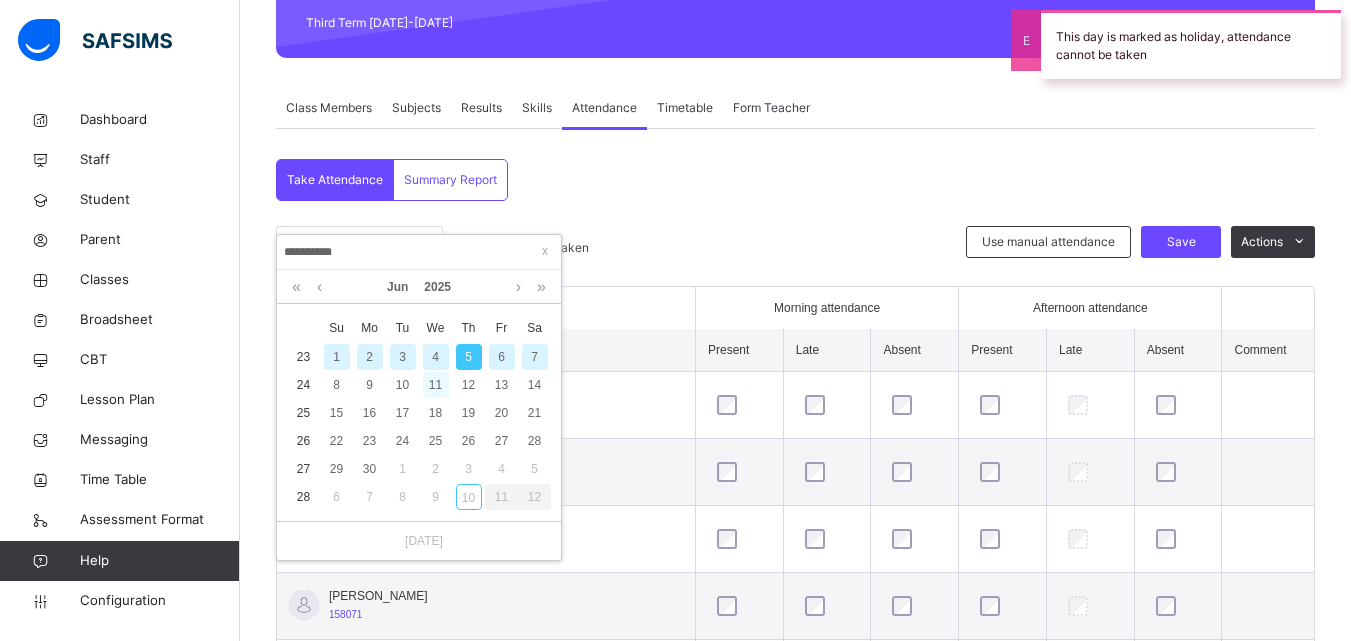 click on "11" at bounding box center [436, 385] 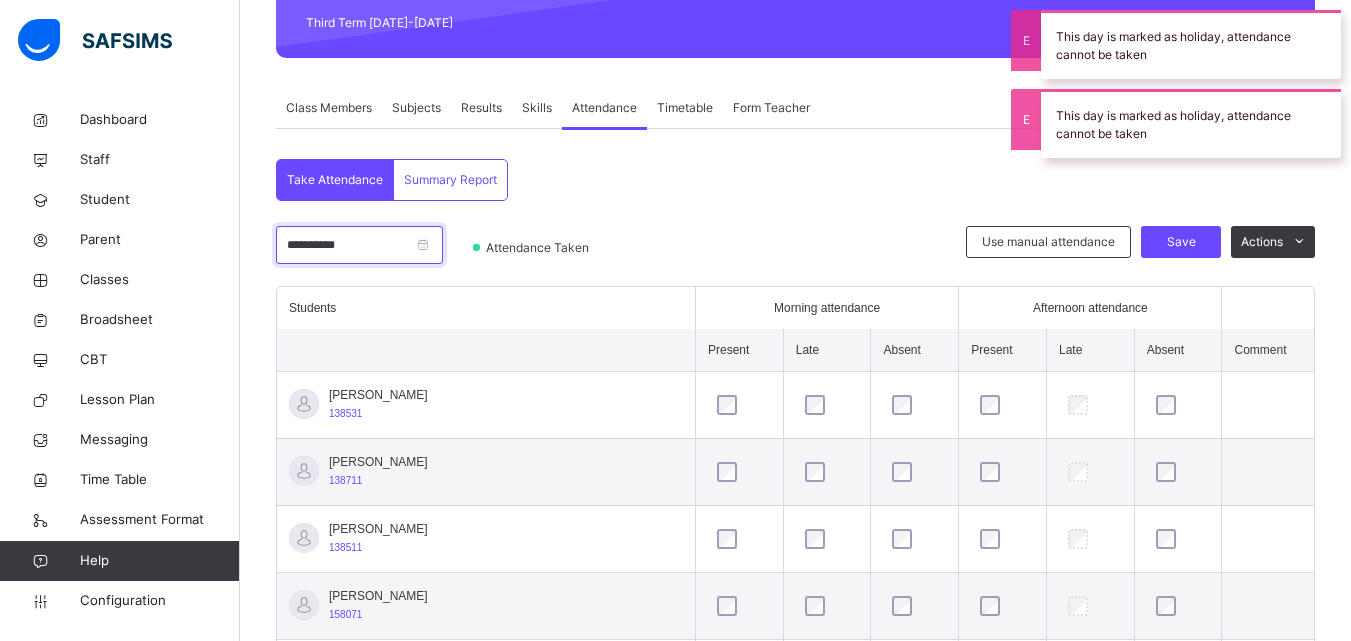 click on "**********" at bounding box center [359, 245] 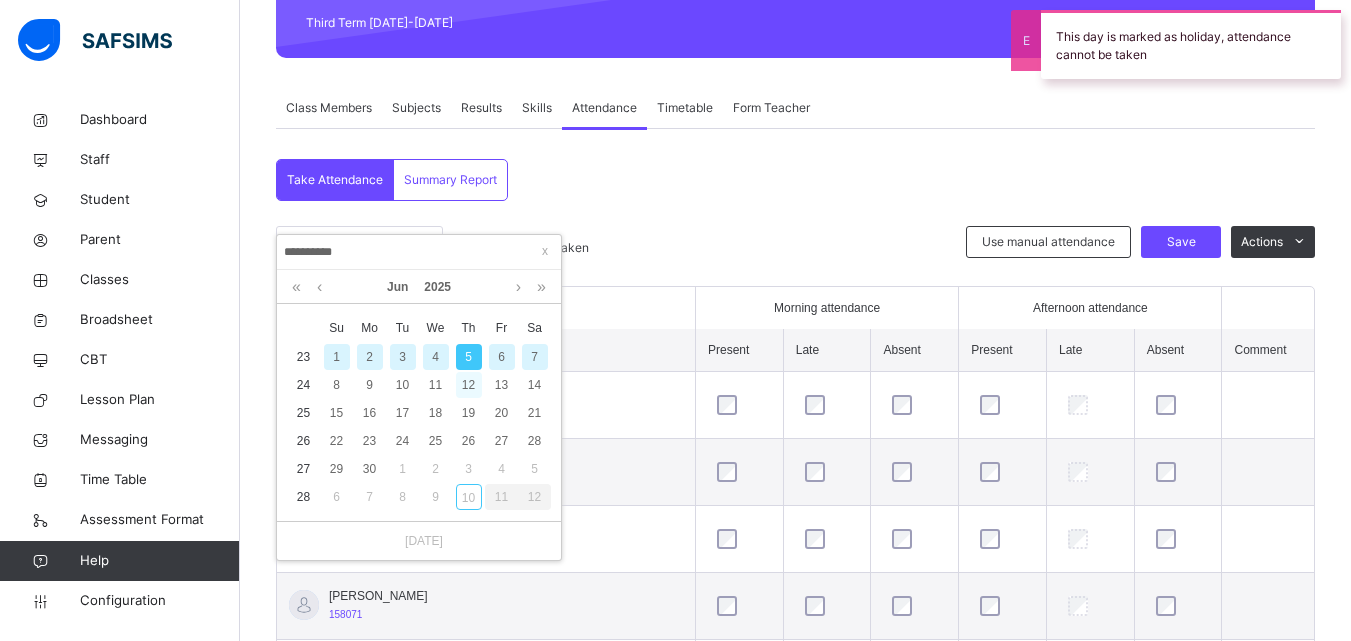 click on "12" at bounding box center (469, 385) 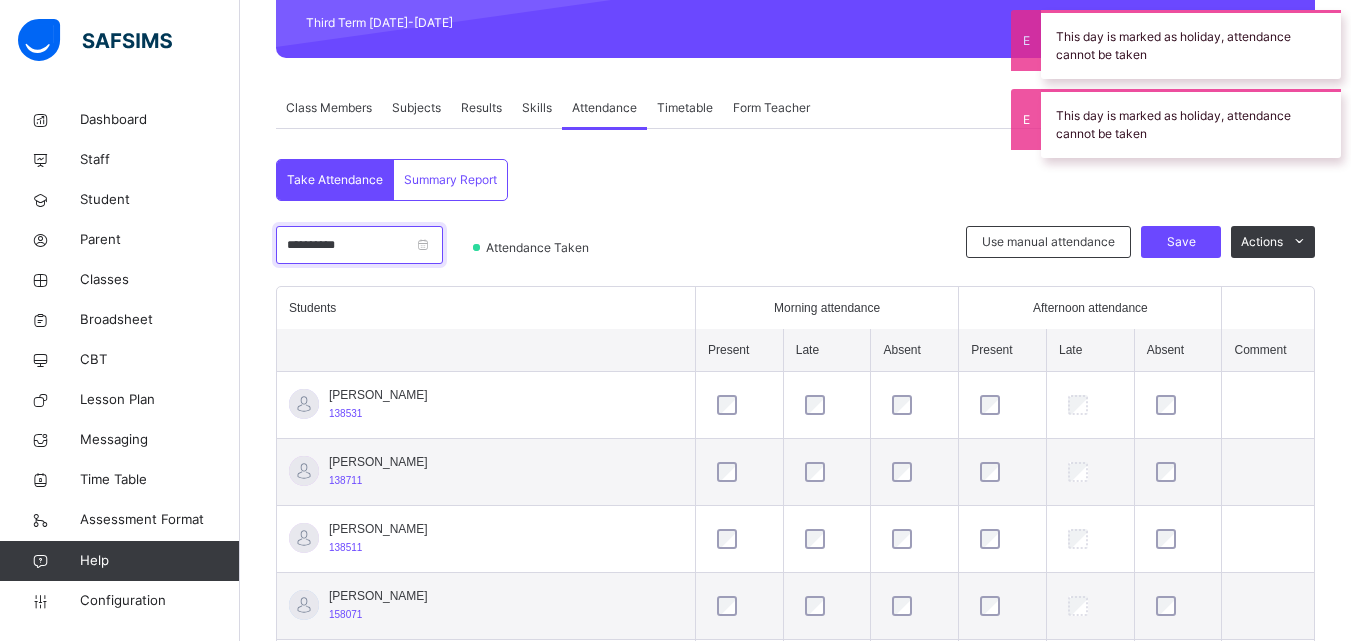 click on "**********" at bounding box center (359, 245) 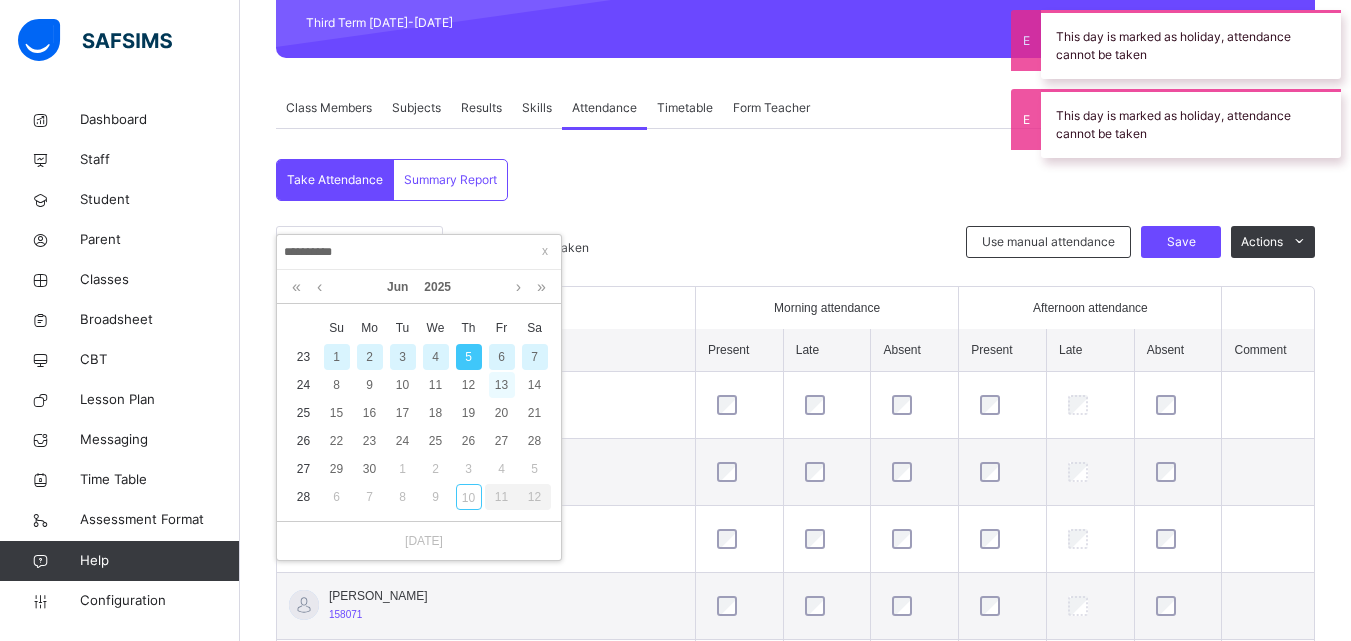 click on "13" at bounding box center [502, 385] 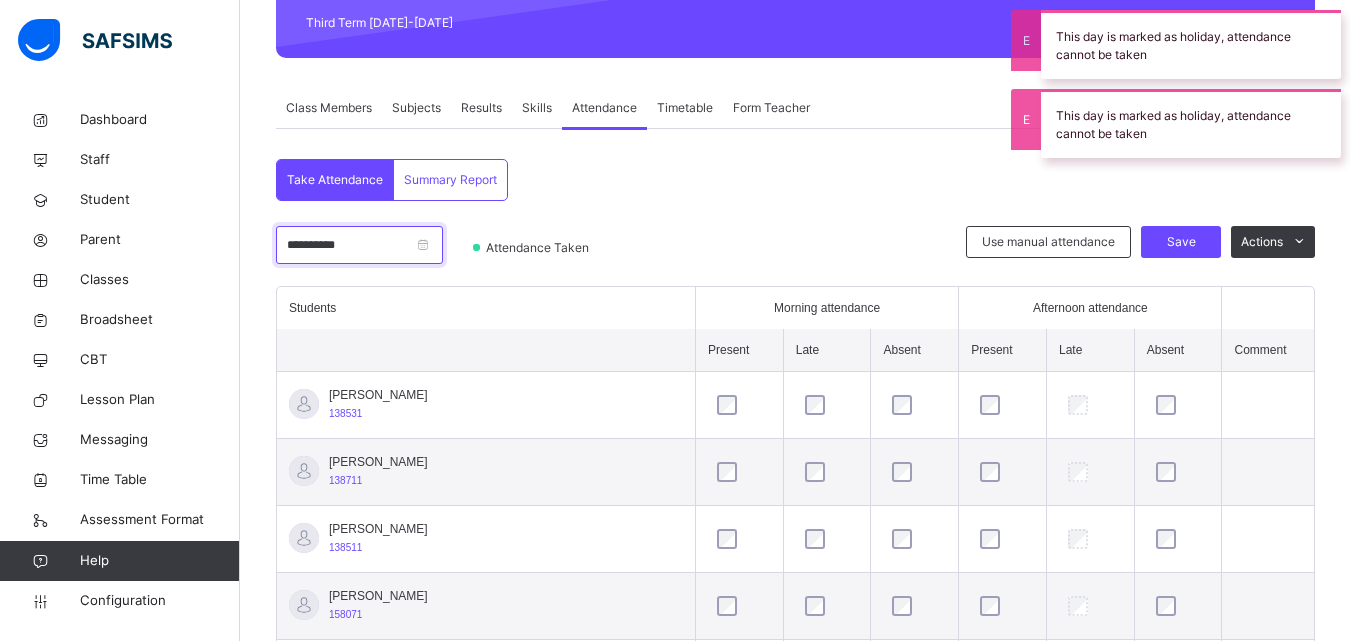 click on "**********" at bounding box center [359, 245] 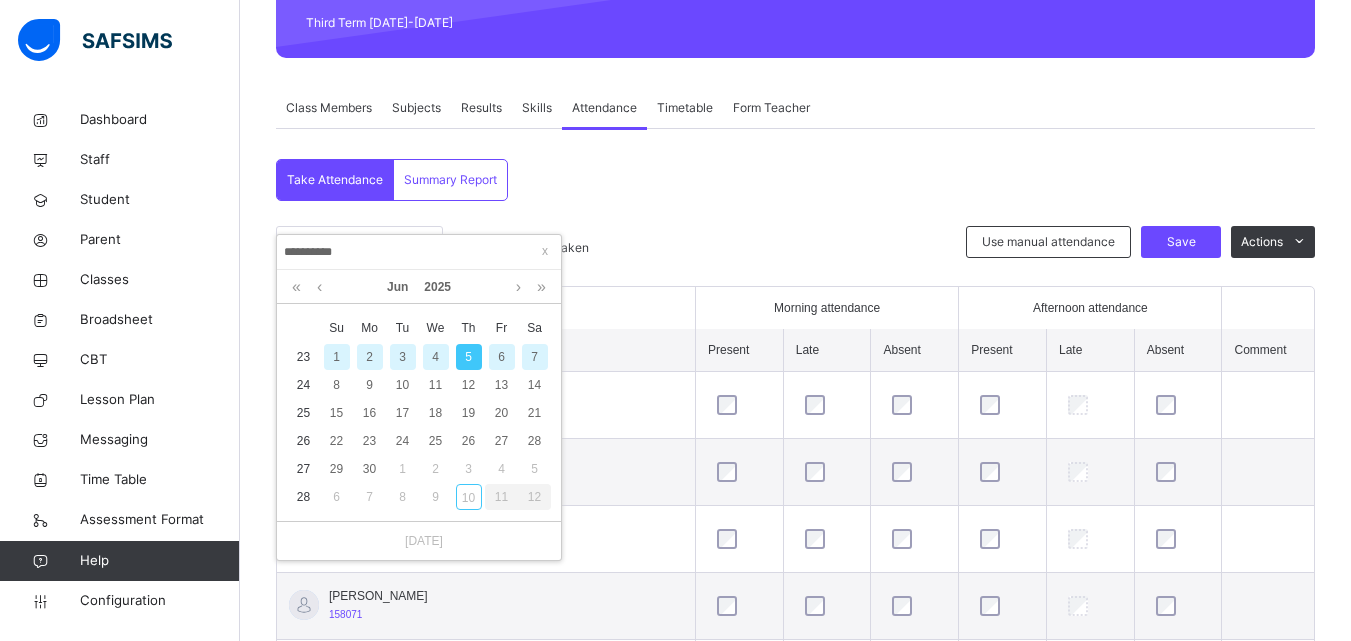 click on "6" at bounding box center [502, 357] 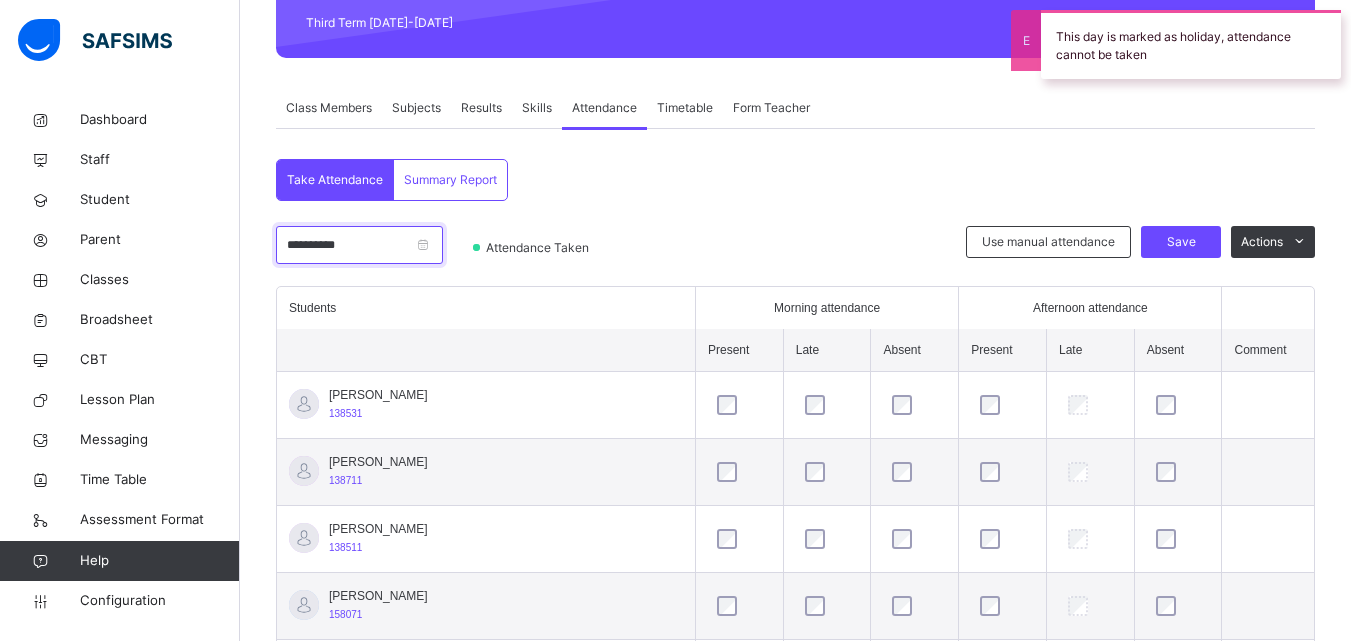 click on "**********" at bounding box center (359, 245) 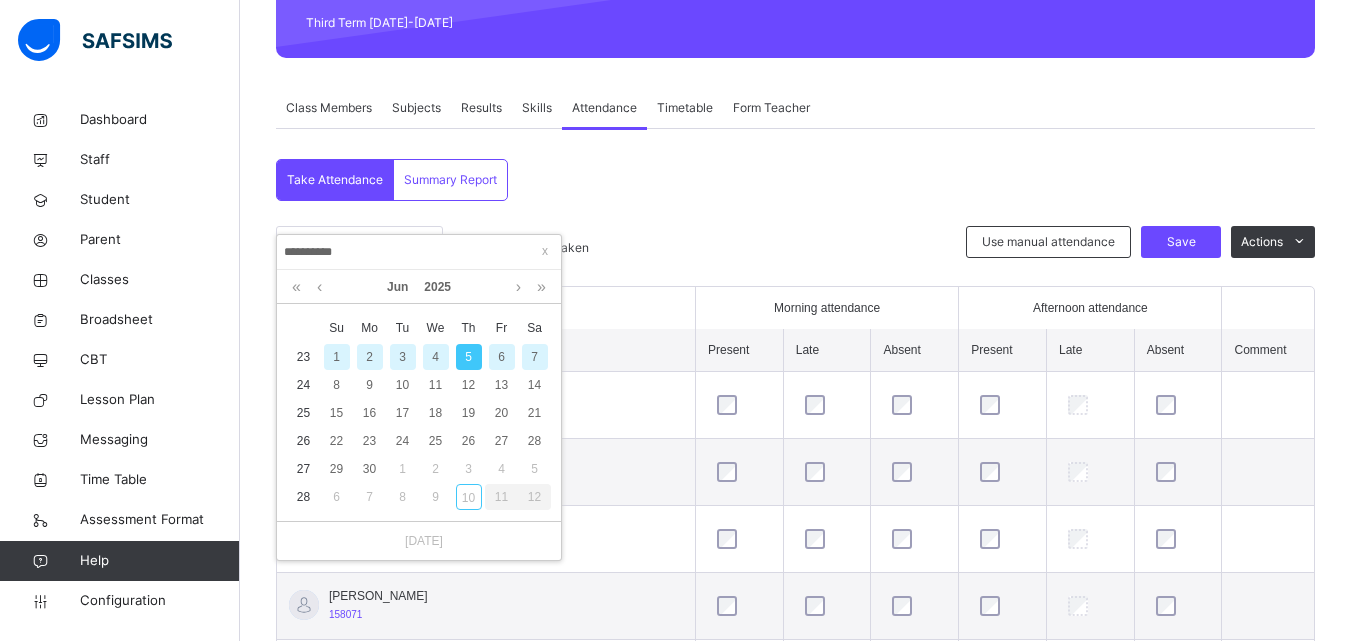 click on "5" at bounding box center (469, 357) 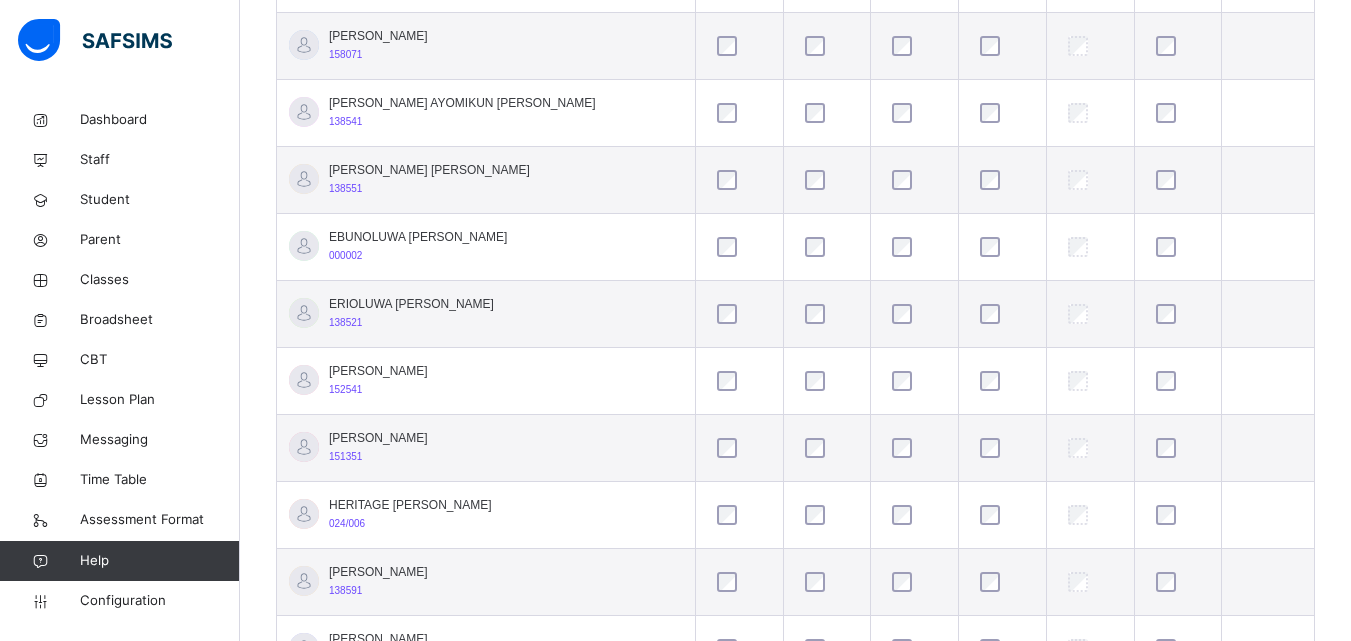 scroll, scrollTop: 1035, scrollLeft: 0, axis: vertical 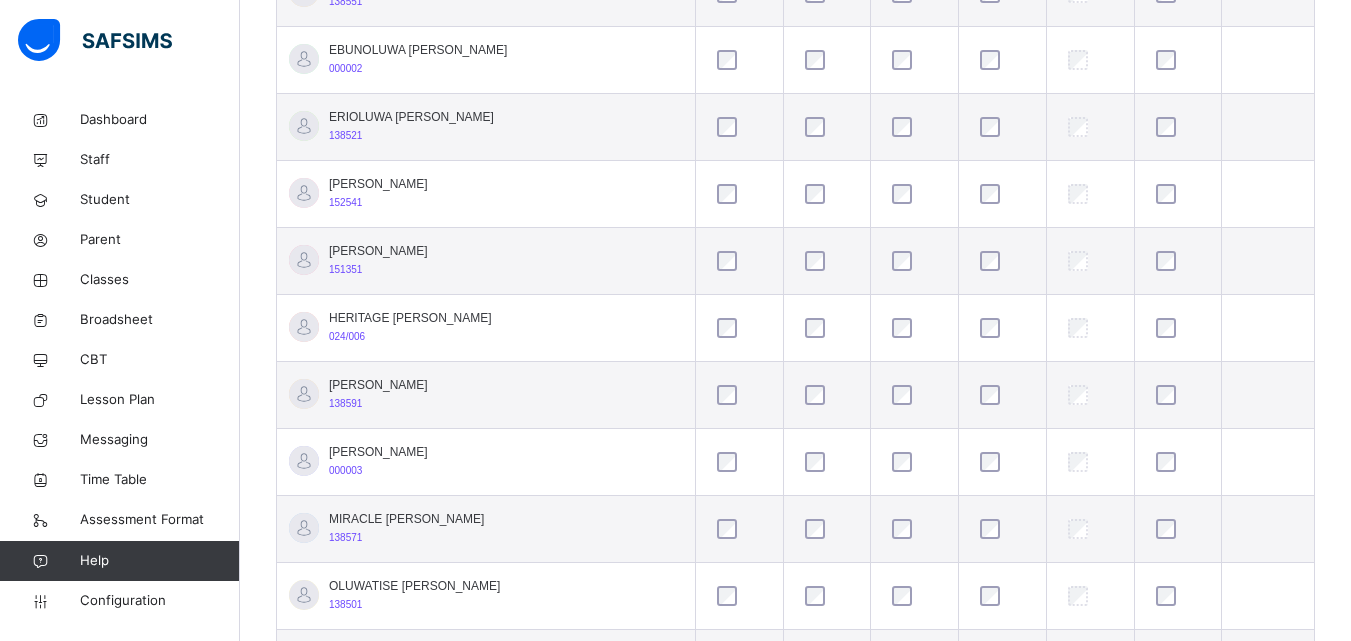 click at bounding box center [914, 596] 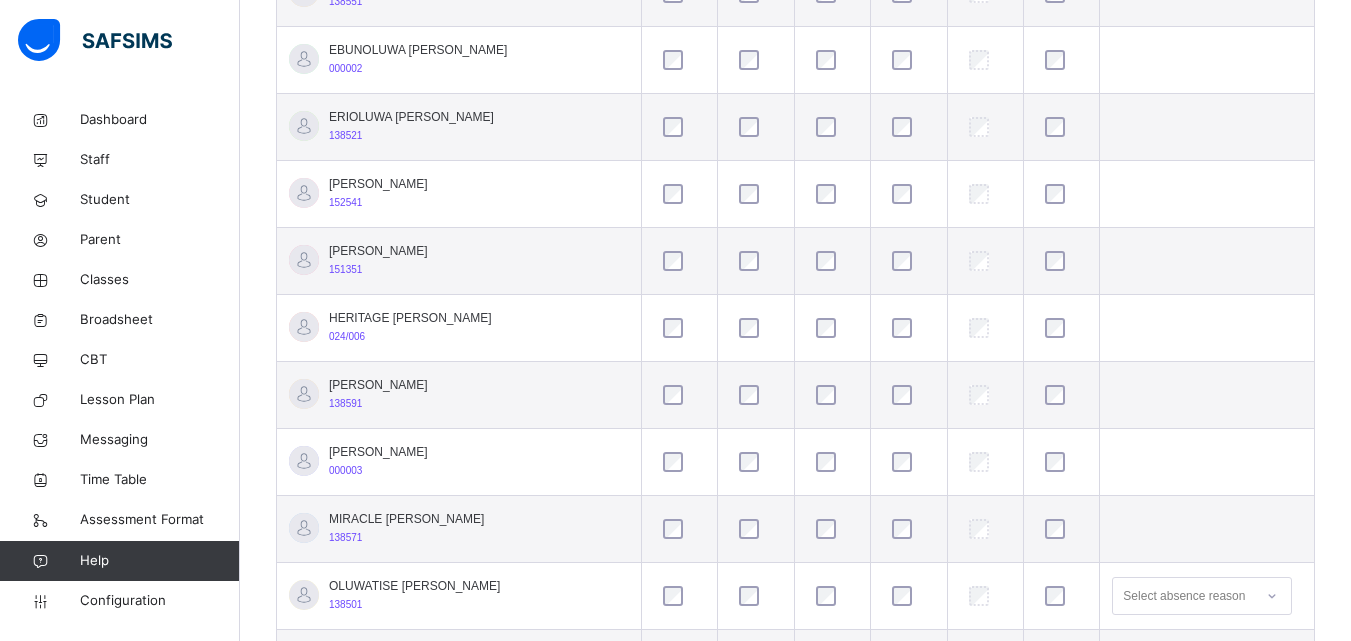 click at bounding box center [1061, 596] 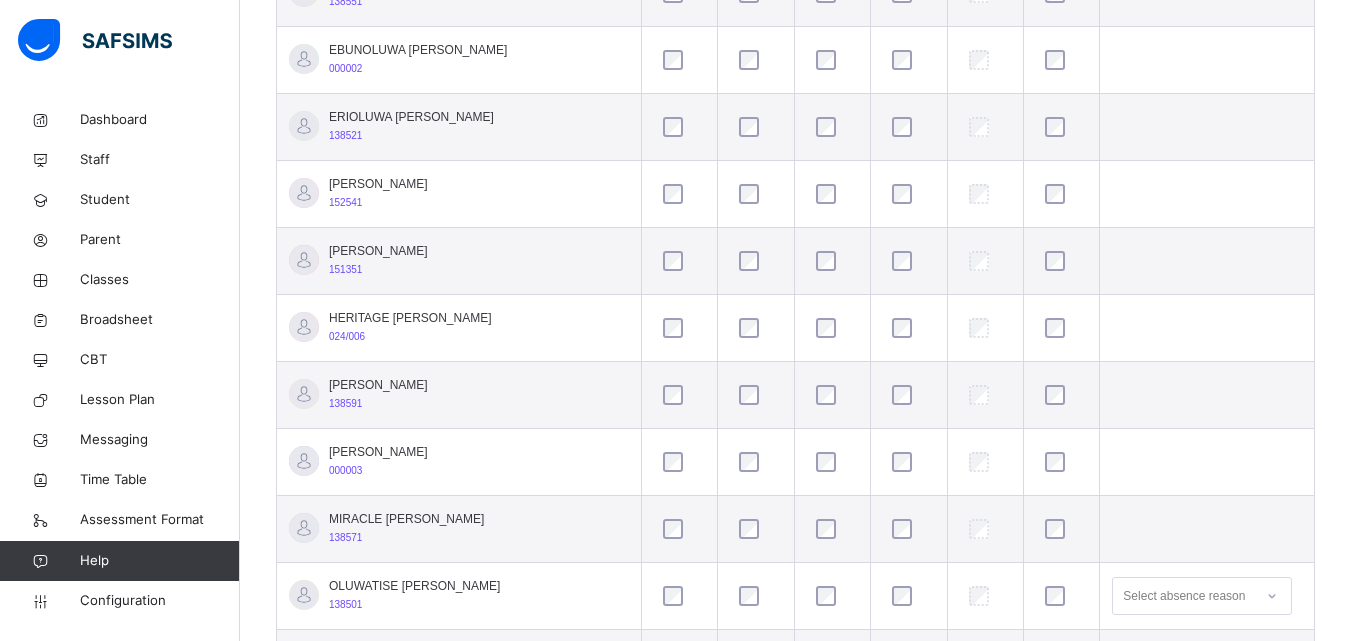 click at bounding box center [1061, 596] 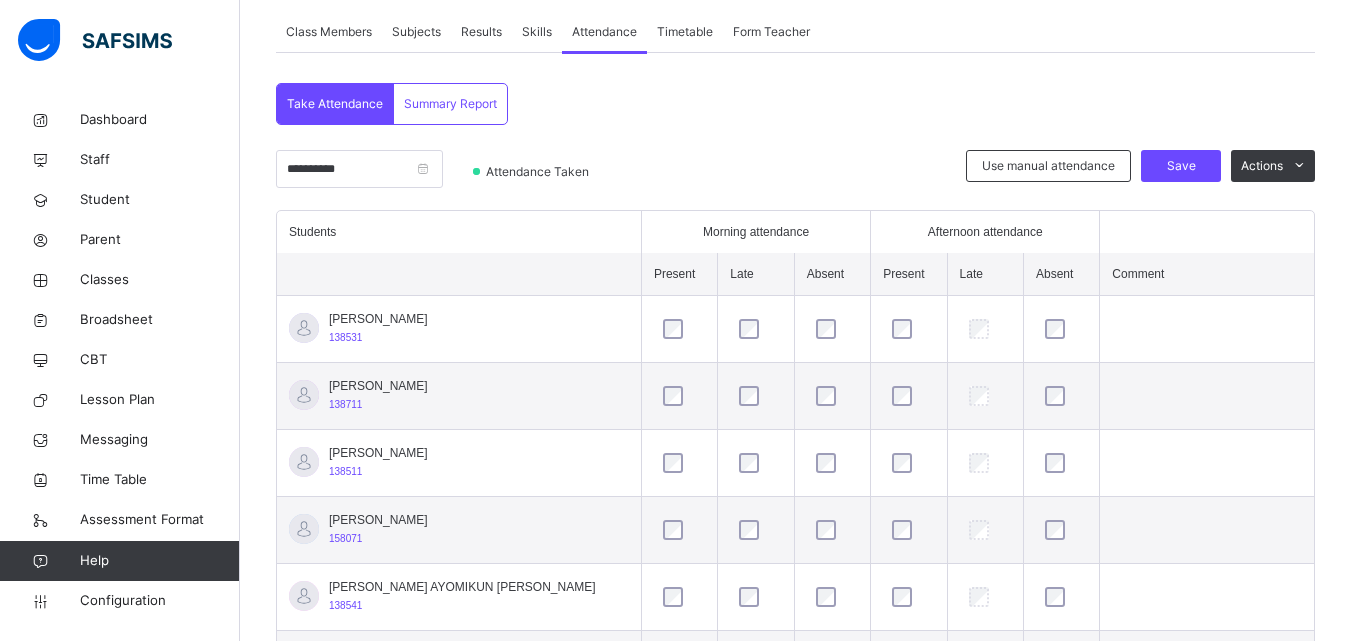 scroll, scrollTop: 355, scrollLeft: 0, axis: vertical 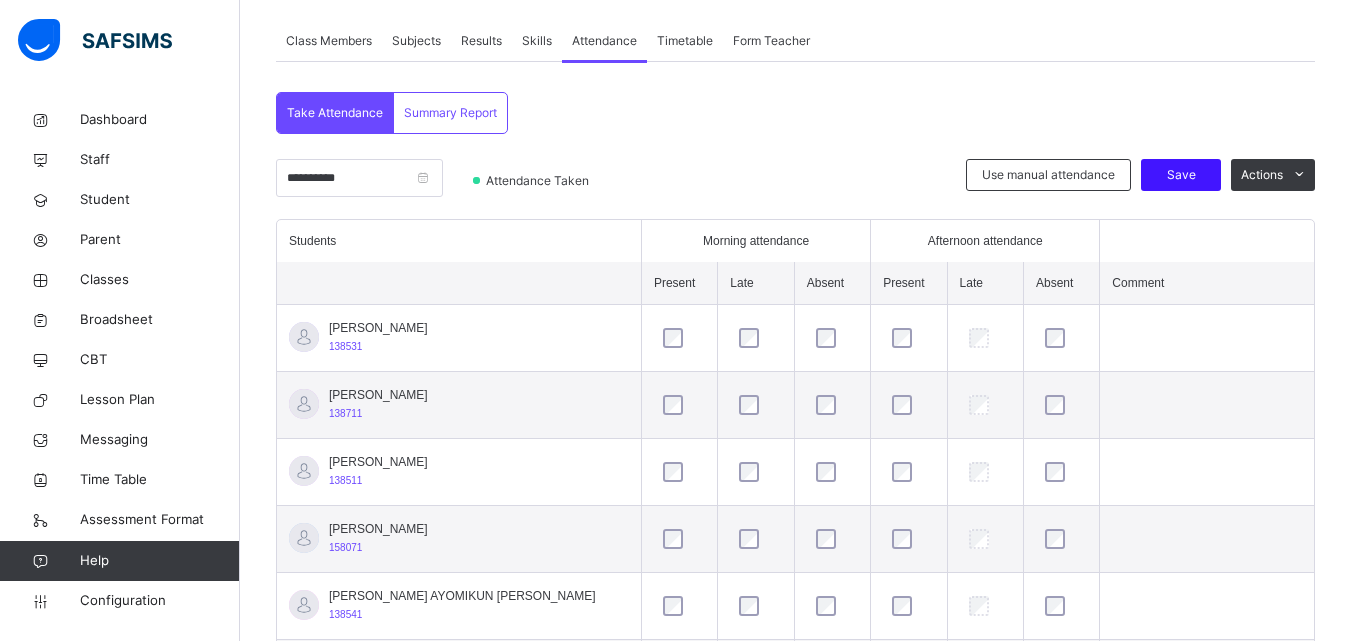 click on "Save" at bounding box center (1181, 175) 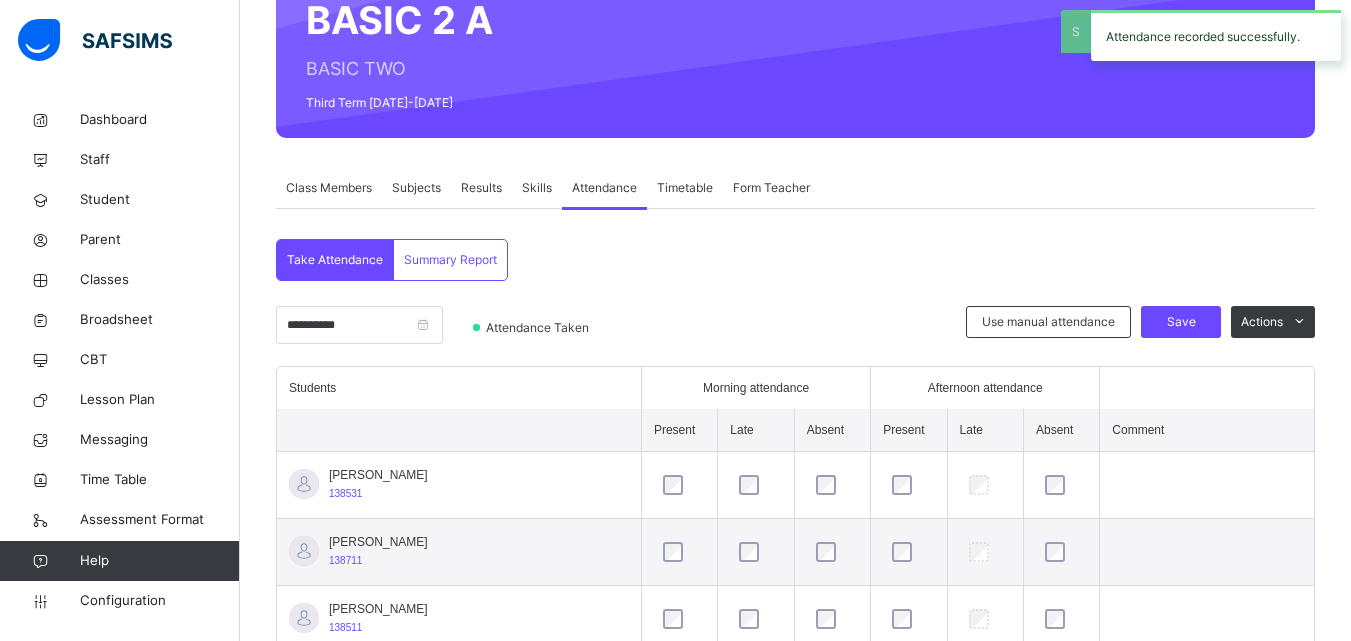 scroll, scrollTop: 355, scrollLeft: 0, axis: vertical 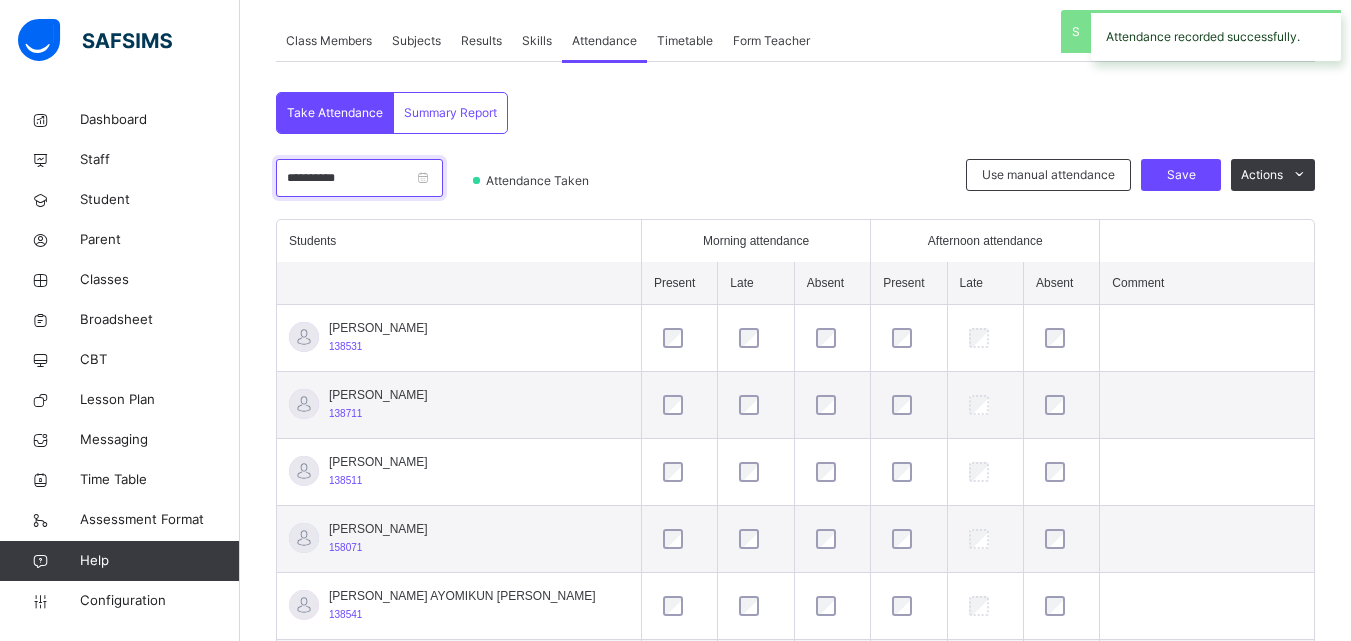click on "**********" at bounding box center (359, 178) 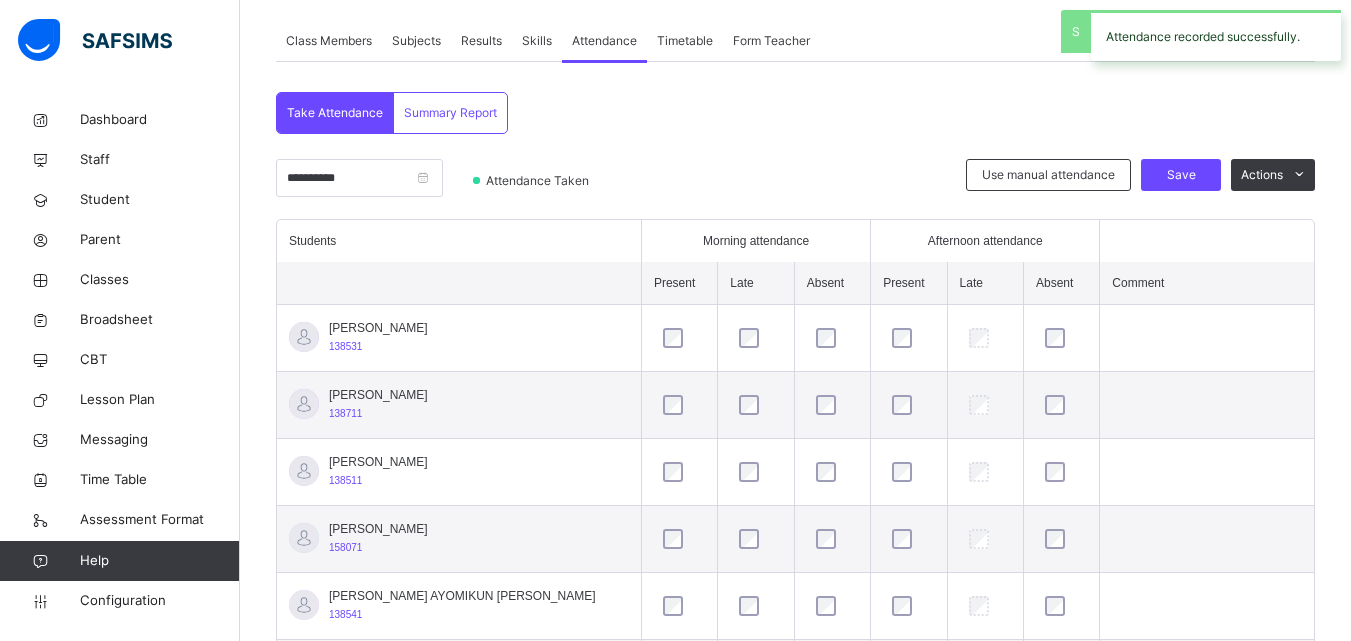 click on "**********" at bounding box center (419, 185) 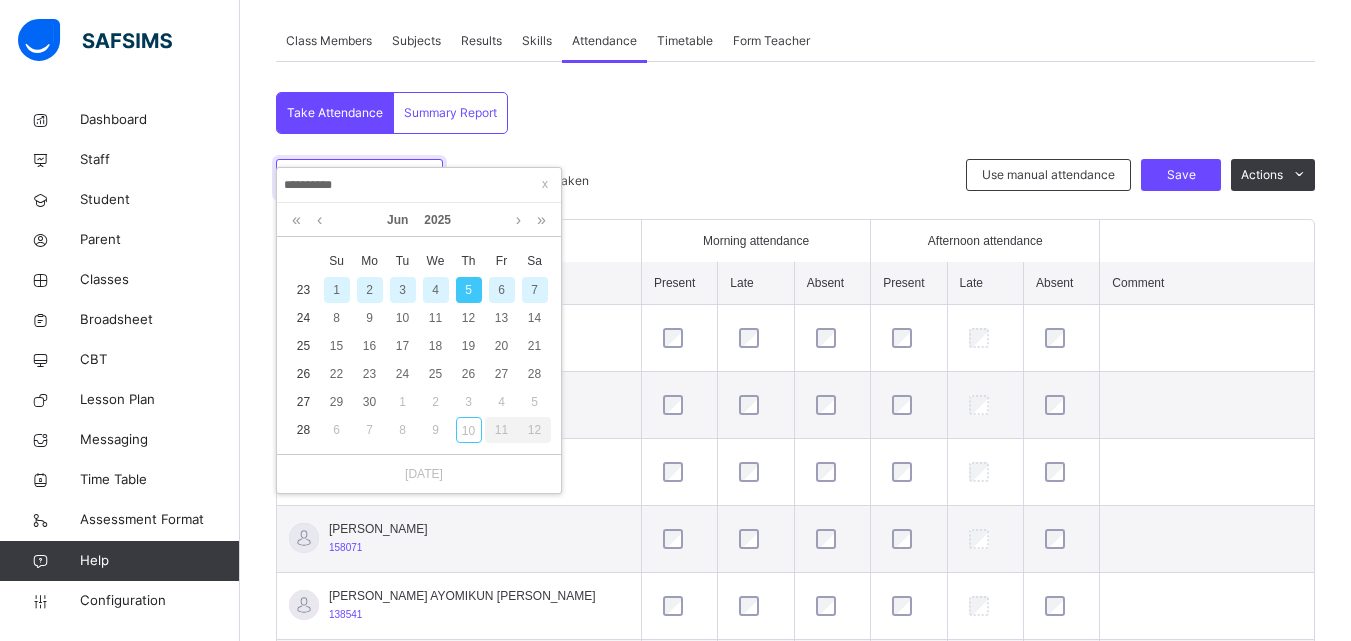 click on "Class Arm Details     Third Term  /  2024-2025   Aderonke   Oshoko aderonkeoshoko45@gmail.com Dashboard Staff Student Parent Classes Broadsheet CBT Lesson Plan Messaging Time Table Assessment Format   Help   Configuration Onboarding Great job! You have finished setting up all essential configurations. Our wizard which has lots of in-built templates will continue to guide you through with the academic configurations. Academic Configuration Steps Continue × Idle Mode Due to inactivity you would be logged out to the system in the next   15mins , click the "Resume" button to keep working or the "Log me out" button to log out of the system. Log me out Resume Back  / BASIC 2 A BASIC 2 A BASIC TWO Third Term 2024-2025 Class Members Subjects Results Skills Attendance Timetable Form Teacher Attendance More Options   17  Students in class Download Pdf Report Excel Report View subject profile Bulk upload Add Class Members Genex Montessori School Date: 10th Jul 2025, 10:26:51 am Class Members Class:  BASIC 2 A 17 S/NO" at bounding box center [675, 572] 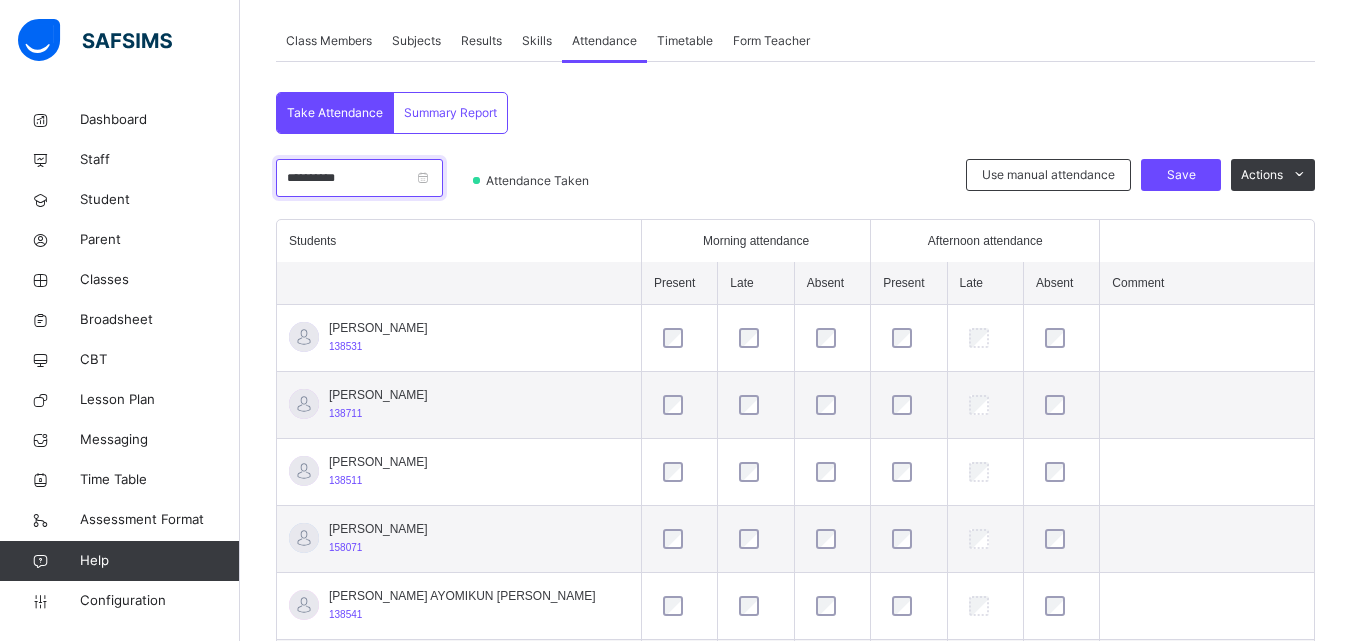 click on "**********" at bounding box center [359, 178] 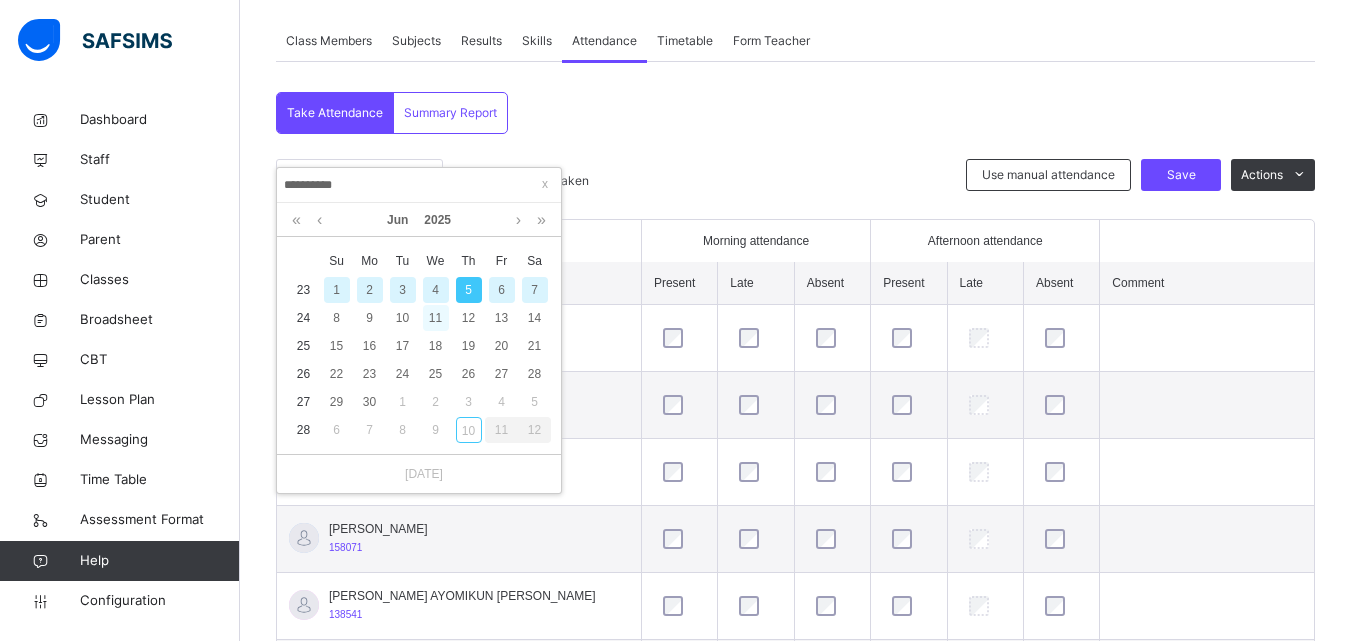 click on "11" at bounding box center (436, 318) 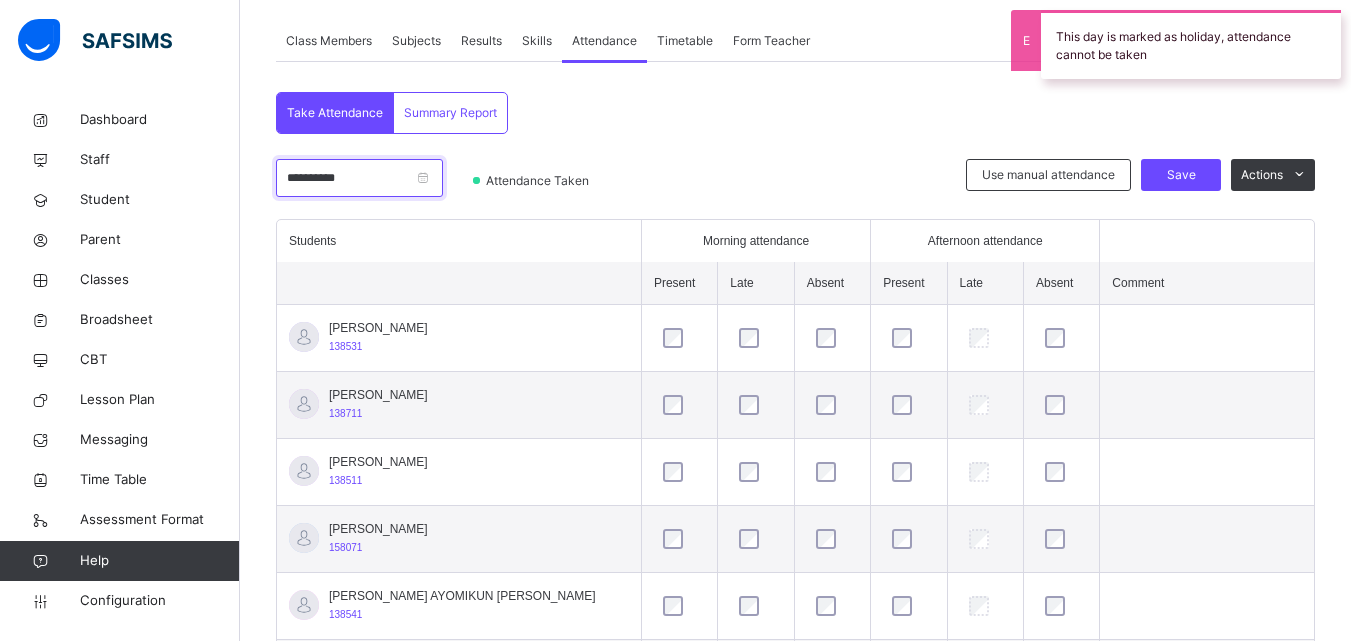 click on "**********" at bounding box center [359, 178] 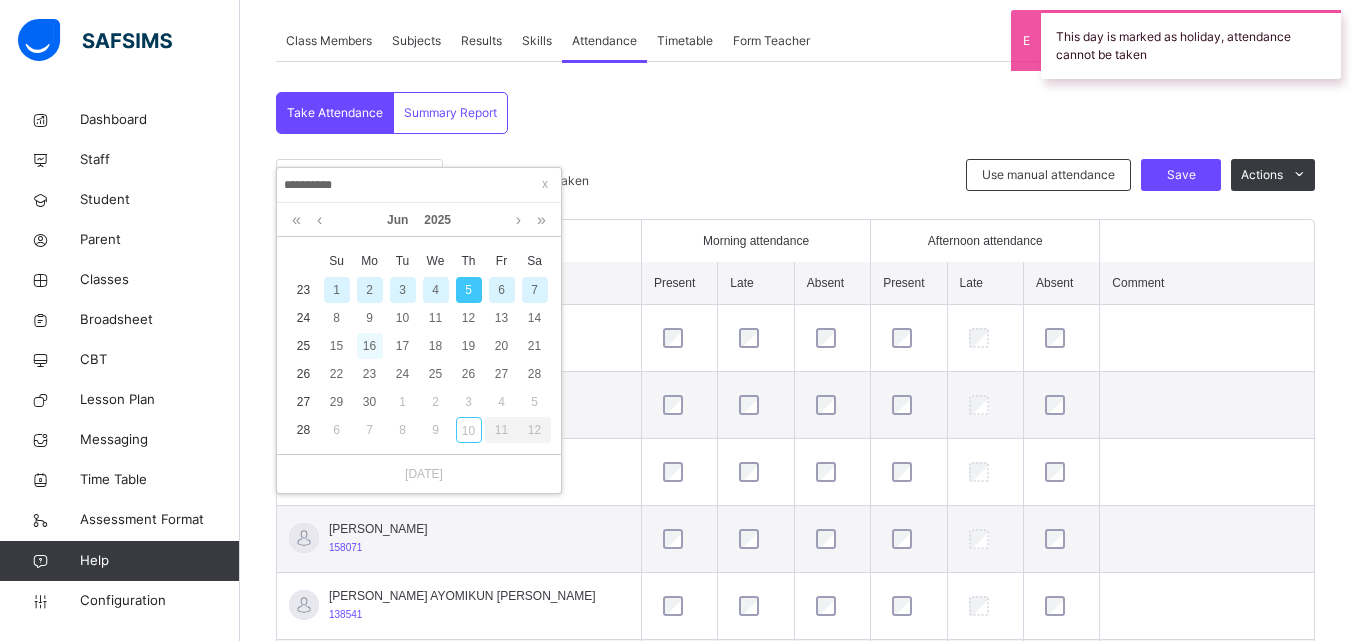 click on "16" at bounding box center (370, 346) 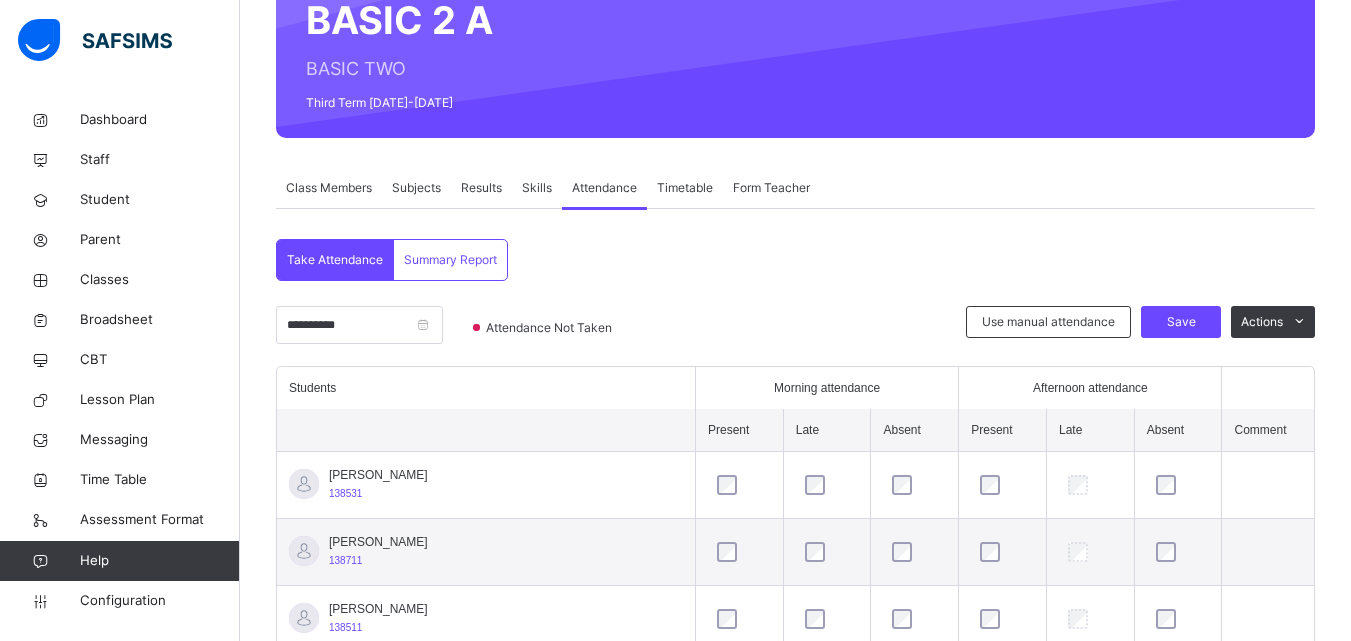 scroll, scrollTop: 355, scrollLeft: 0, axis: vertical 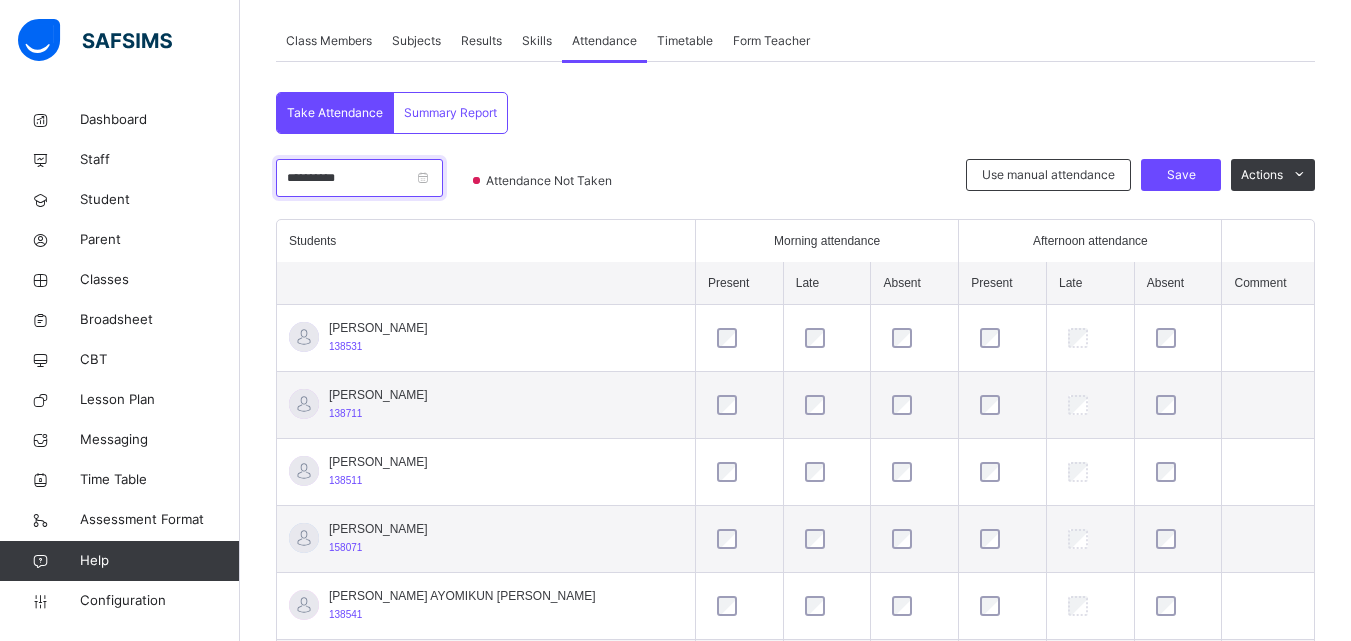 click on "**********" at bounding box center (359, 178) 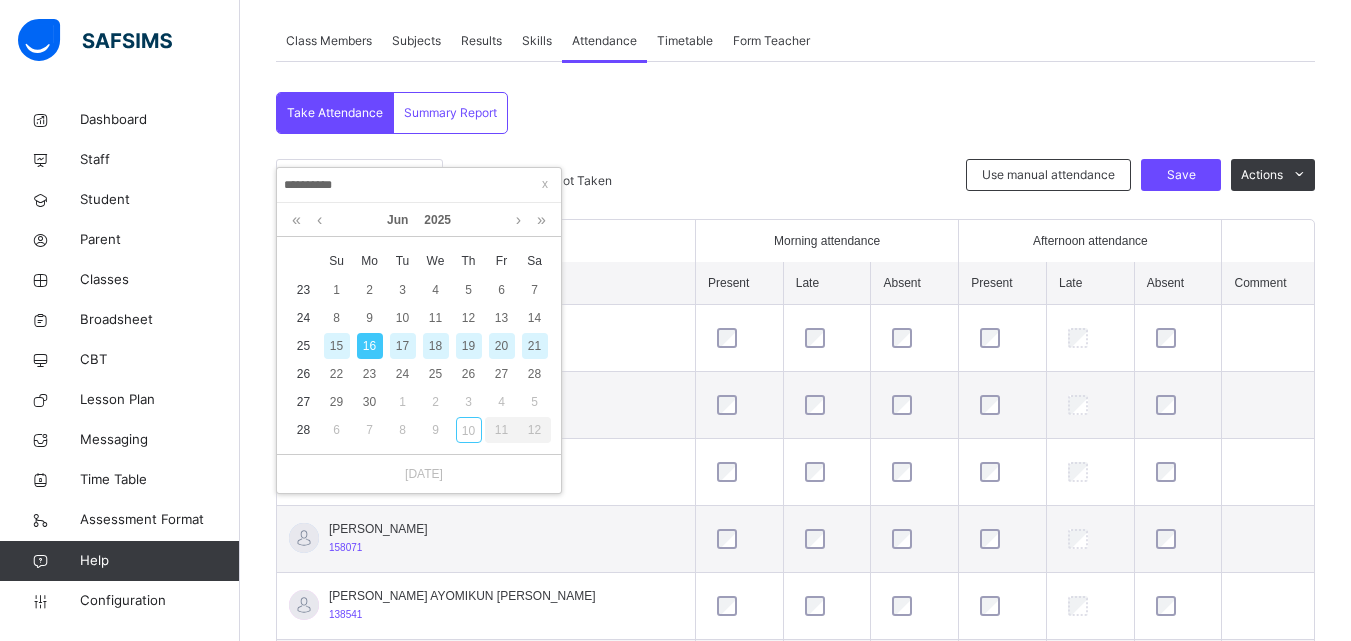 click on "**********" at bounding box center (419, 330) 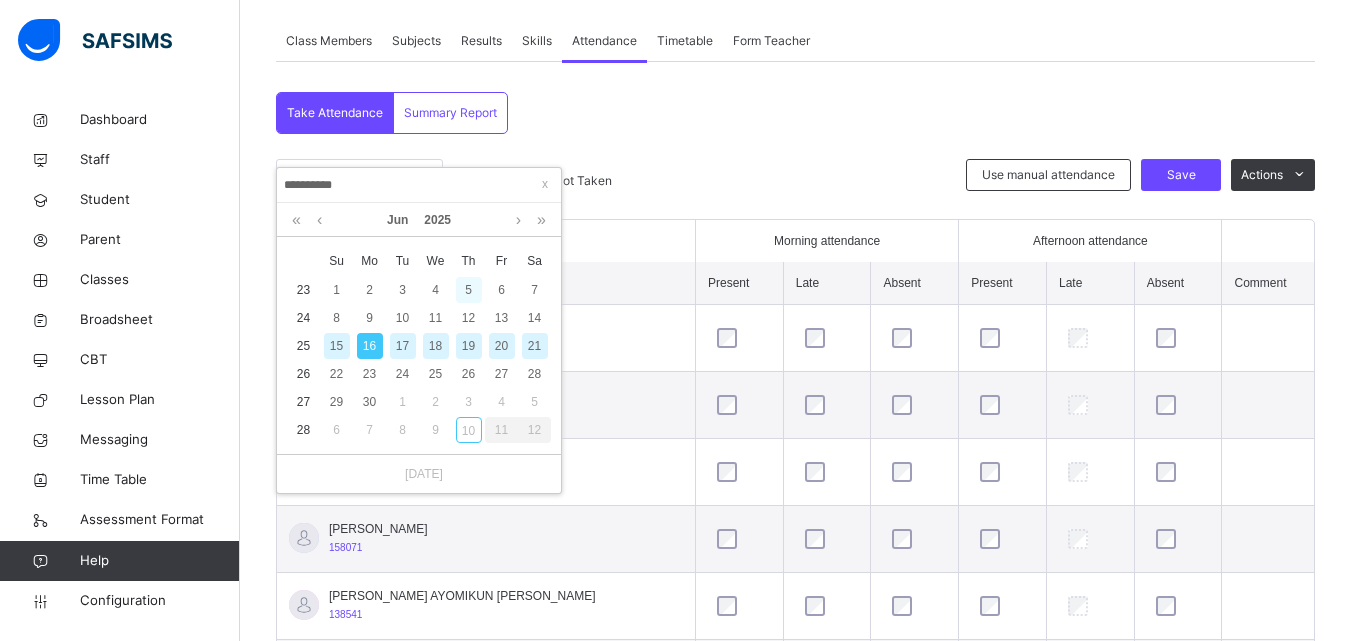 click on "5" at bounding box center [469, 290] 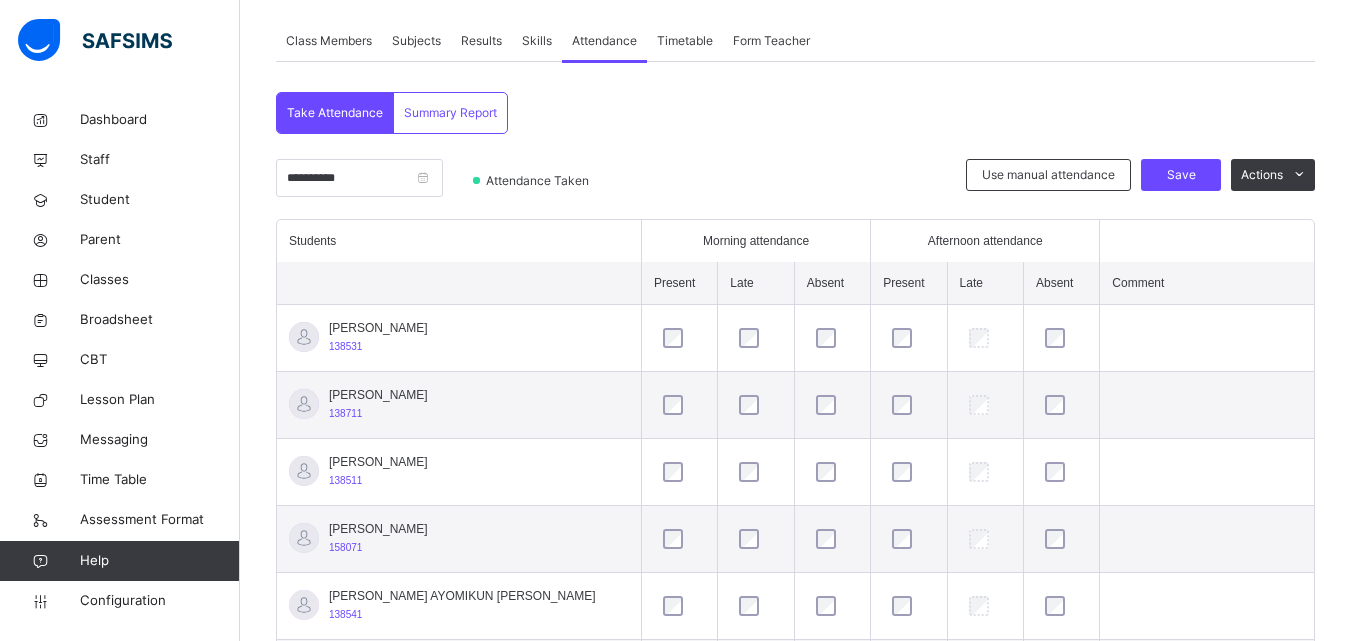 scroll, scrollTop: 930, scrollLeft: 0, axis: vertical 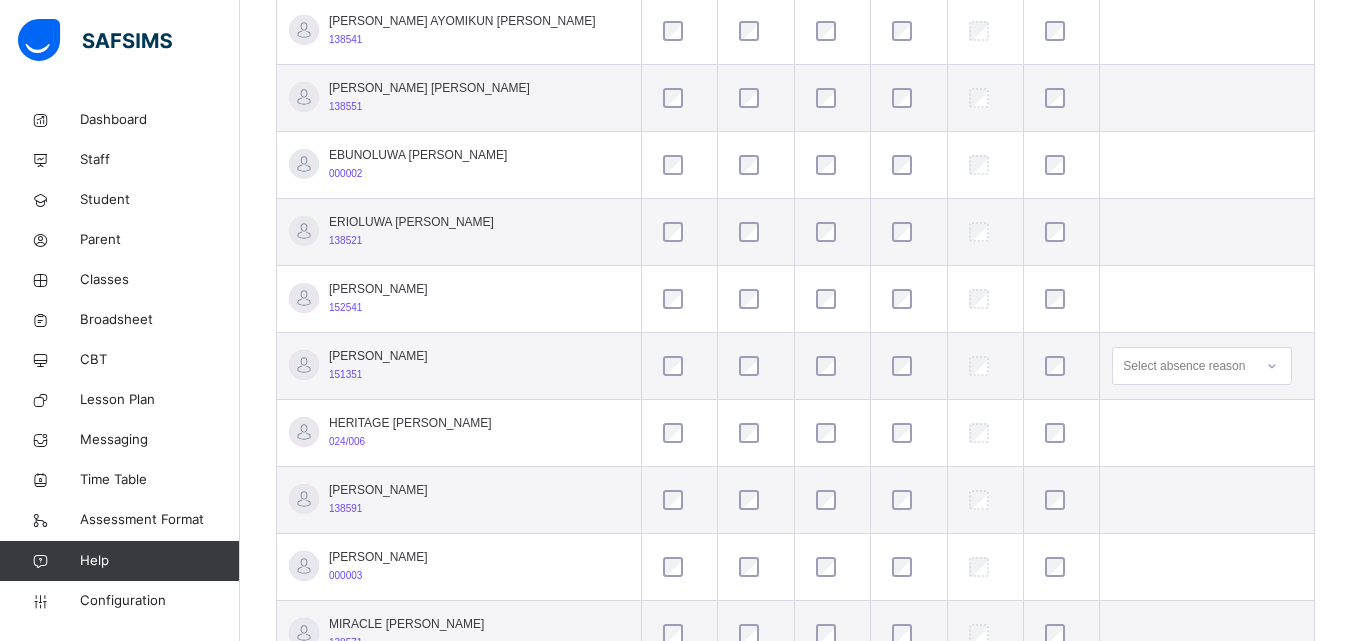 click at bounding box center [1061, 366] 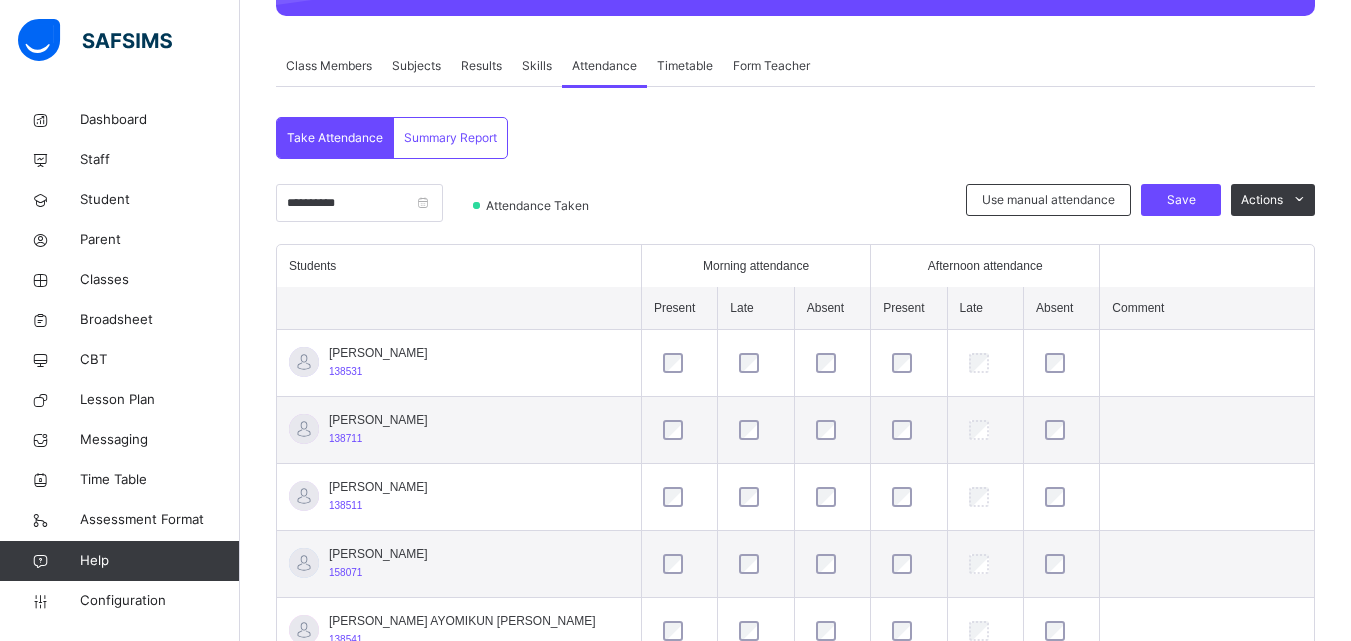 scroll, scrollTop: 327, scrollLeft: 0, axis: vertical 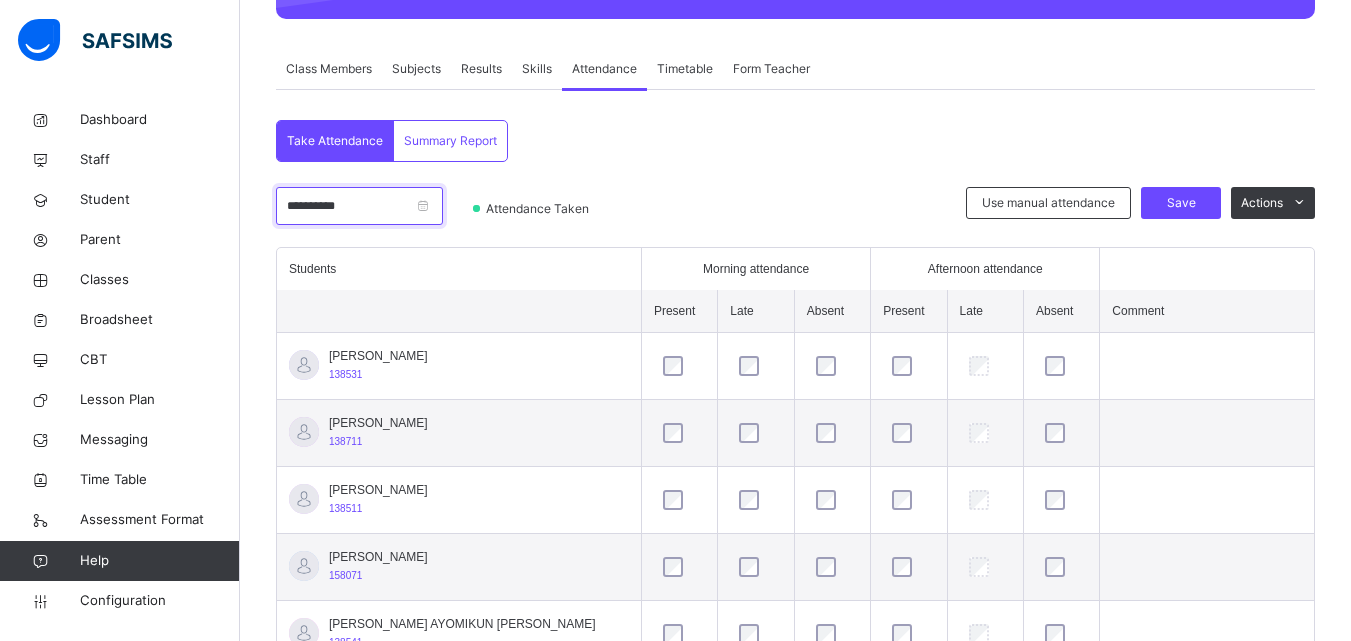 click on "**********" at bounding box center (359, 206) 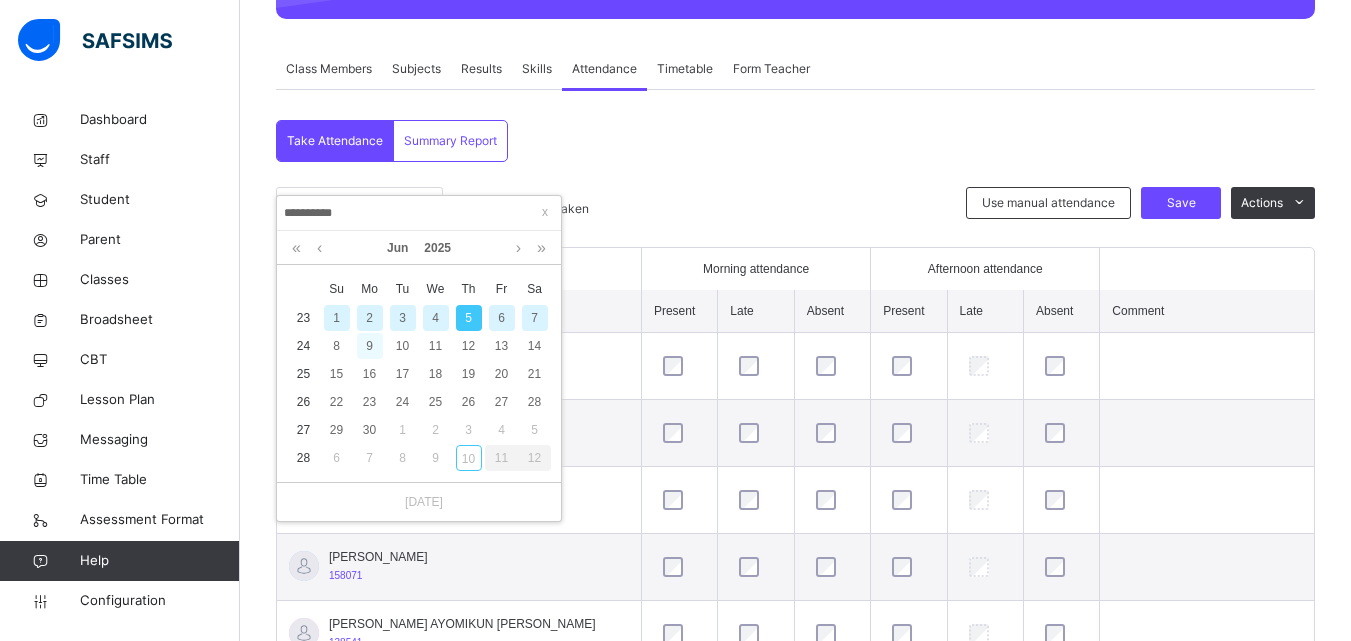 click on "9" at bounding box center (370, 346) 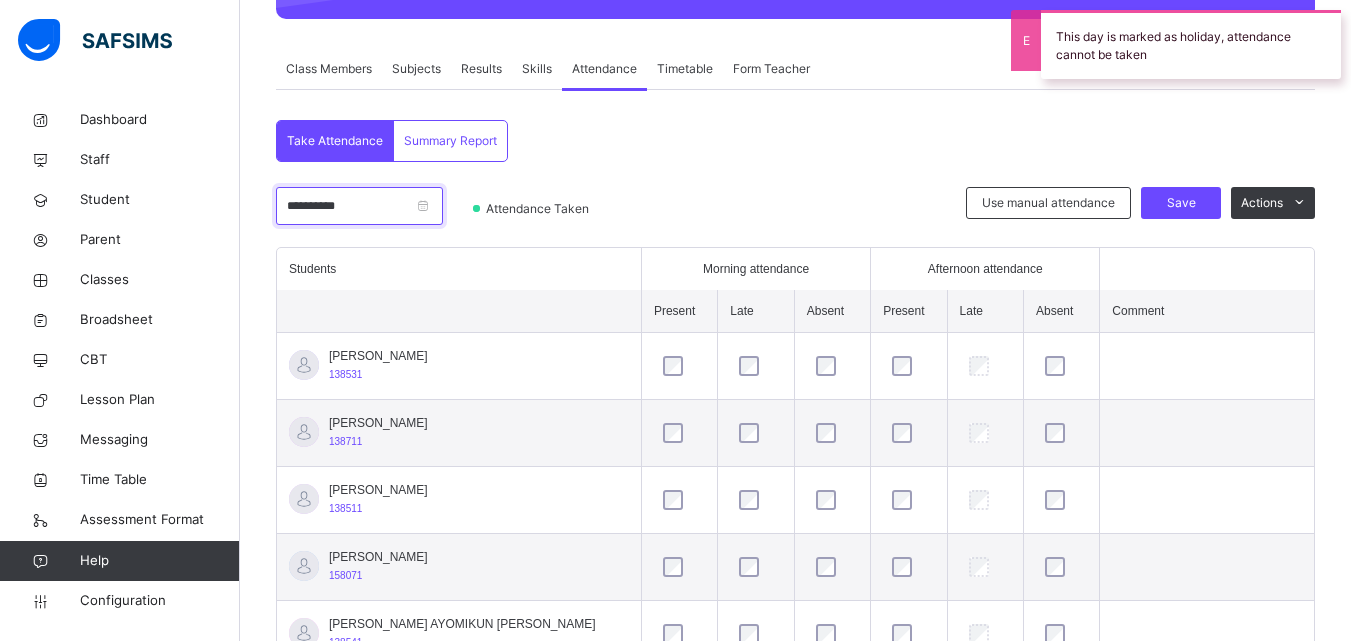 click on "**********" at bounding box center (359, 206) 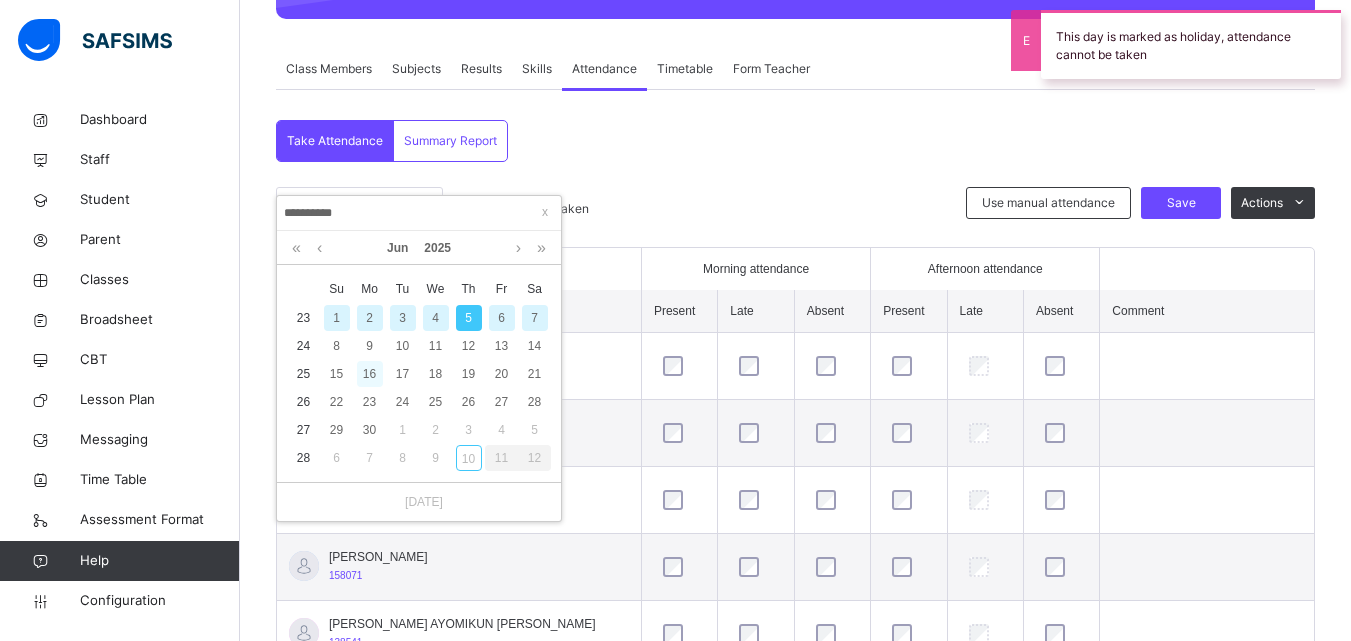 click on "16" at bounding box center [370, 374] 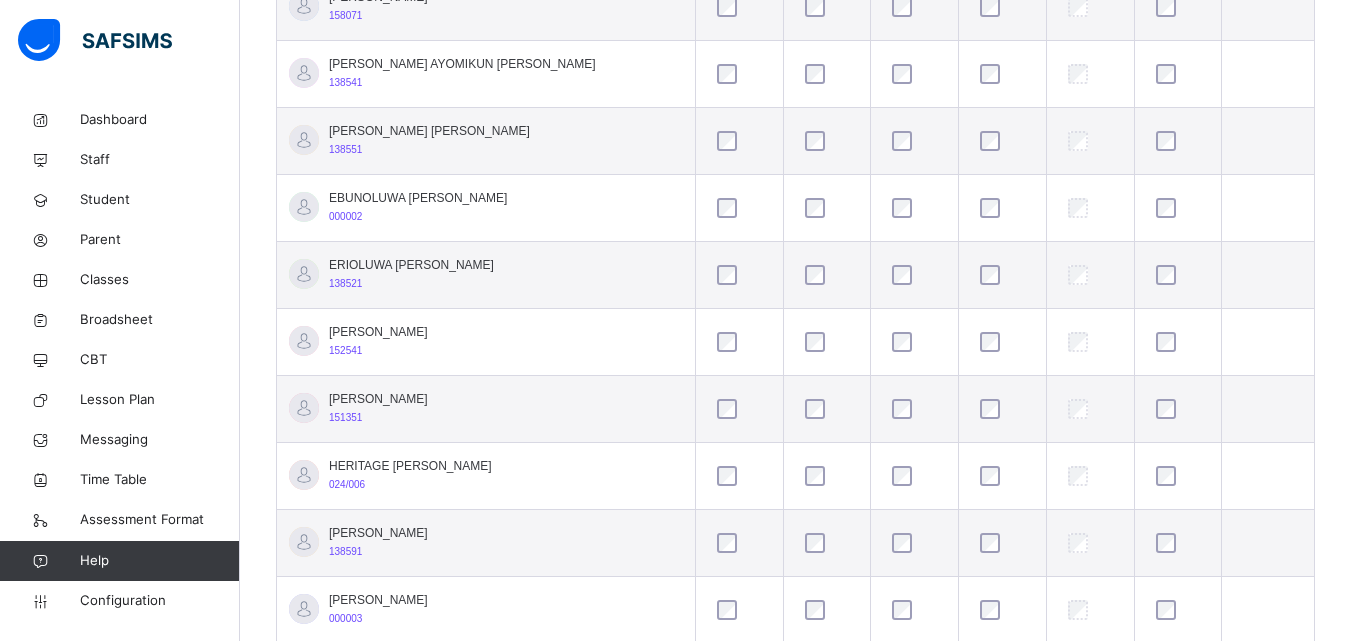 scroll, scrollTop: 1213, scrollLeft: 0, axis: vertical 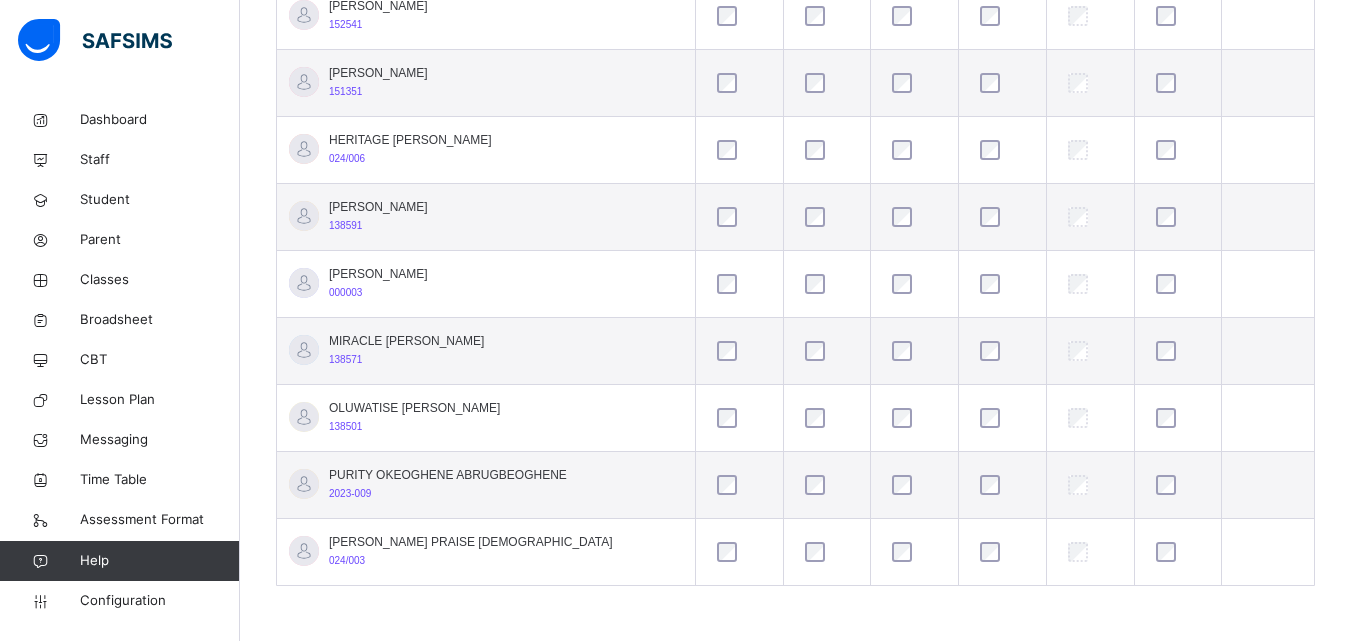 click at bounding box center (914, 552) 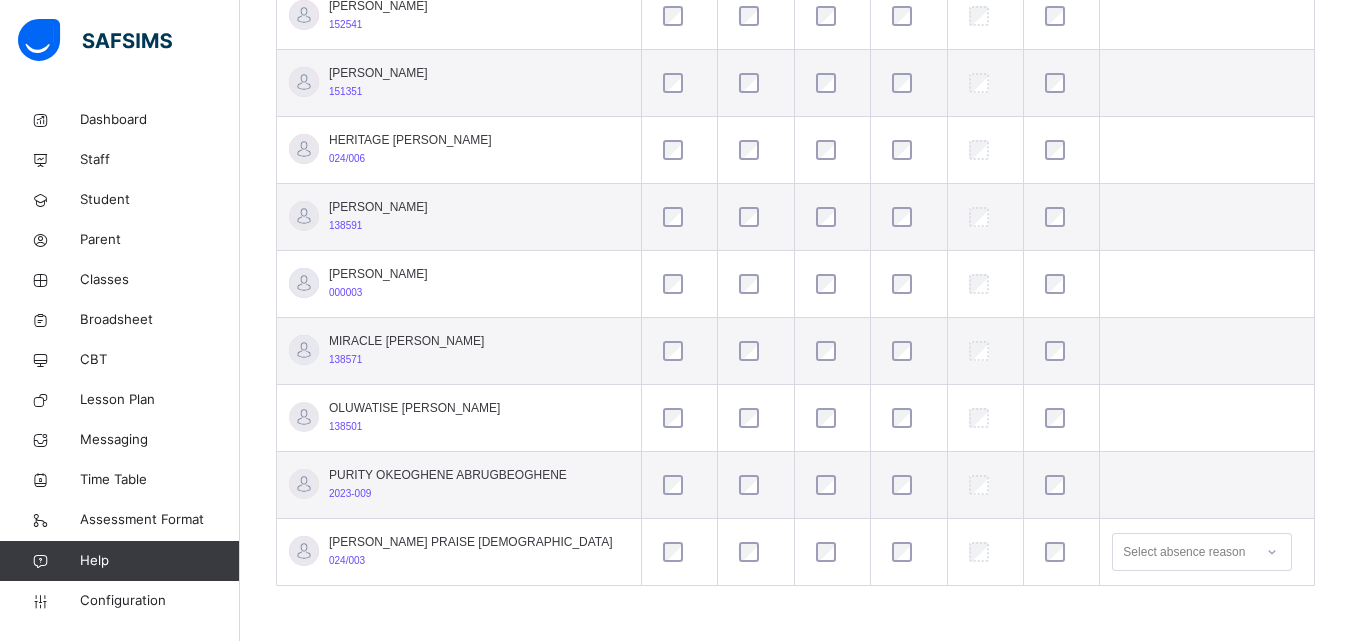 click at bounding box center [832, 552] 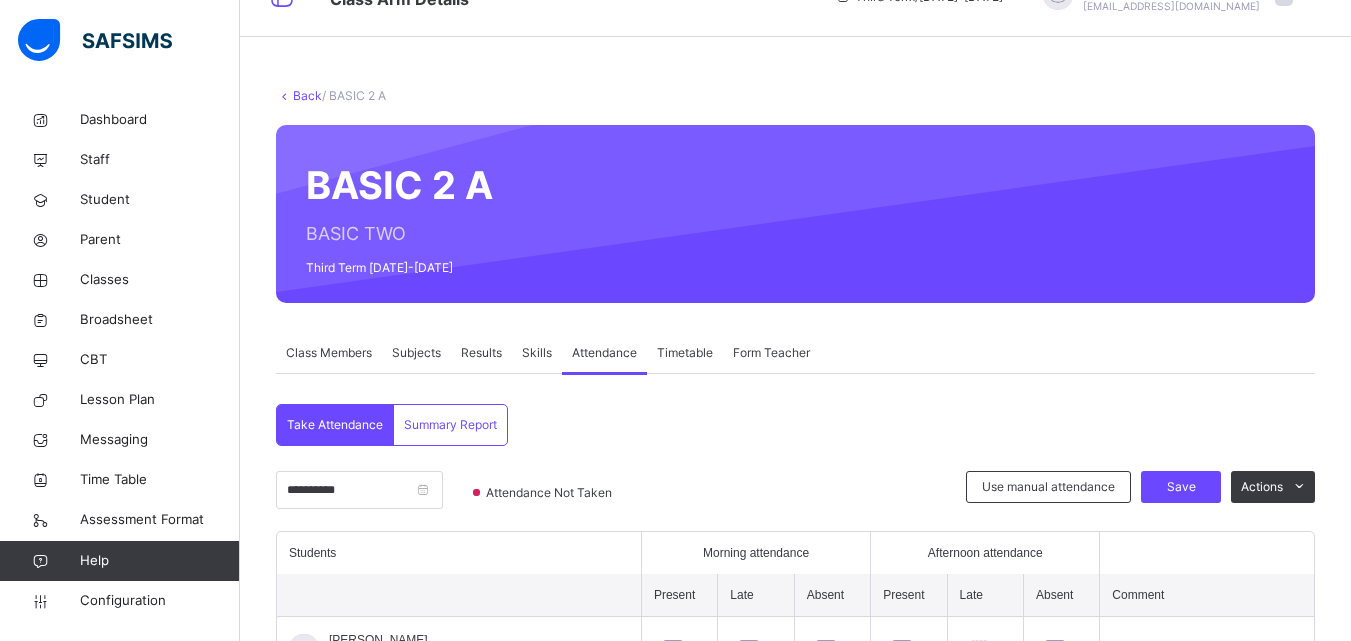 scroll, scrollTop: 37, scrollLeft: 0, axis: vertical 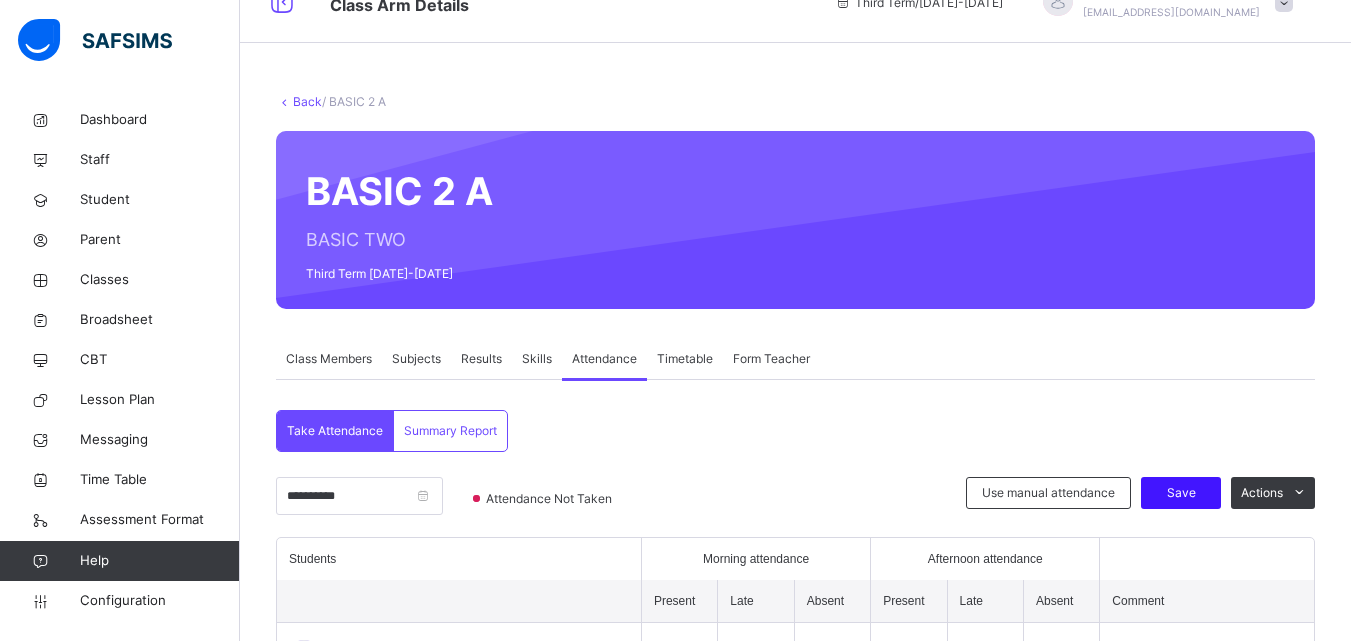 click on "Save" at bounding box center (1181, 493) 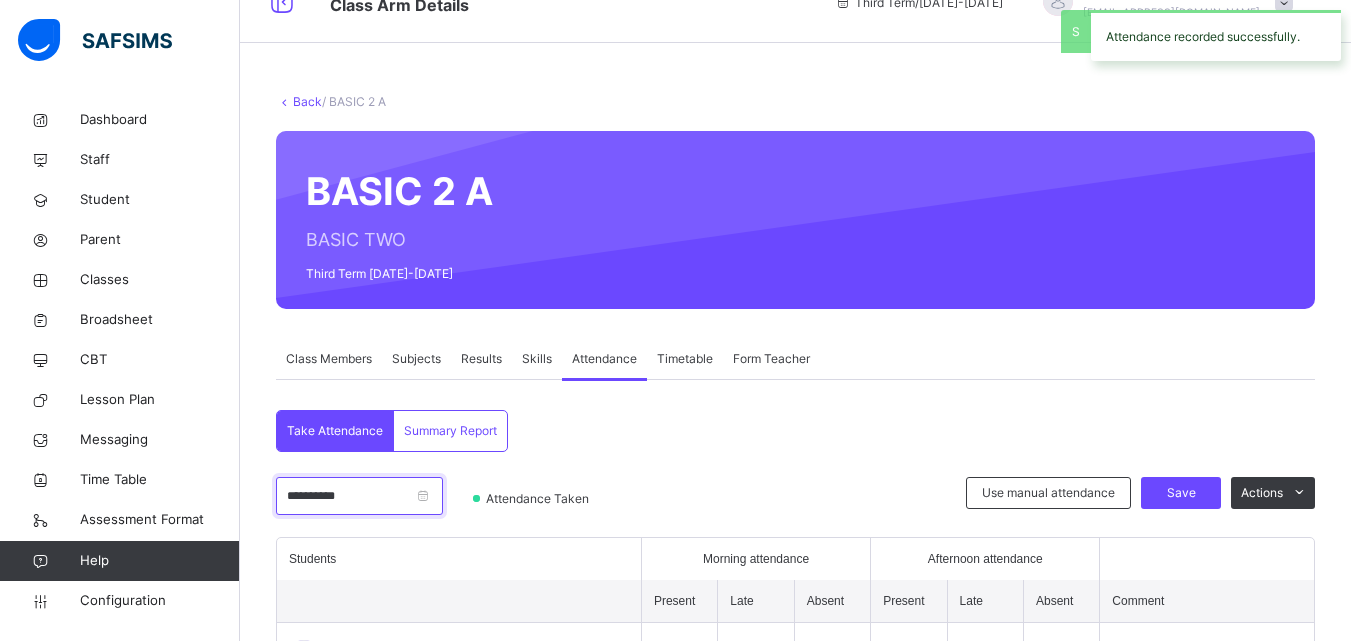 click on "**********" at bounding box center (359, 496) 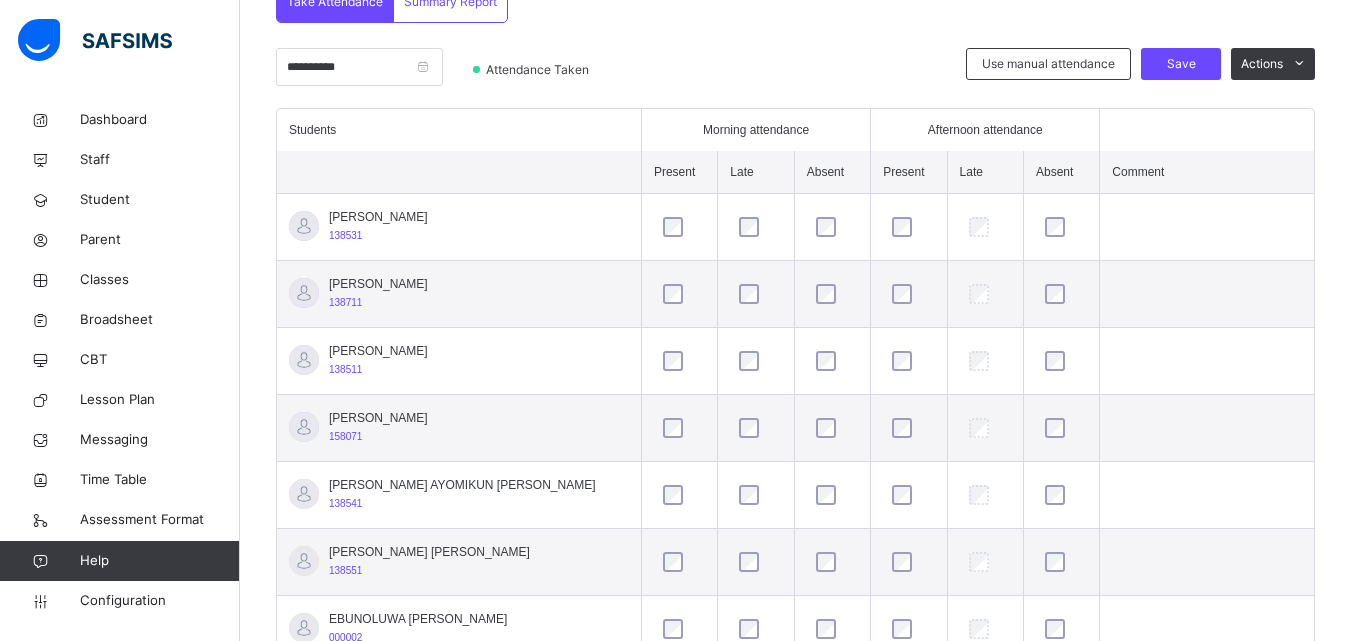 scroll, scrollTop: 380, scrollLeft: 0, axis: vertical 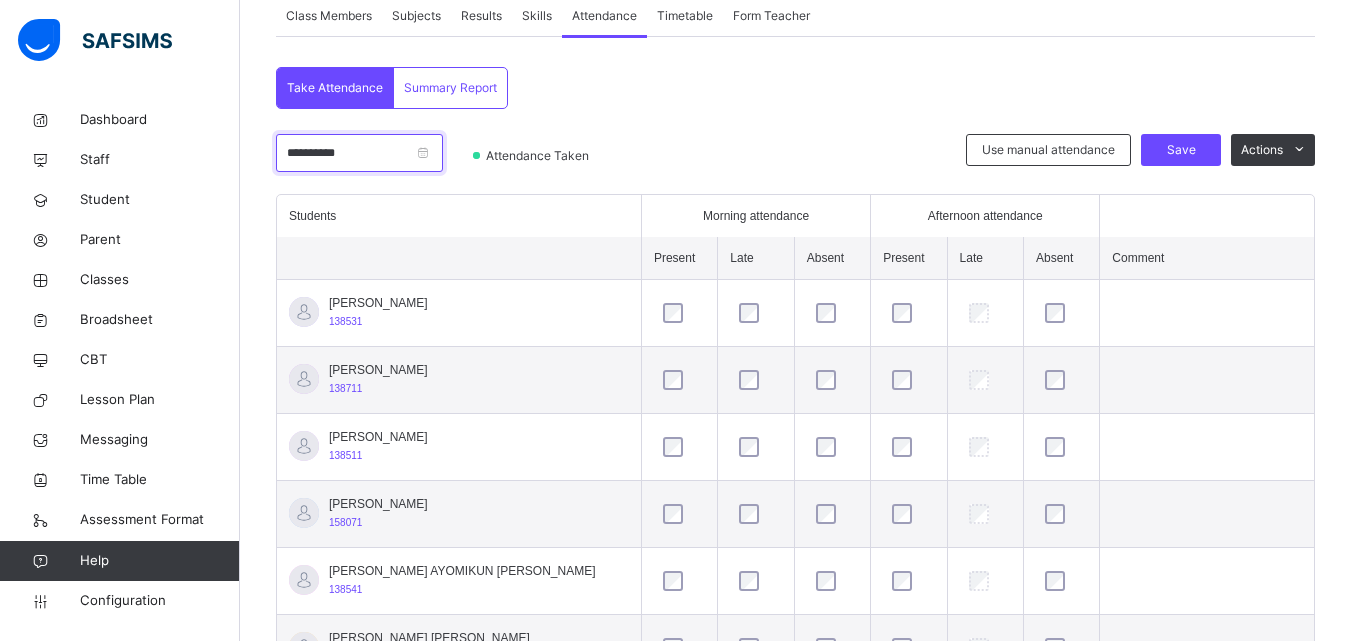 click on "**********" at bounding box center (359, 153) 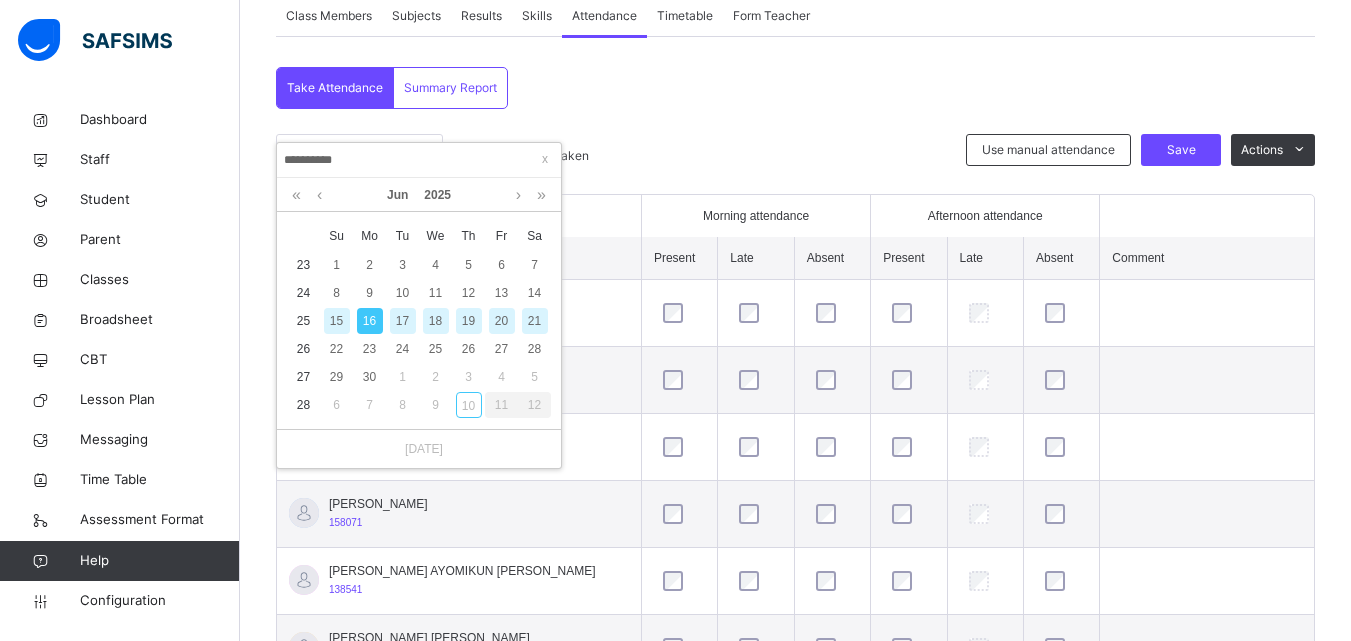 click on "17" at bounding box center (403, 321) 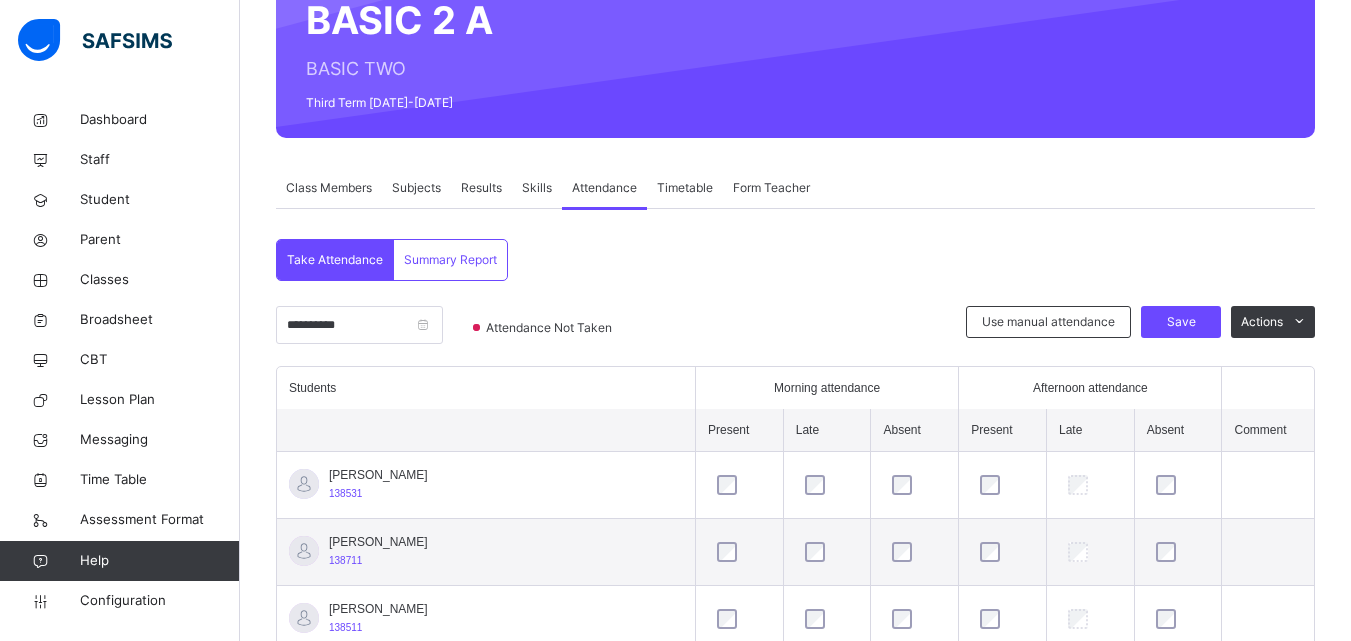 scroll, scrollTop: 380, scrollLeft: 0, axis: vertical 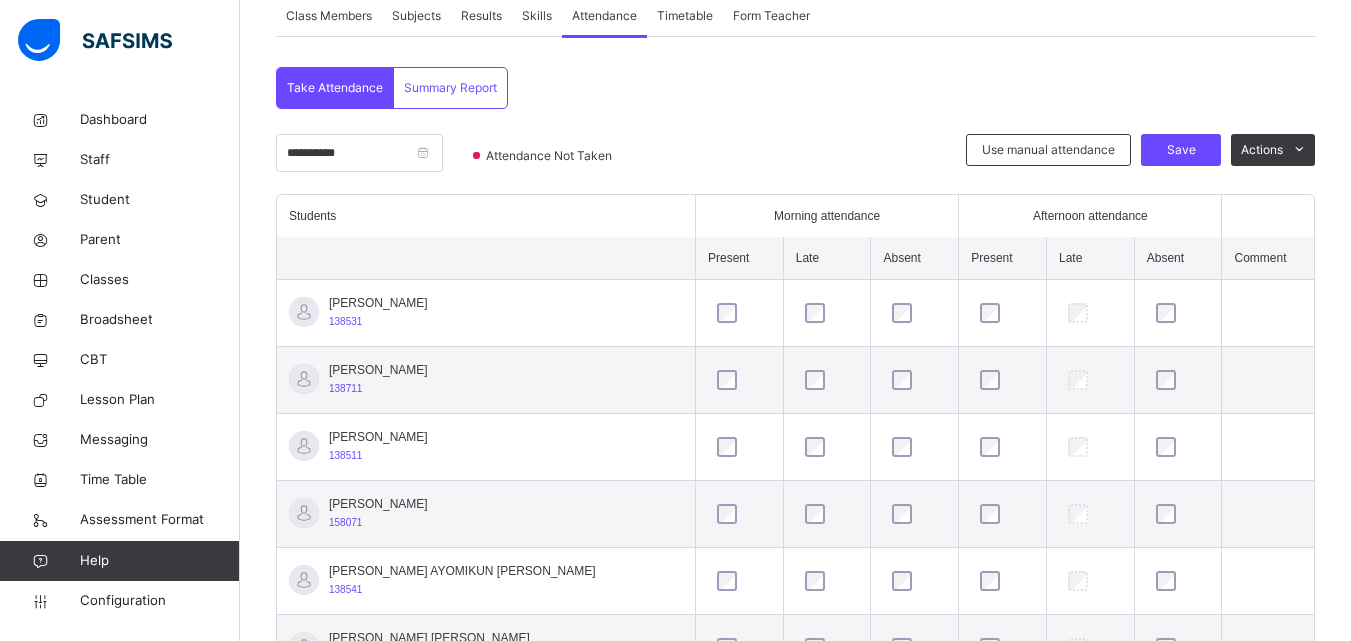 click on "Save" at bounding box center (1181, 150) 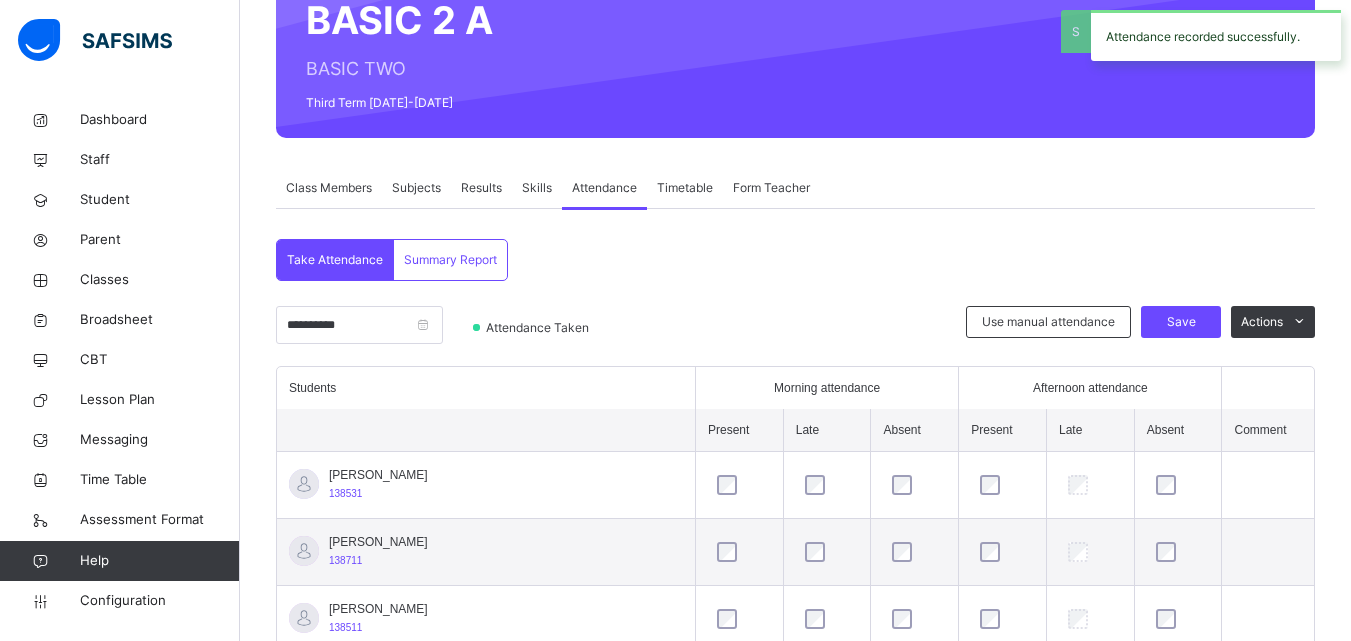 scroll, scrollTop: 380, scrollLeft: 0, axis: vertical 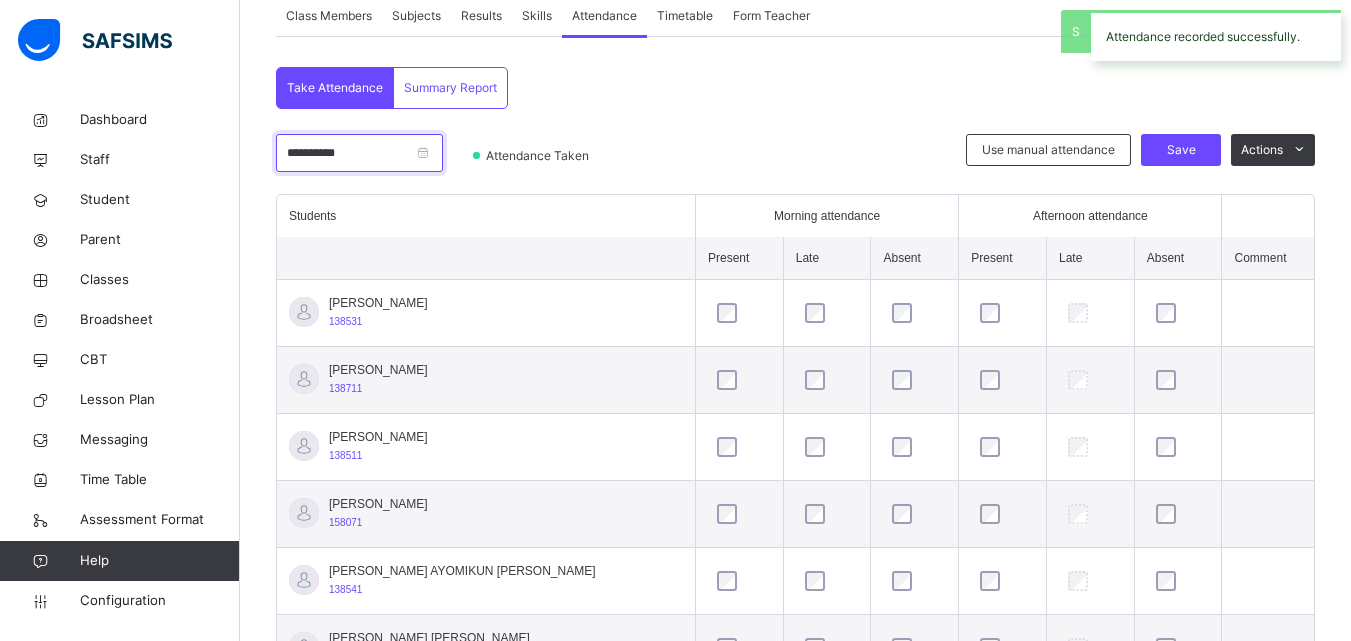 click on "**********" at bounding box center [359, 153] 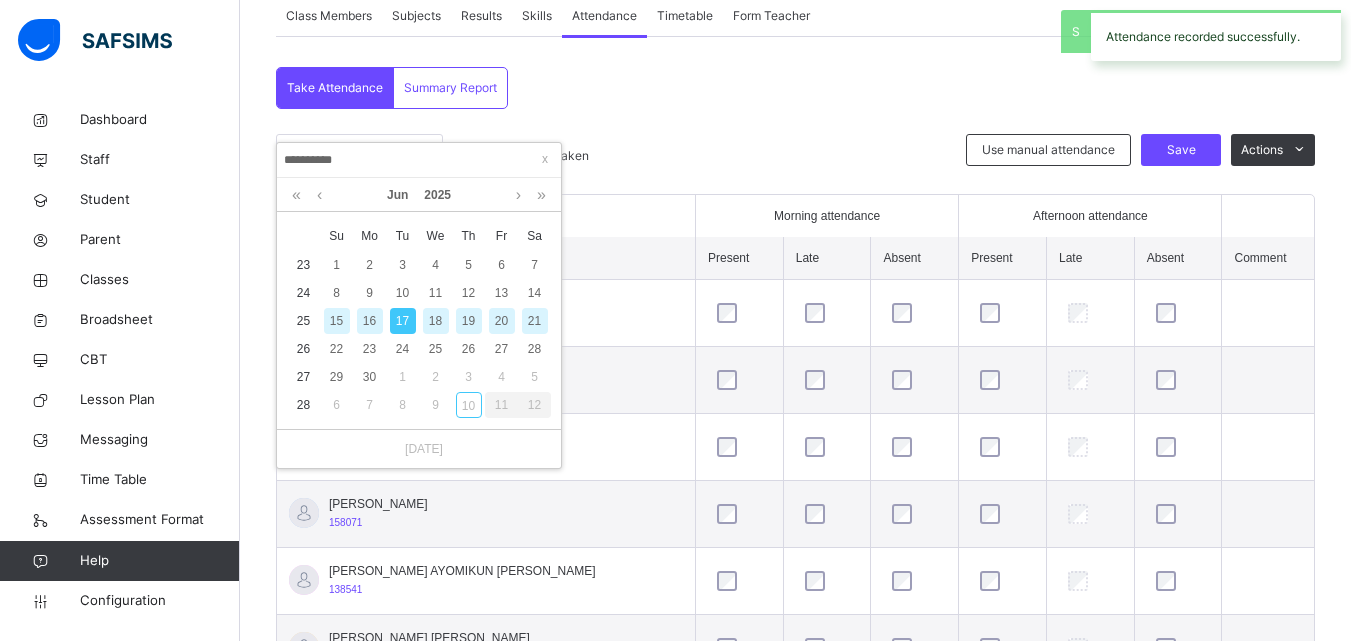click on "**********" at bounding box center [419, 160] 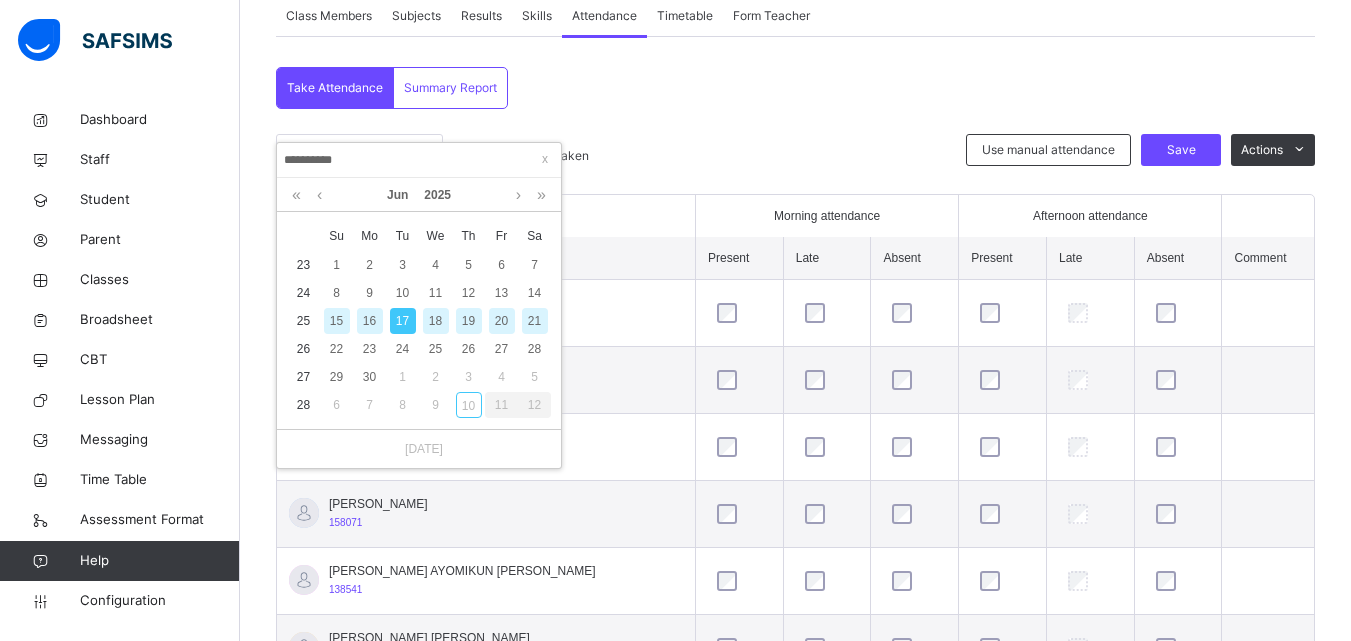 click on "18" at bounding box center [436, 321] 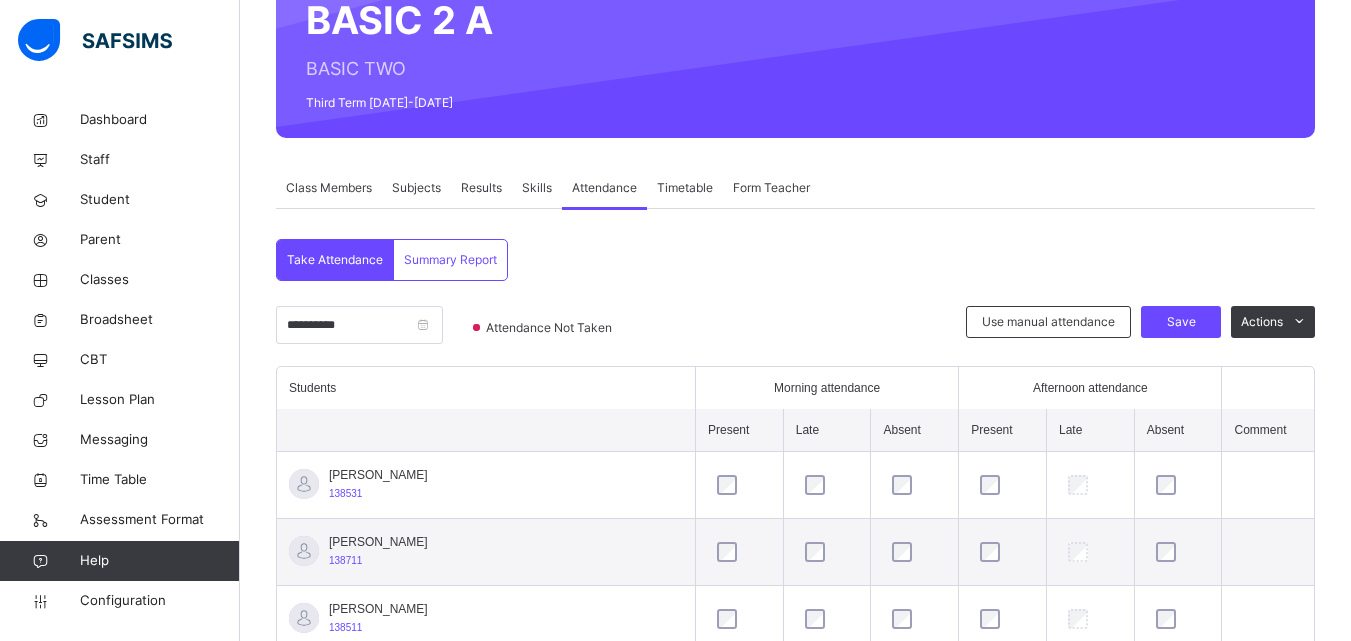 scroll, scrollTop: 380, scrollLeft: 0, axis: vertical 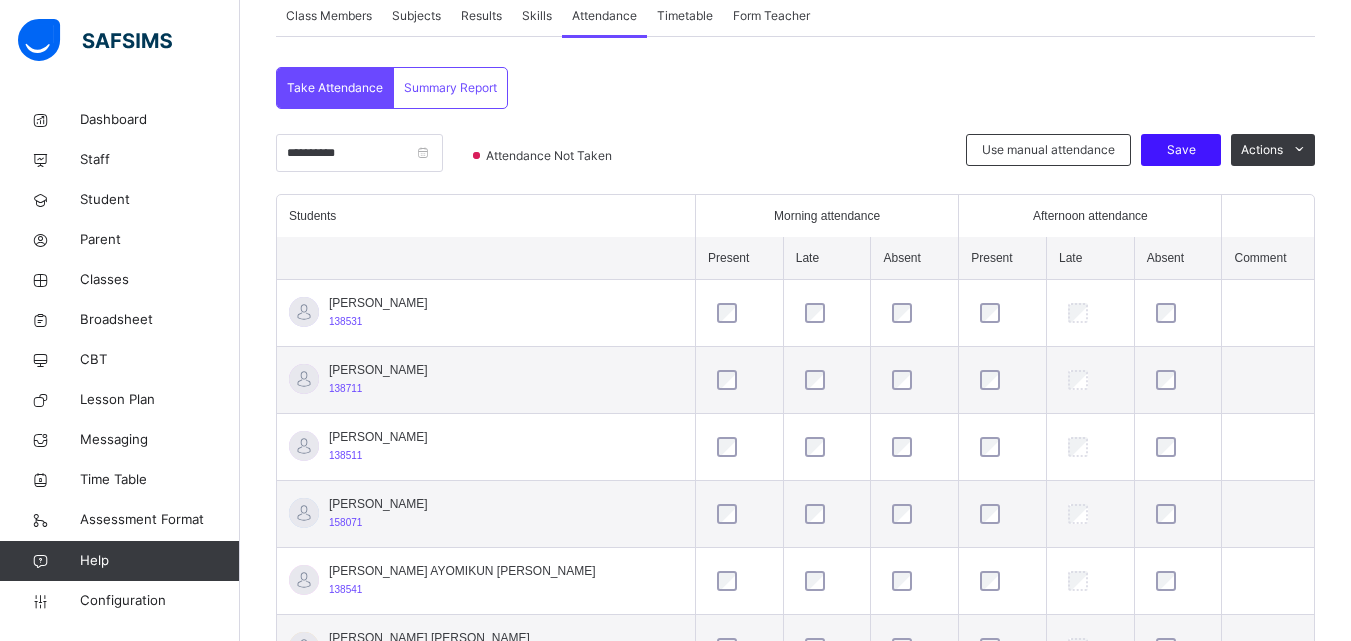 click on "Save" at bounding box center [1181, 150] 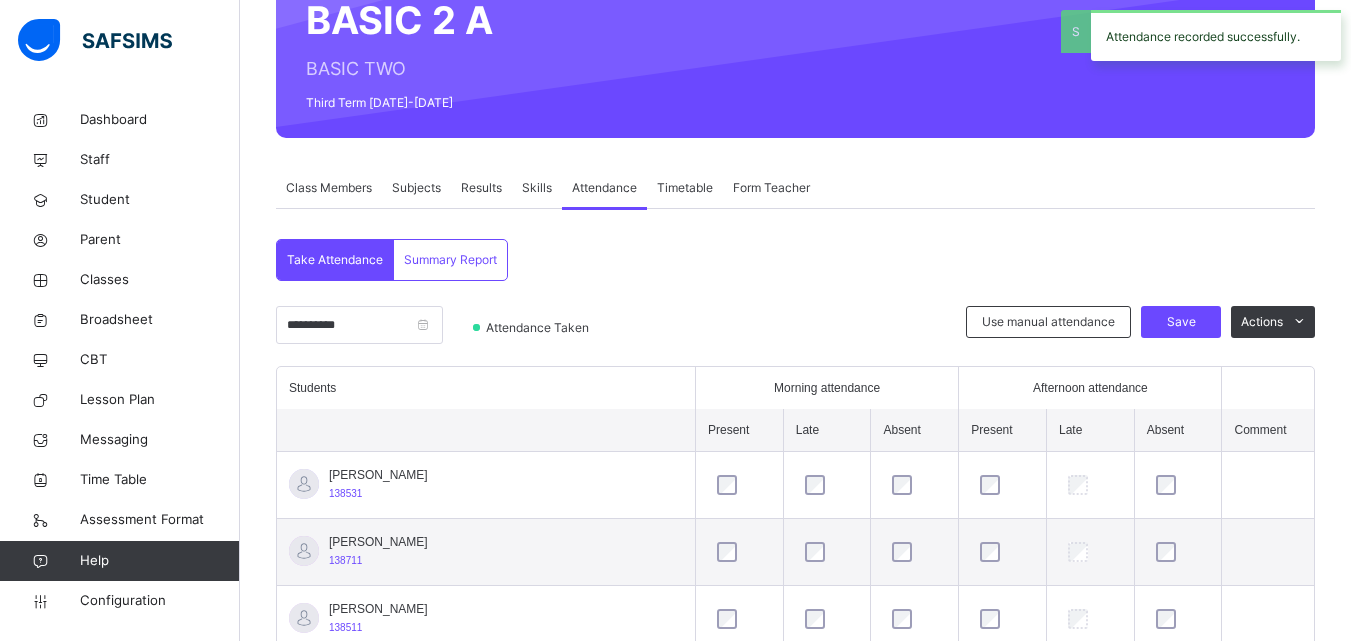 scroll, scrollTop: 380, scrollLeft: 0, axis: vertical 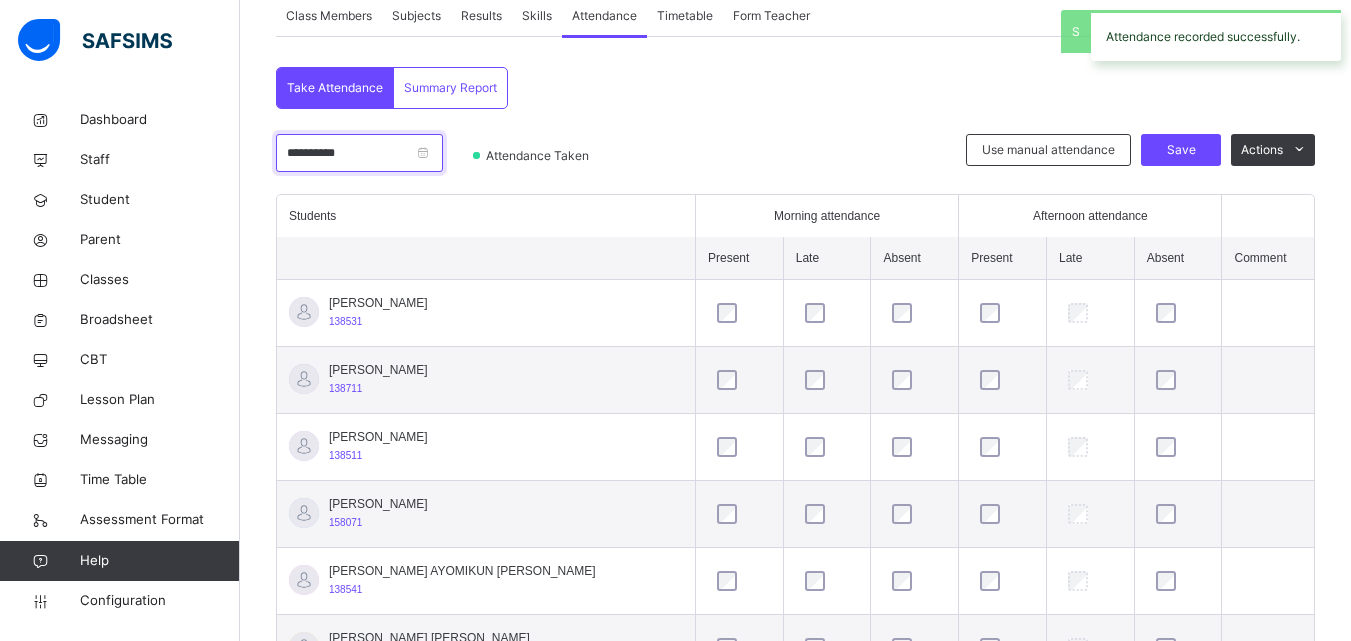 click on "**********" at bounding box center (359, 153) 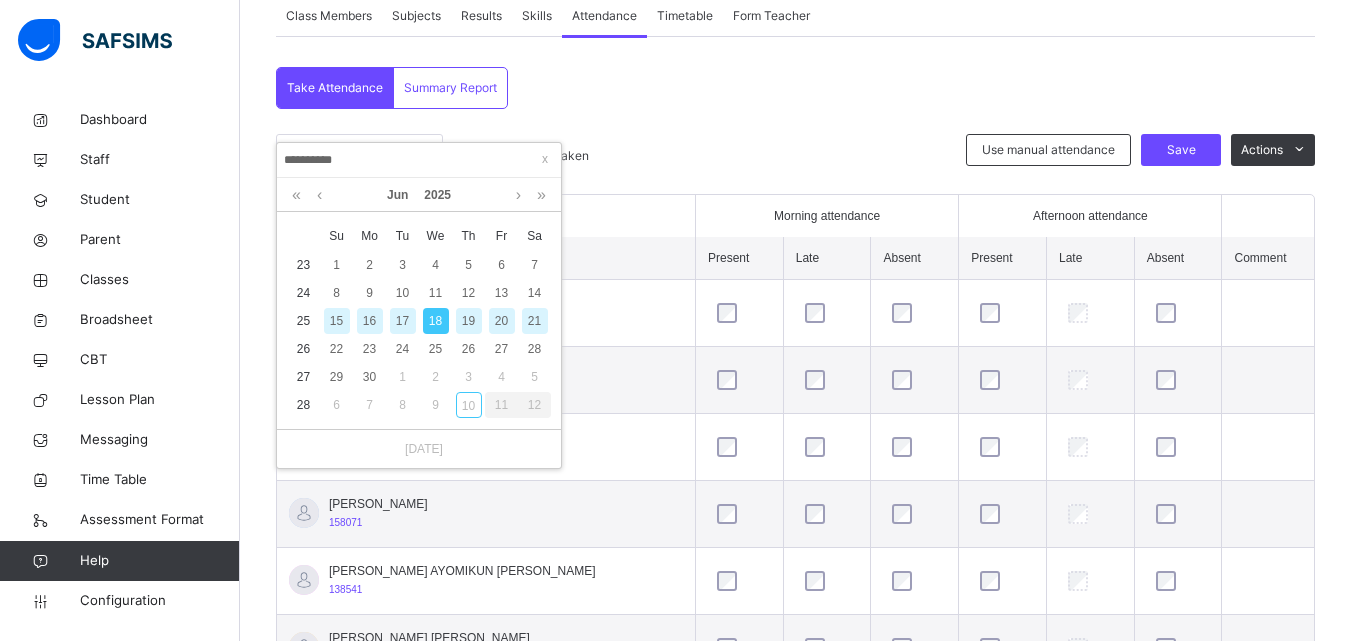 click on "19" at bounding box center (469, 321) 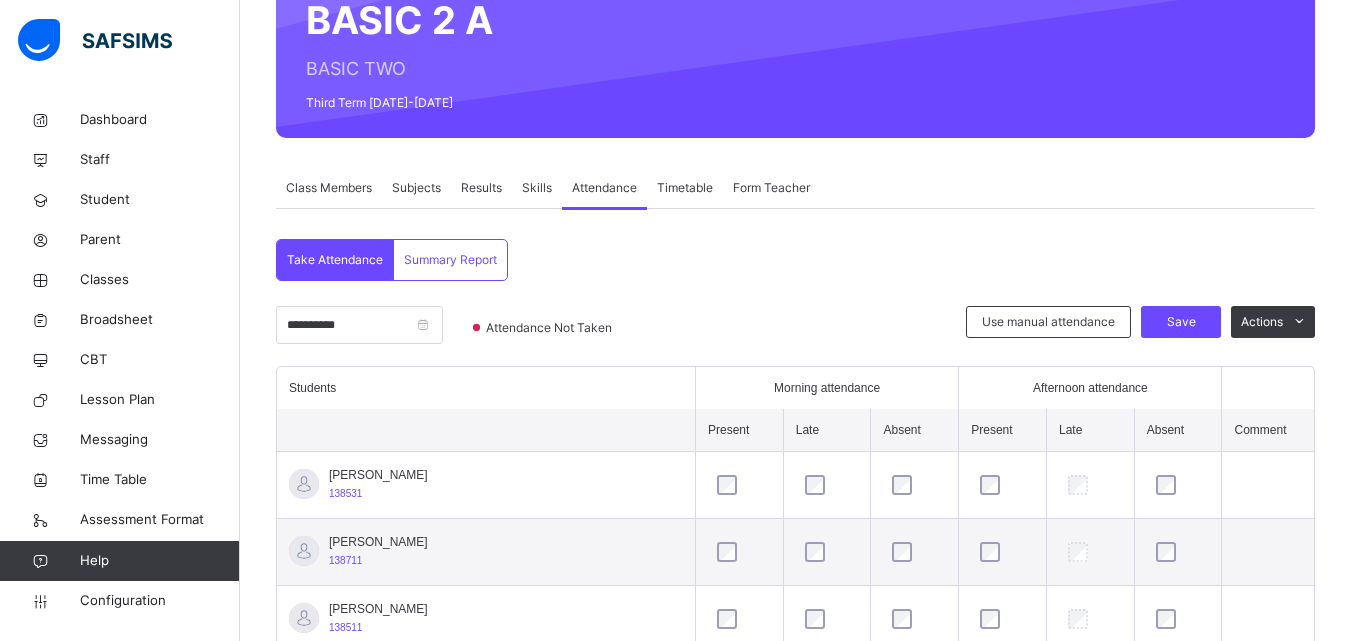 scroll, scrollTop: 380, scrollLeft: 0, axis: vertical 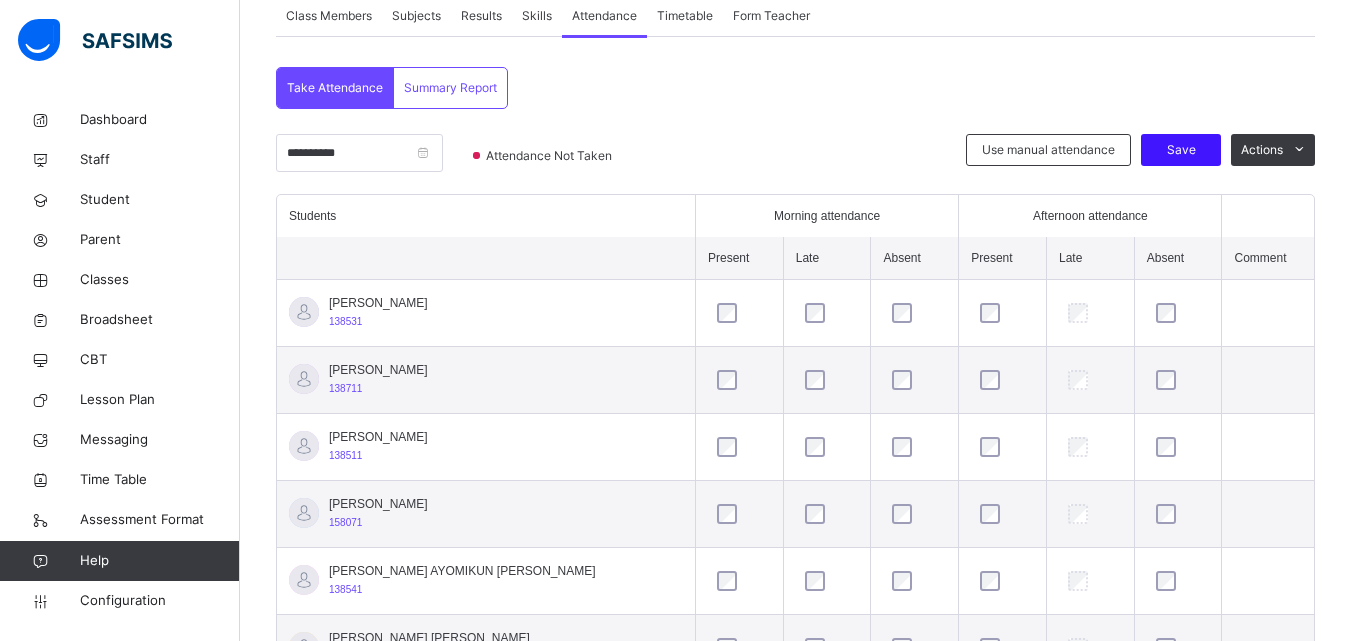 click on "Save" at bounding box center [1181, 150] 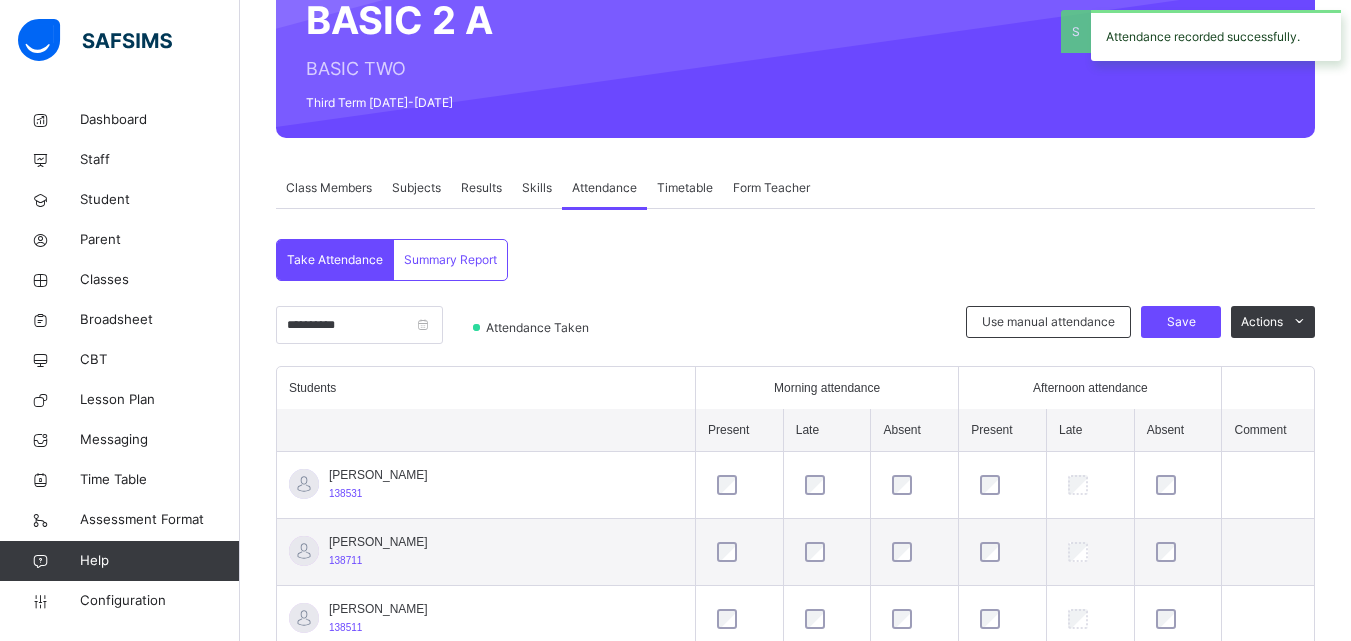 scroll, scrollTop: 380, scrollLeft: 0, axis: vertical 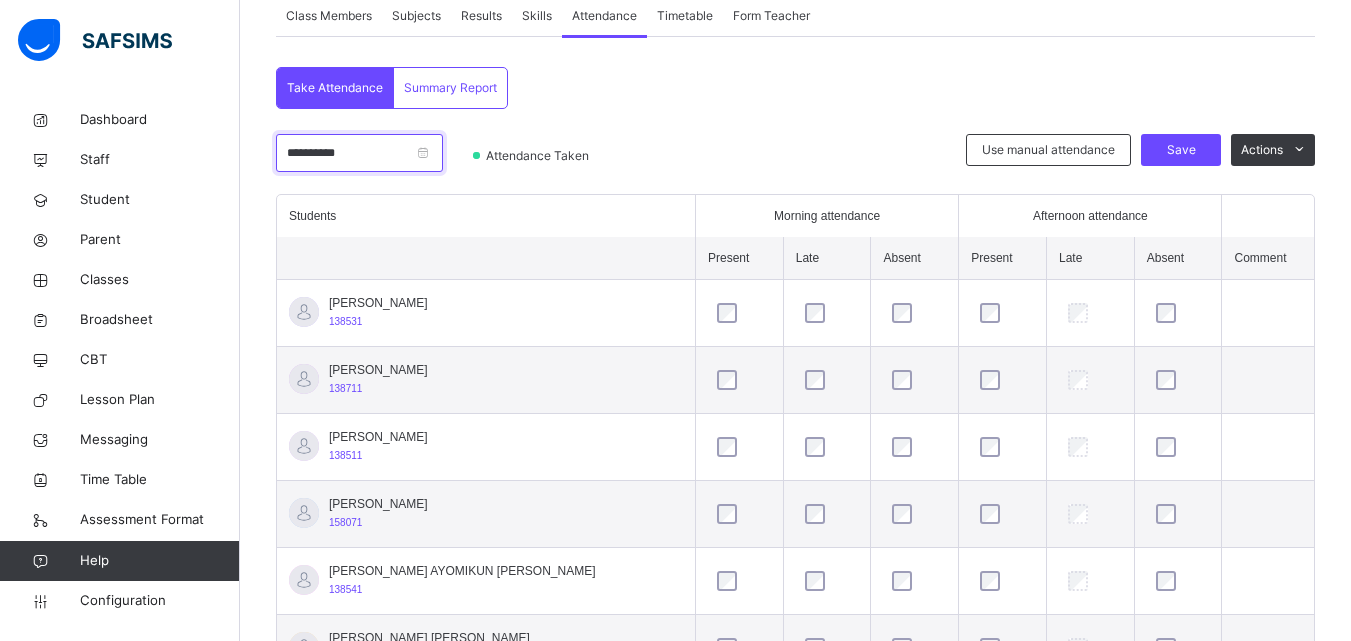click on "**********" at bounding box center (359, 153) 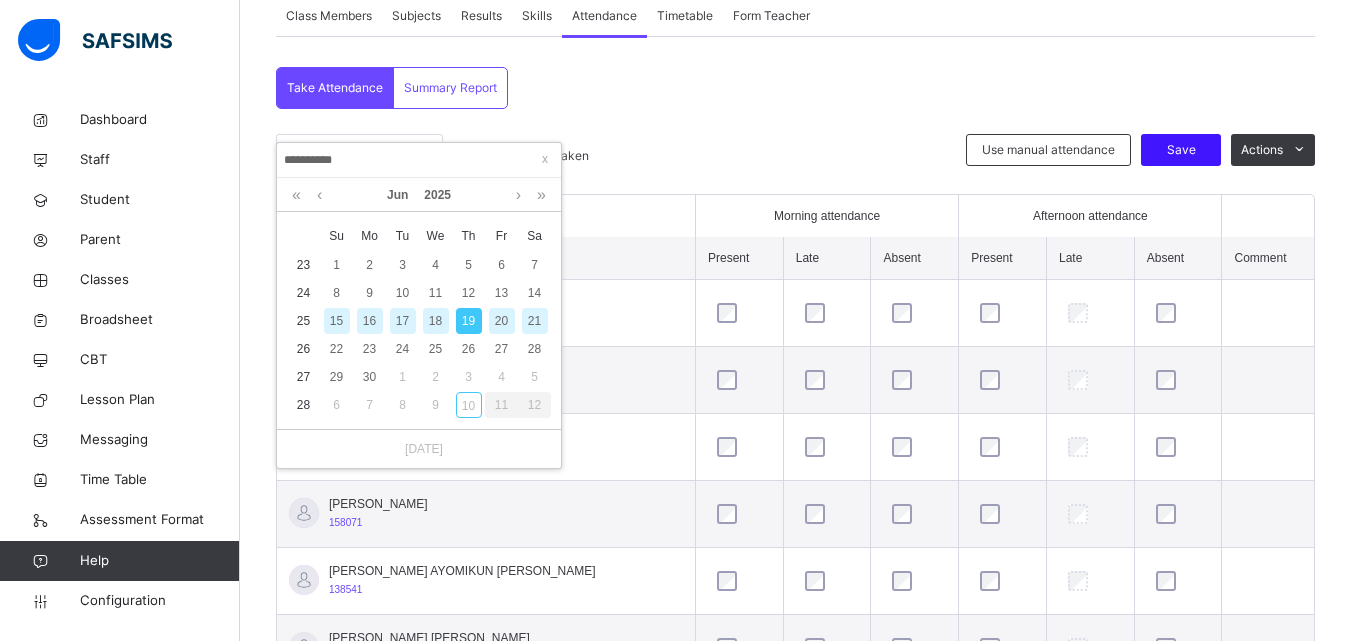 click on "Save" at bounding box center [1181, 150] 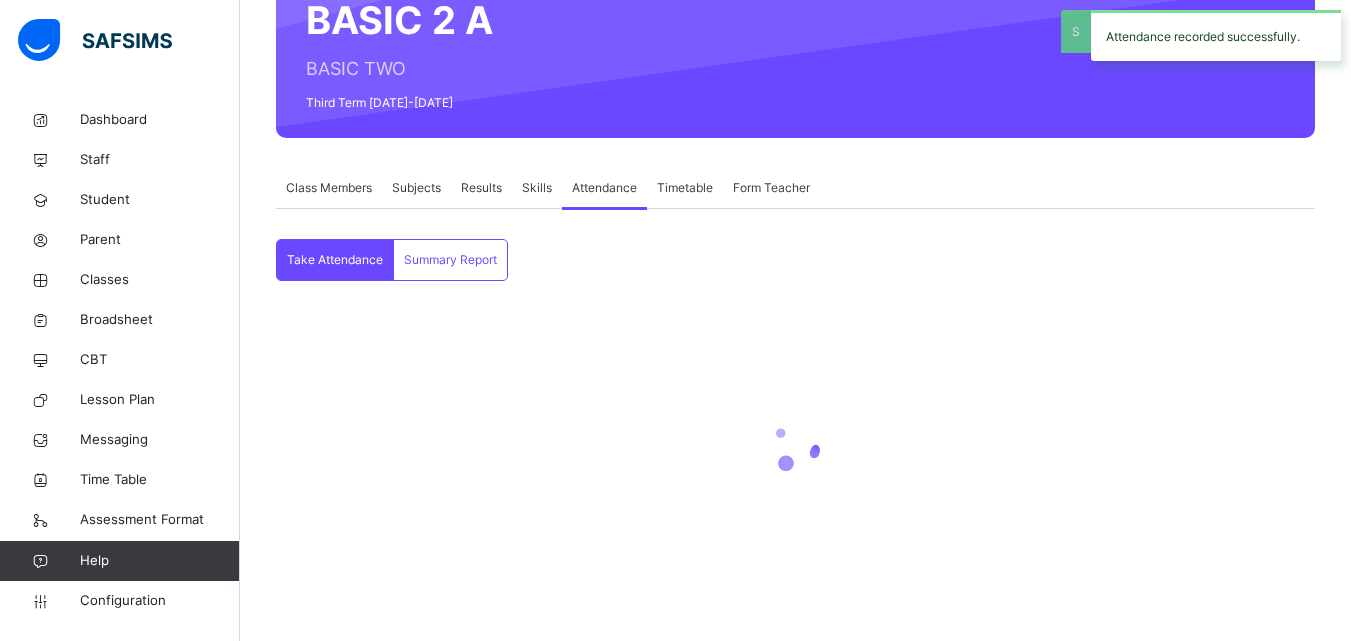 scroll, scrollTop: 380, scrollLeft: 0, axis: vertical 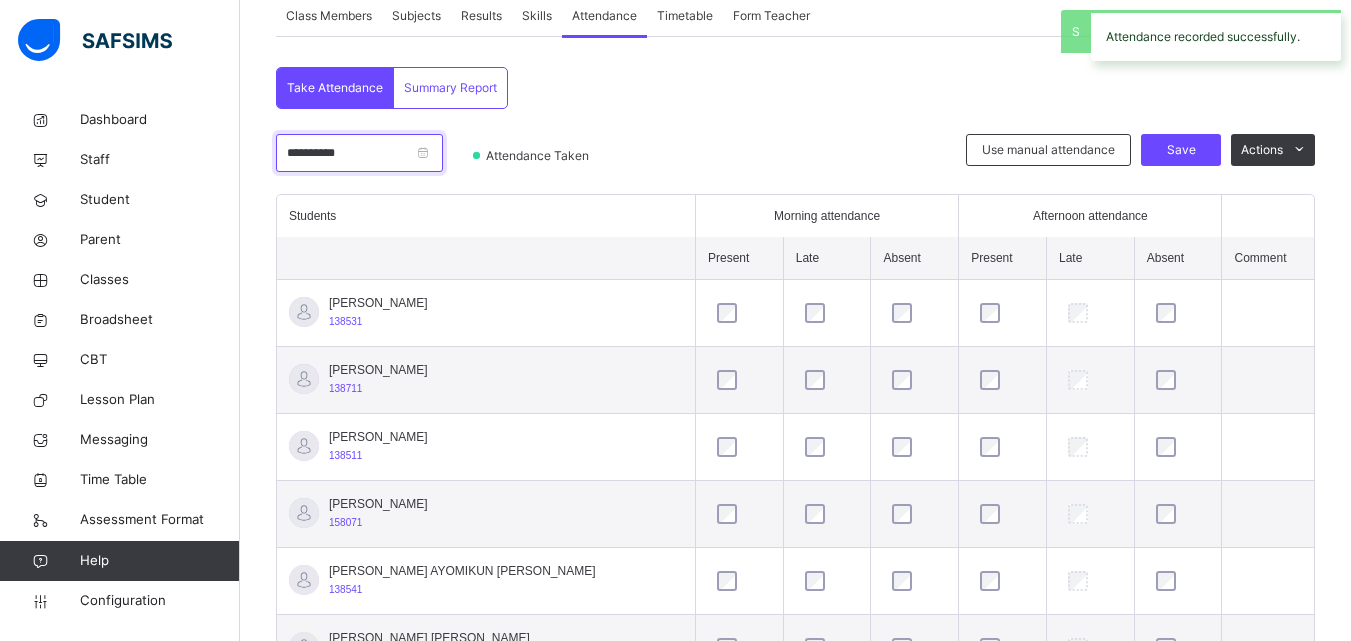 click on "**********" at bounding box center (359, 153) 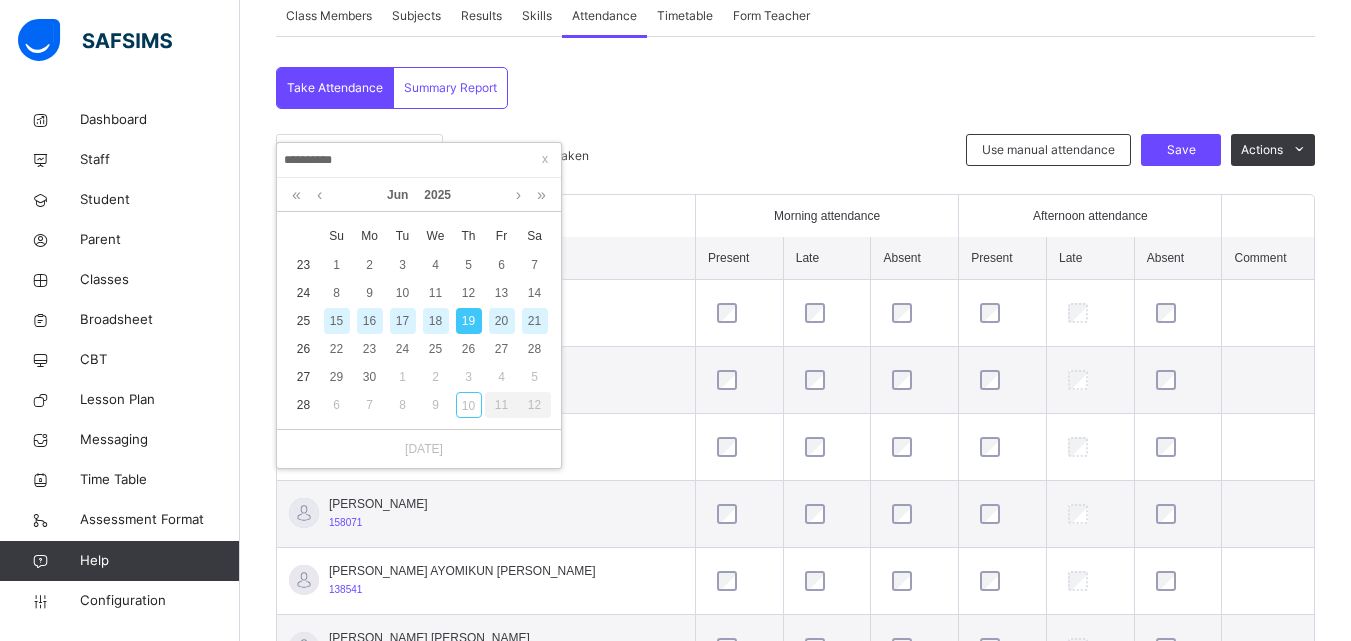 click on "20" at bounding box center [502, 321] 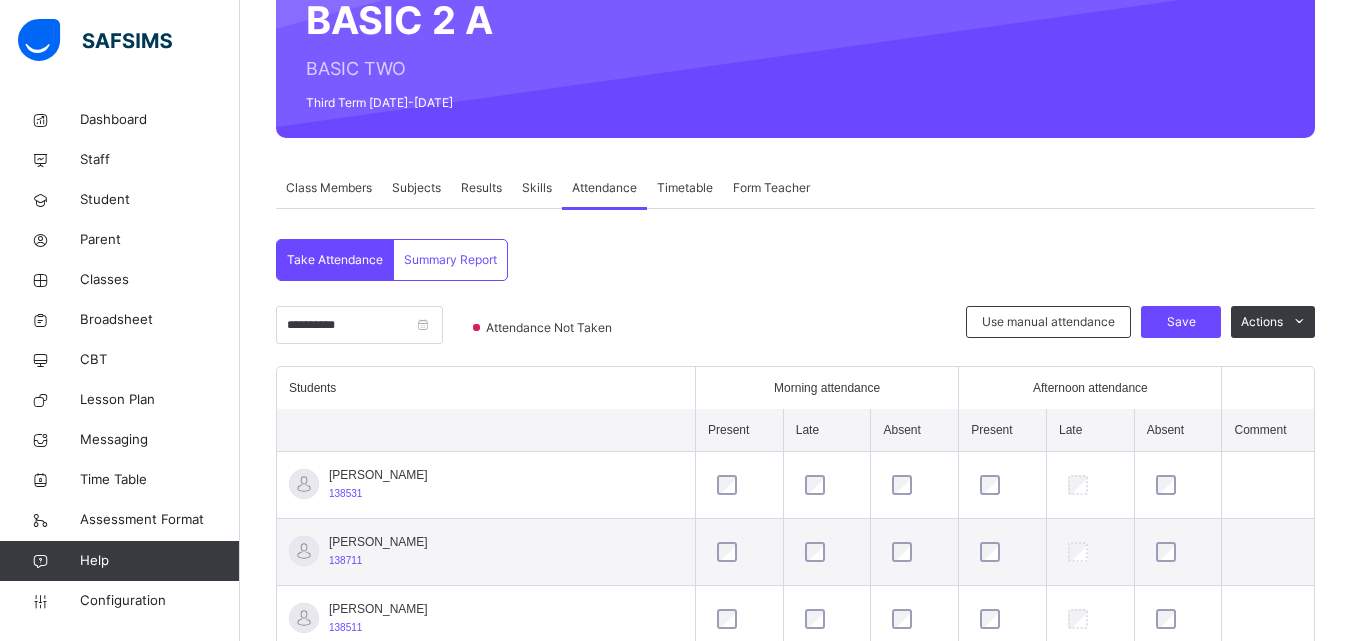 scroll, scrollTop: 380, scrollLeft: 0, axis: vertical 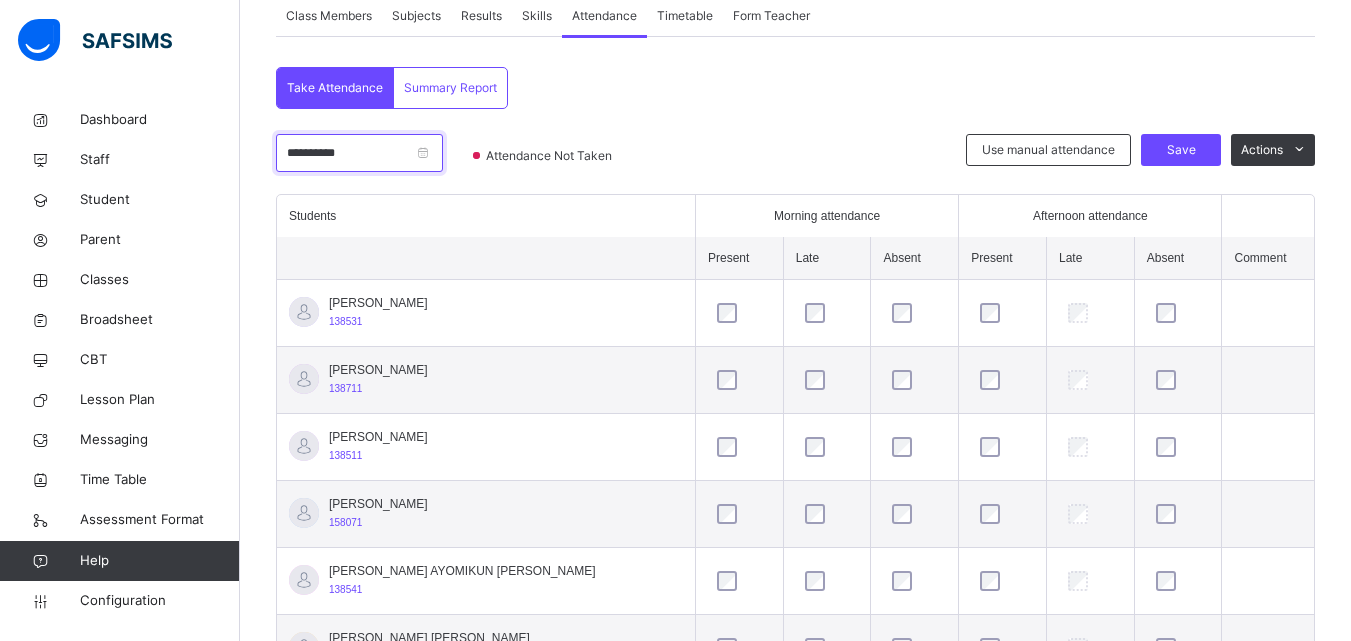 click on "**********" at bounding box center [359, 153] 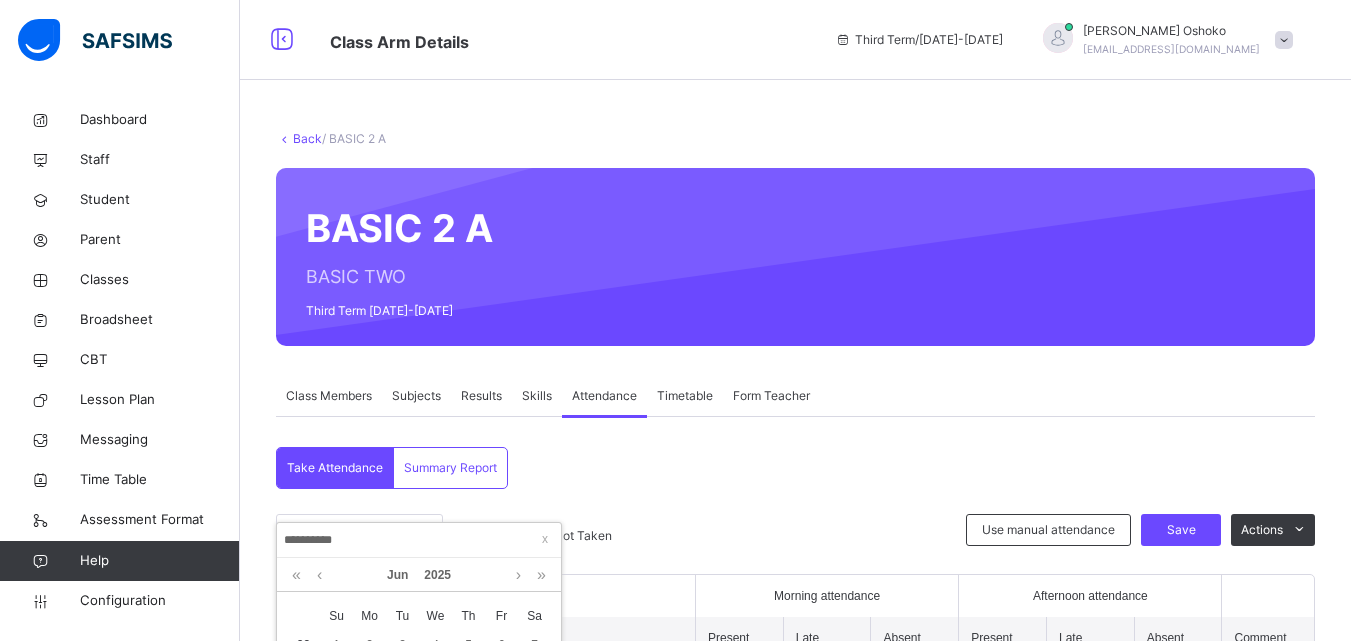 scroll, scrollTop: 380, scrollLeft: 0, axis: vertical 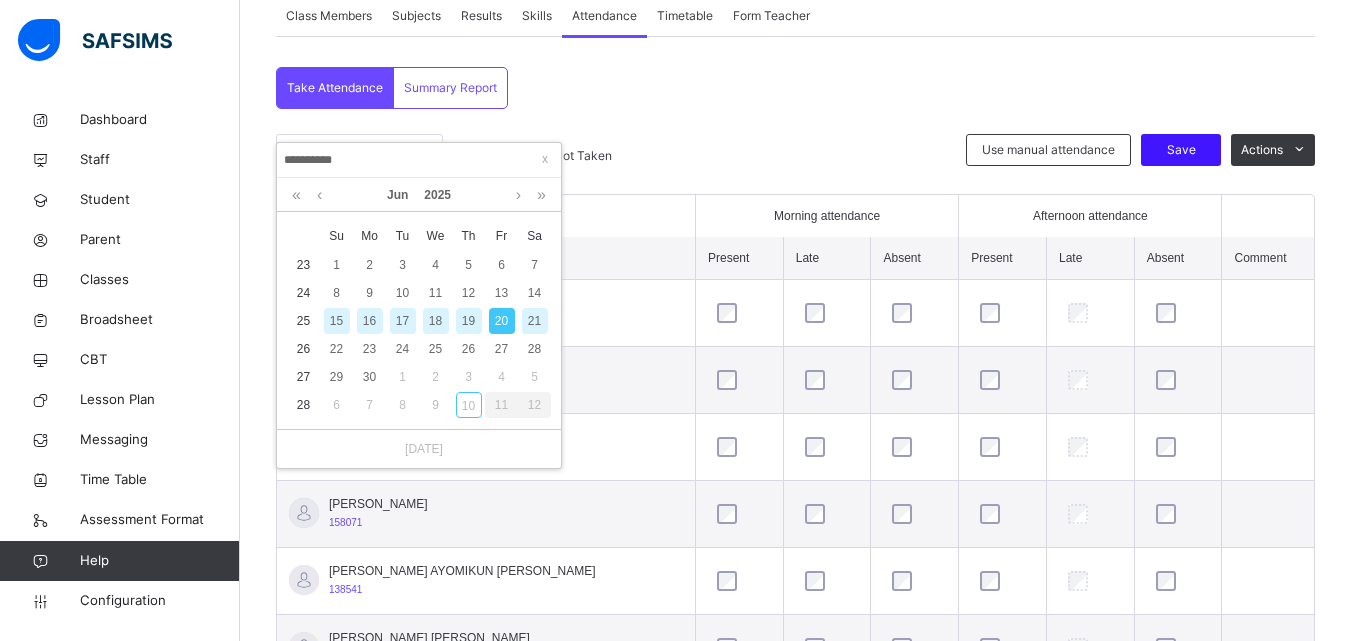 click on "Save" at bounding box center [1181, 150] 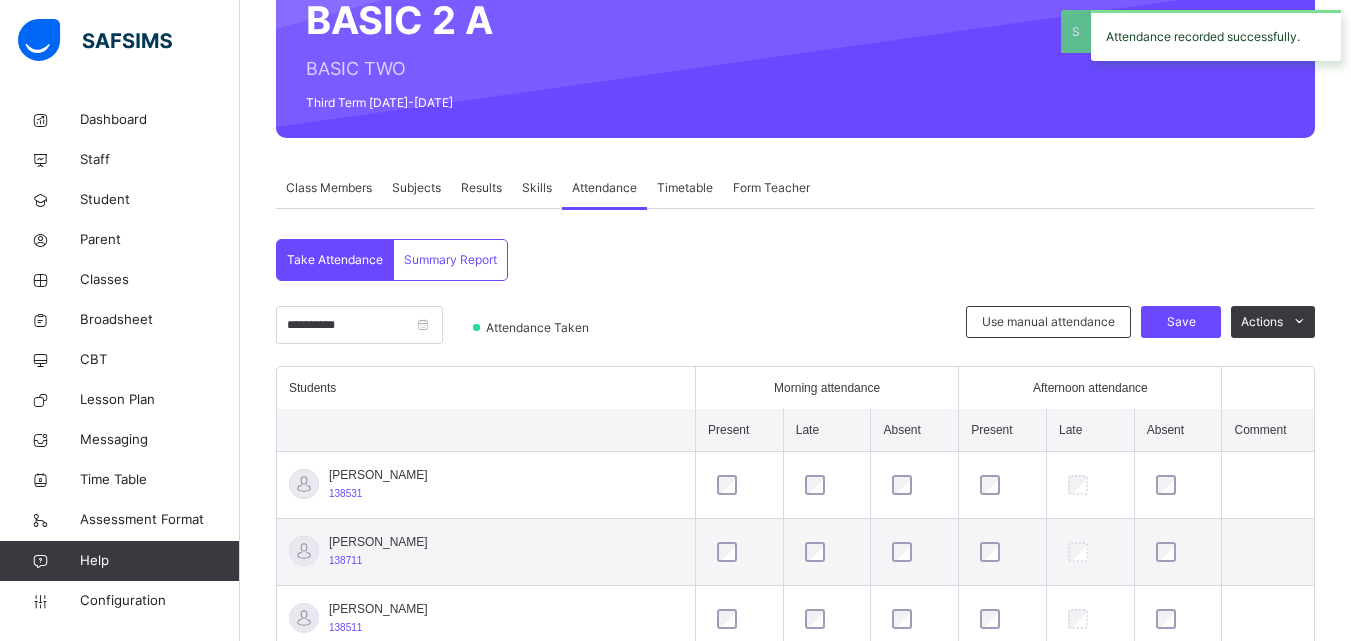 scroll, scrollTop: 380, scrollLeft: 0, axis: vertical 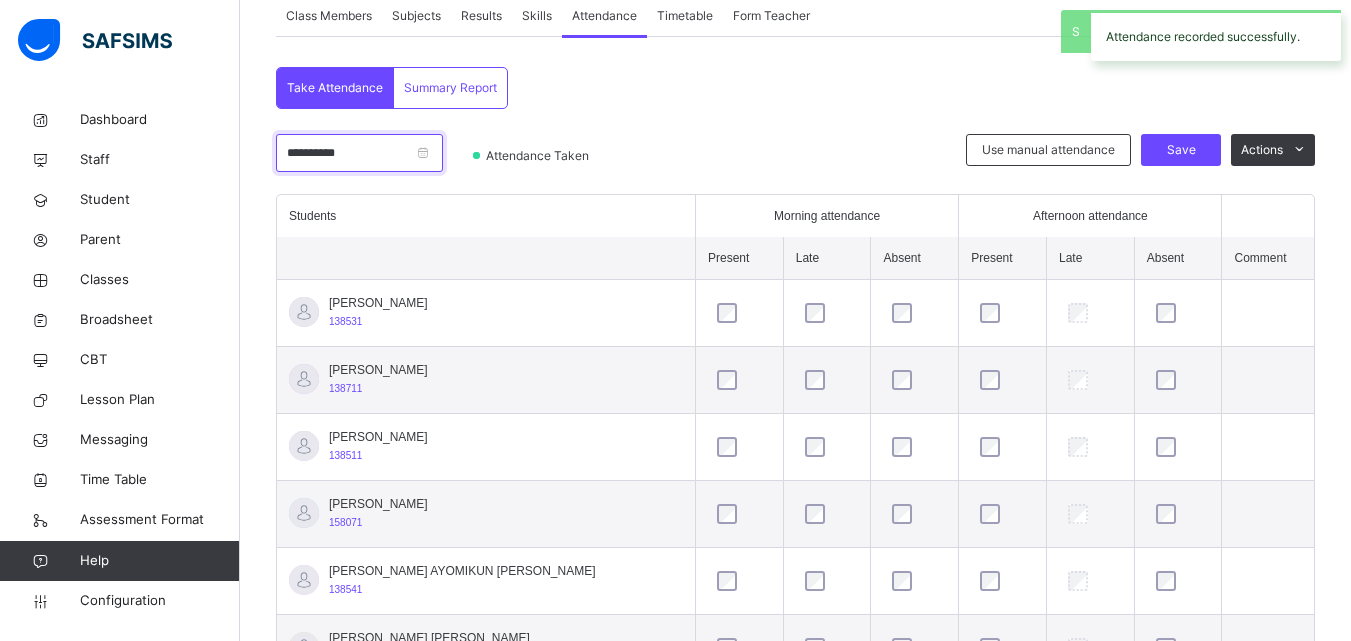 click on "**********" at bounding box center (359, 153) 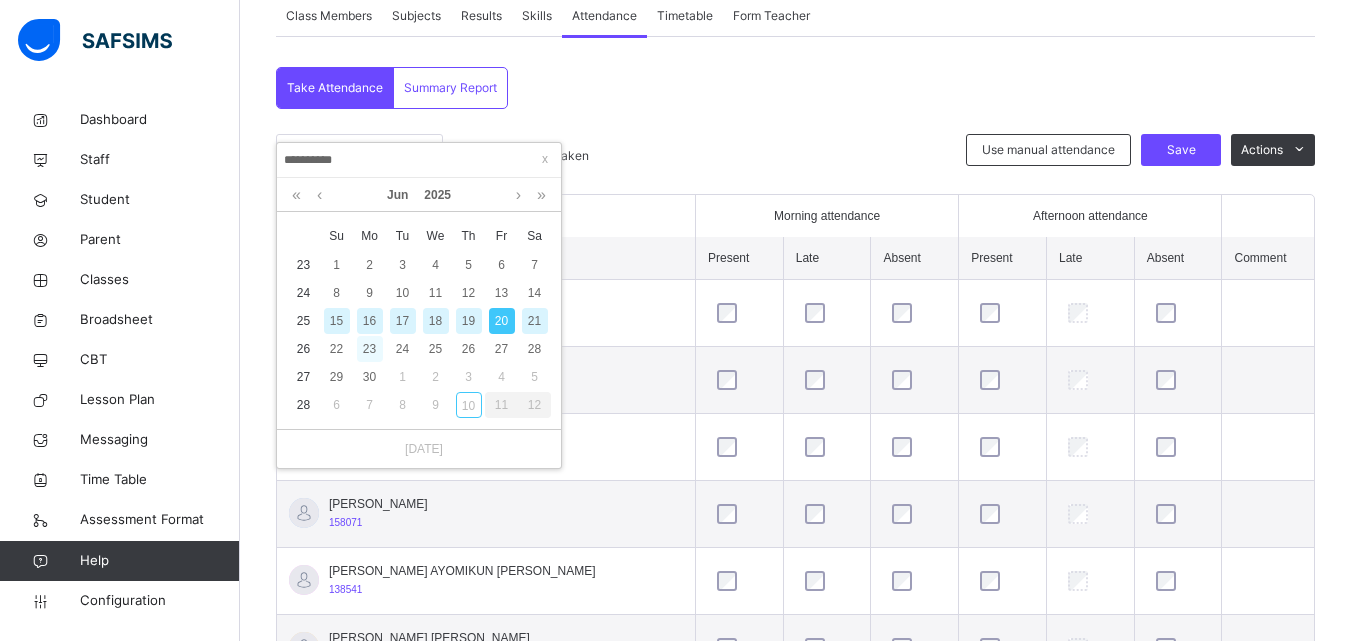 click on "23" at bounding box center [370, 349] 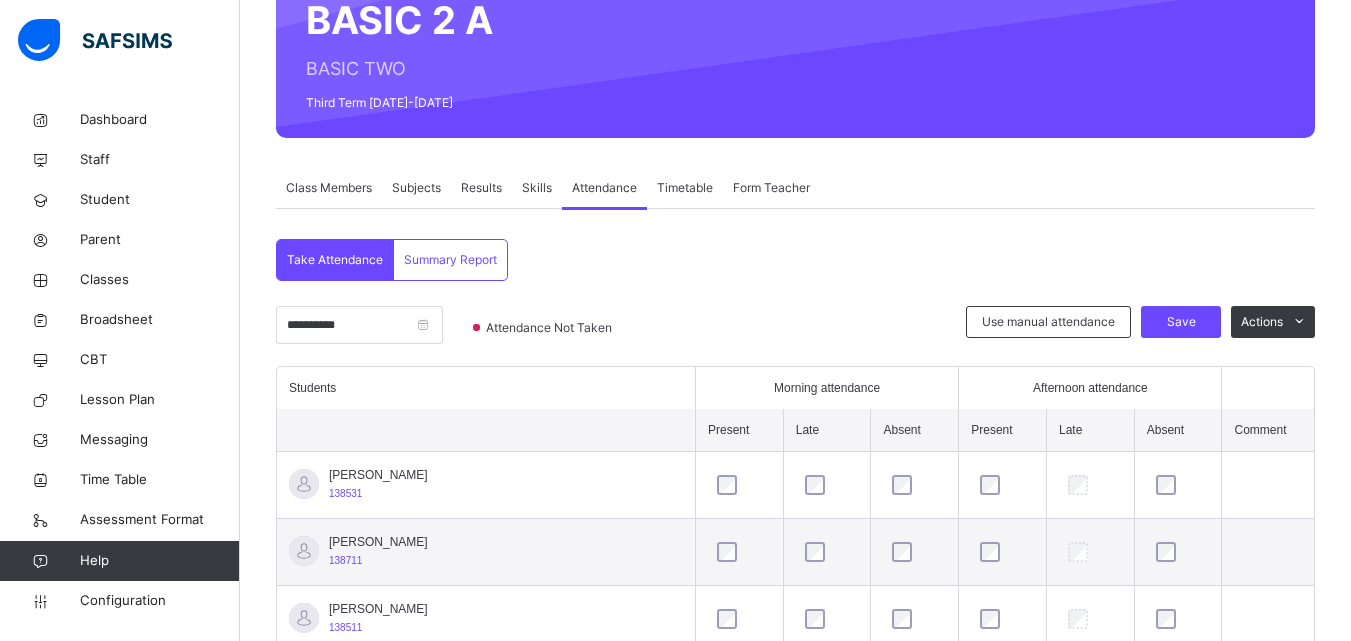 scroll, scrollTop: 380, scrollLeft: 0, axis: vertical 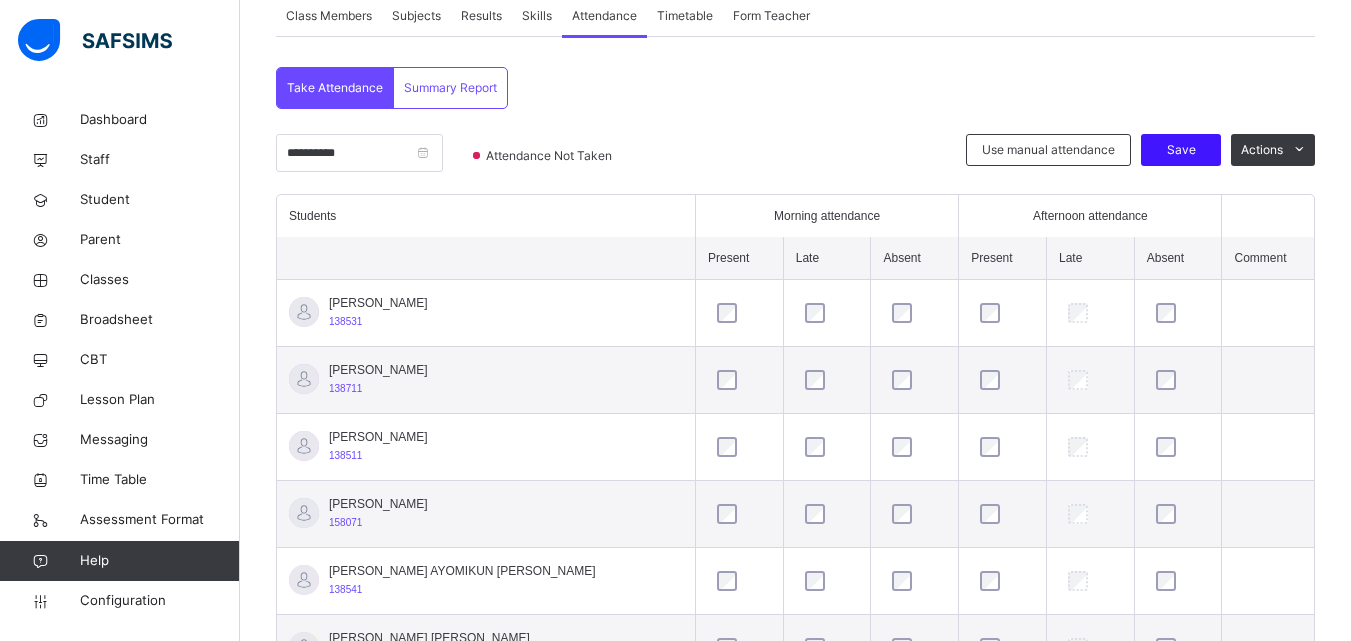 click on "Save" at bounding box center [1181, 150] 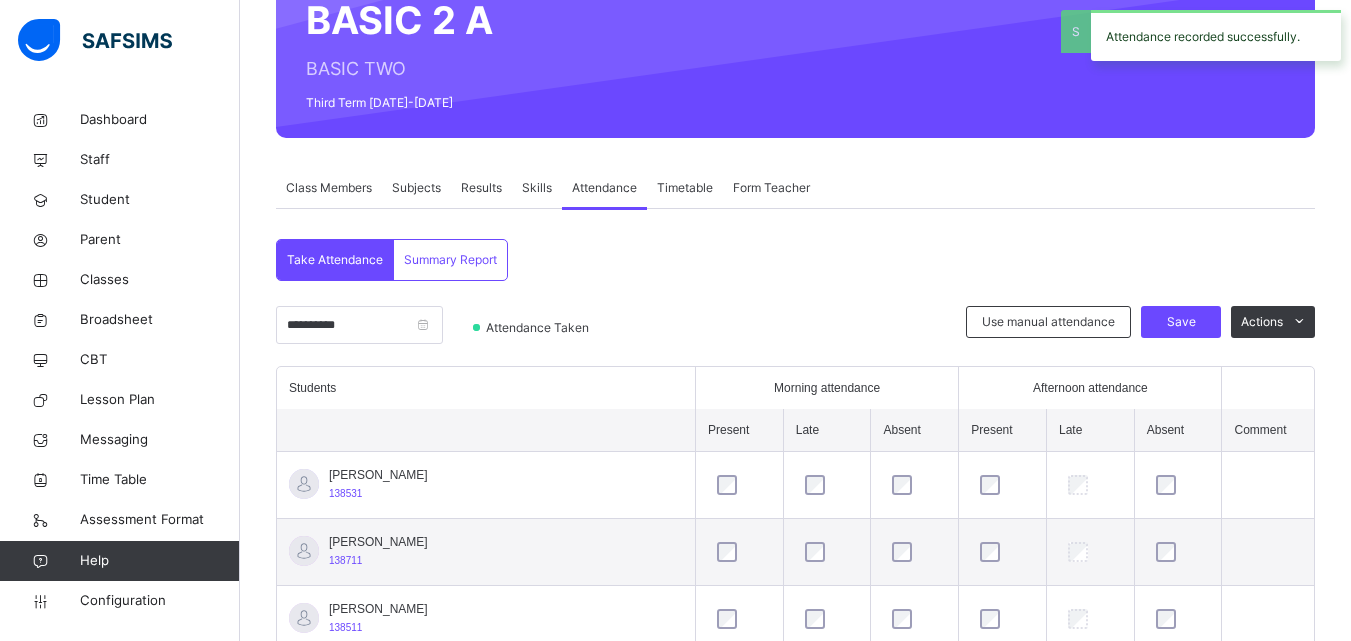 scroll, scrollTop: 380, scrollLeft: 0, axis: vertical 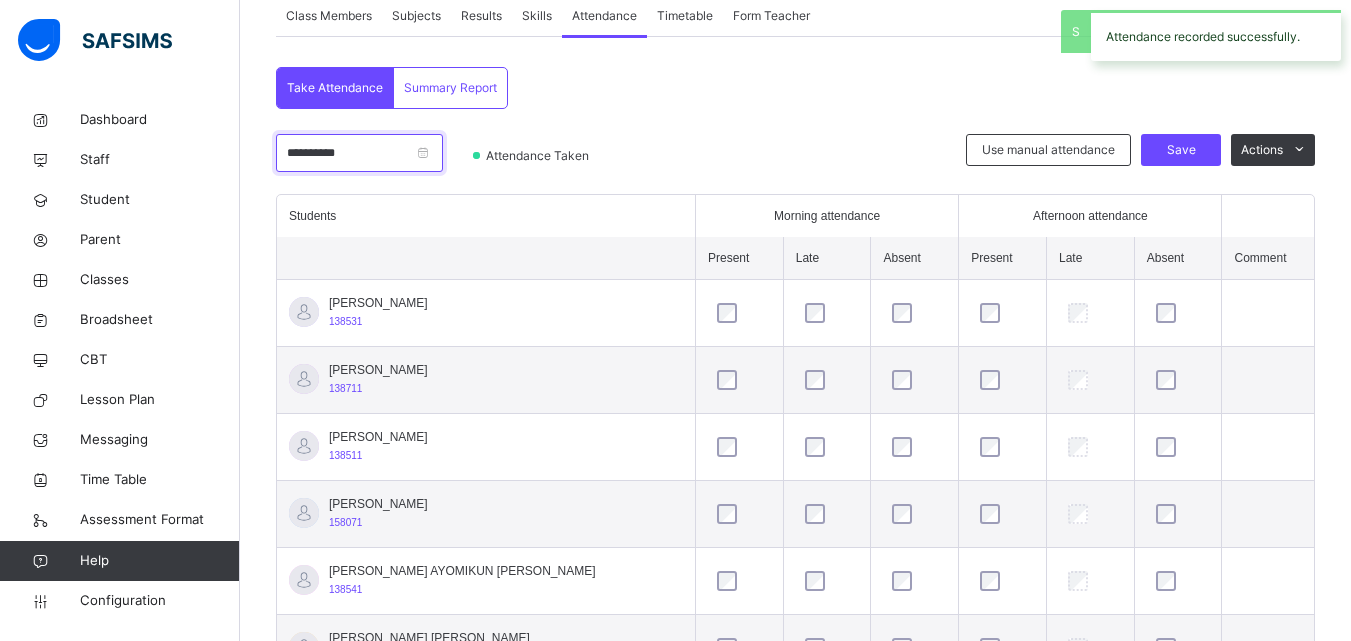 click on "**********" at bounding box center (359, 153) 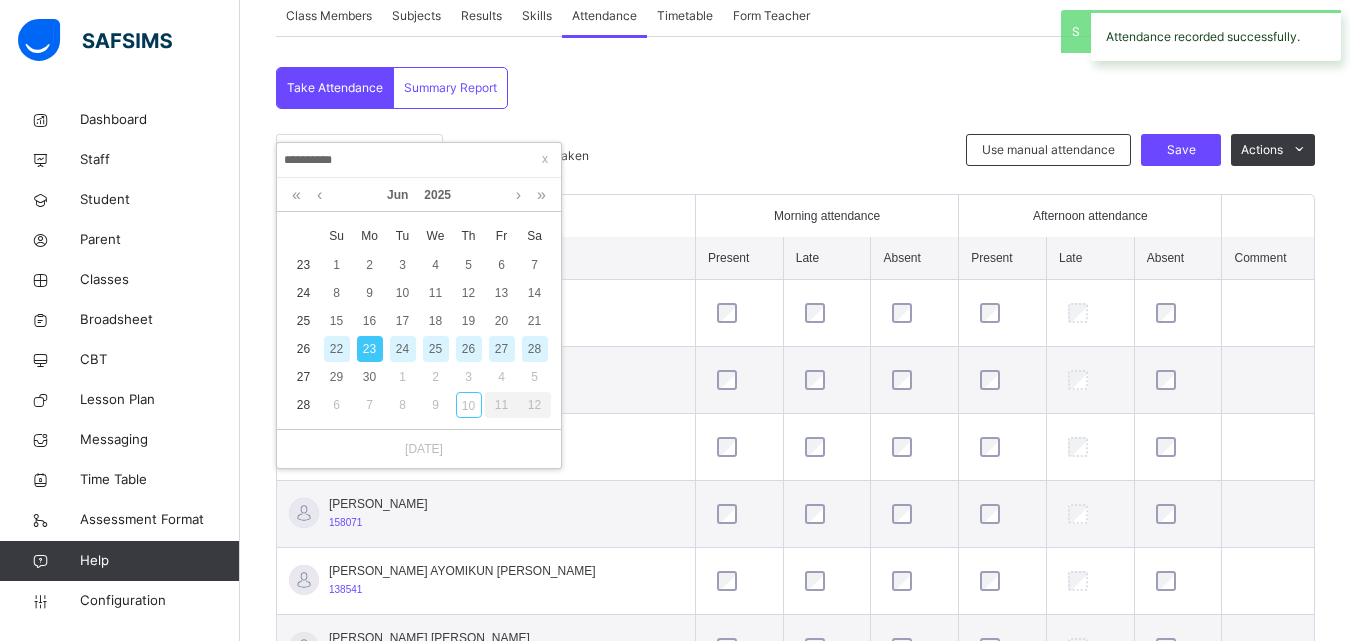 click on "24" at bounding box center [403, 349] 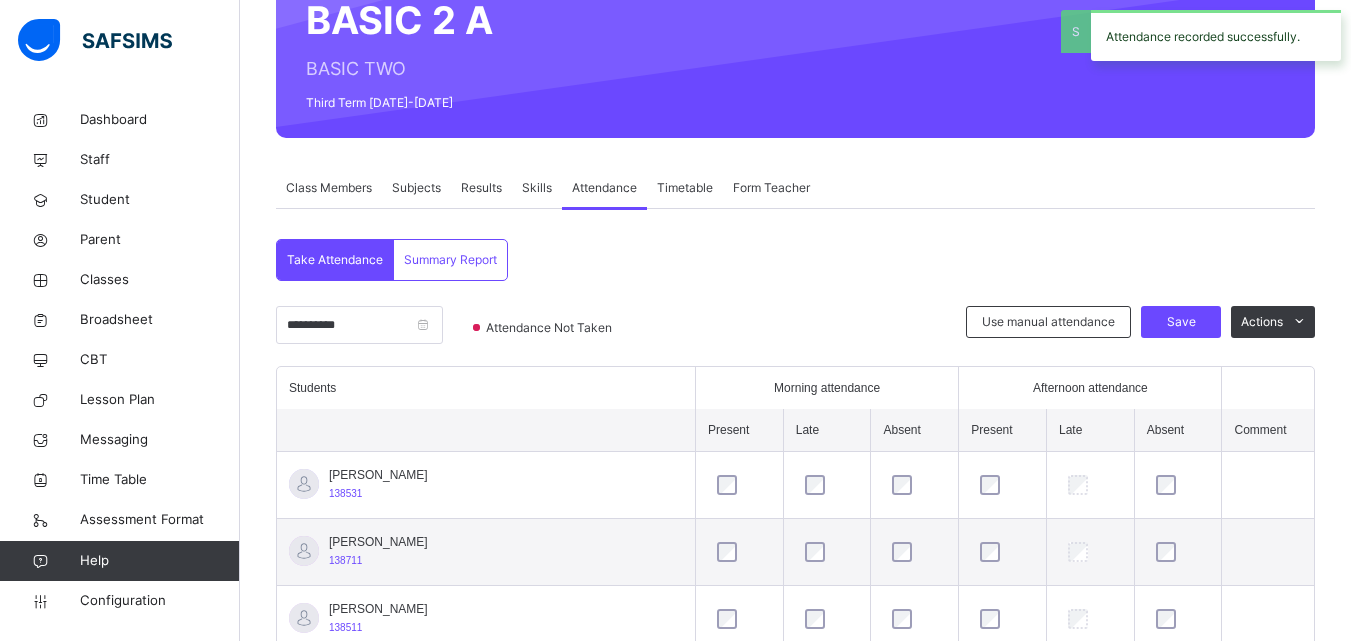 scroll, scrollTop: 380, scrollLeft: 0, axis: vertical 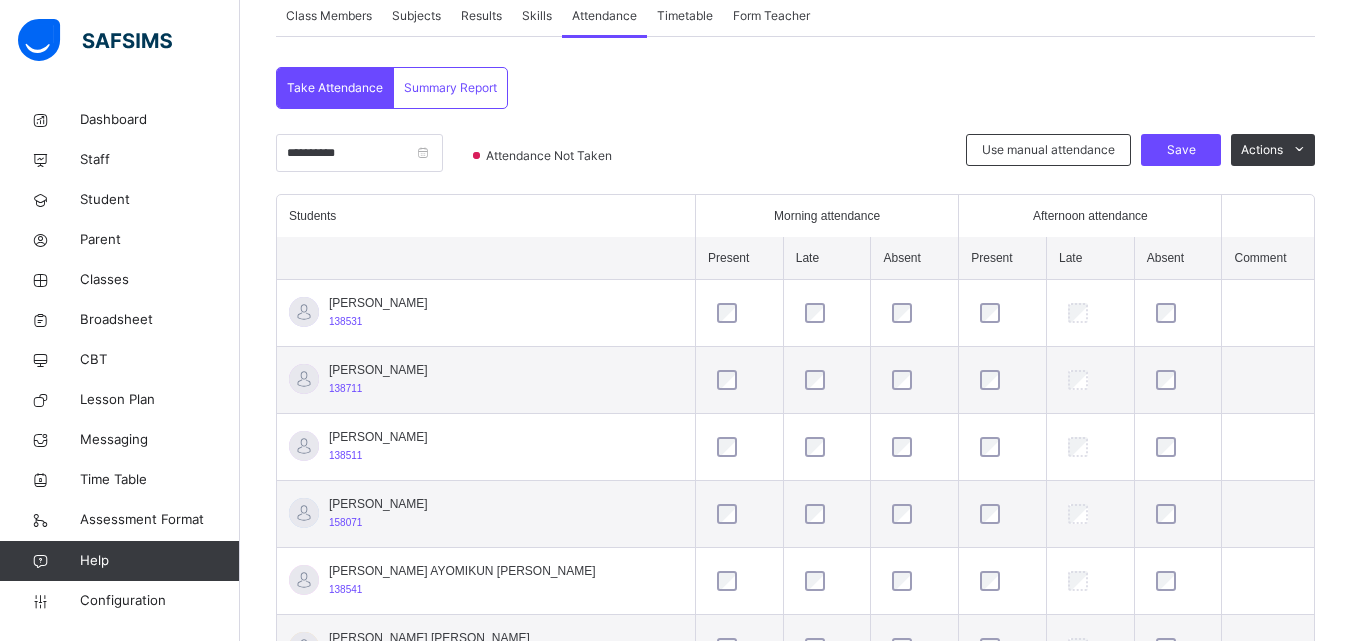 click on "**********" at bounding box center (795, 776) 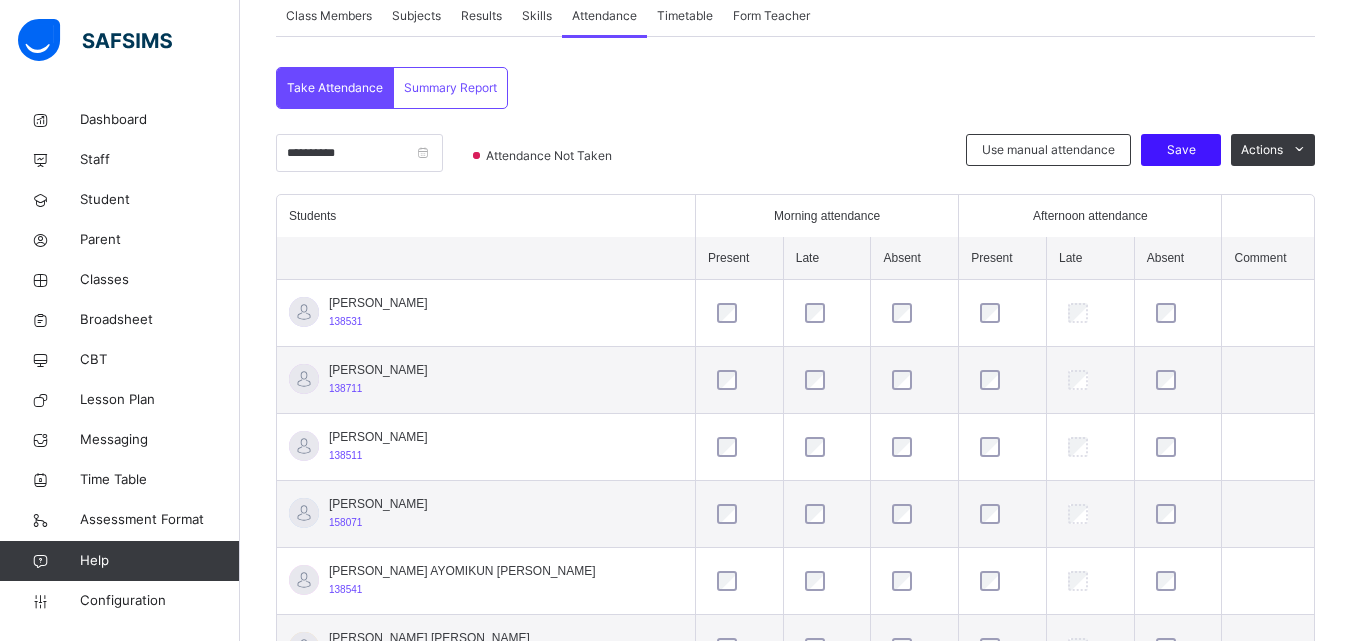 click on "Save" at bounding box center [1181, 150] 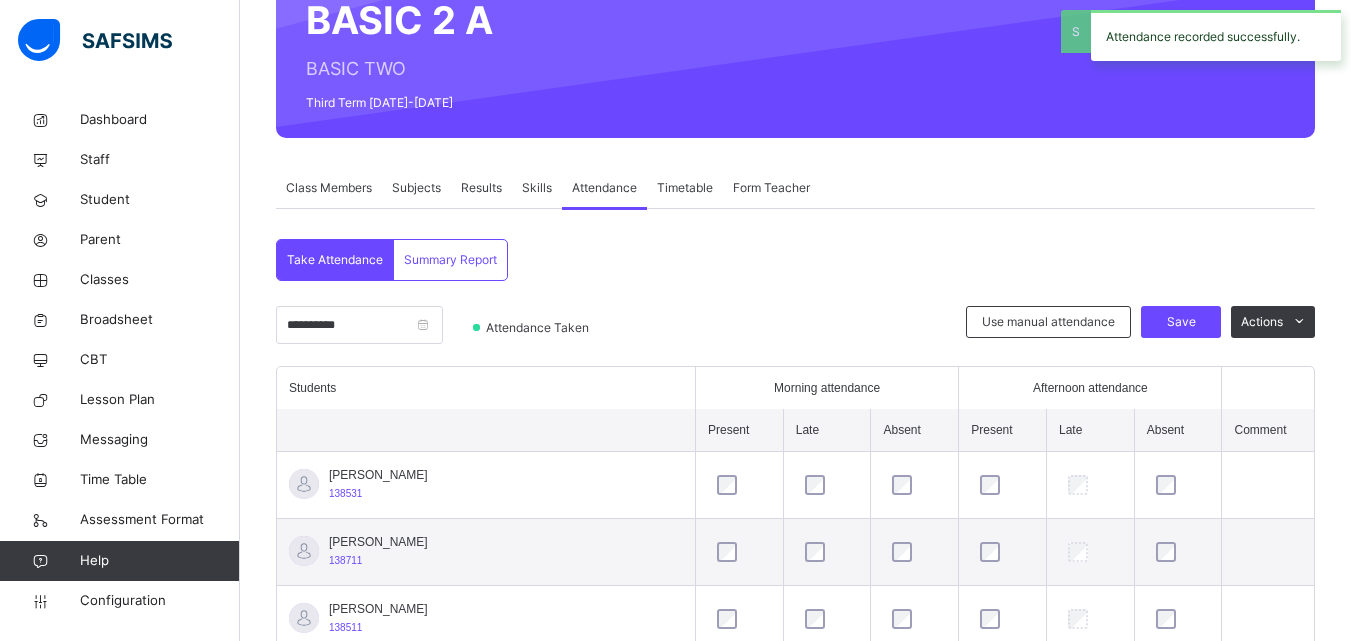 scroll, scrollTop: 380, scrollLeft: 0, axis: vertical 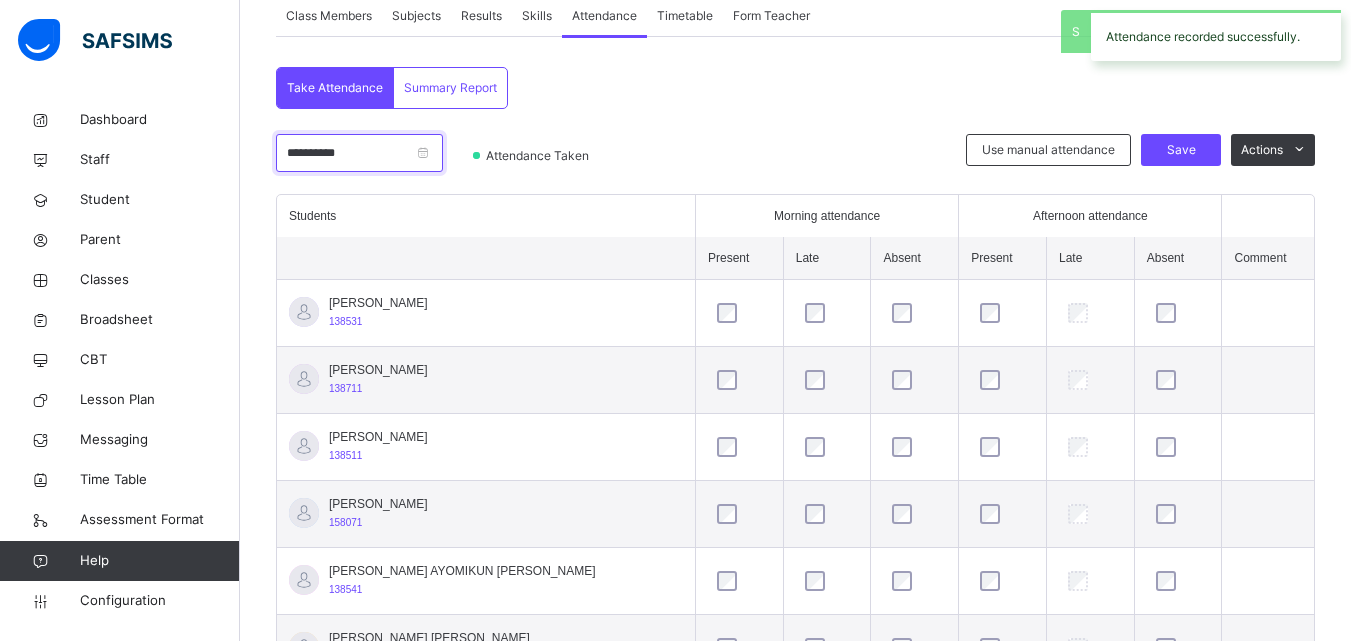 click on "**********" at bounding box center [359, 153] 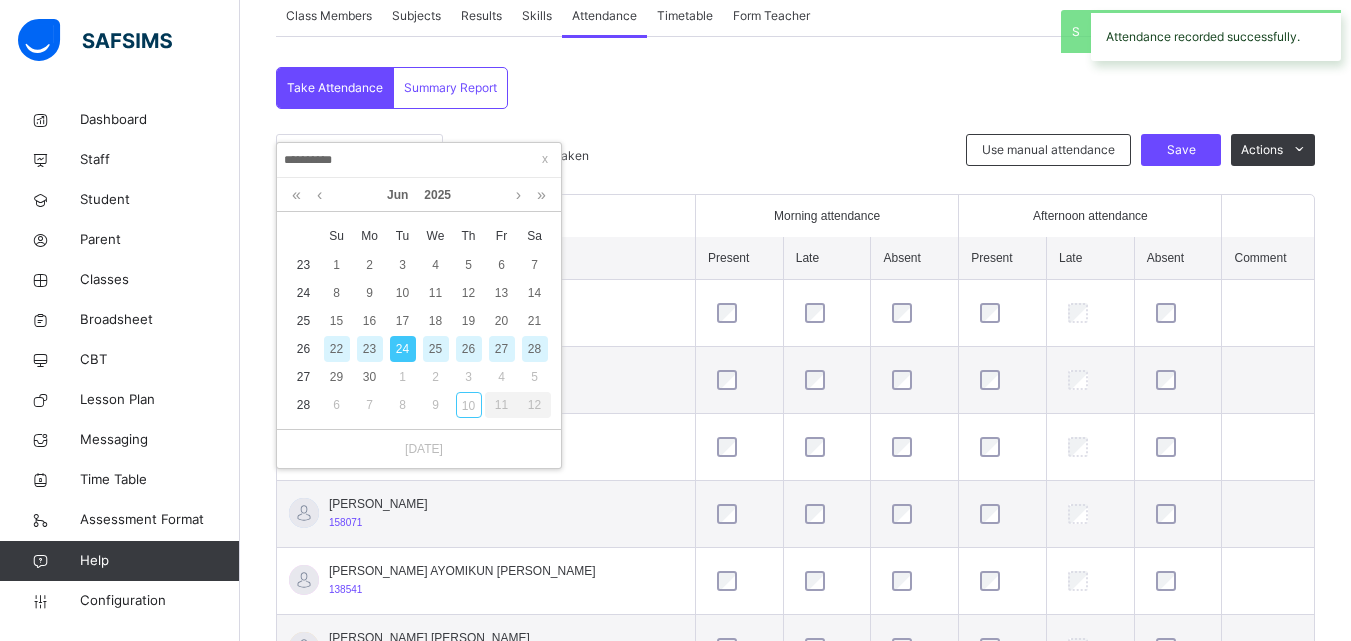 click on "25" at bounding box center (435, 349) 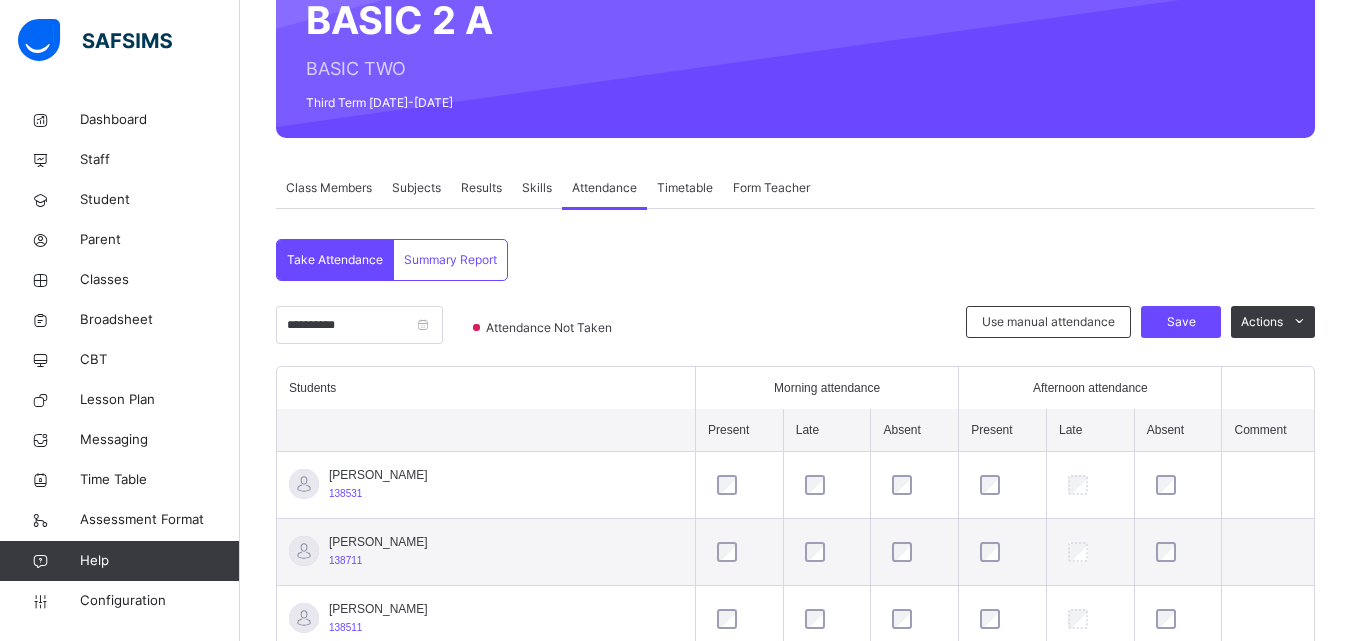 scroll, scrollTop: 380, scrollLeft: 0, axis: vertical 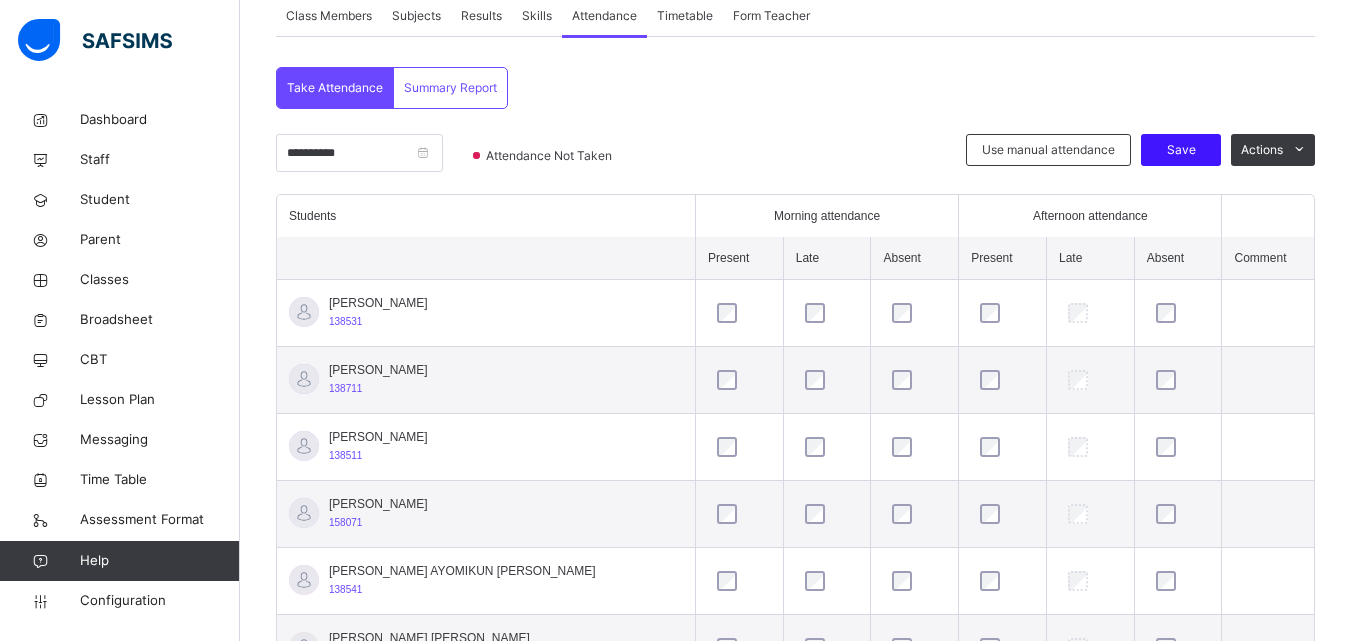 click on "Save" at bounding box center (1181, 150) 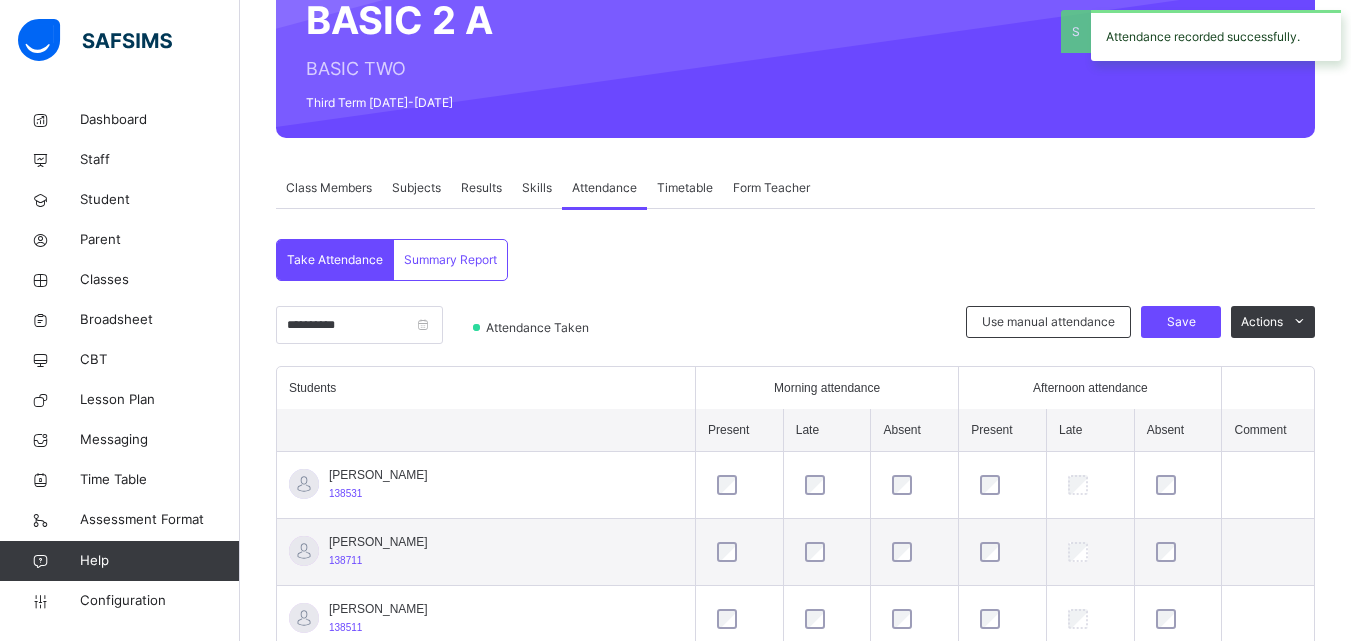 scroll, scrollTop: 380, scrollLeft: 0, axis: vertical 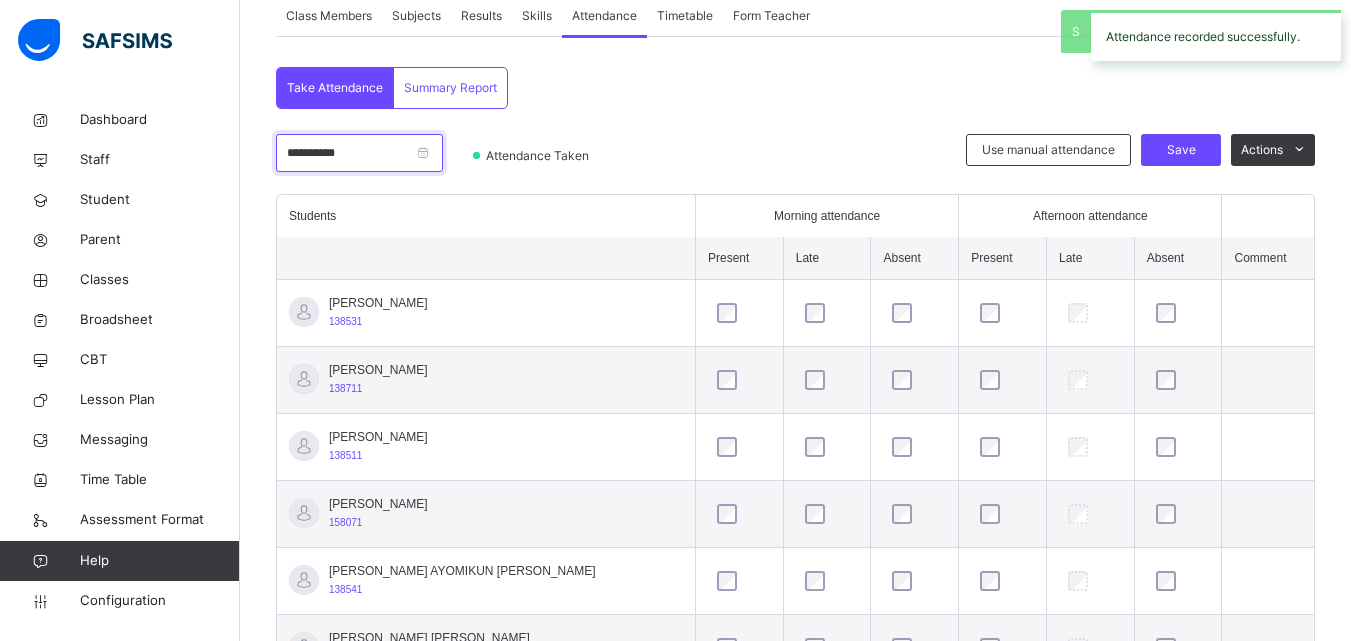 click on "**********" at bounding box center [359, 153] 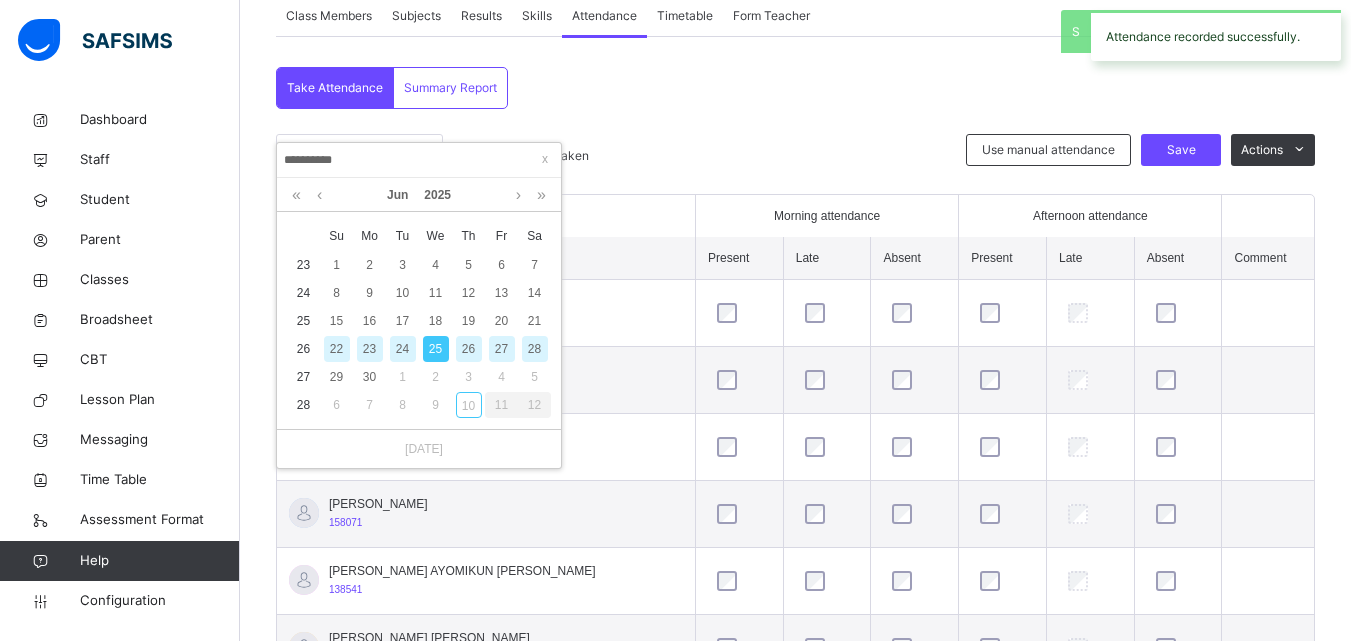 click on "26" at bounding box center [469, 349] 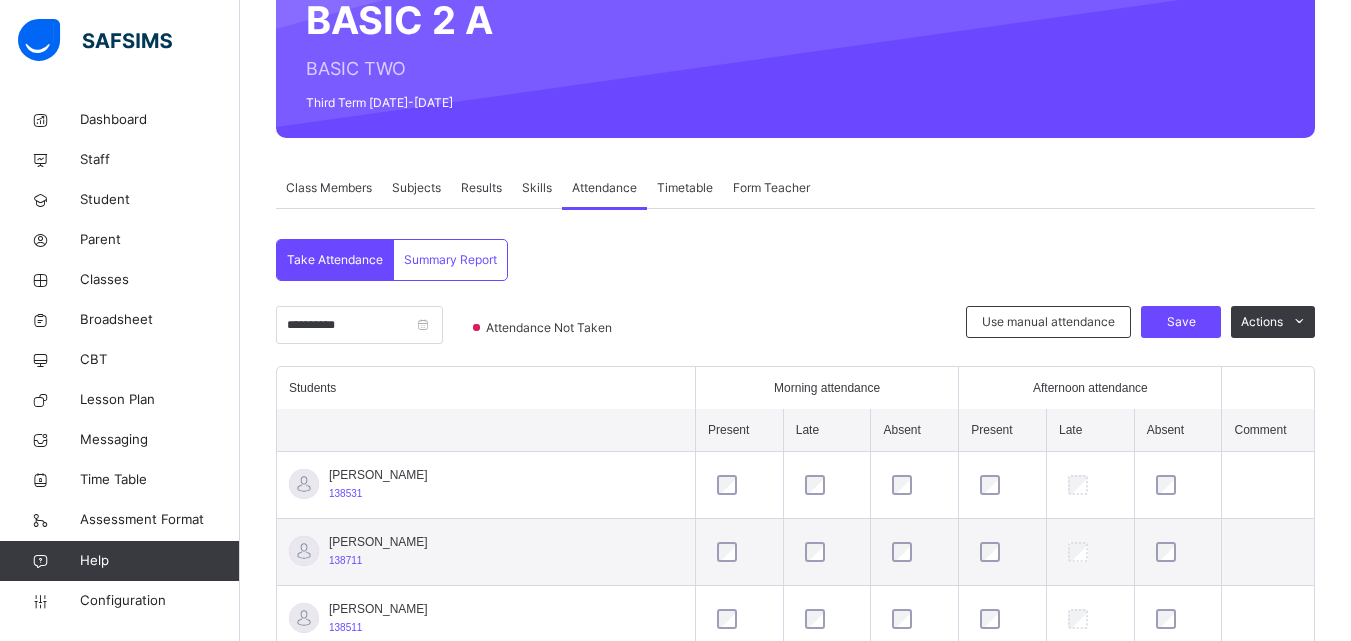 scroll, scrollTop: 380, scrollLeft: 0, axis: vertical 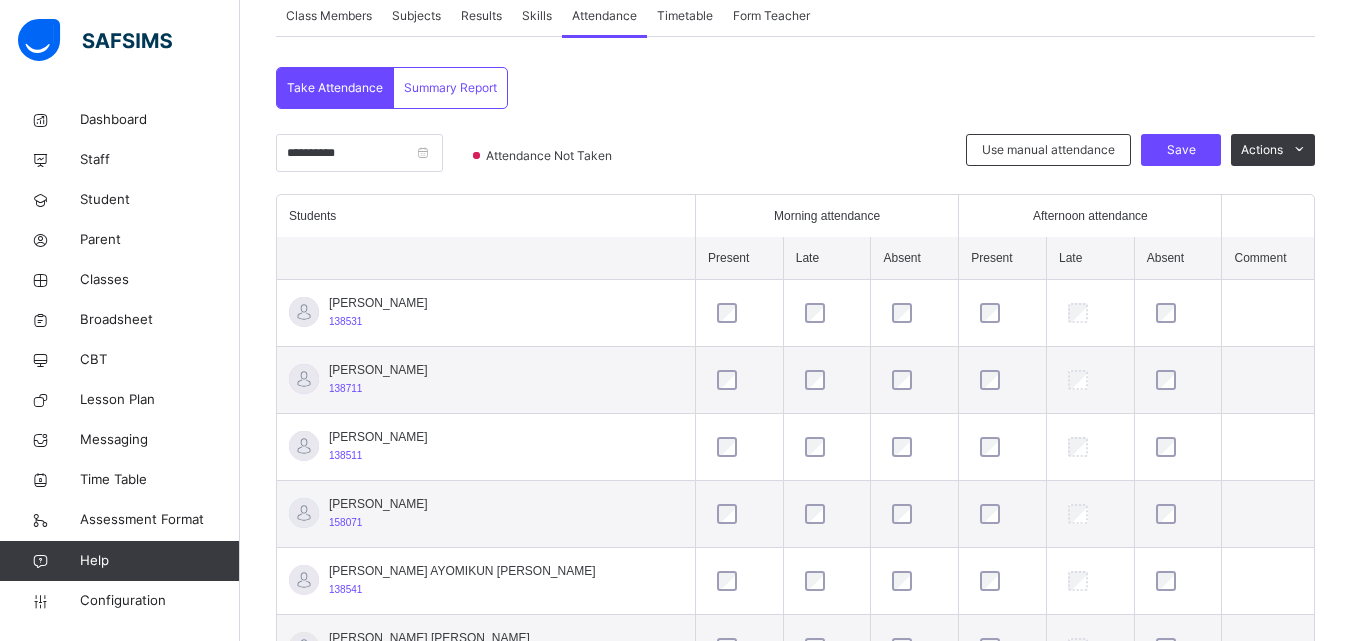 click on "Save" at bounding box center [1181, 150] 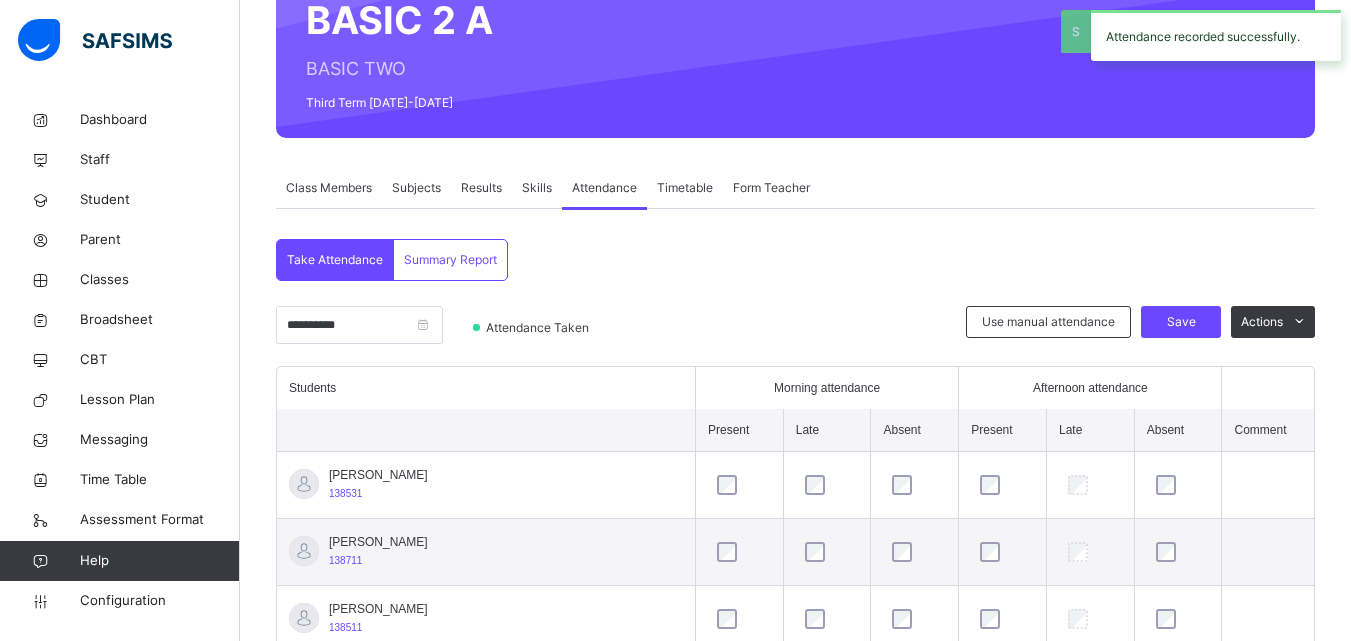 scroll, scrollTop: 380, scrollLeft: 0, axis: vertical 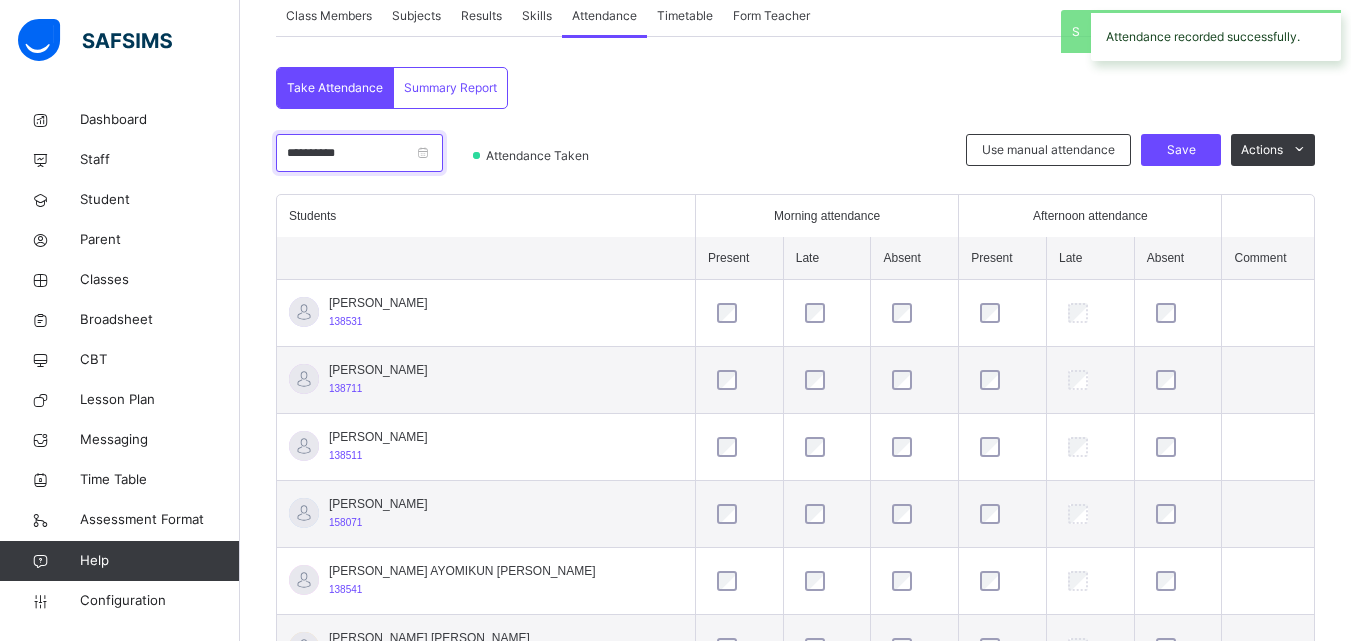 click on "**********" at bounding box center [359, 153] 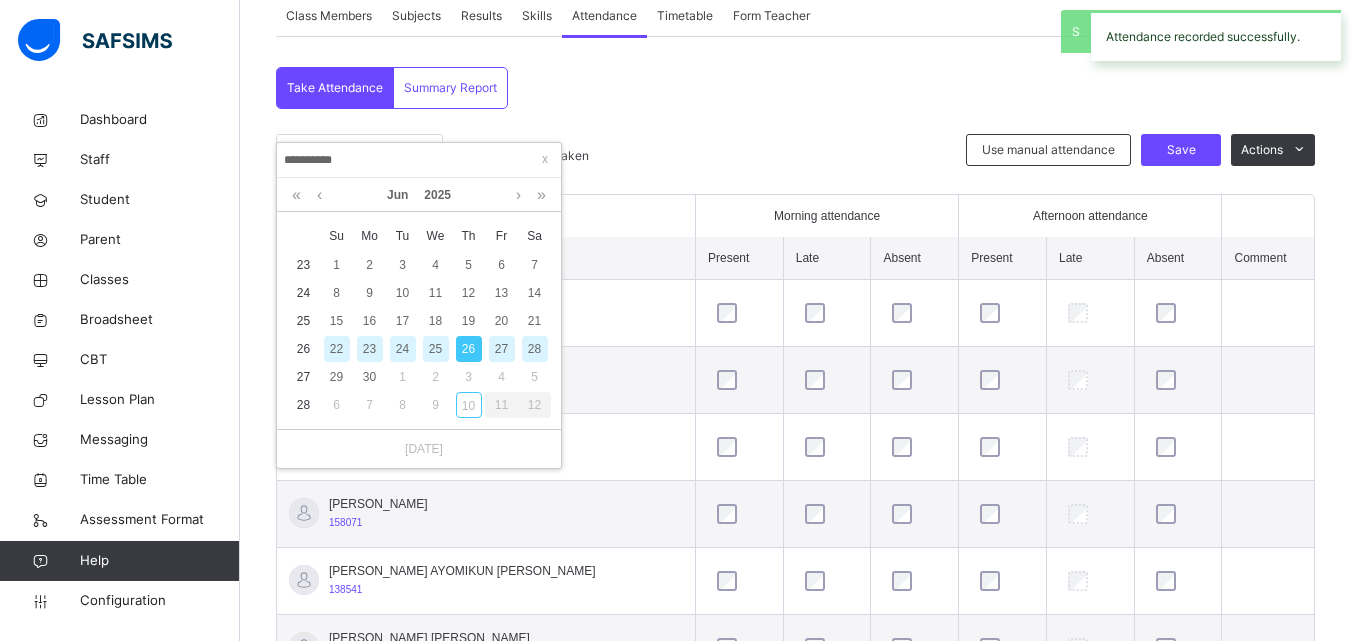 click on "27" at bounding box center (502, 349) 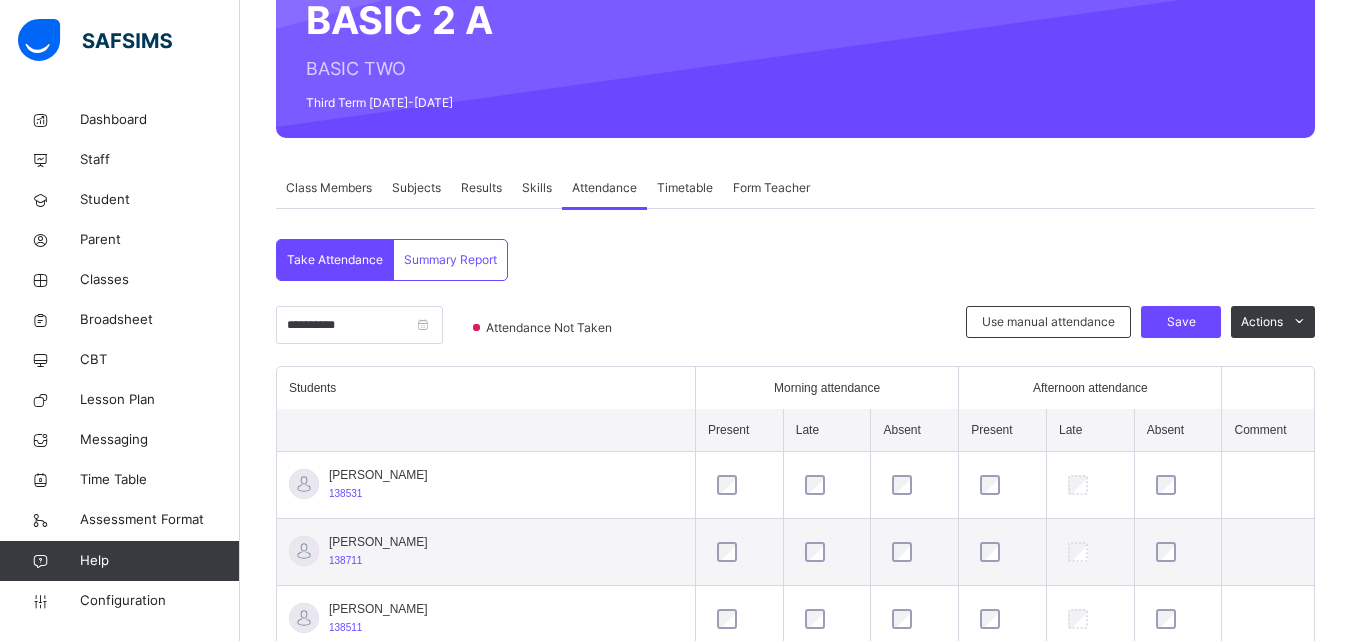 scroll, scrollTop: 380, scrollLeft: 0, axis: vertical 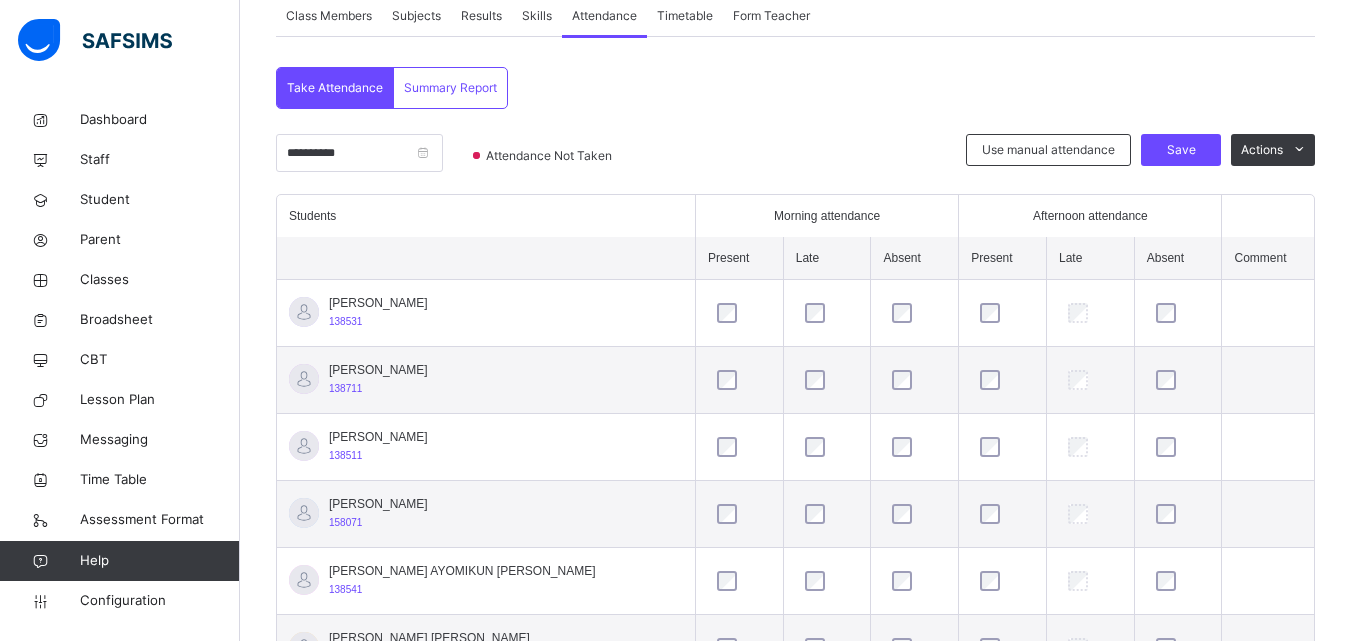 click on "**********" at bounding box center [795, 745] 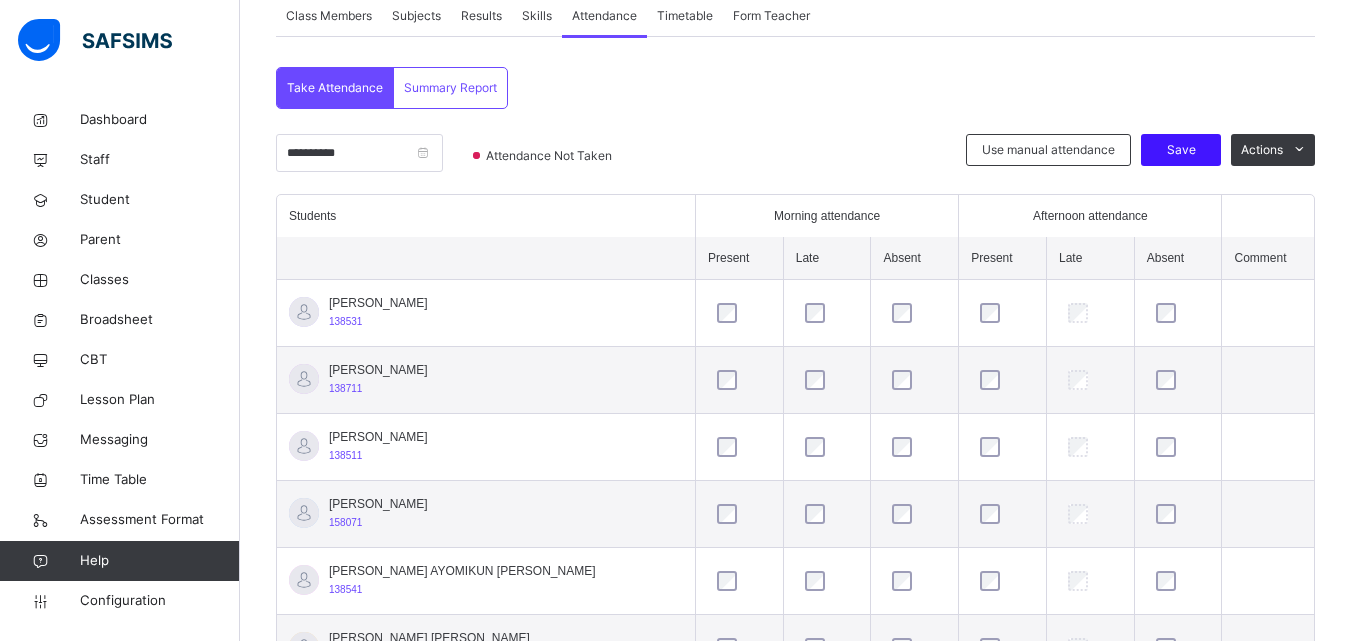 click on "Save" at bounding box center (1181, 150) 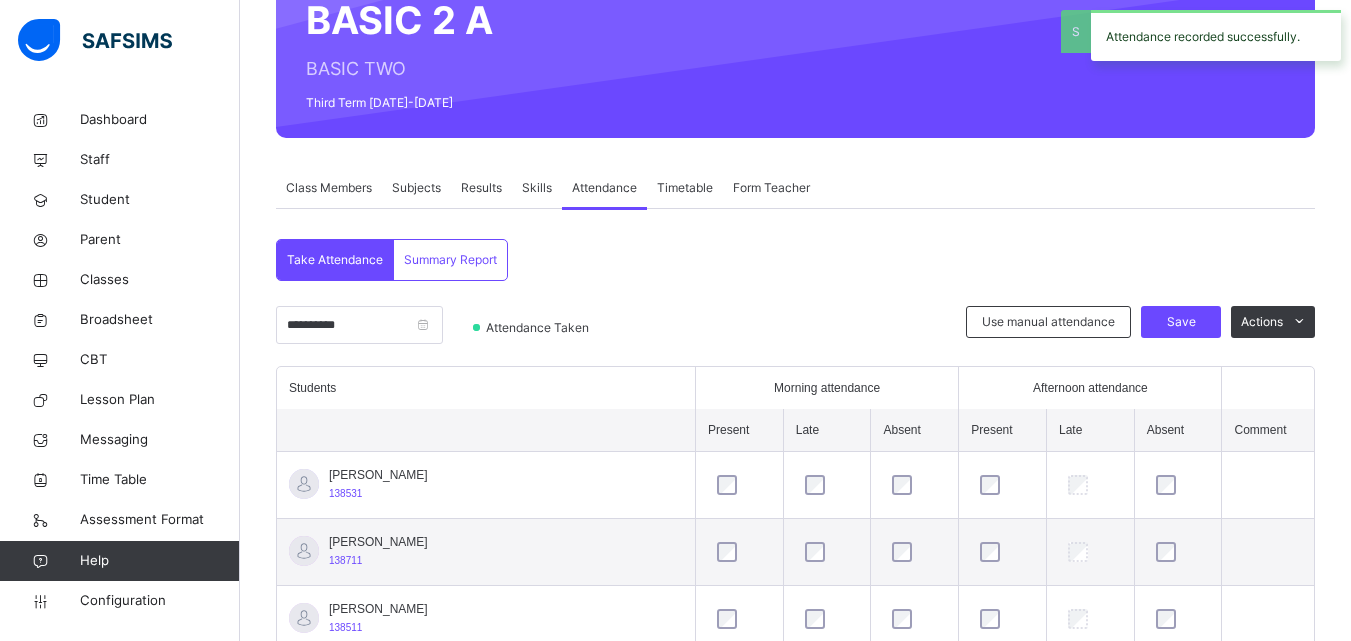 scroll, scrollTop: 380, scrollLeft: 0, axis: vertical 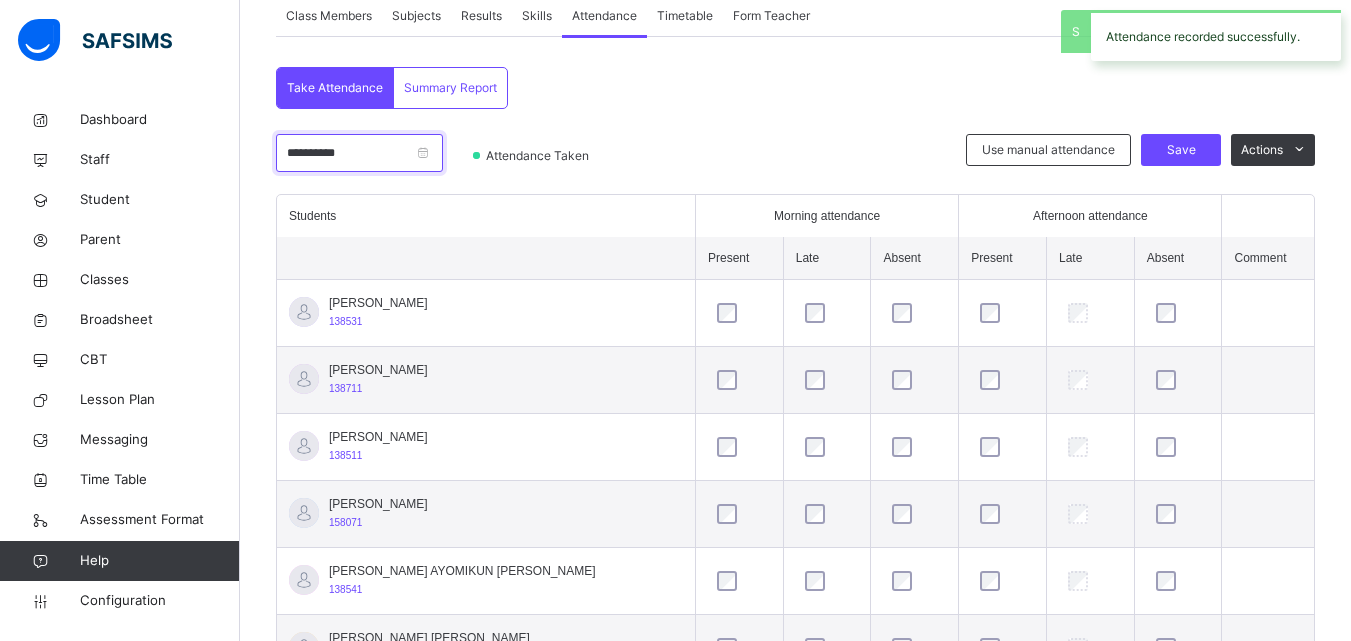 click on "**********" at bounding box center [359, 153] 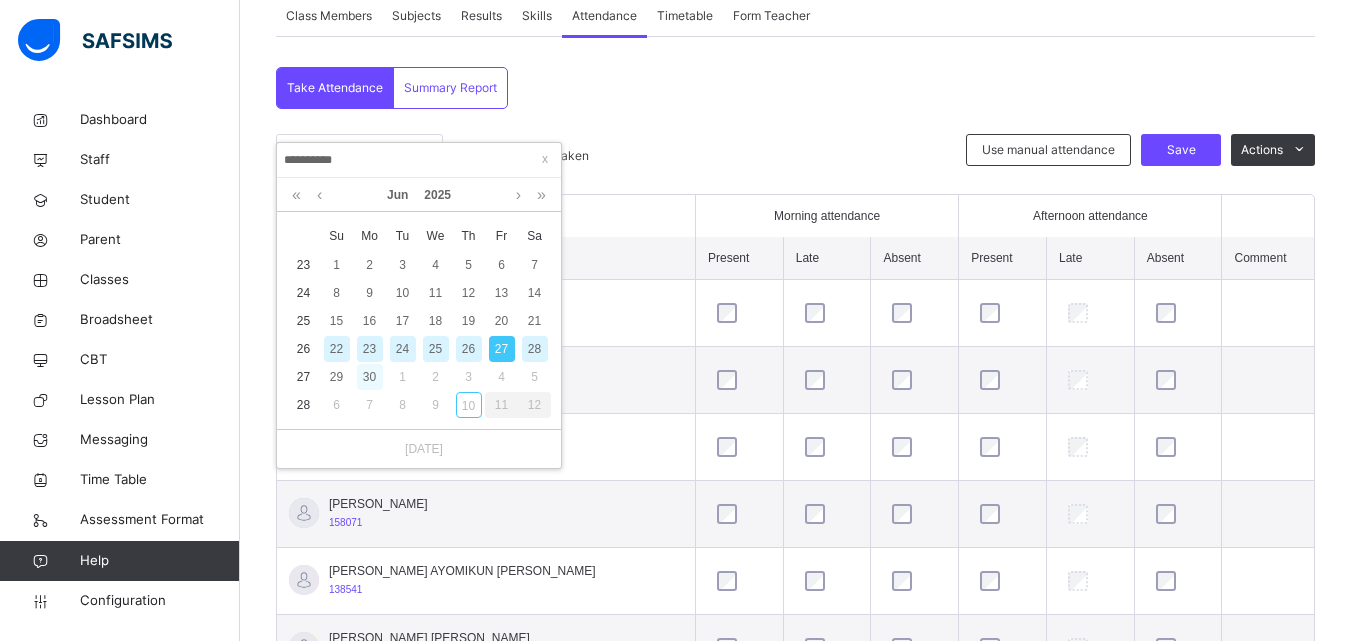 click on "30" at bounding box center [370, 377] 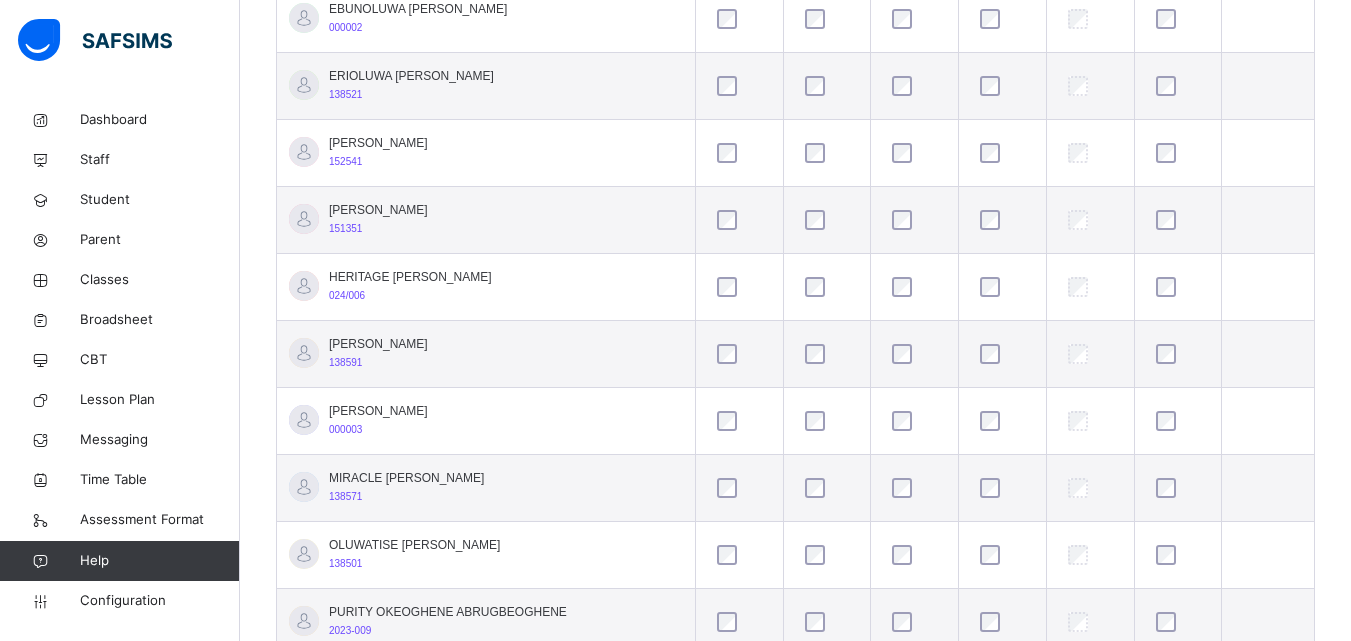 scroll, scrollTop: 1213, scrollLeft: 0, axis: vertical 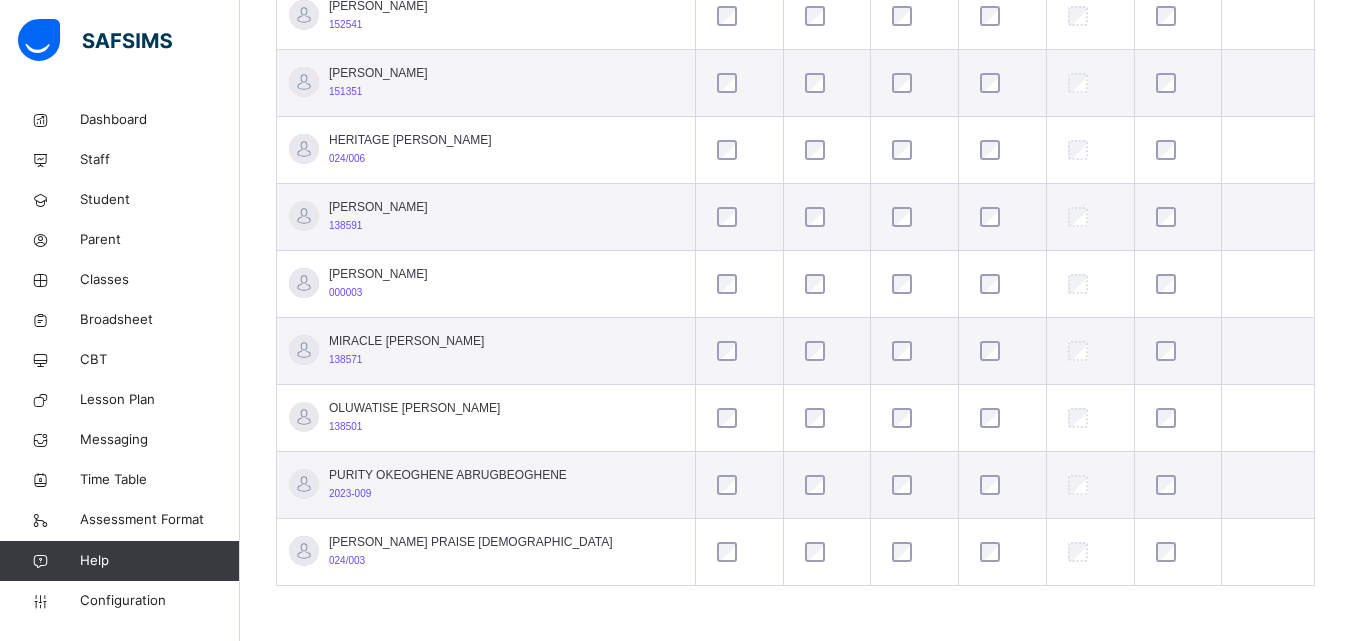 click at bounding box center (915, 351) 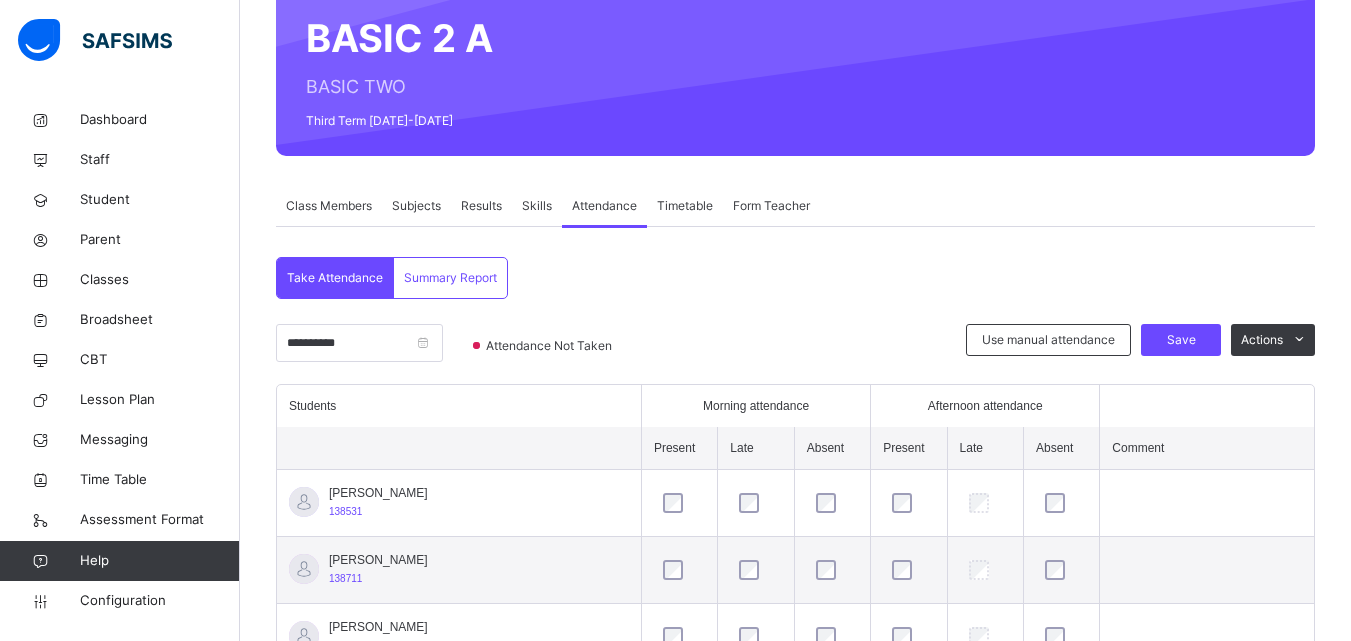 scroll, scrollTop: 181, scrollLeft: 0, axis: vertical 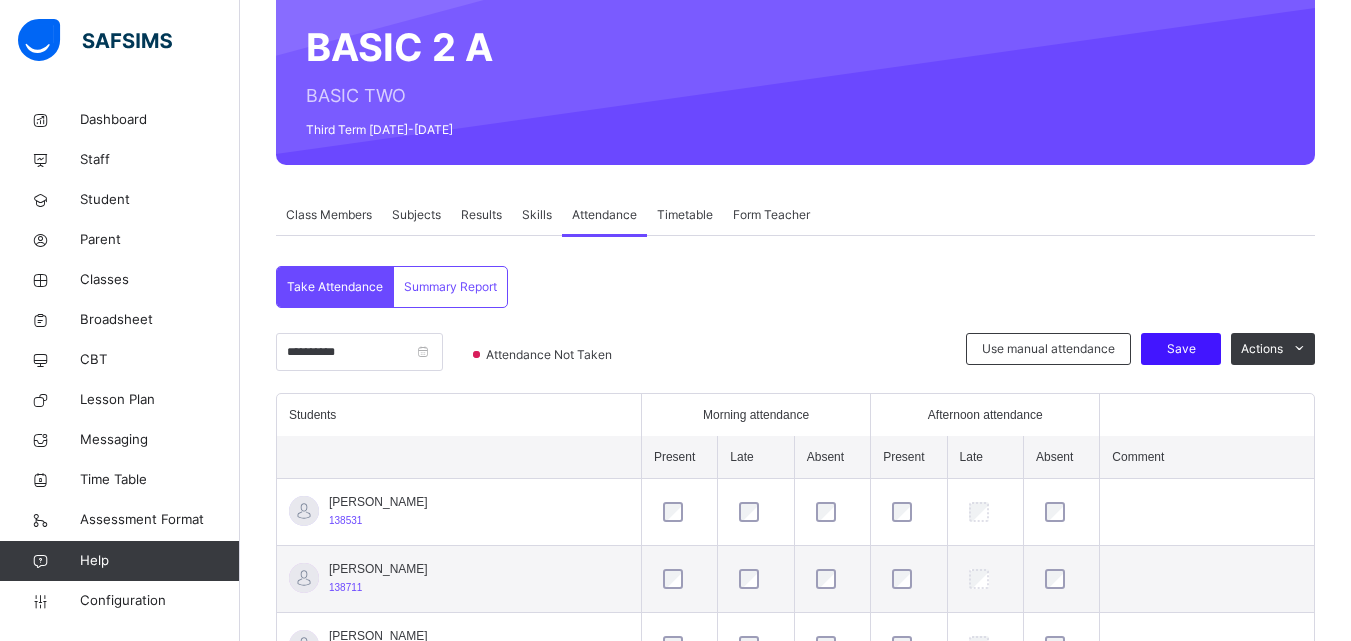 click on "Save" at bounding box center (1181, 349) 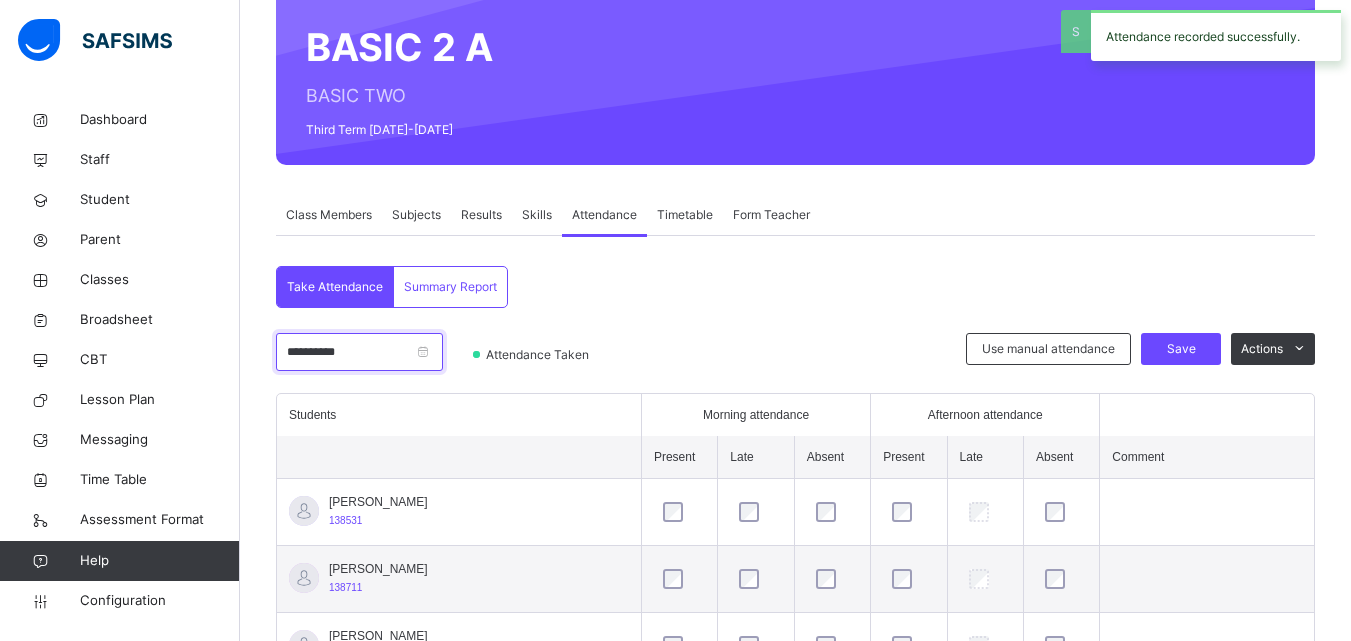 click on "**********" at bounding box center [359, 352] 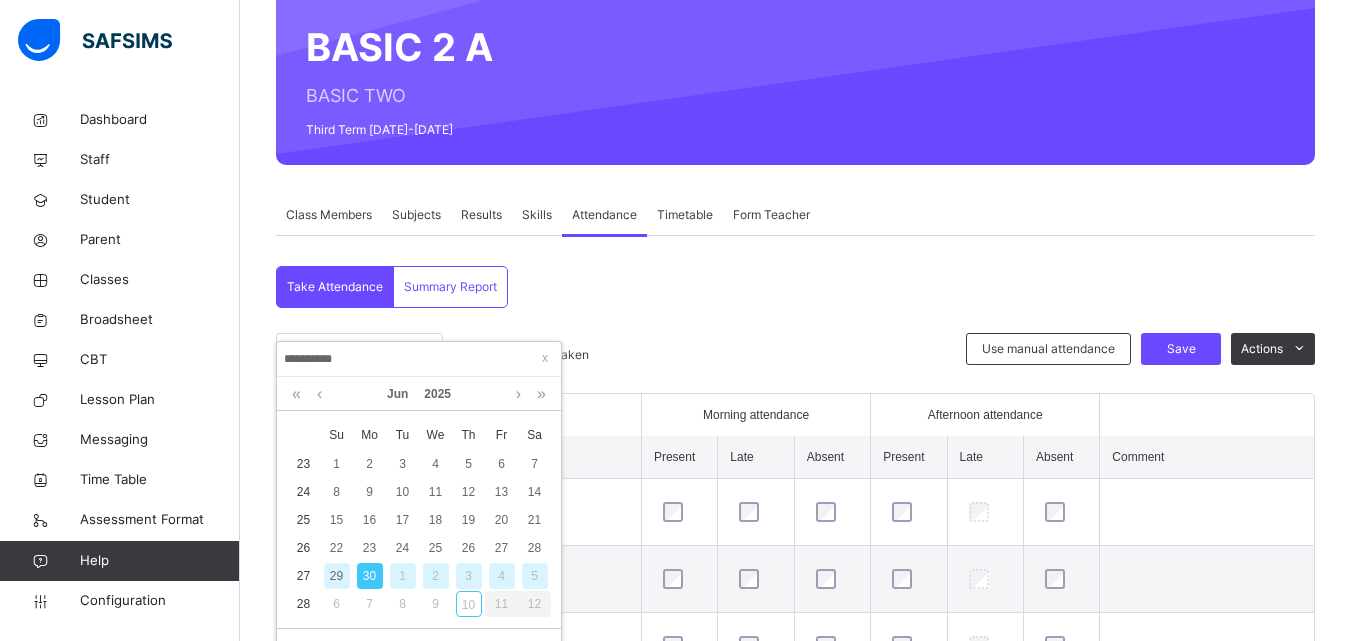 click on "1" at bounding box center (403, 576) 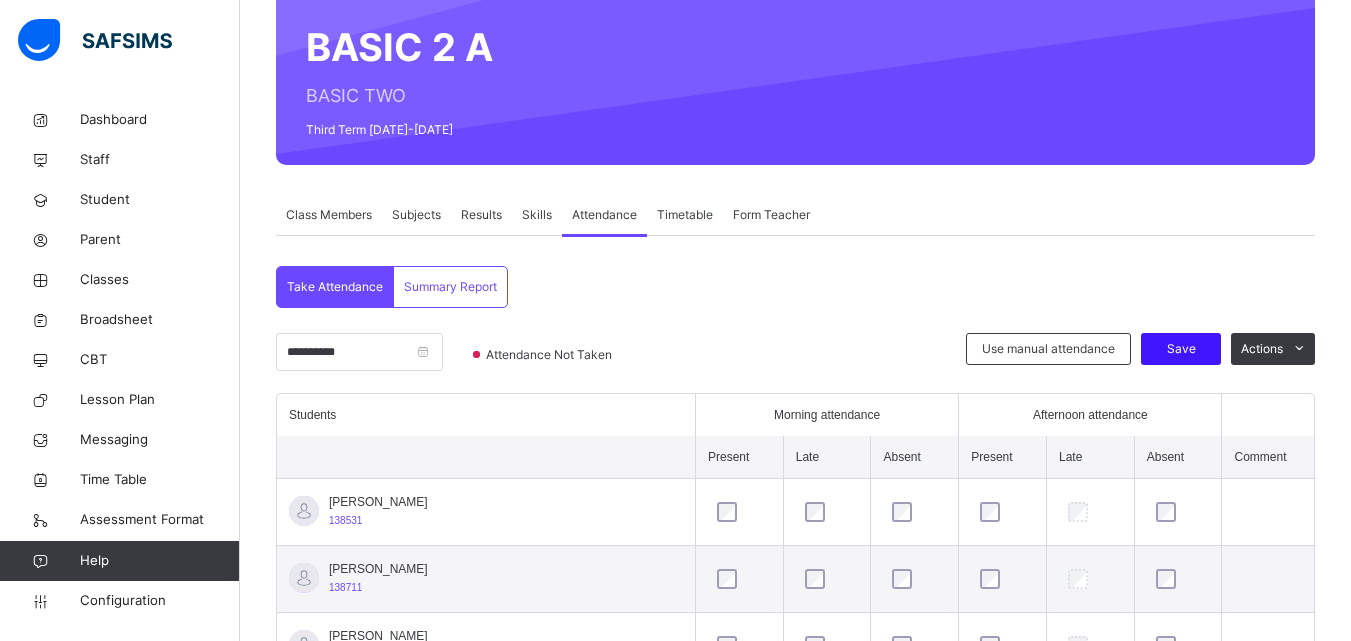 click on "Save" at bounding box center (1181, 349) 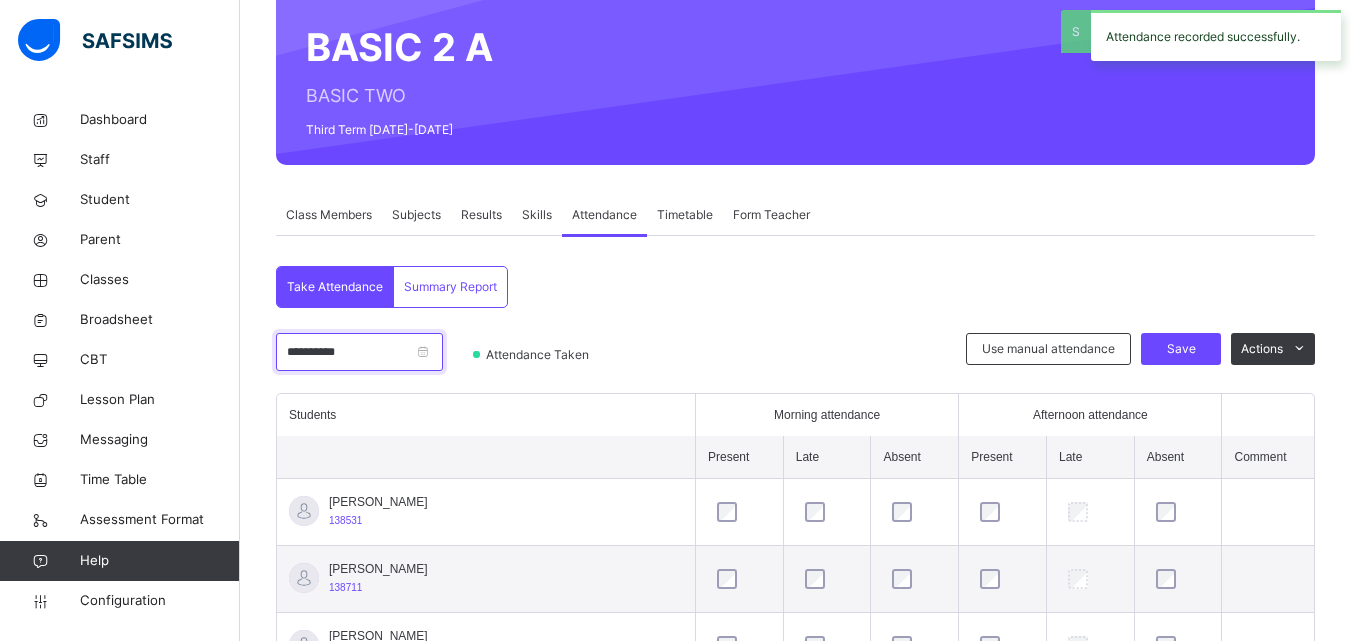 click on "**********" at bounding box center [359, 352] 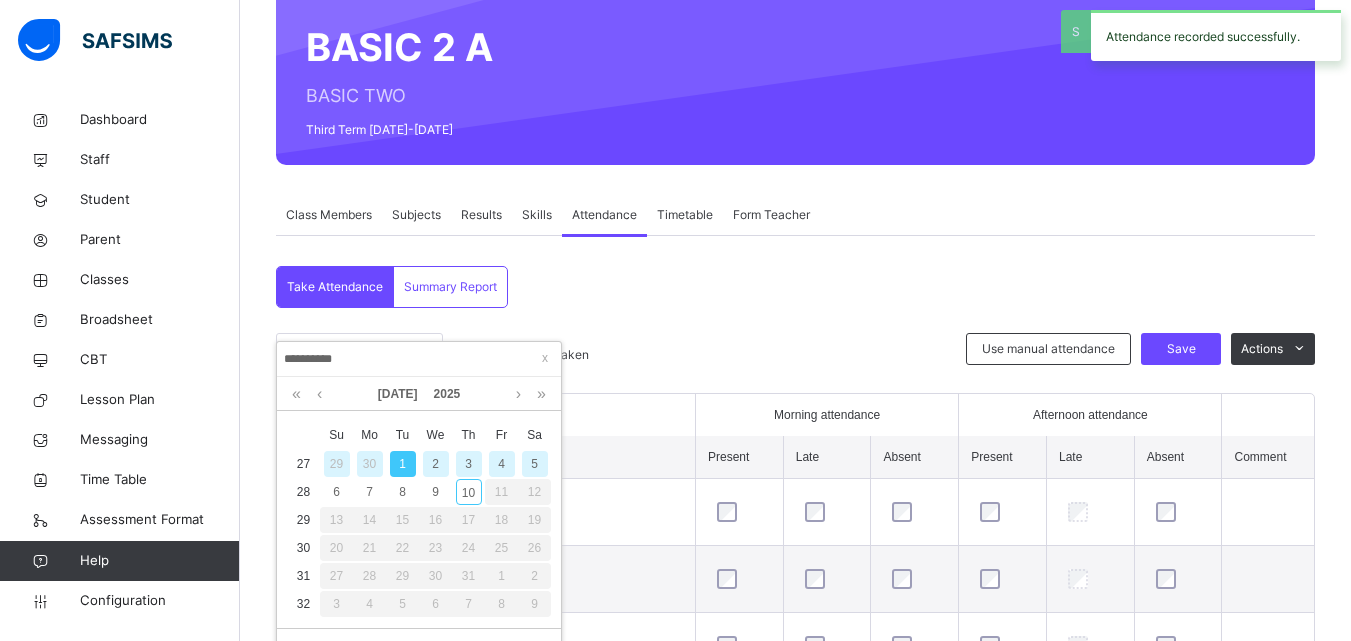 click on "2" at bounding box center (436, 464) 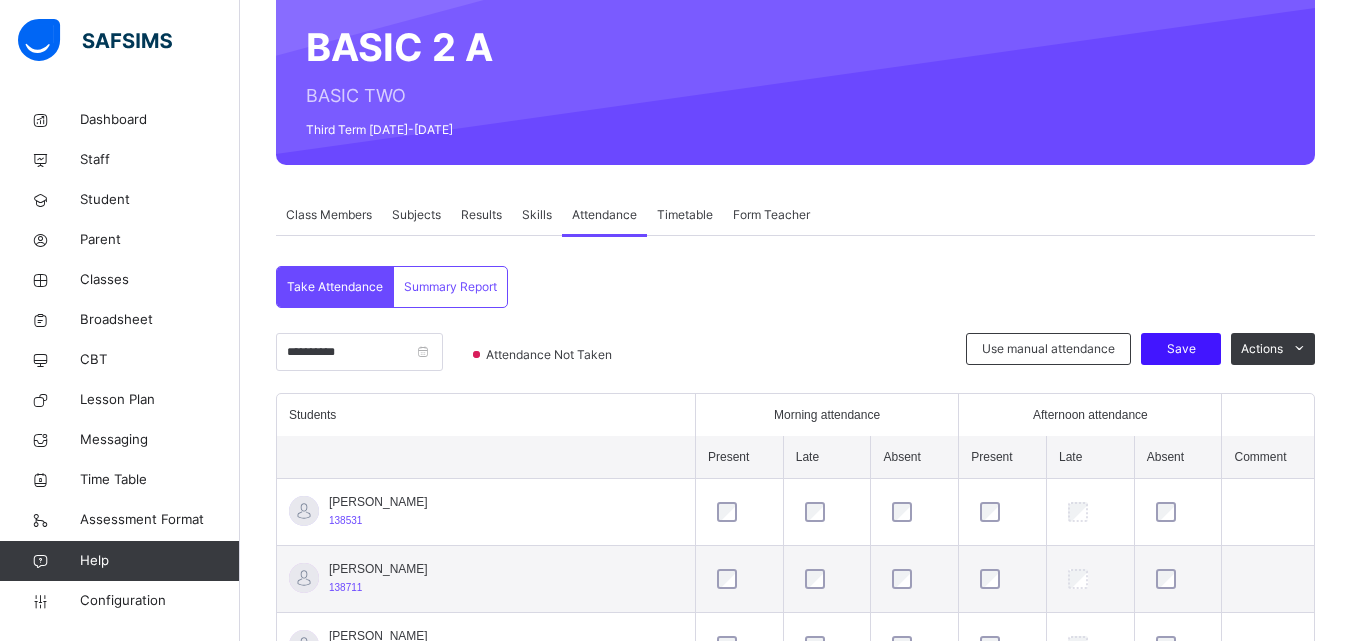 click on "Save" at bounding box center (1181, 349) 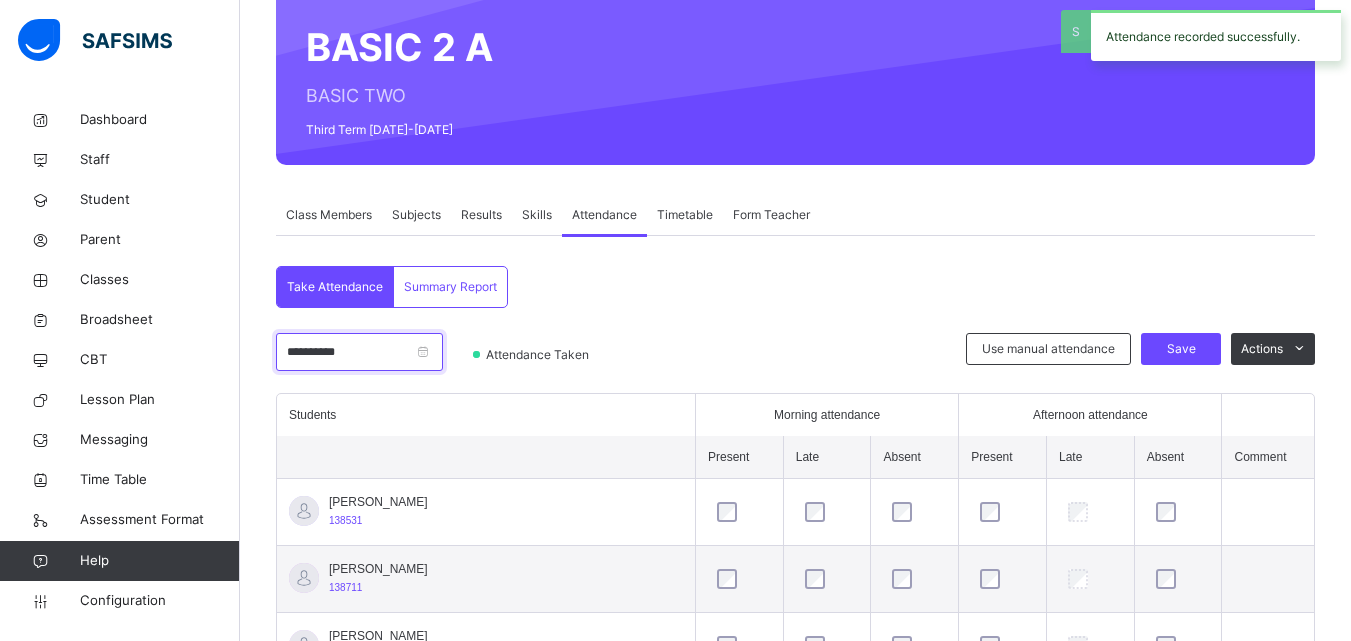 click on "**********" at bounding box center [359, 352] 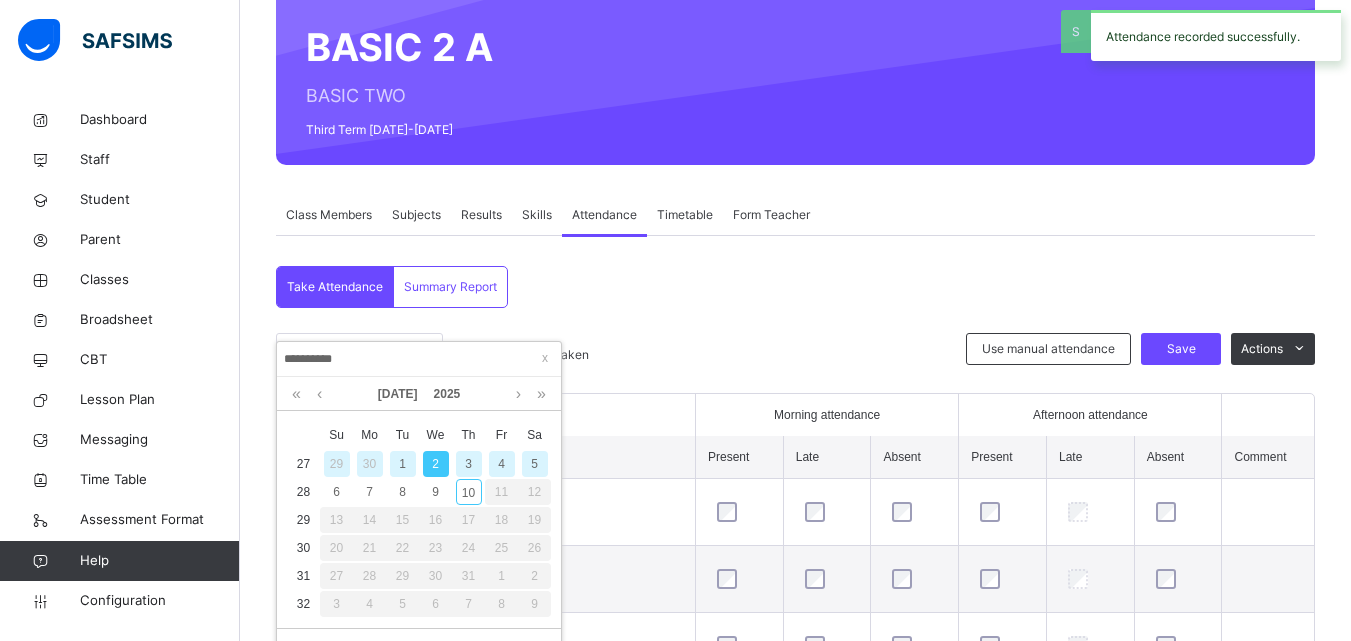 click on "3" at bounding box center (469, 464) 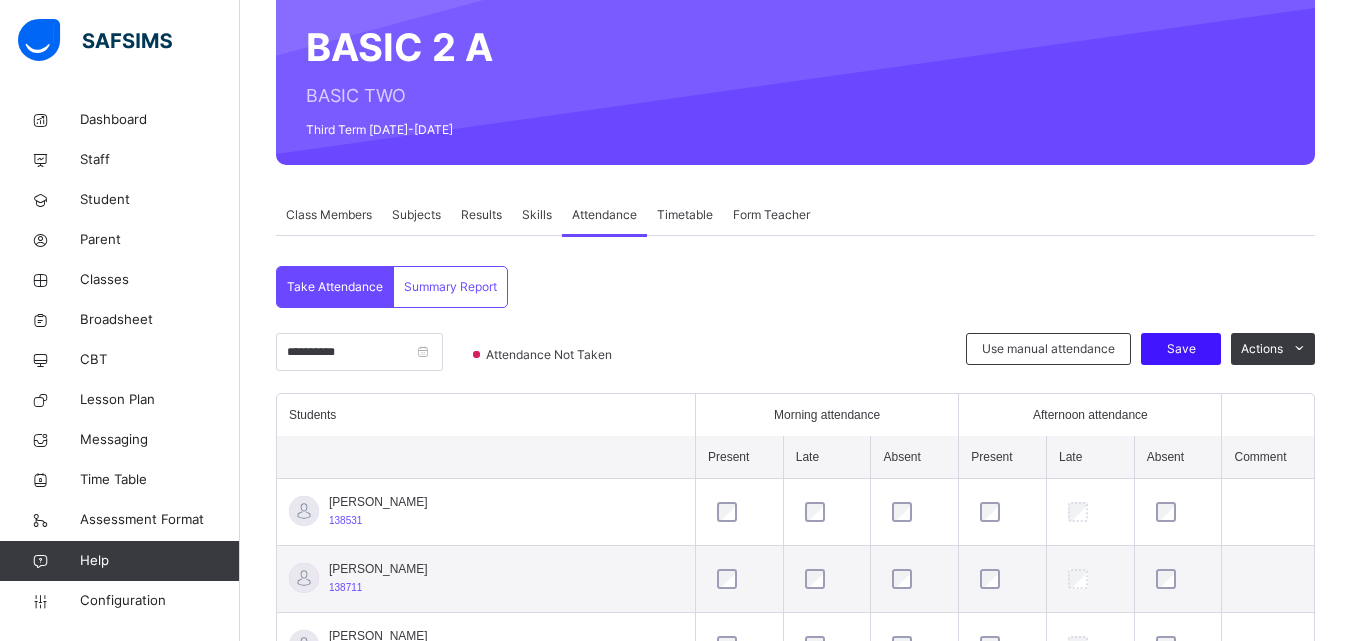 click on "Save" at bounding box center [1181, 349] 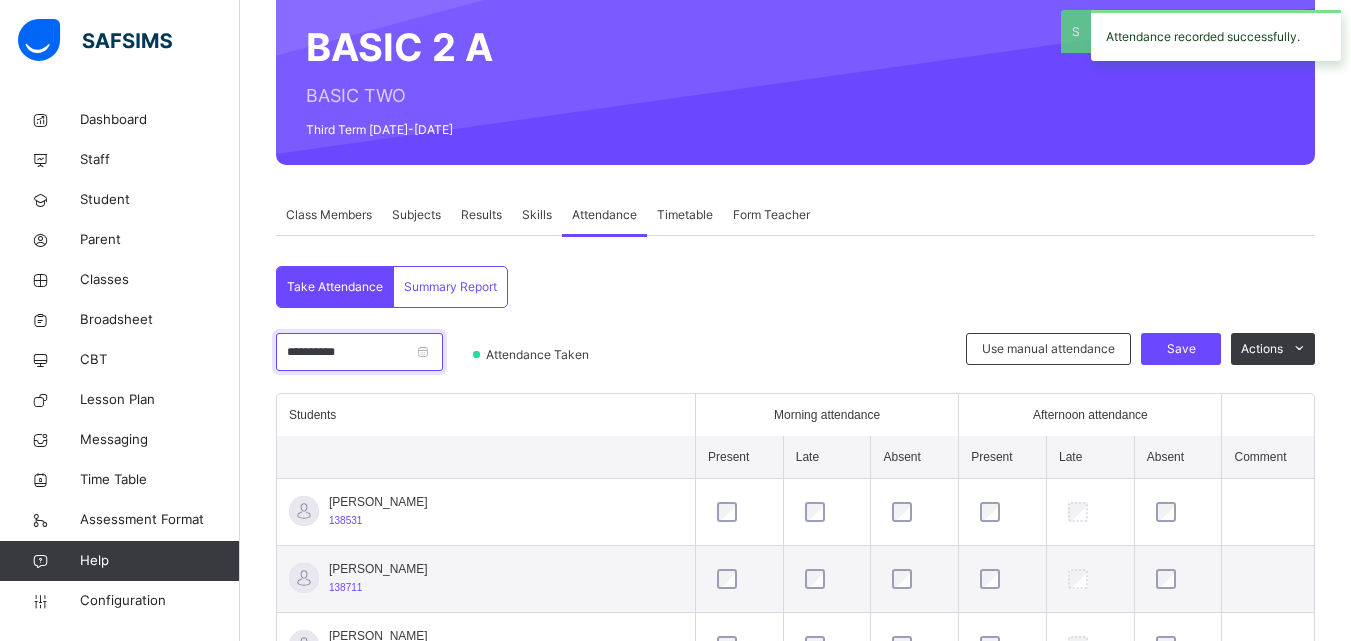 click on "**********" at bounding box center [359, 352] 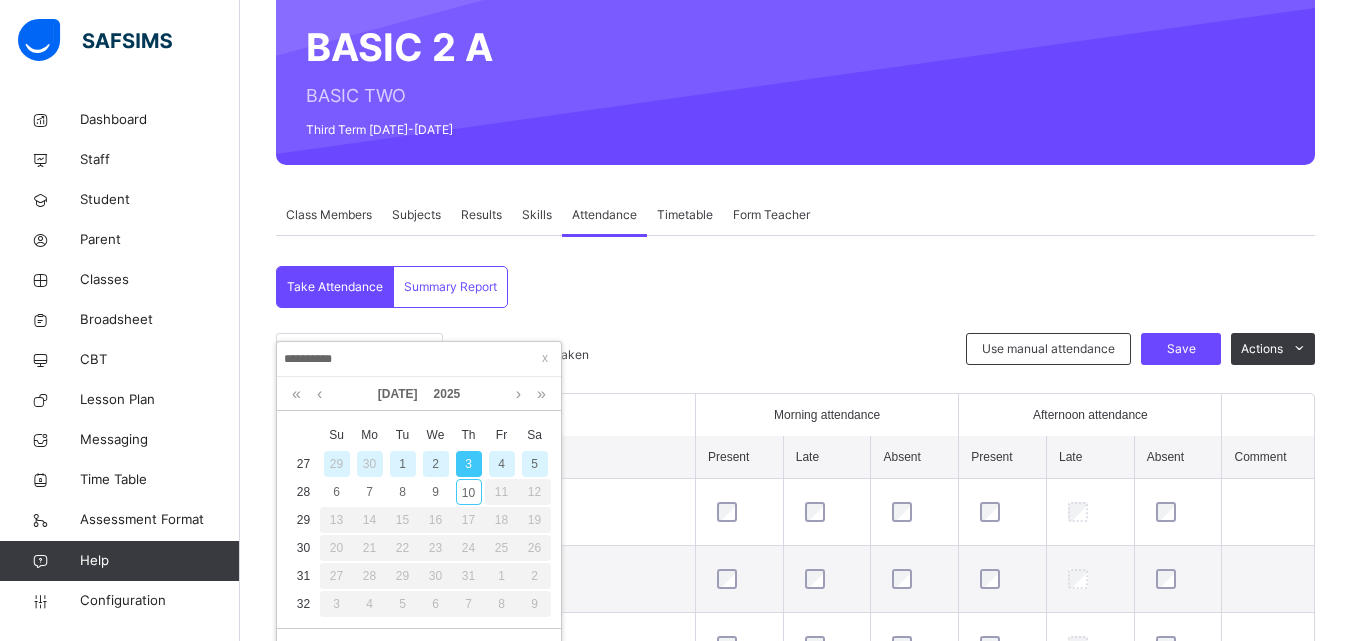 click on "4" at bounding box center [502, 464] 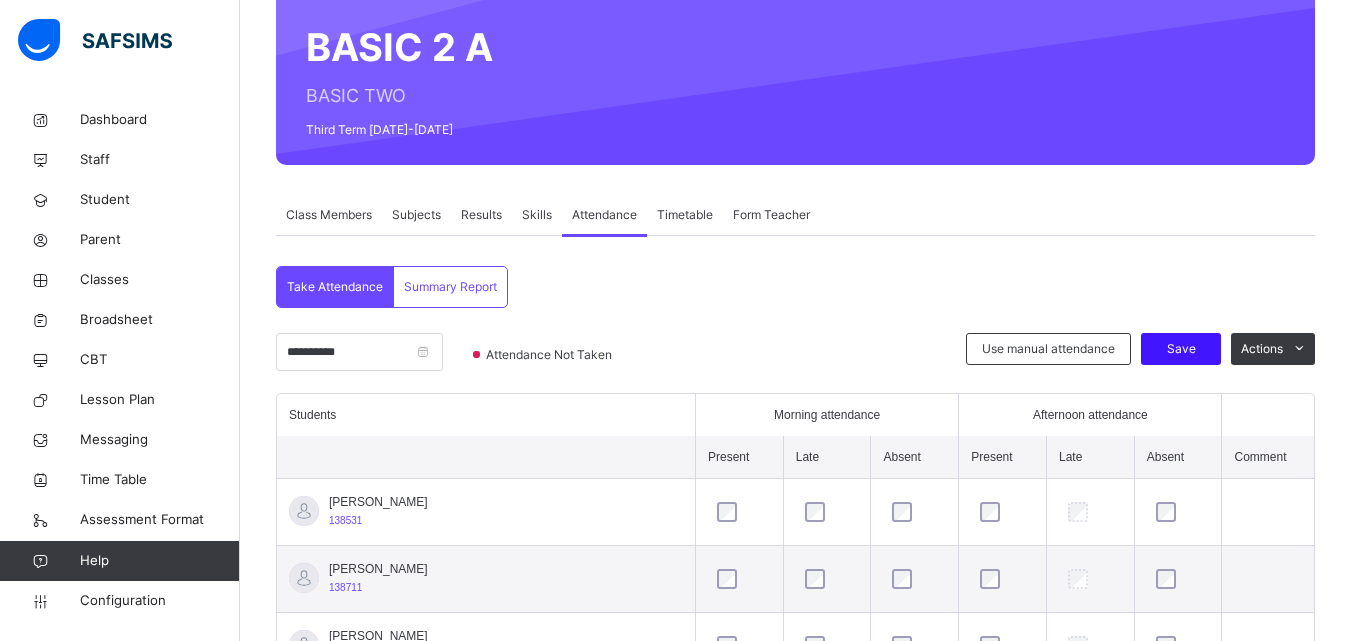 click on "Save" at bounding box center [1181, 349] 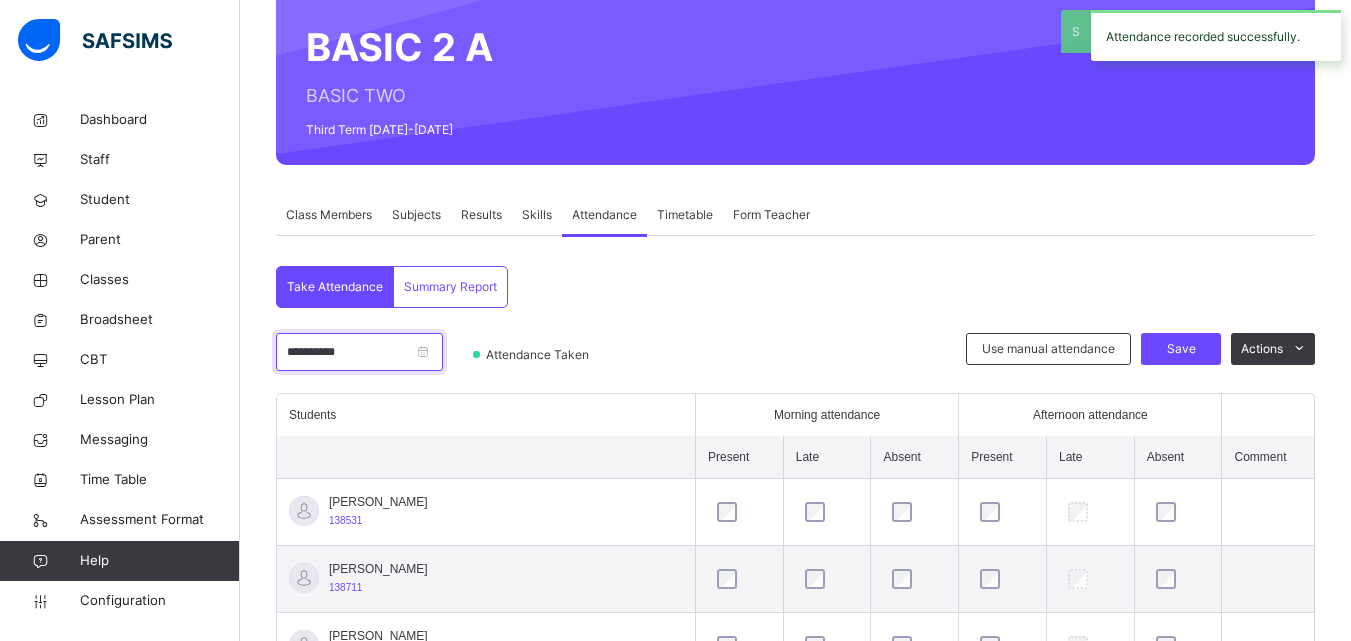 click on "**********" at bounding box center [359, 352] 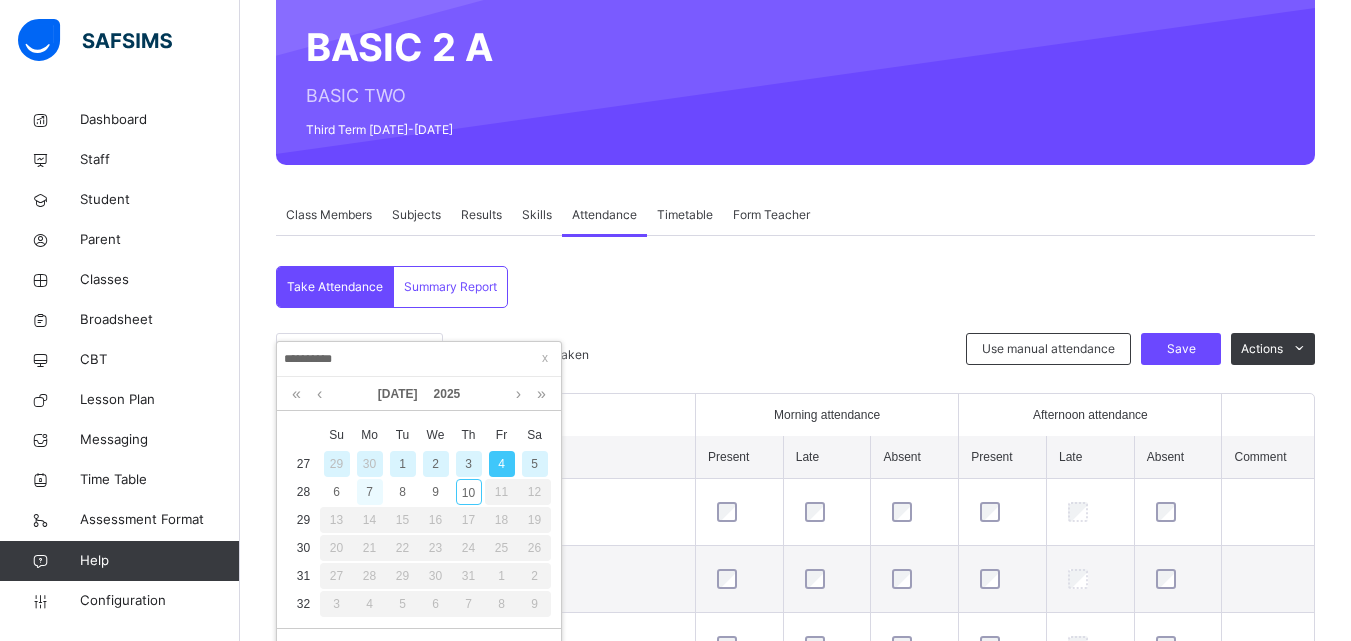 click on "7" at bounding box center [370, 492] 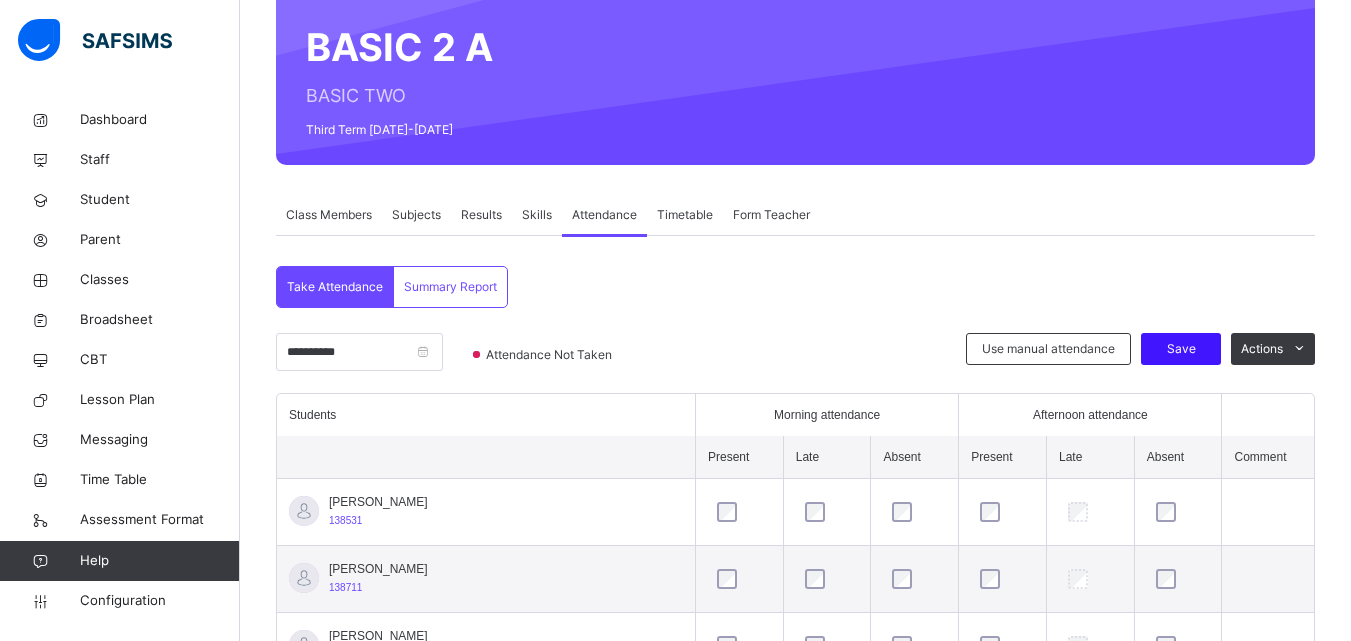 click on "Save" at bounding box center [1181, 349] 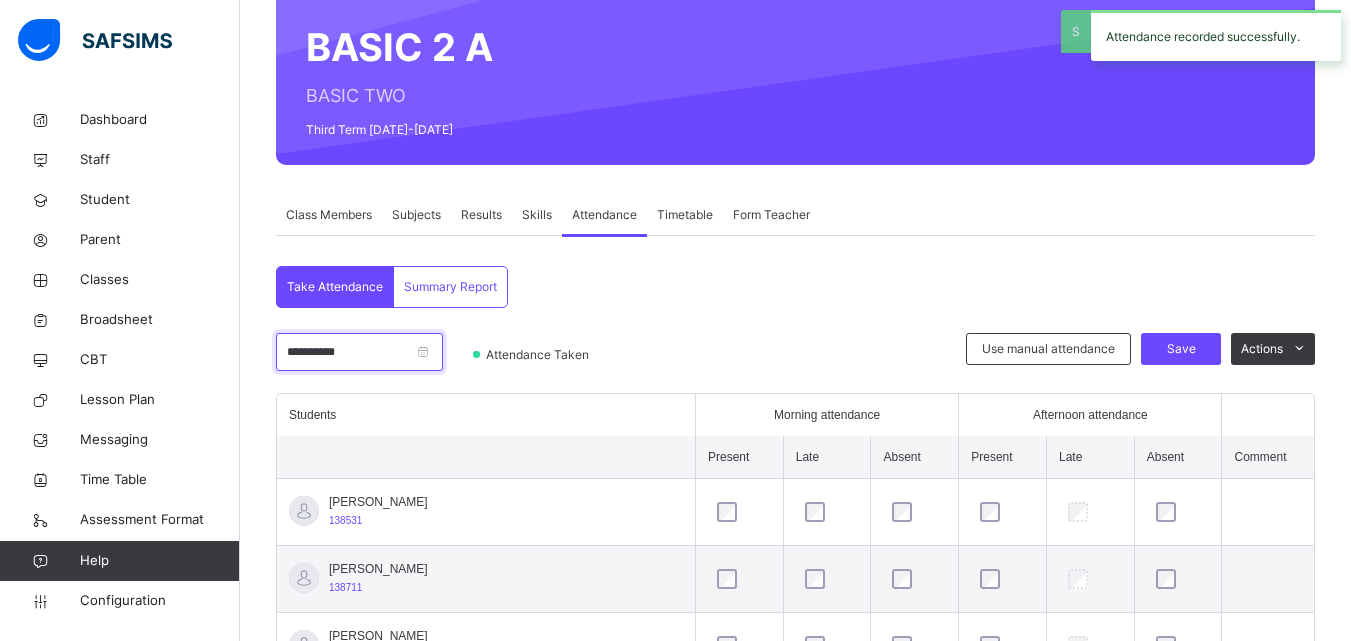 click on "**********" at bounding box center [359, 352] 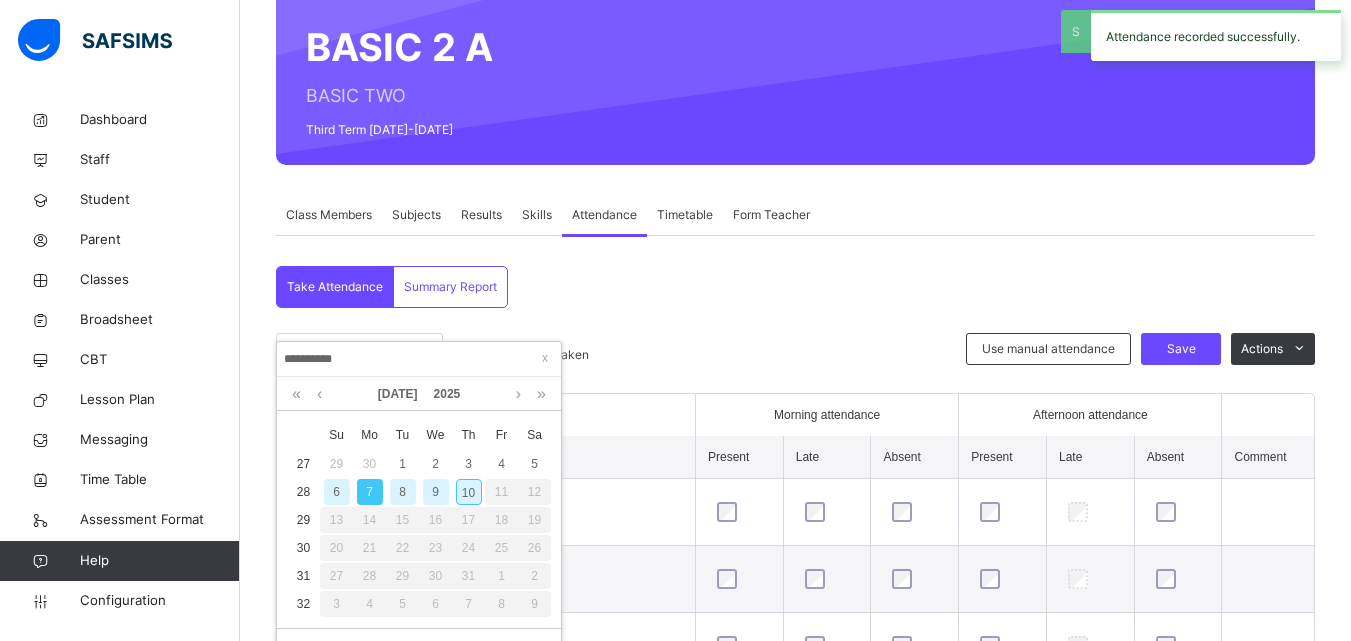 click on "8" at bounding box center [403, 492] 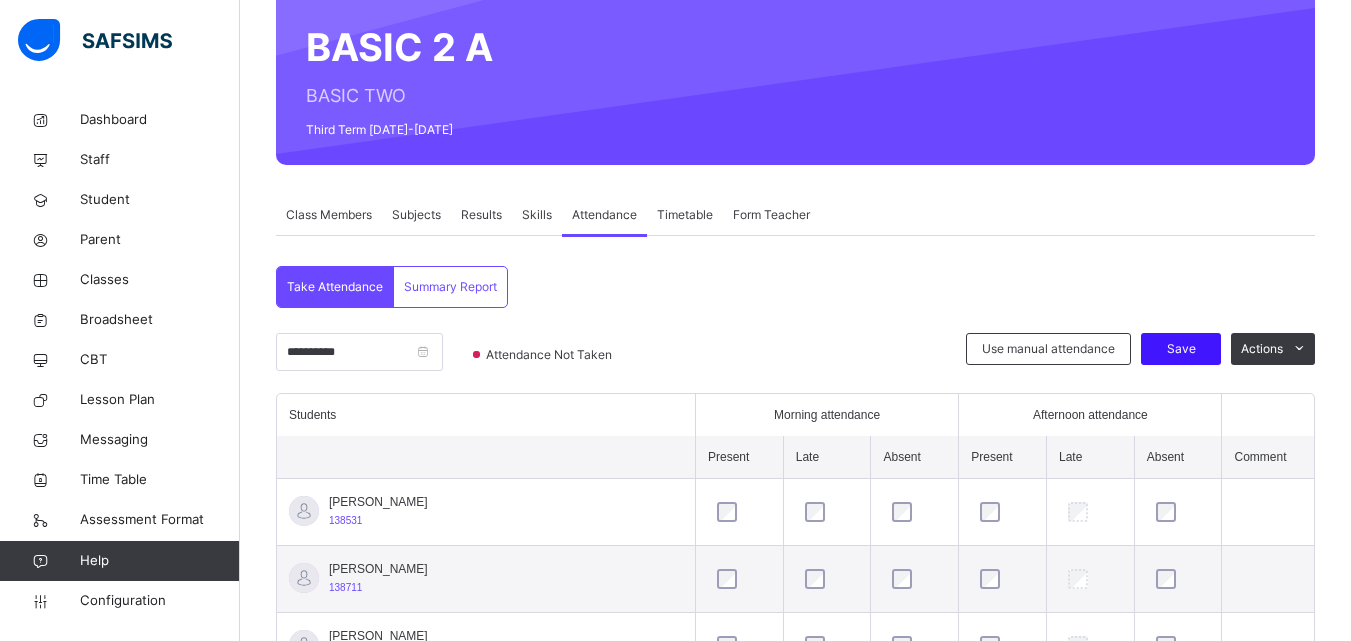 click on "Save" at bounding box center [1181, 349] 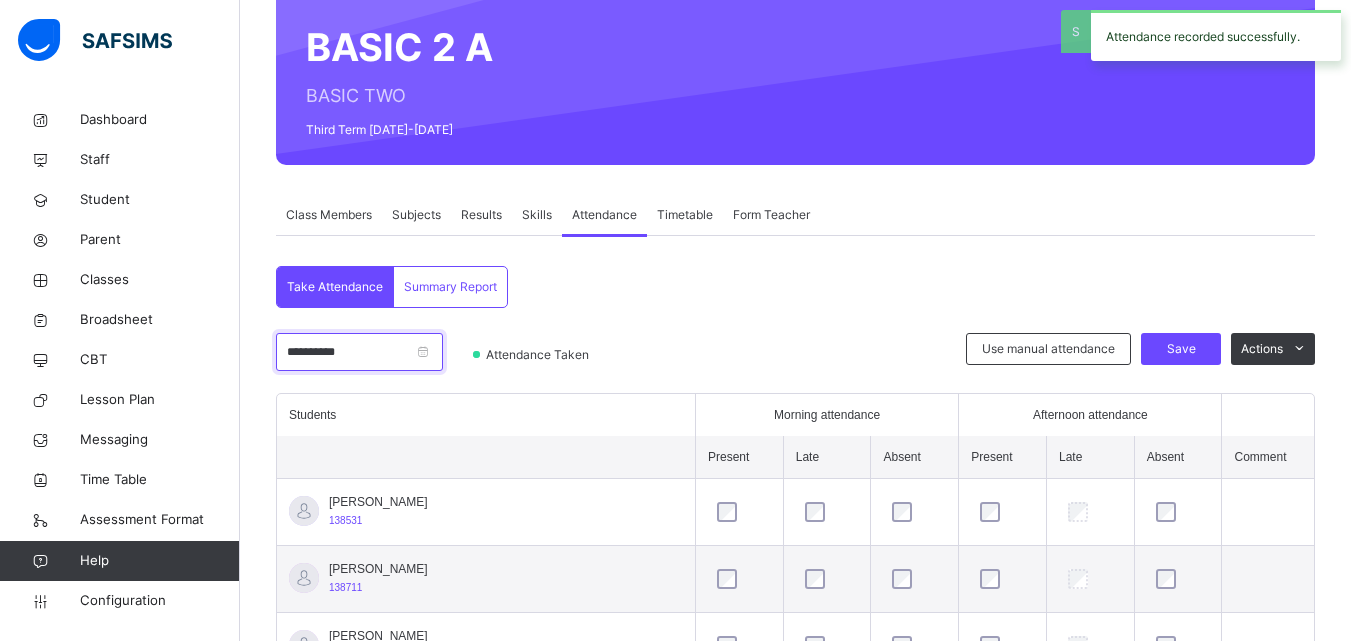 click on "**********" at bounding box center [359, 352] 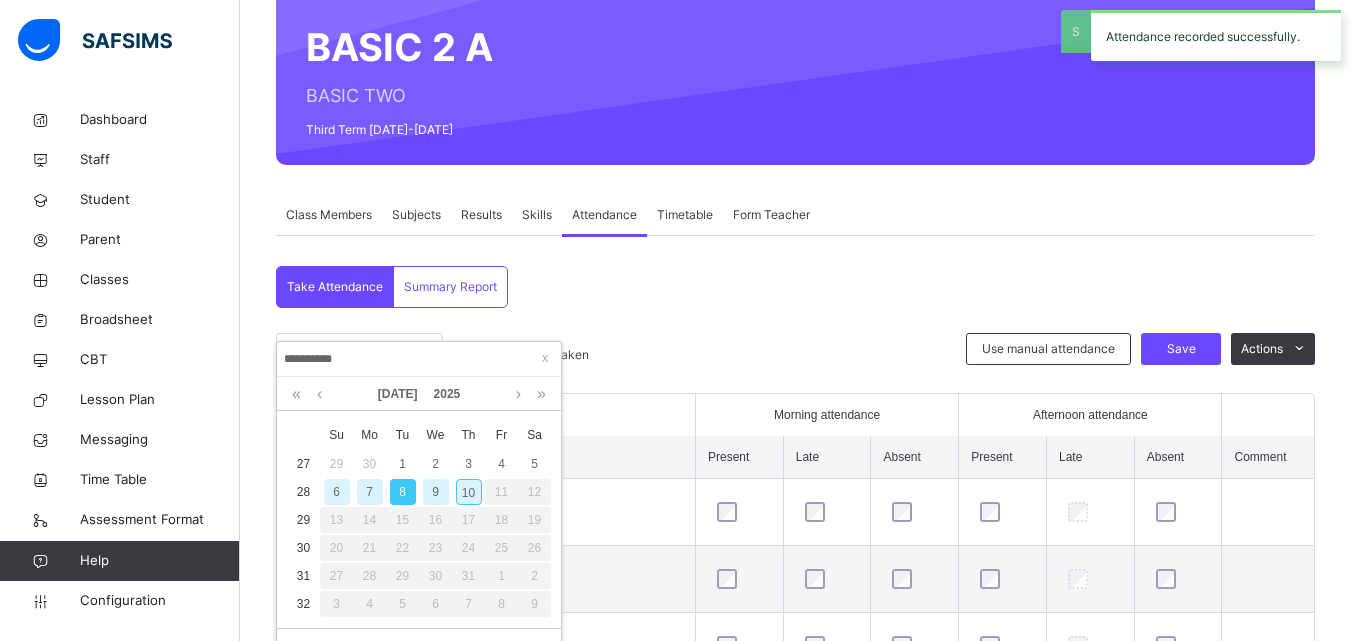 click on "9" at bounding box center (436, 492) 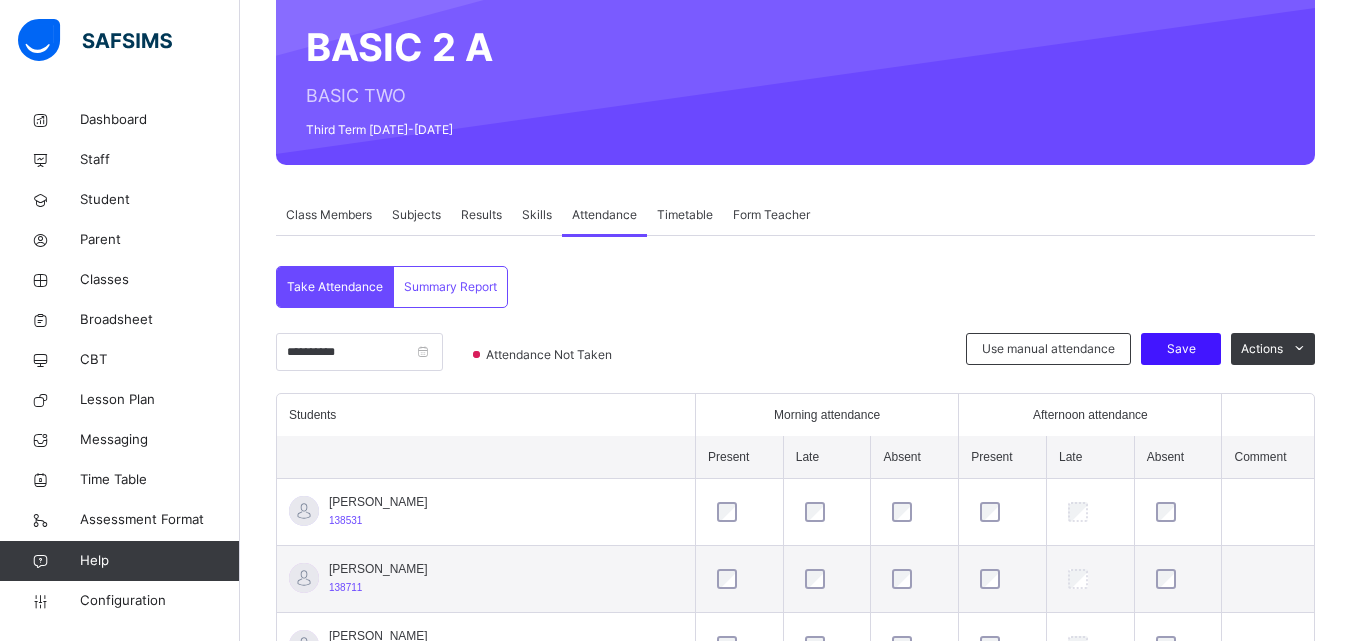 click on "Save" at bounding box center (1181, 349) 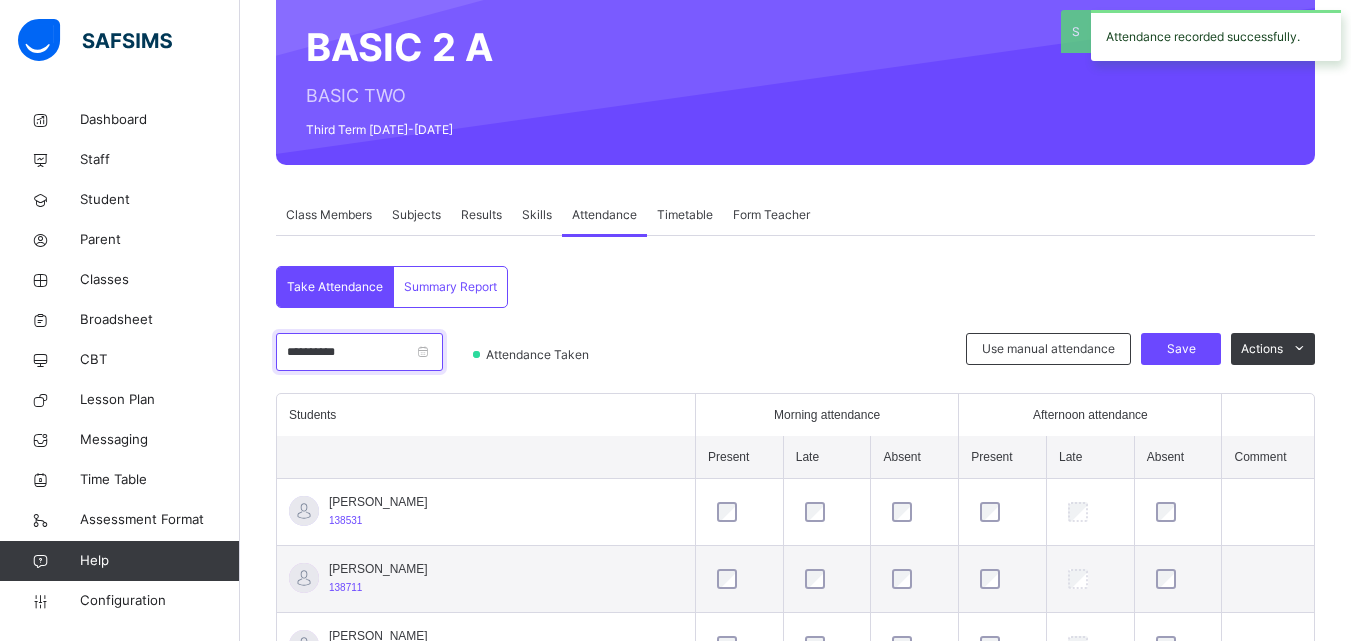 click on "**********" at bounding box center (359, 352) 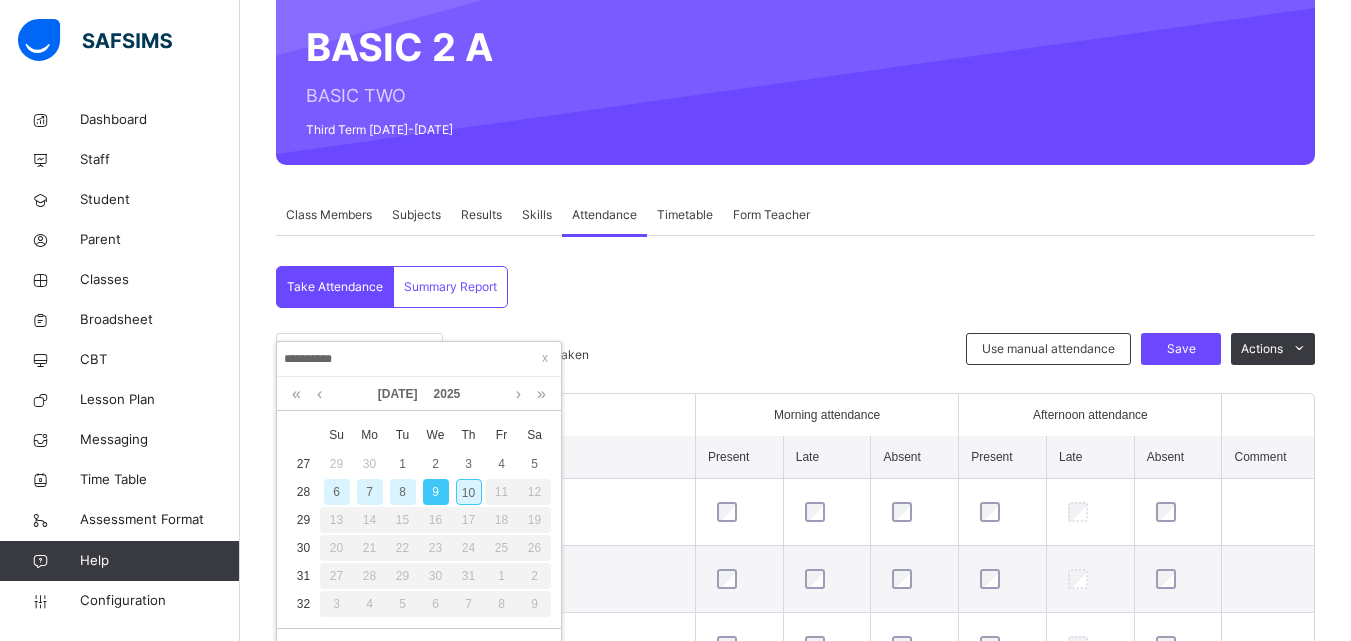 click on "10" at bounding box center [469, 492] 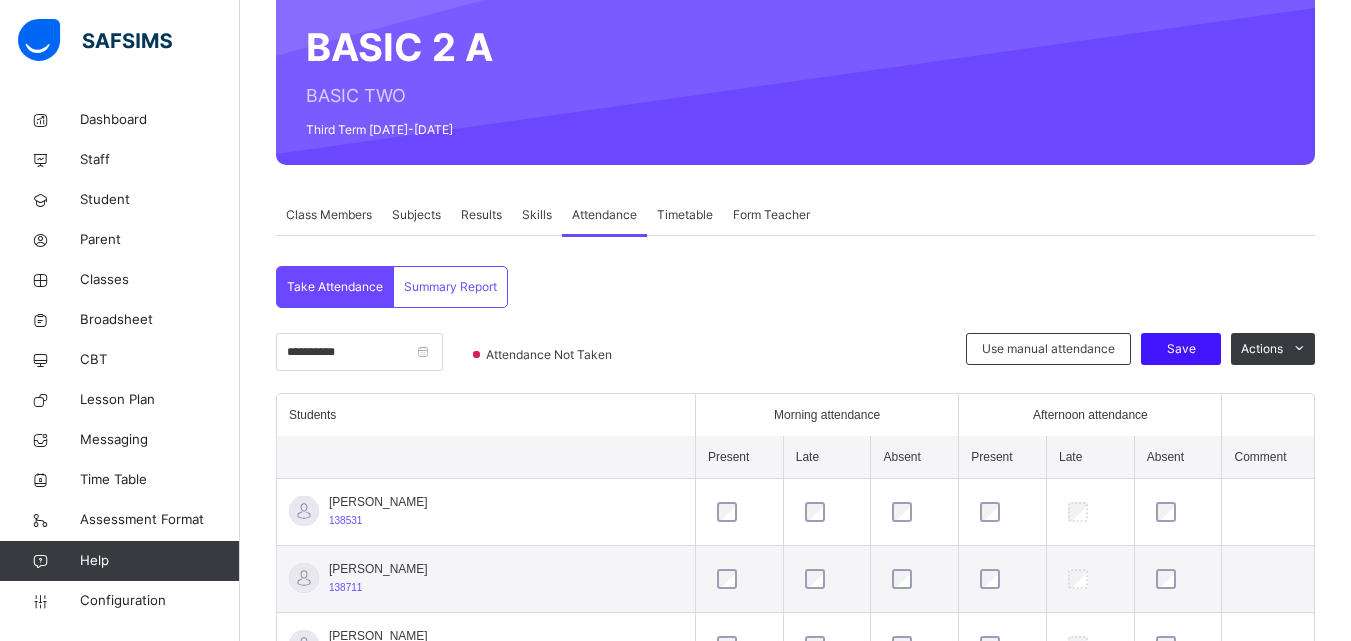 click on "Save" at bounding box center (1181, 349) 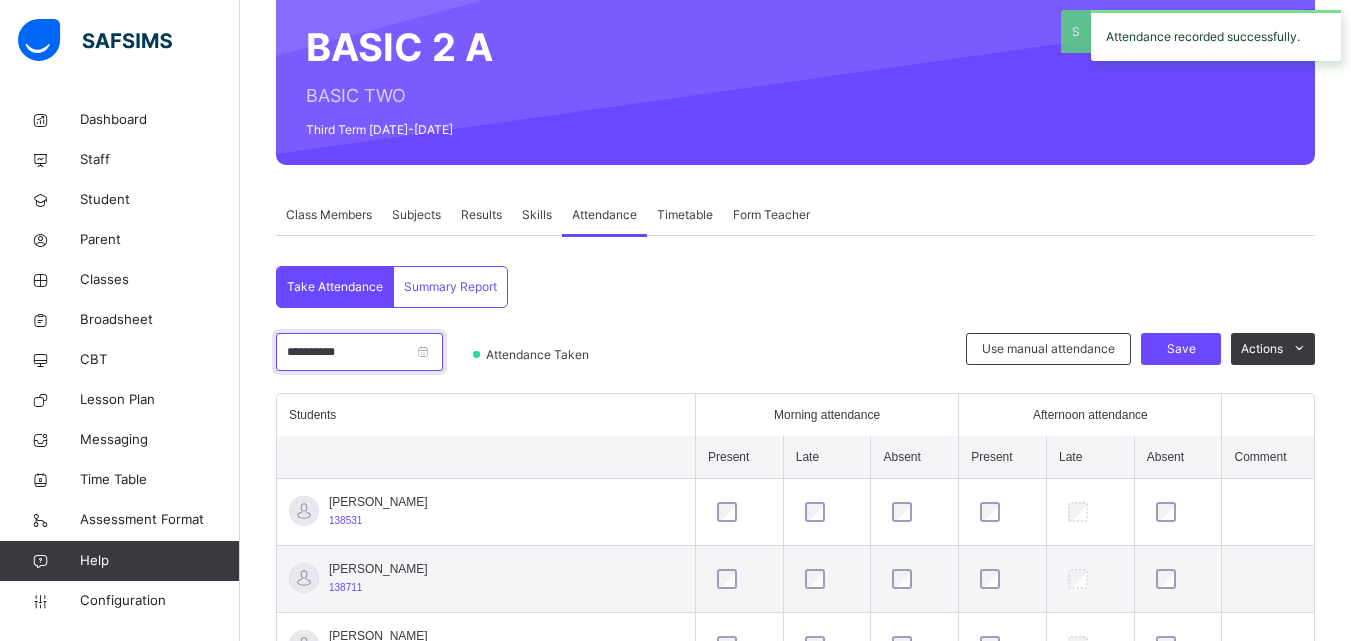 click on "**********" at bounding box center [359, 352] 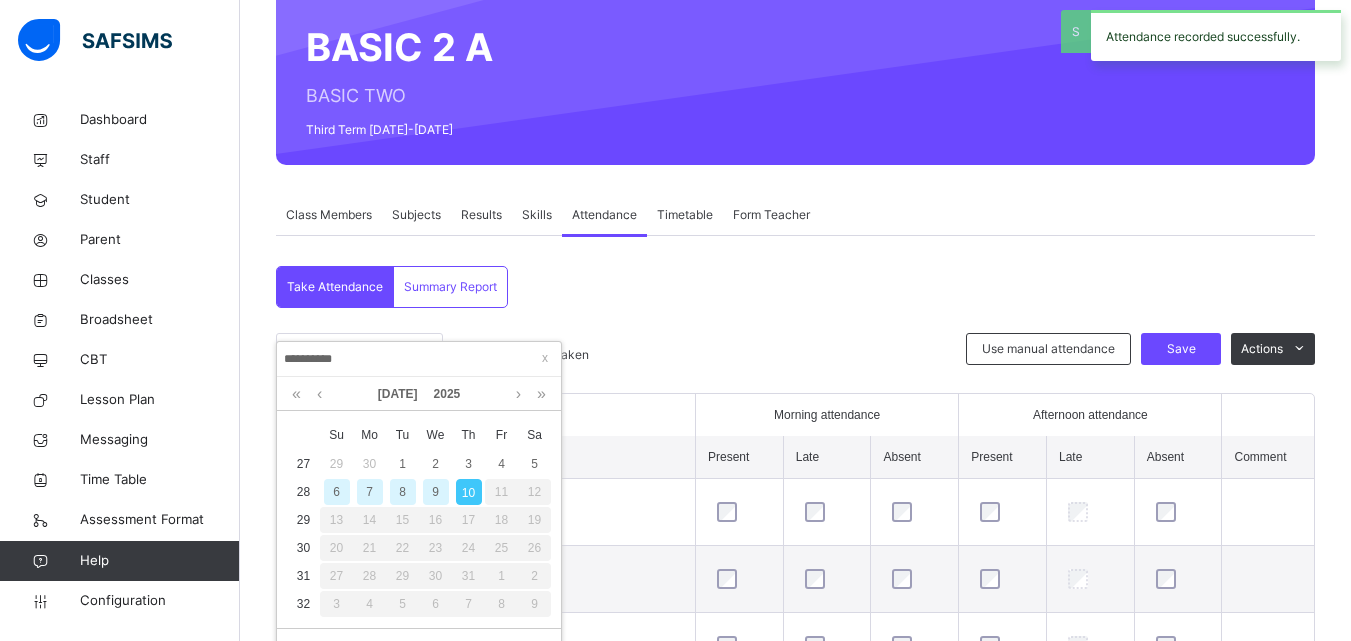 click on "11" at bounding box center (501, 492) 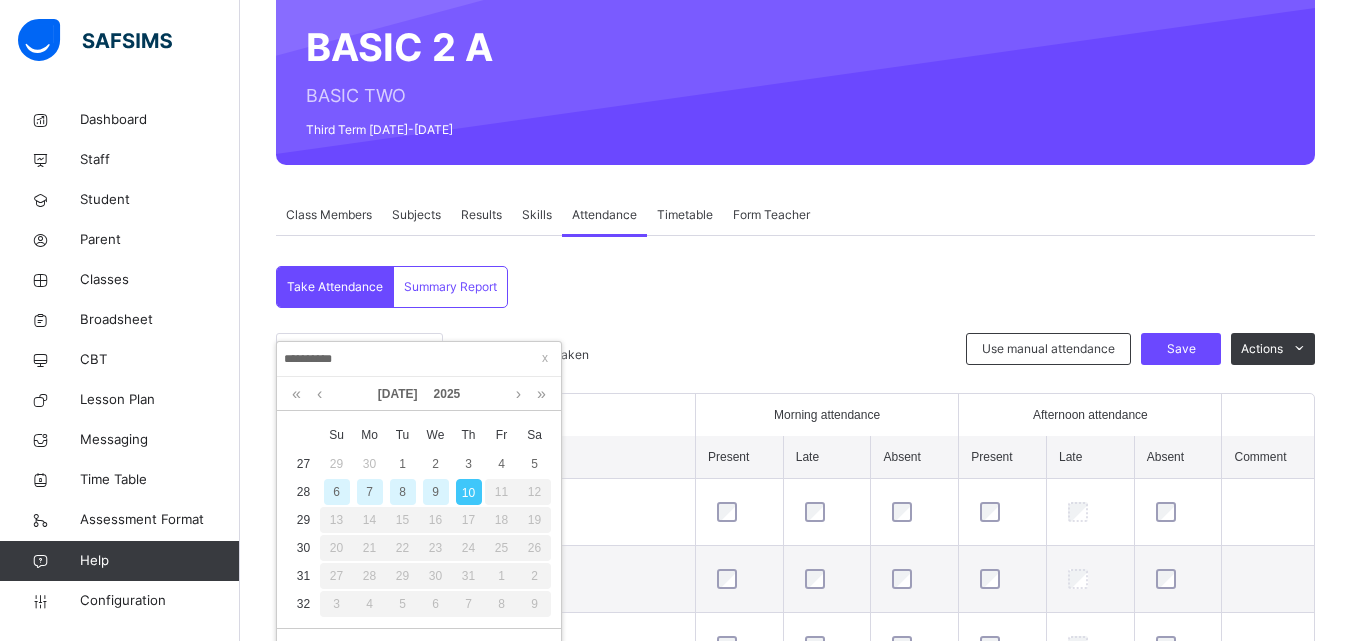 click at bounding box center (792, 363) 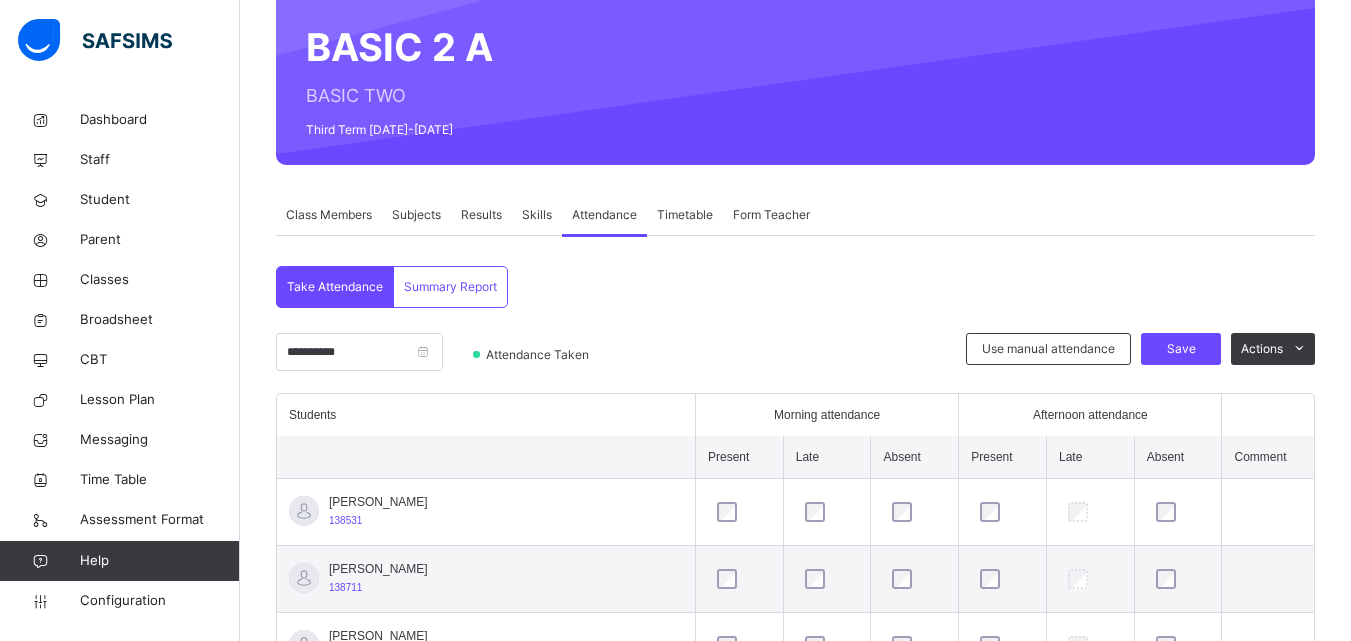 click on "Subjects" at bounding box center [416, 215] 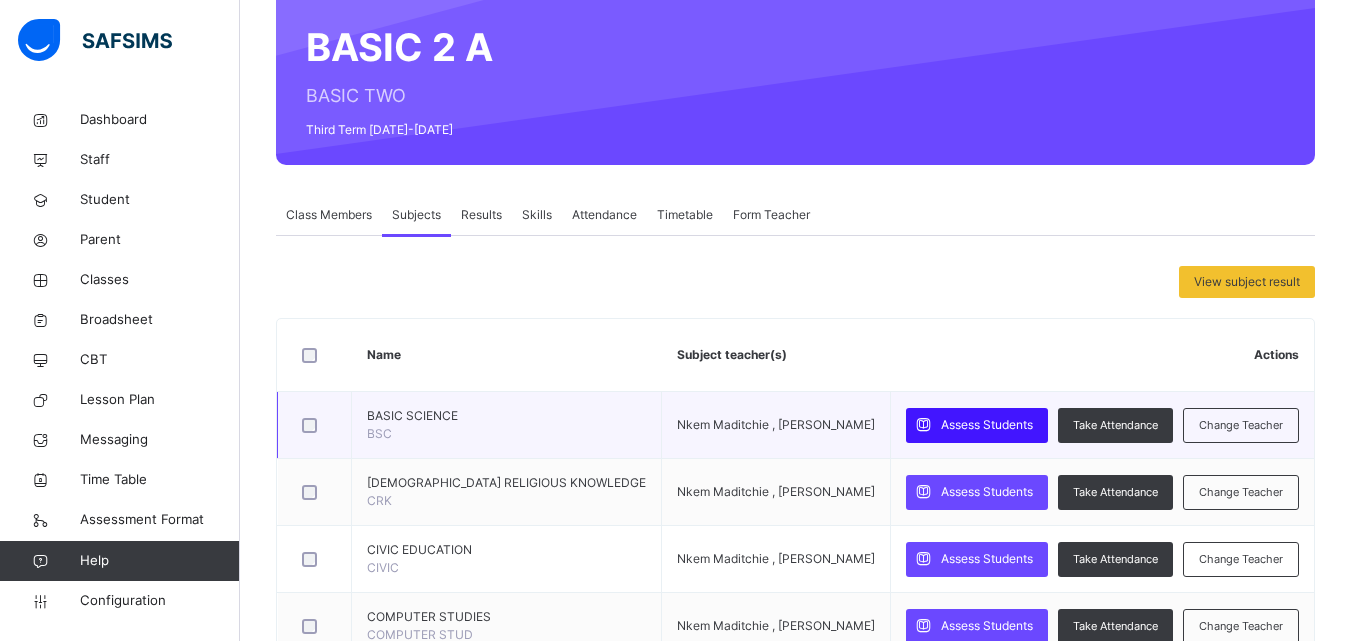 click at bounding box center [923, 425] 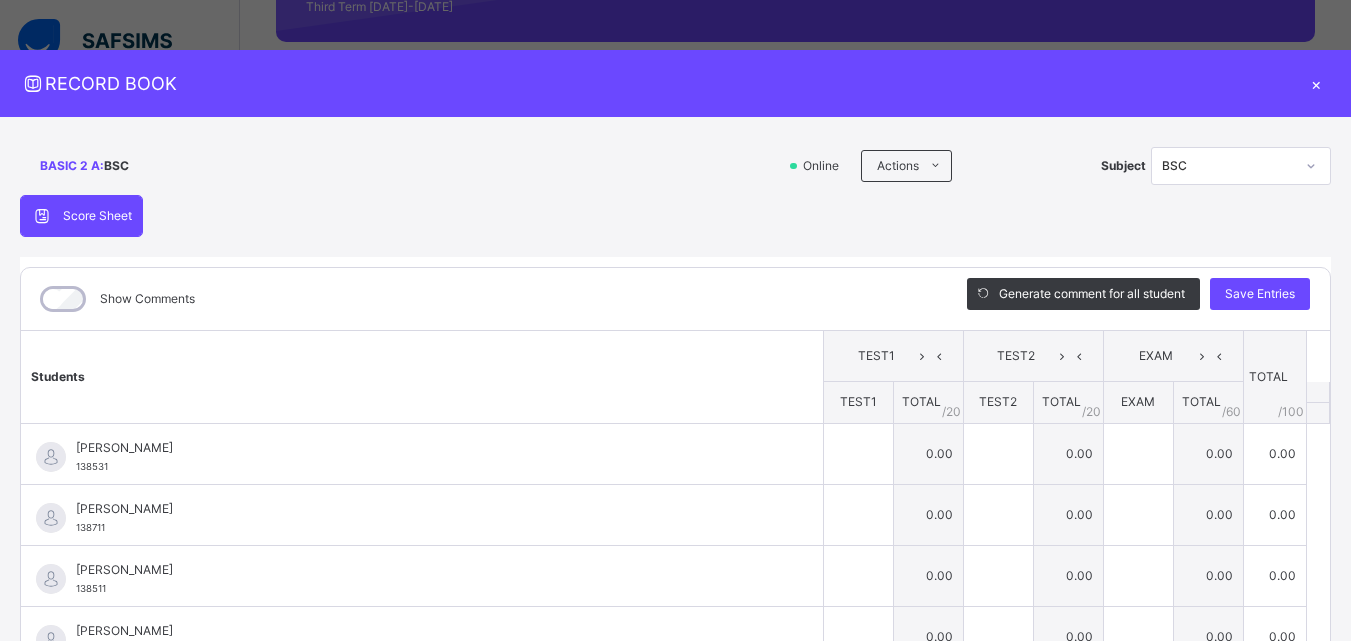 scroll, scrollTop: 680, scrollLeft: 0, axis: vertical 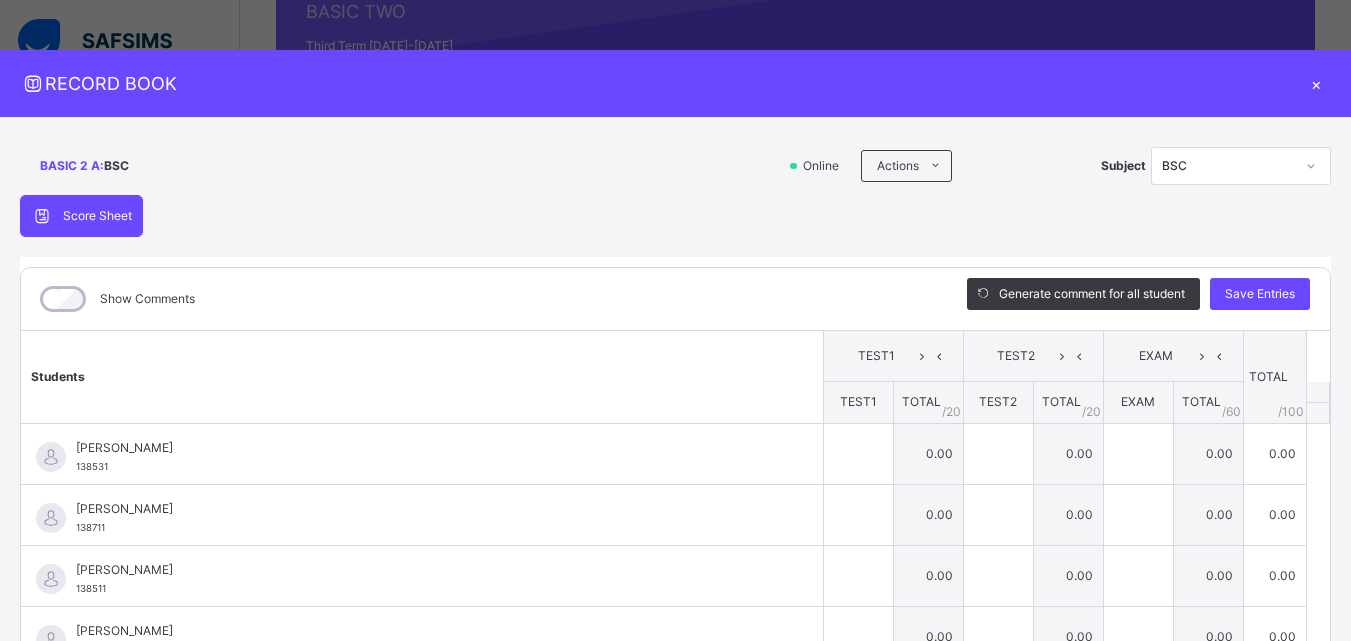 drag, startPoint x: 1327, startPoint y: 403, endPoint x: 1317, endPoint y: 400, distance: 10.440307 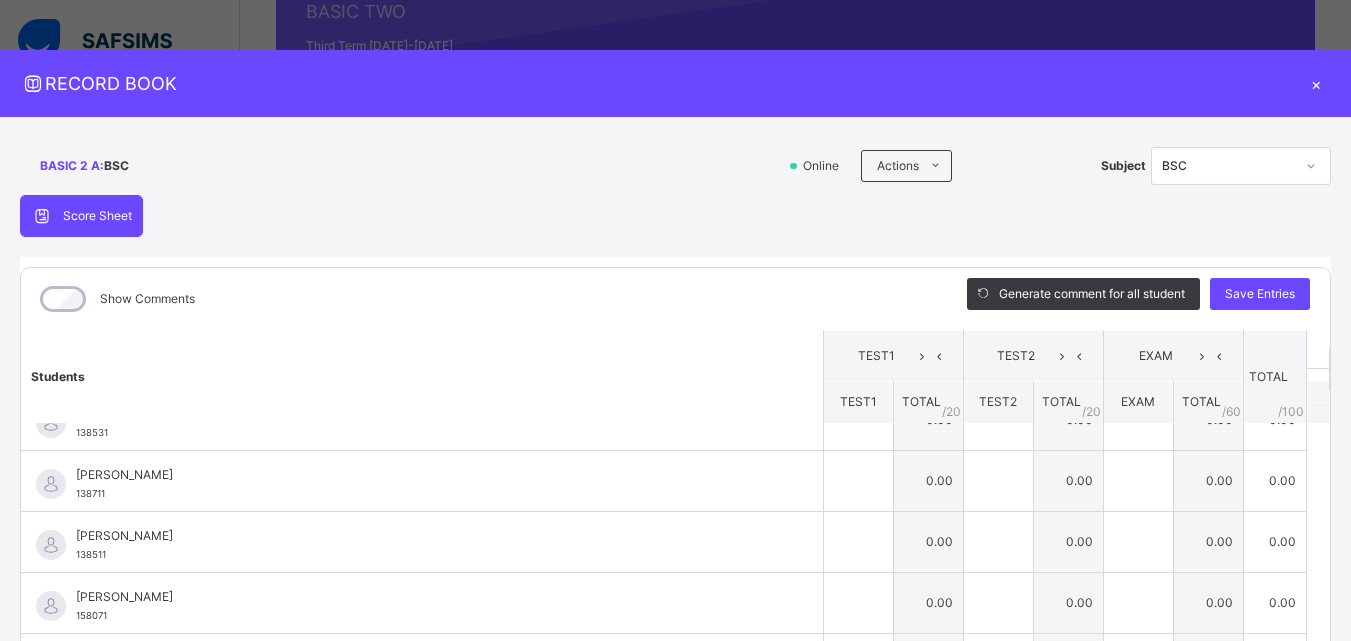scroll, scrollTop: 0, scrollLeft: 0, axis: both 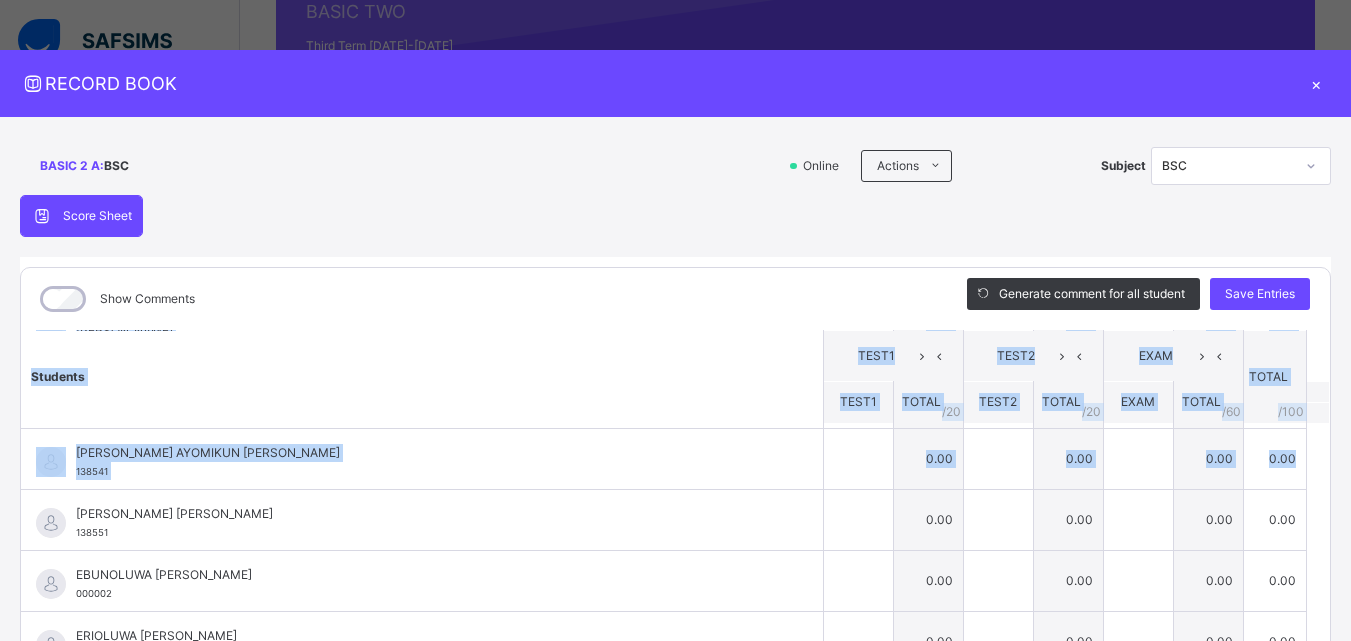 drag, startPoint x: 1304, startPoint y: 472, endPoint x: 1315, endPoint y: 500, distance: 30.083218 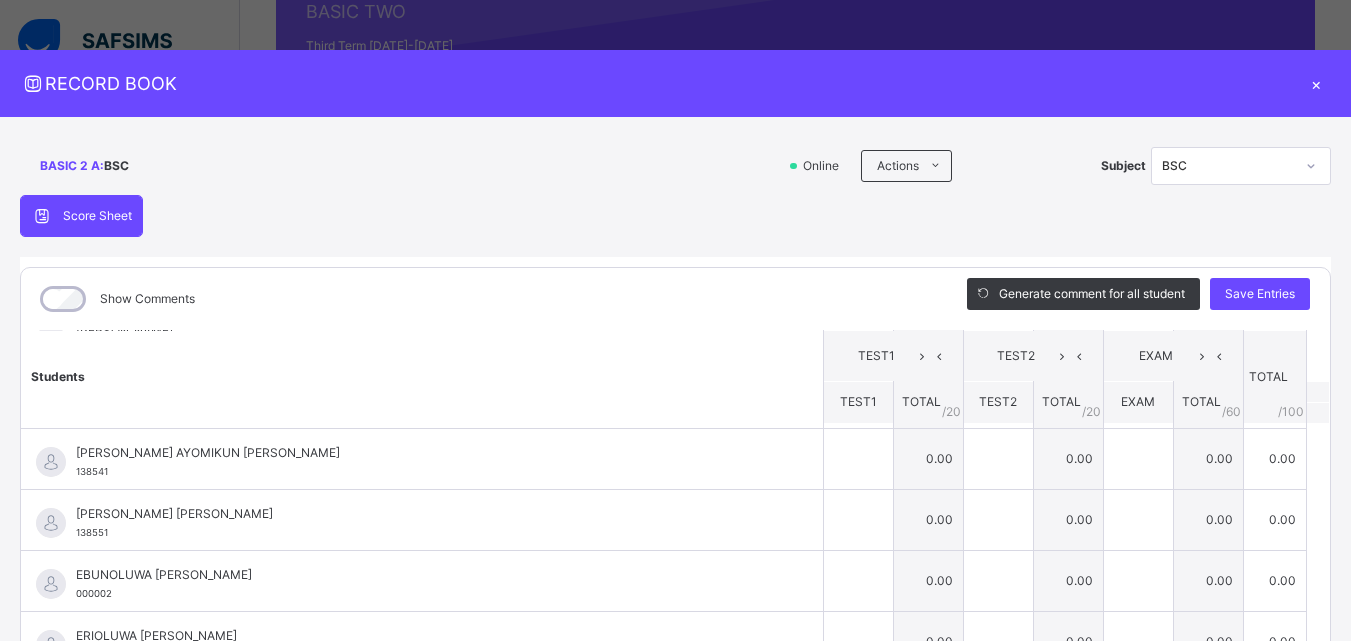 click on "Students" at bounding box center [422, 376] 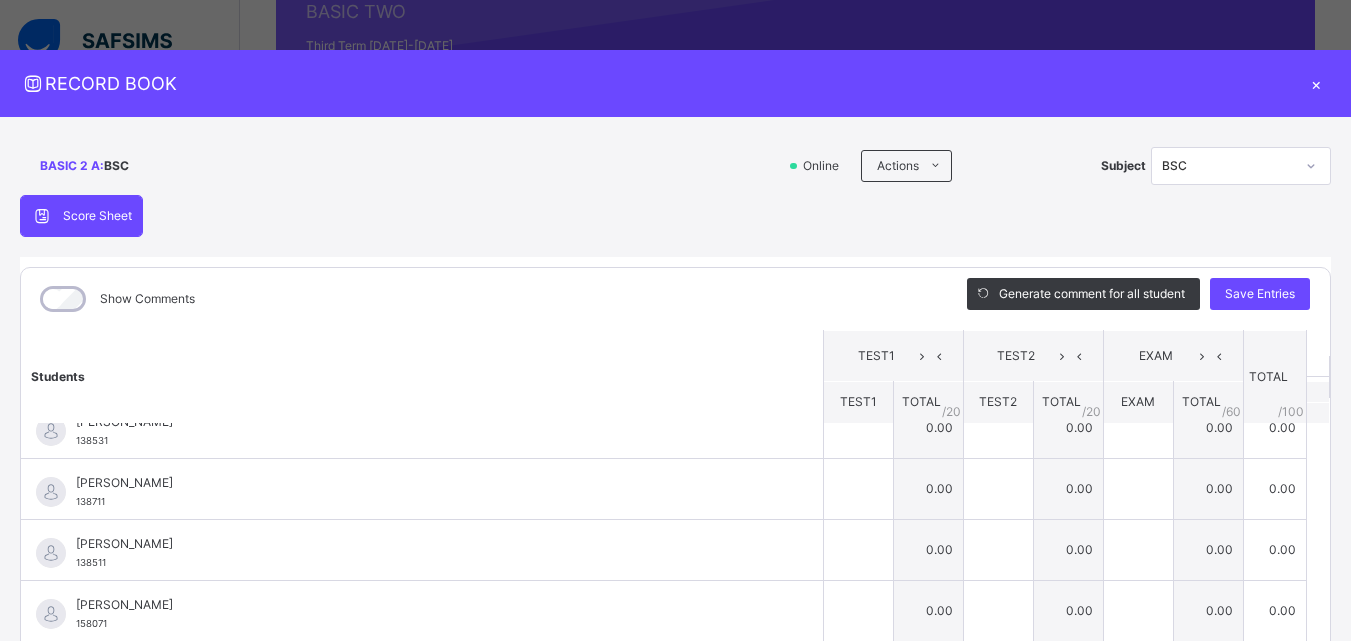 scroll, scrollTop: 0, scrollLeft: 0, axis: both 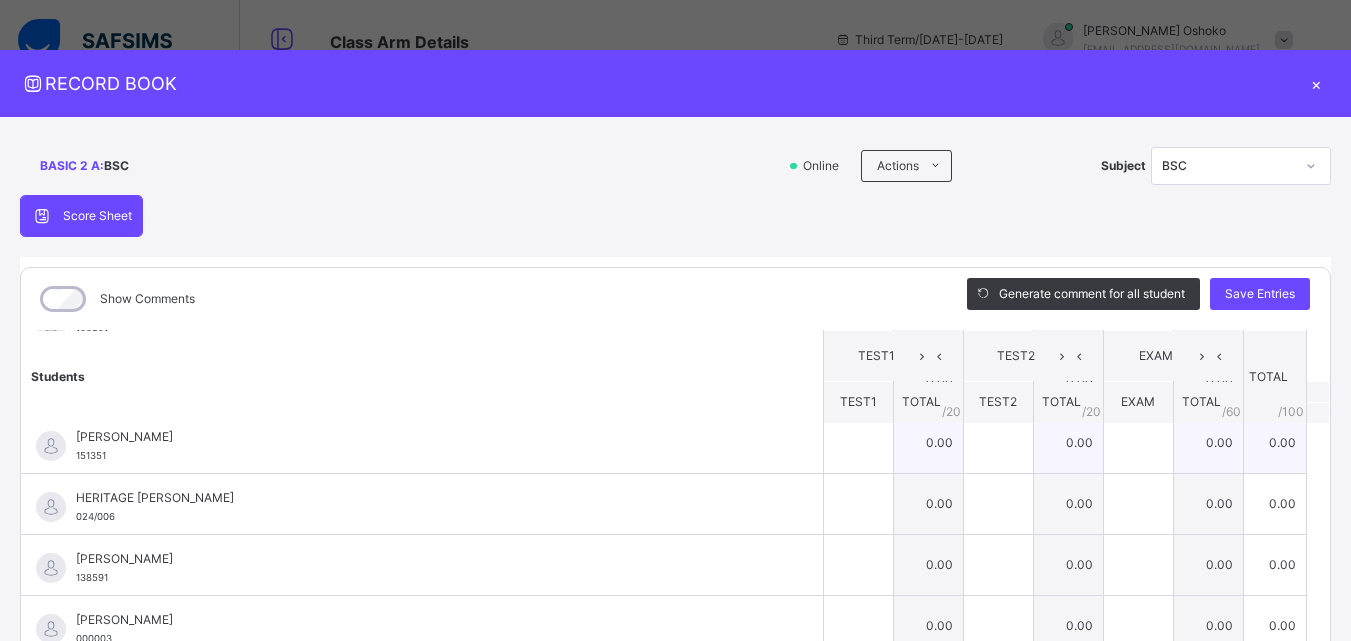 click on "[PERSON_NAME] 151351" at bounding box center (427, 446) 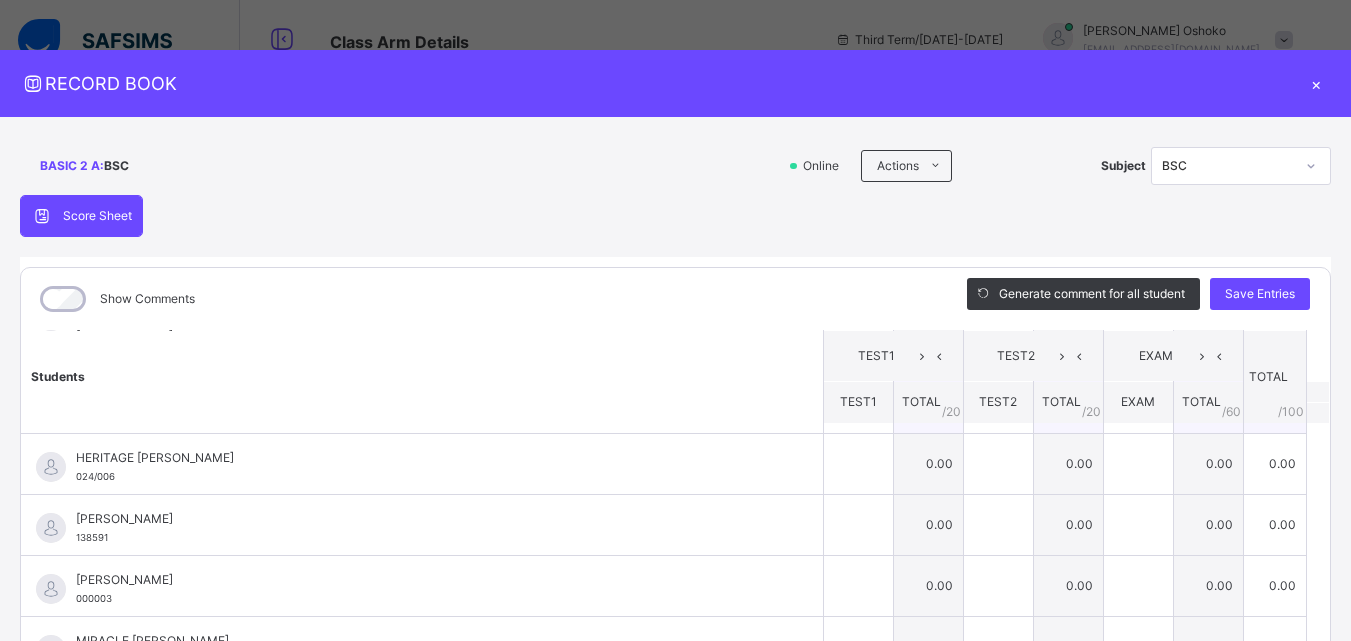 scroll, scrollTop: 631, scrollLeft: 0, axis: vertical 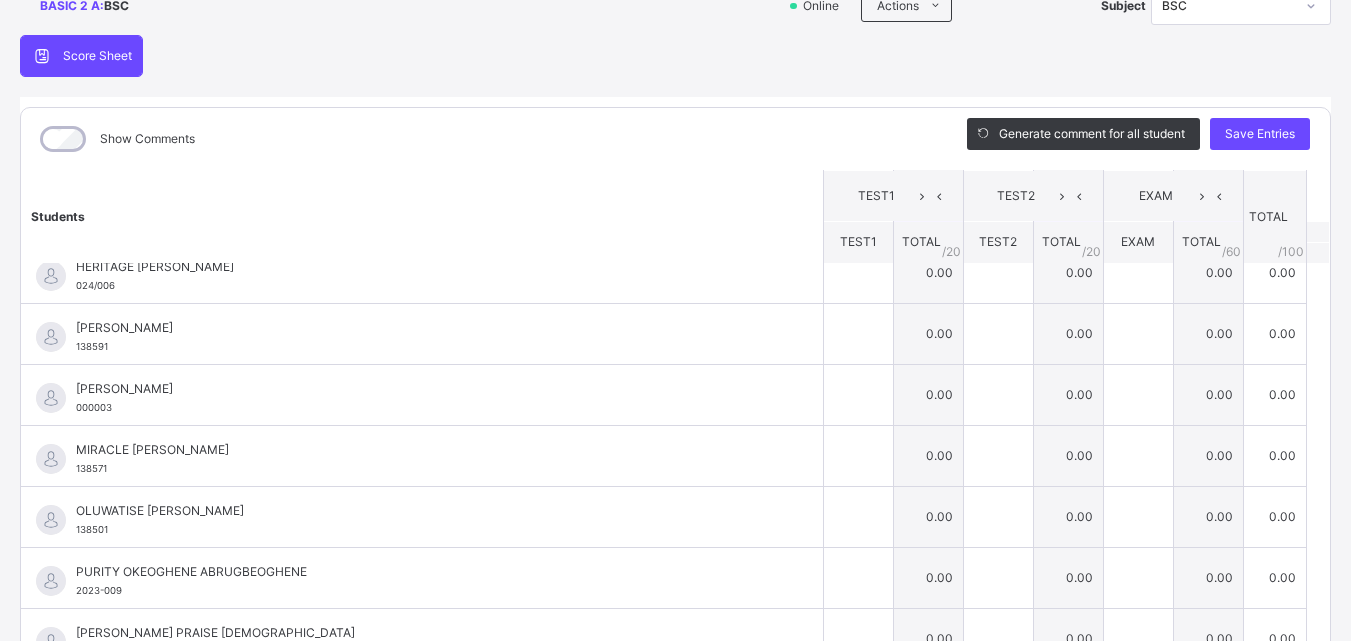 click on "MIRACLE [PERSON_NAME]" at bounding box center [427, 450] 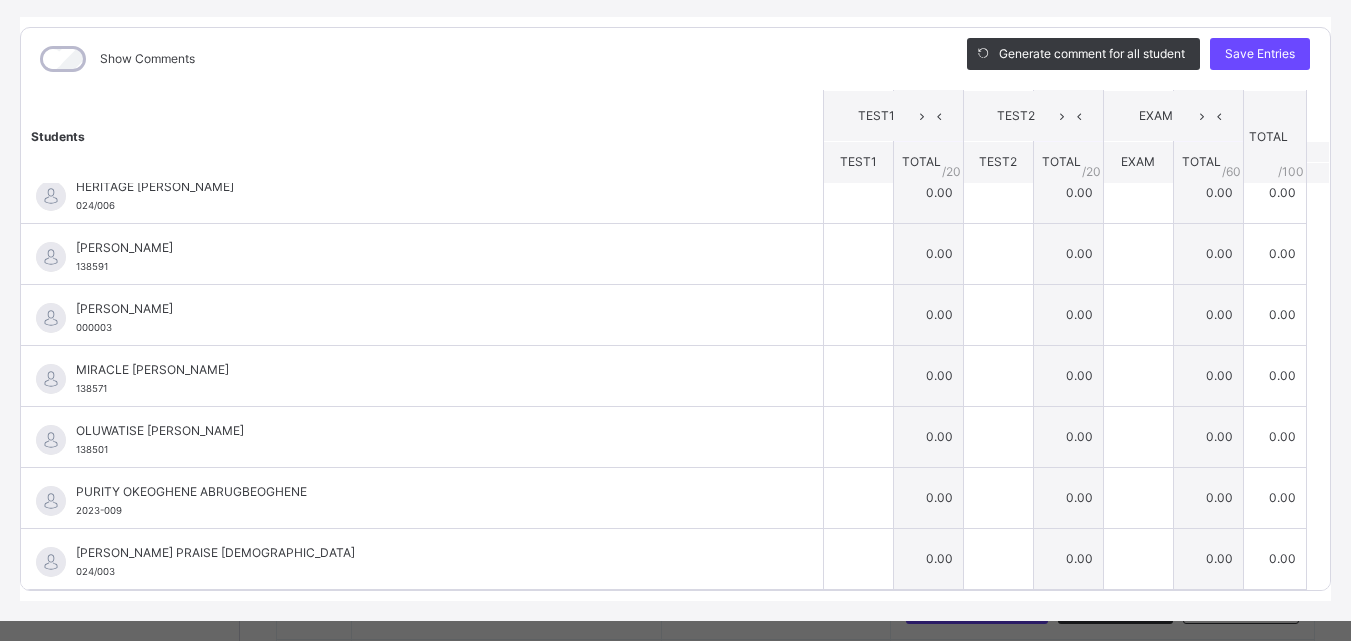 scroll, scrollTop: 270, scrollLeft: 0, axis: vertical 